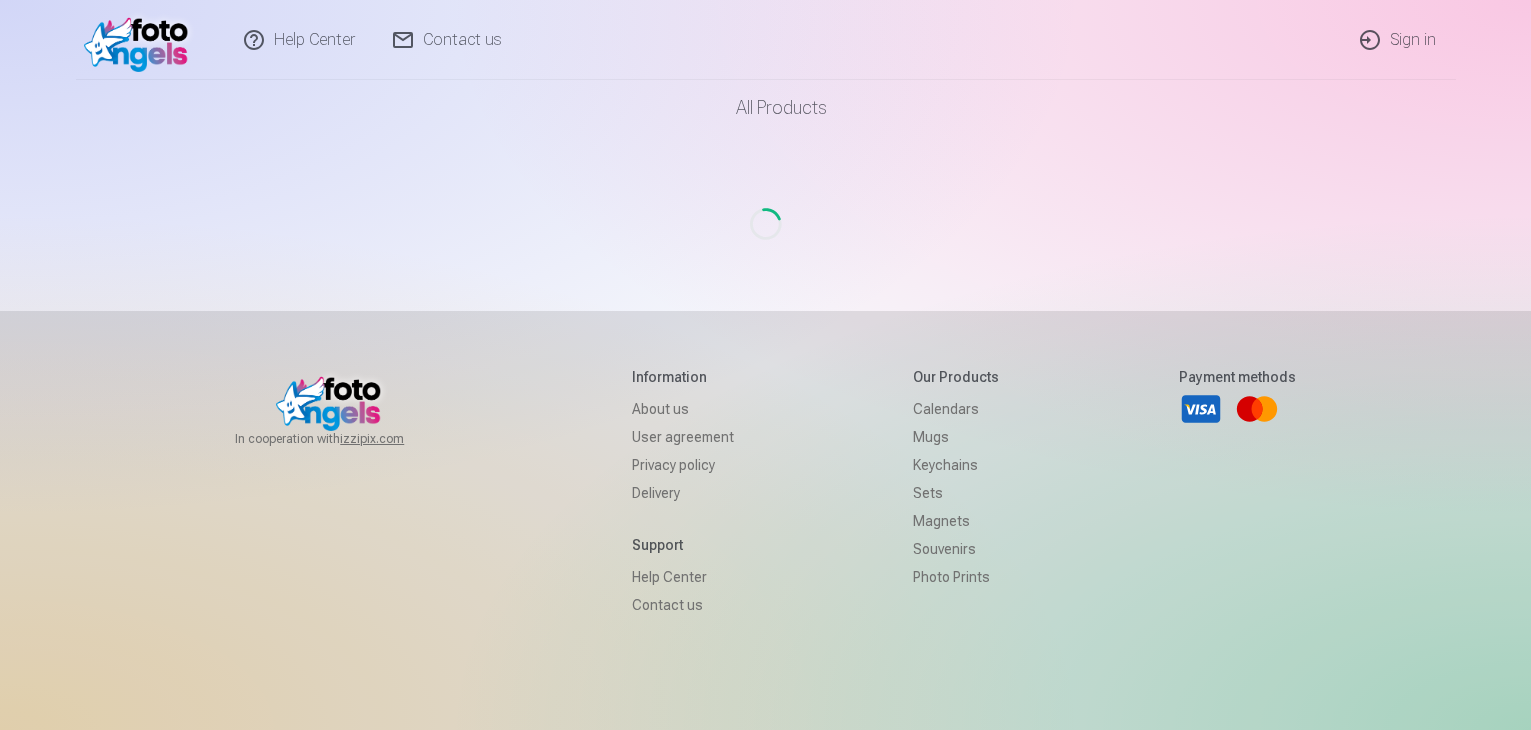 scroll, scrollTop: 0, scrollLeft: 0, axis: both 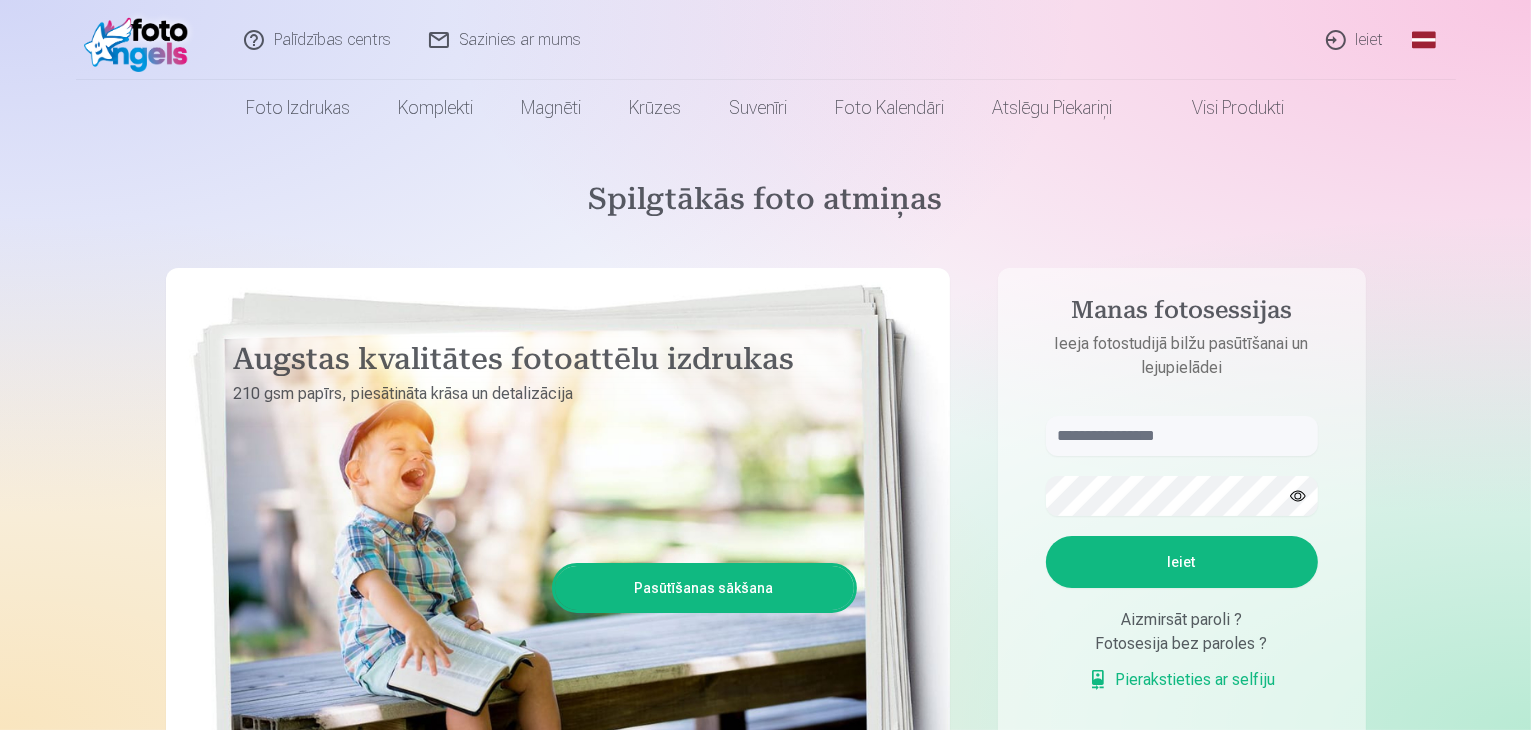 click on "Ieiet" at bounding box center [1356, 40] 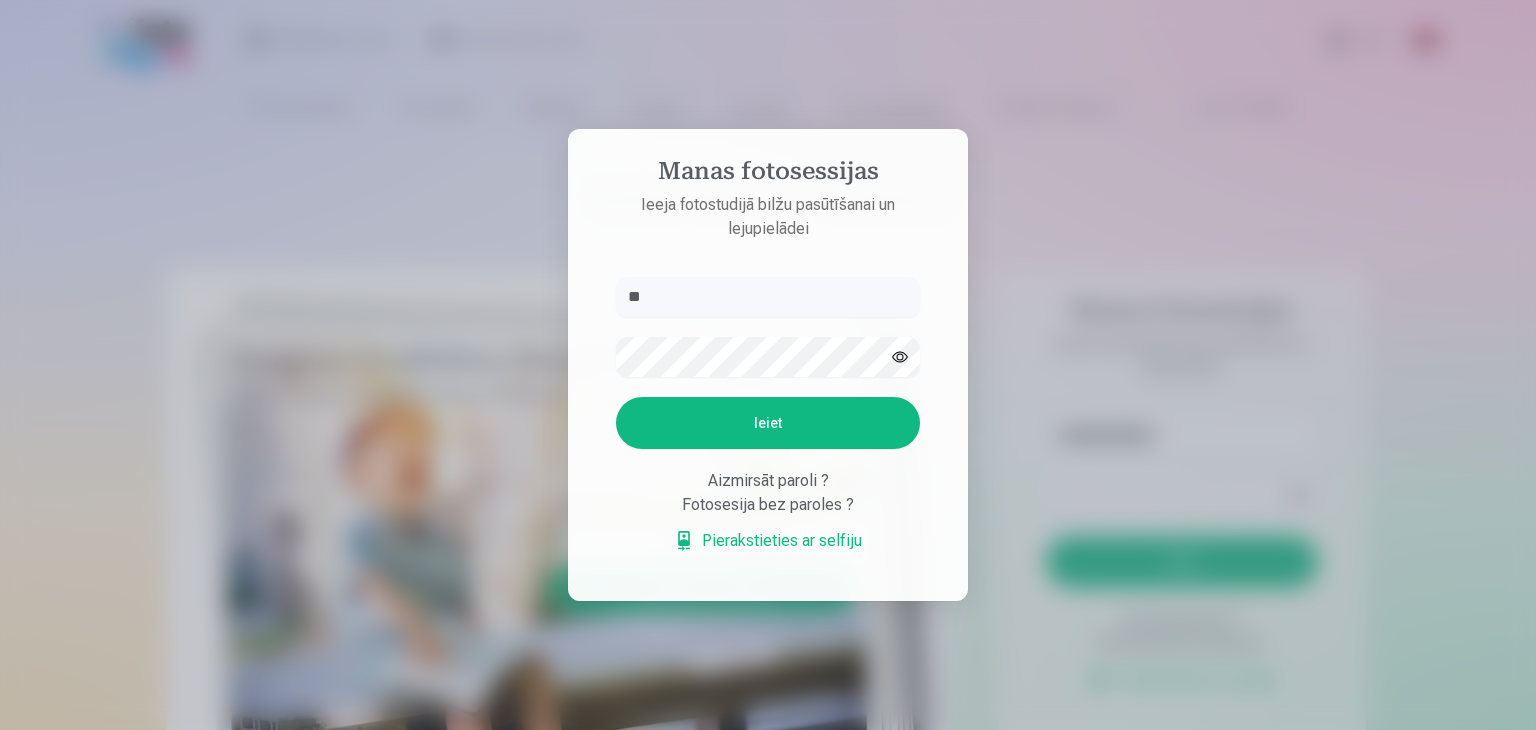 type on "*" 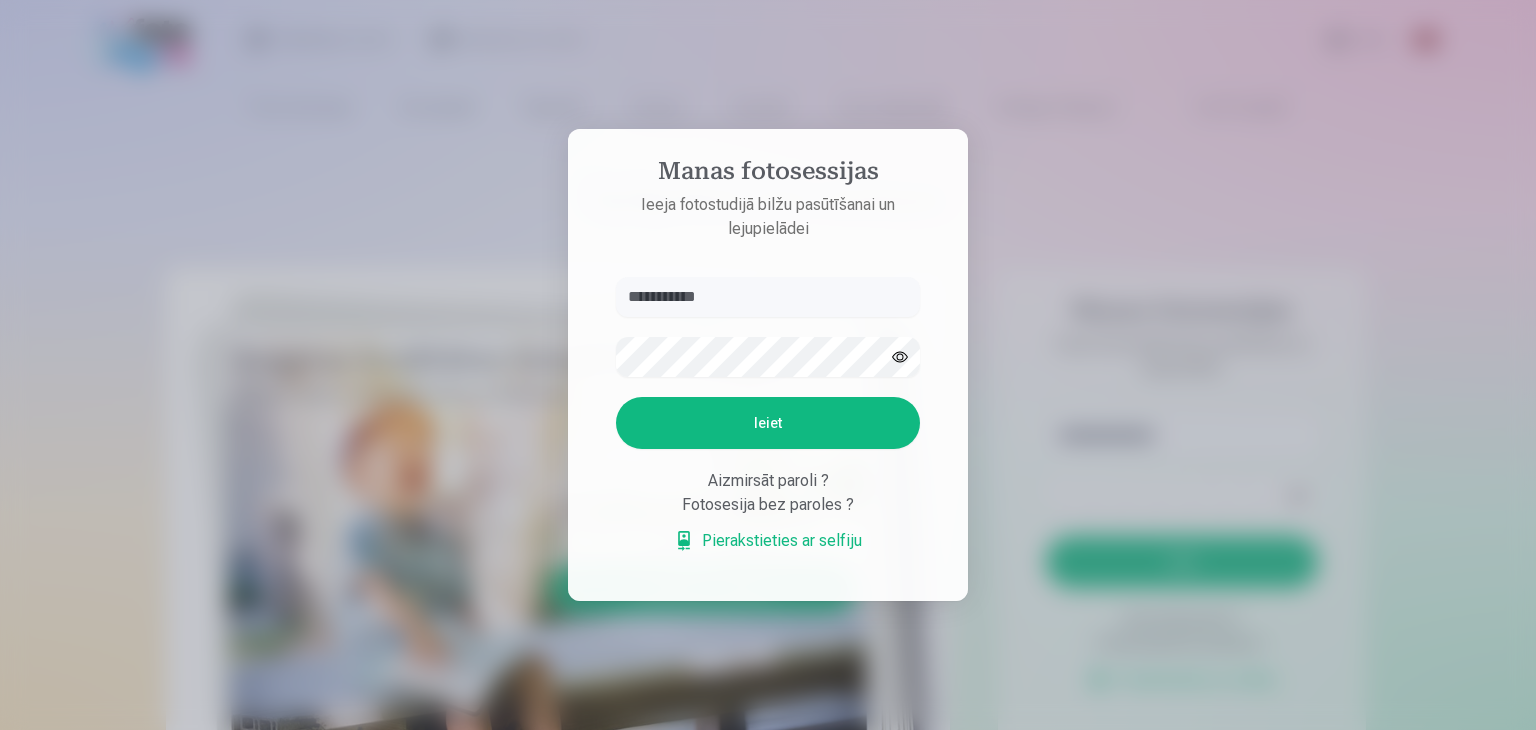 type on "**********" 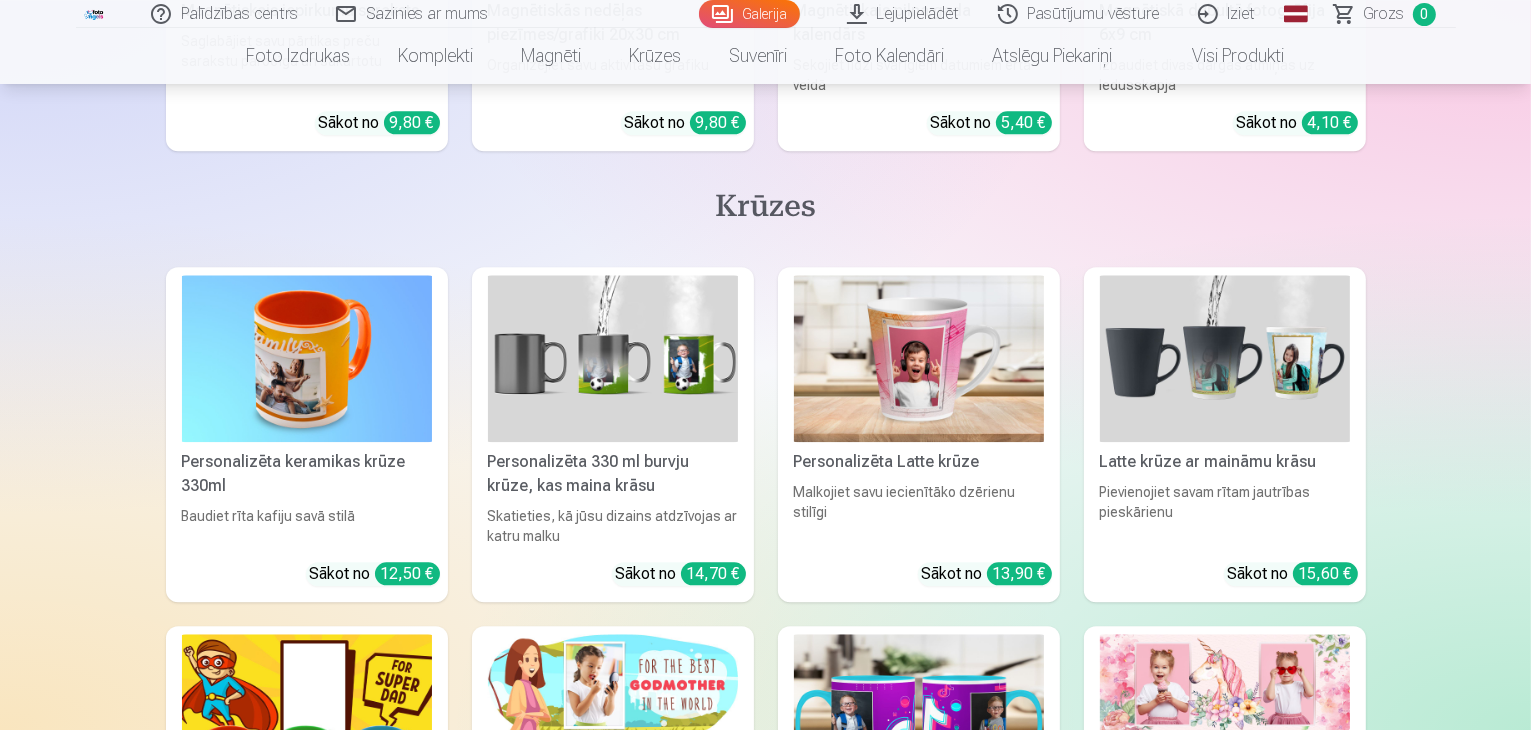 scroll, scrollTop: 12600, scrollLeft: 0, axis: vertical 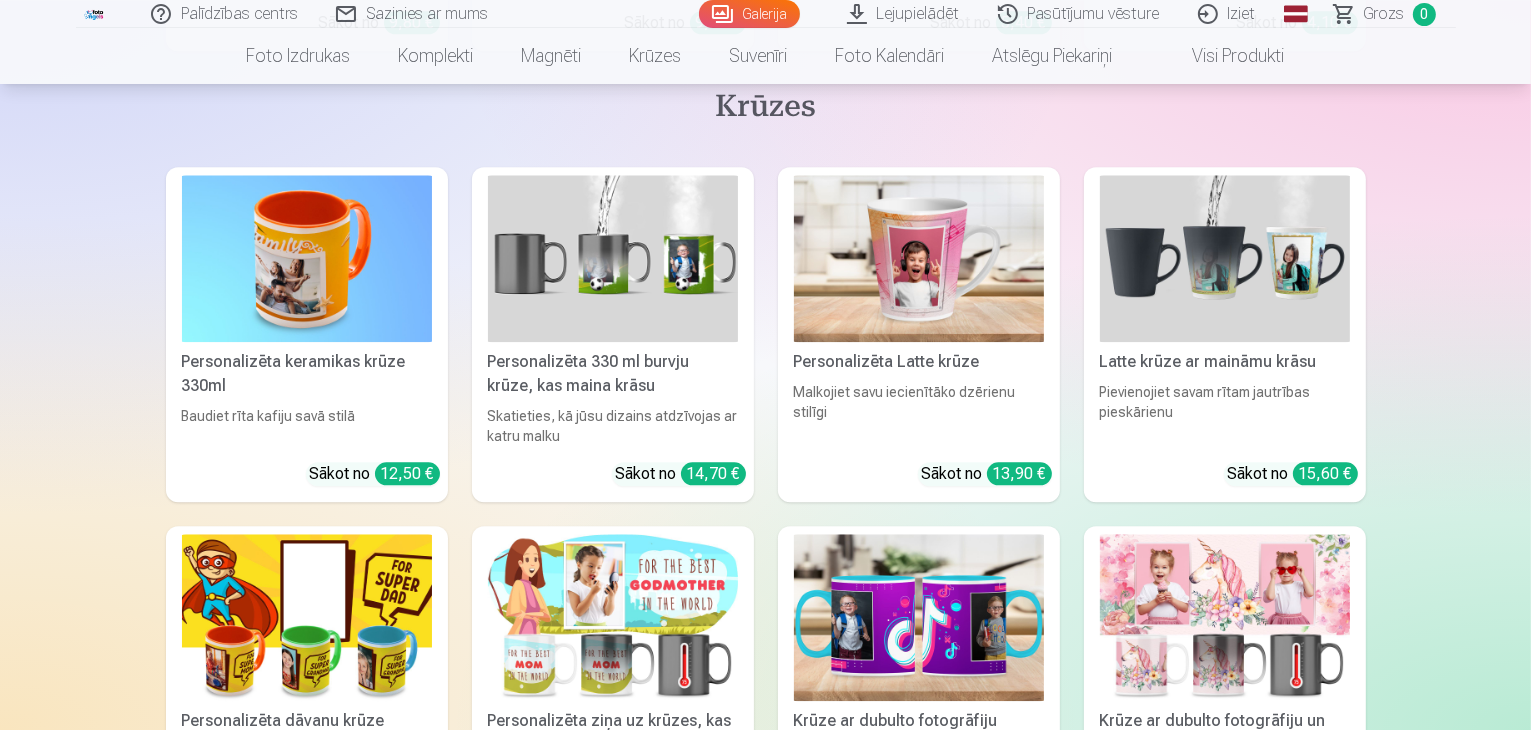 click on "Pasūtījumu vēsture" at bounding box center (1080, 14) 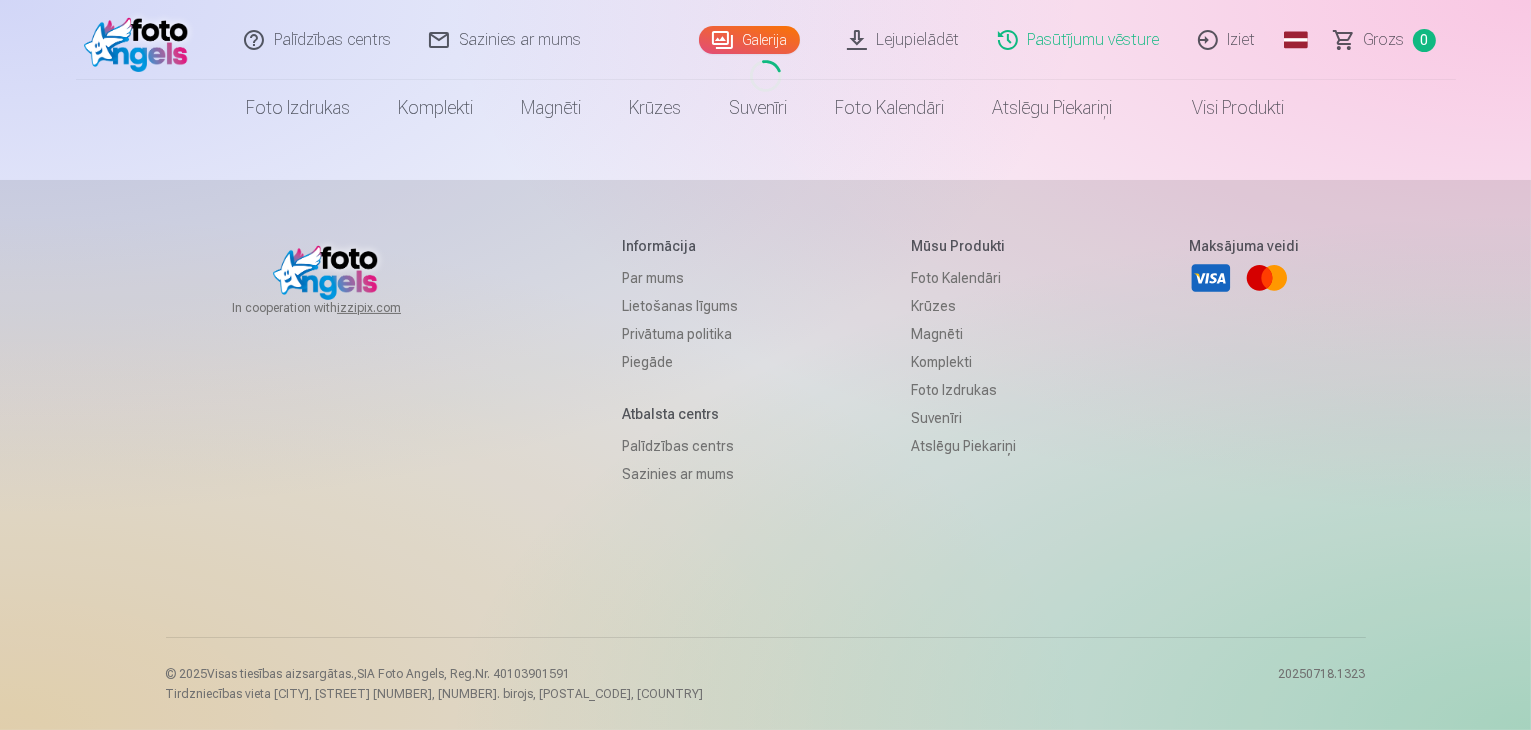 scroll, scrollTop: 0, scrollLeft: 0, axis: both 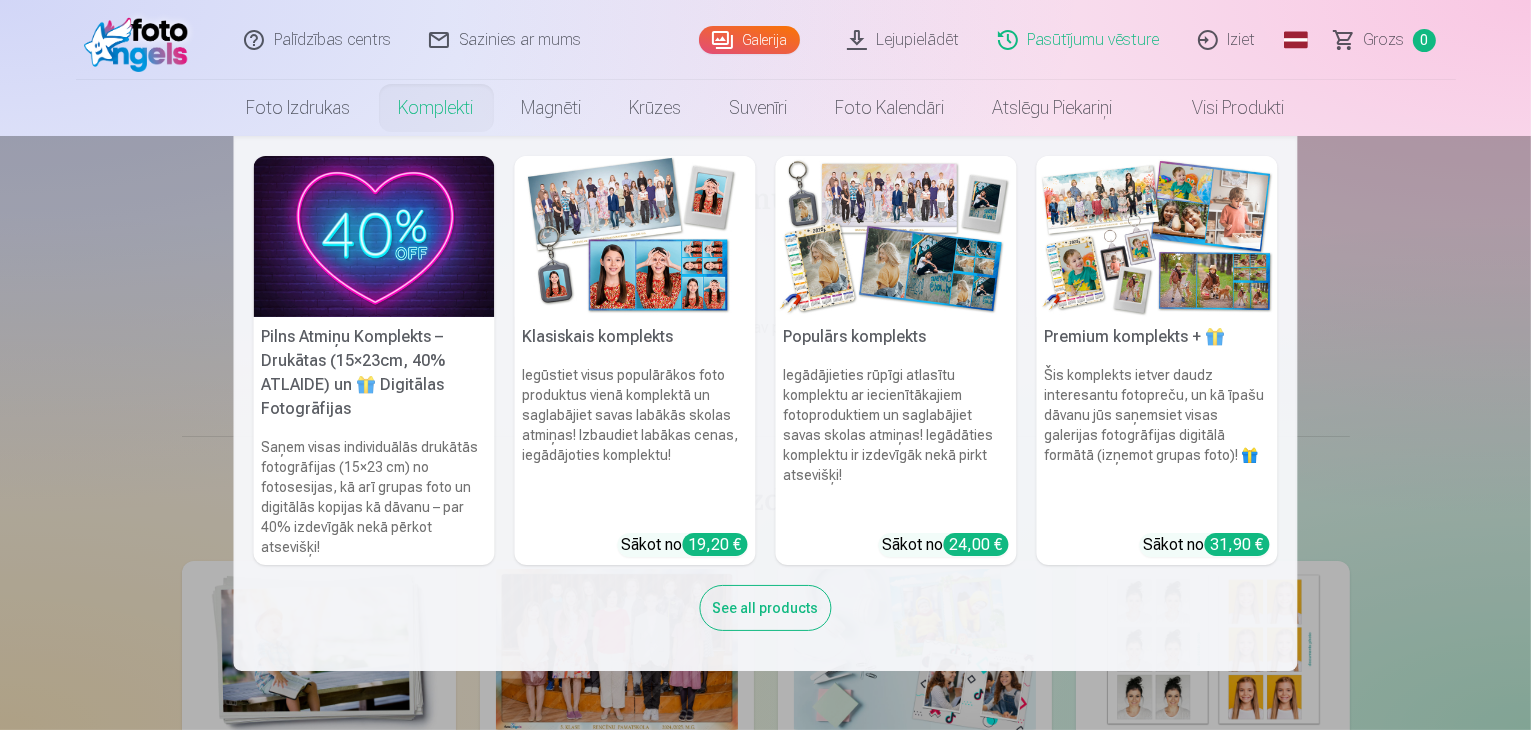 click on "Komplekti" at bounding box center [436, 108] 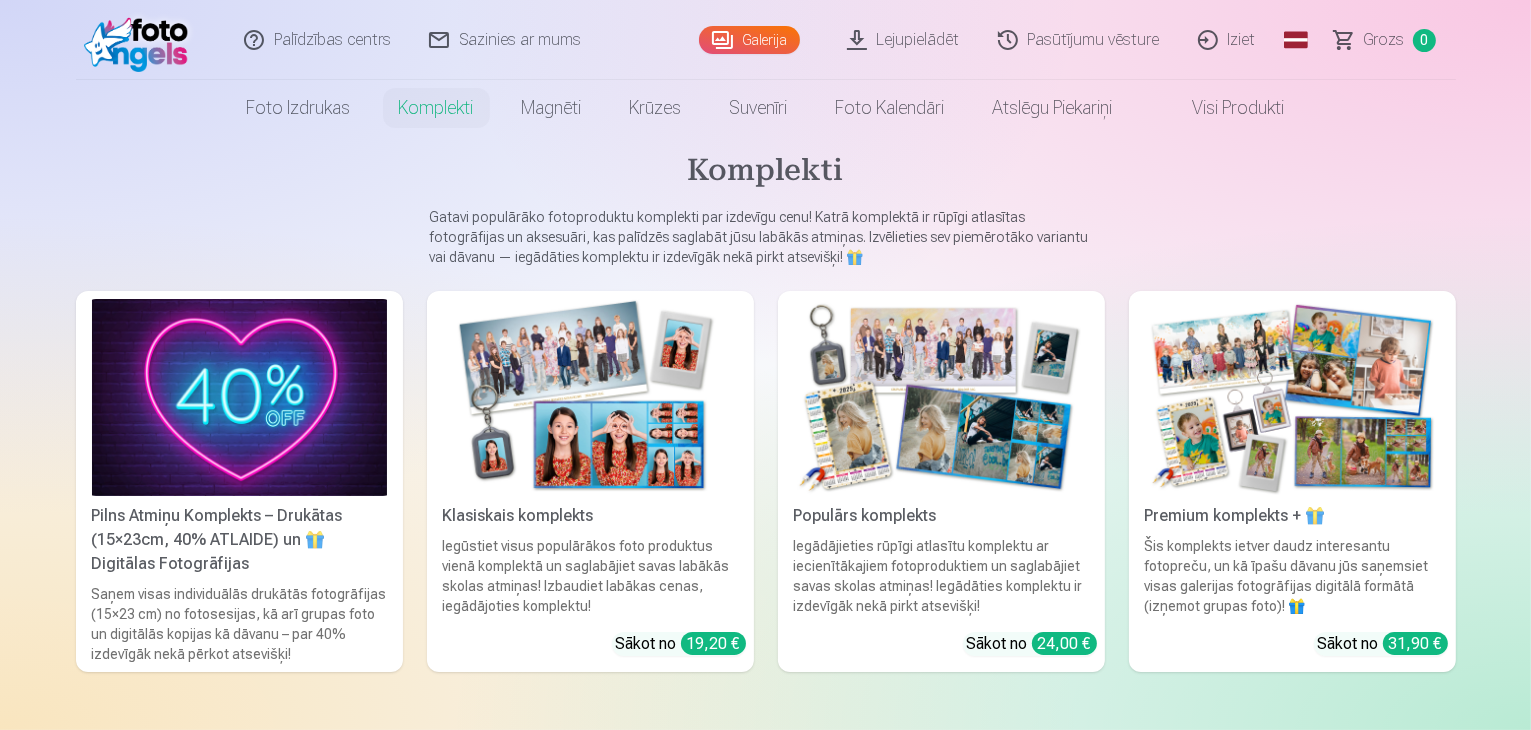 scroll, scrollTop: 0, scrollLeft: 0, axis: both 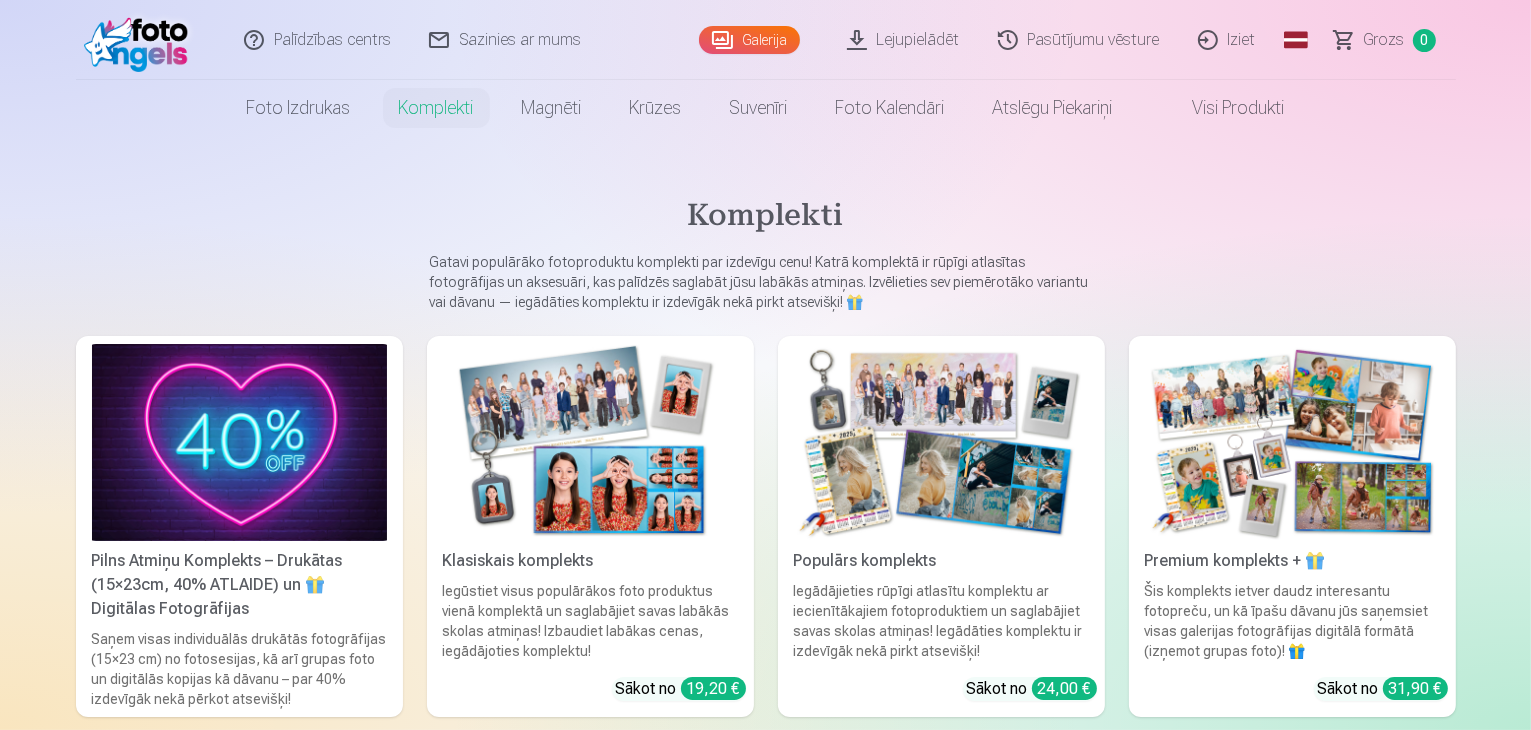 click at bounding box center [590, 442] 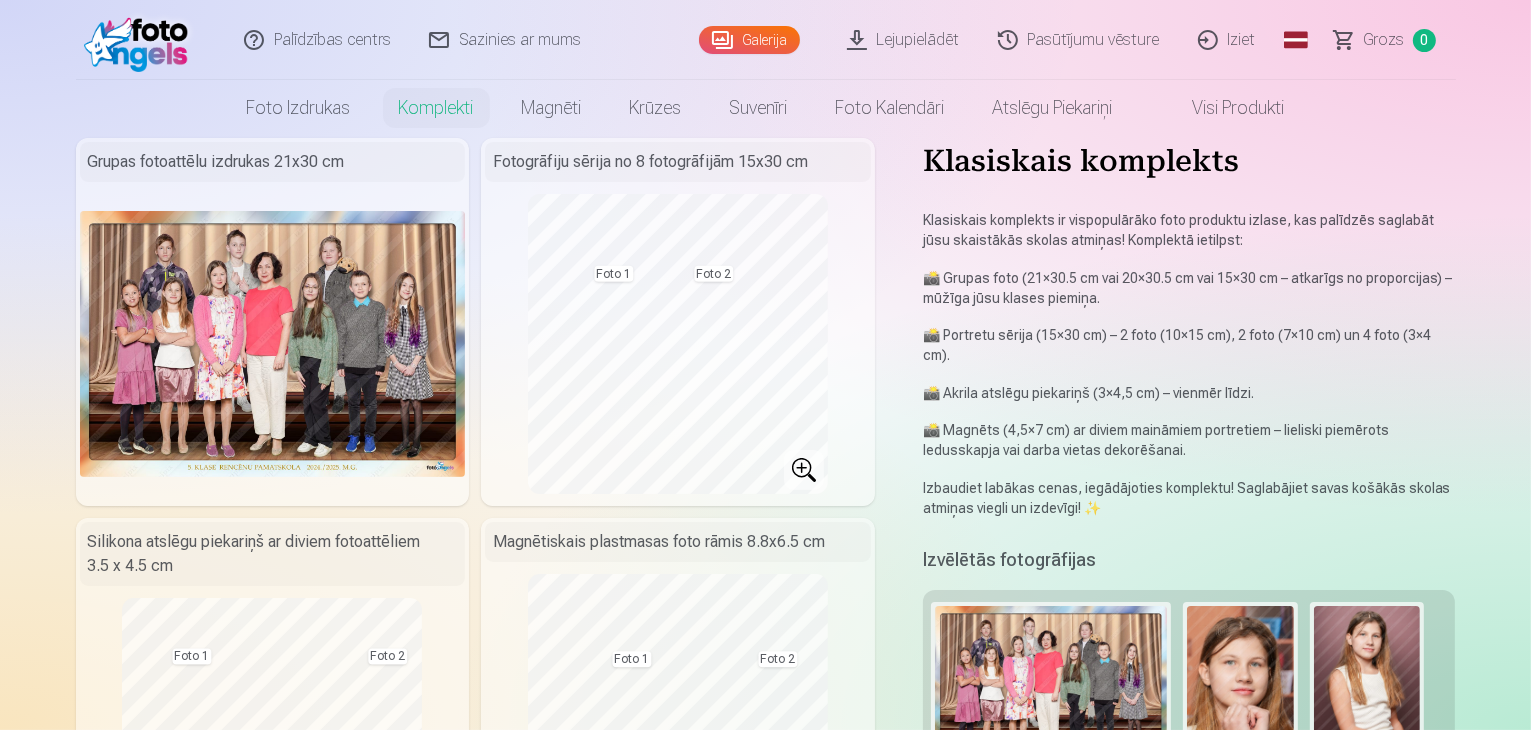 scroll, scrollTop: 0, scrollLeft: 0, axis: both 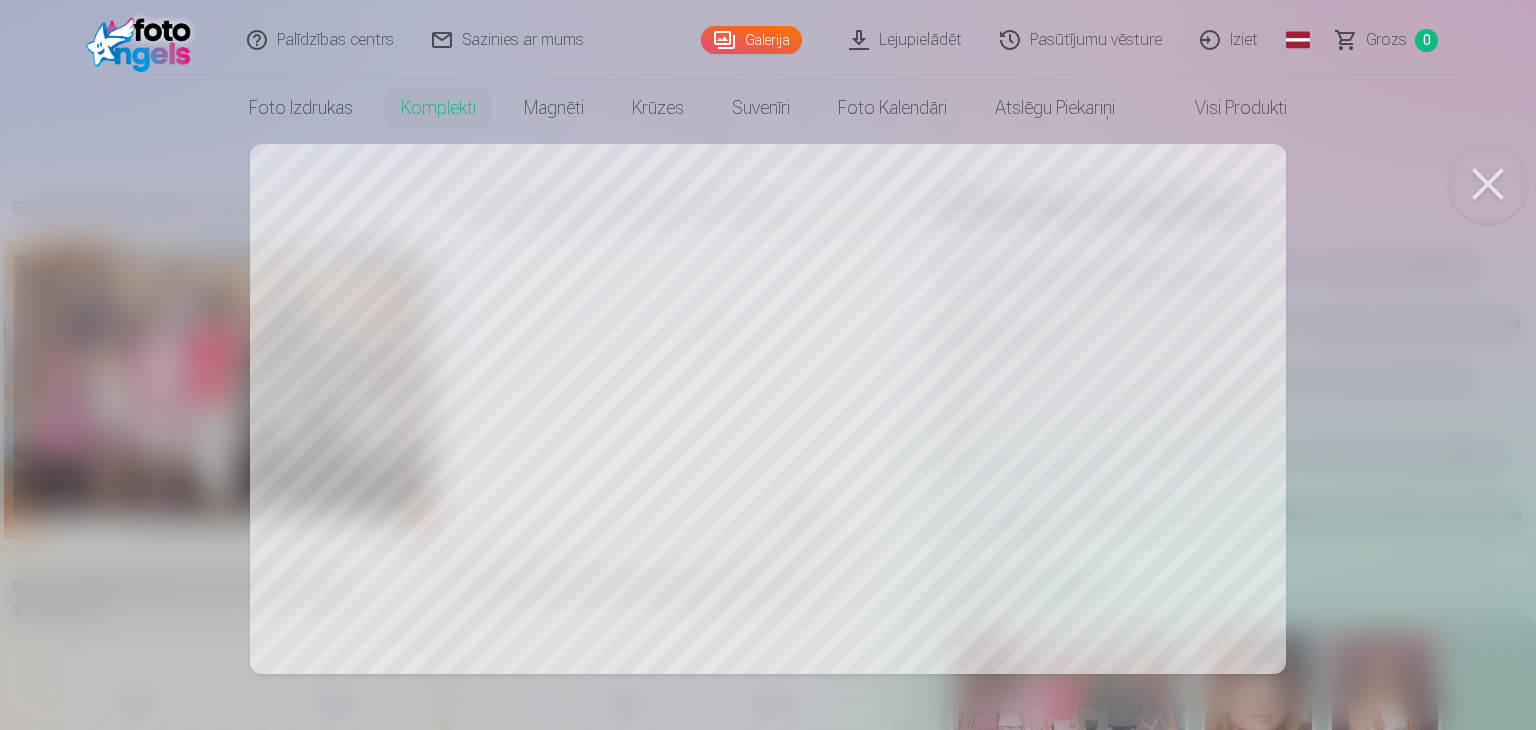 click at bounding box center [1488, 184] 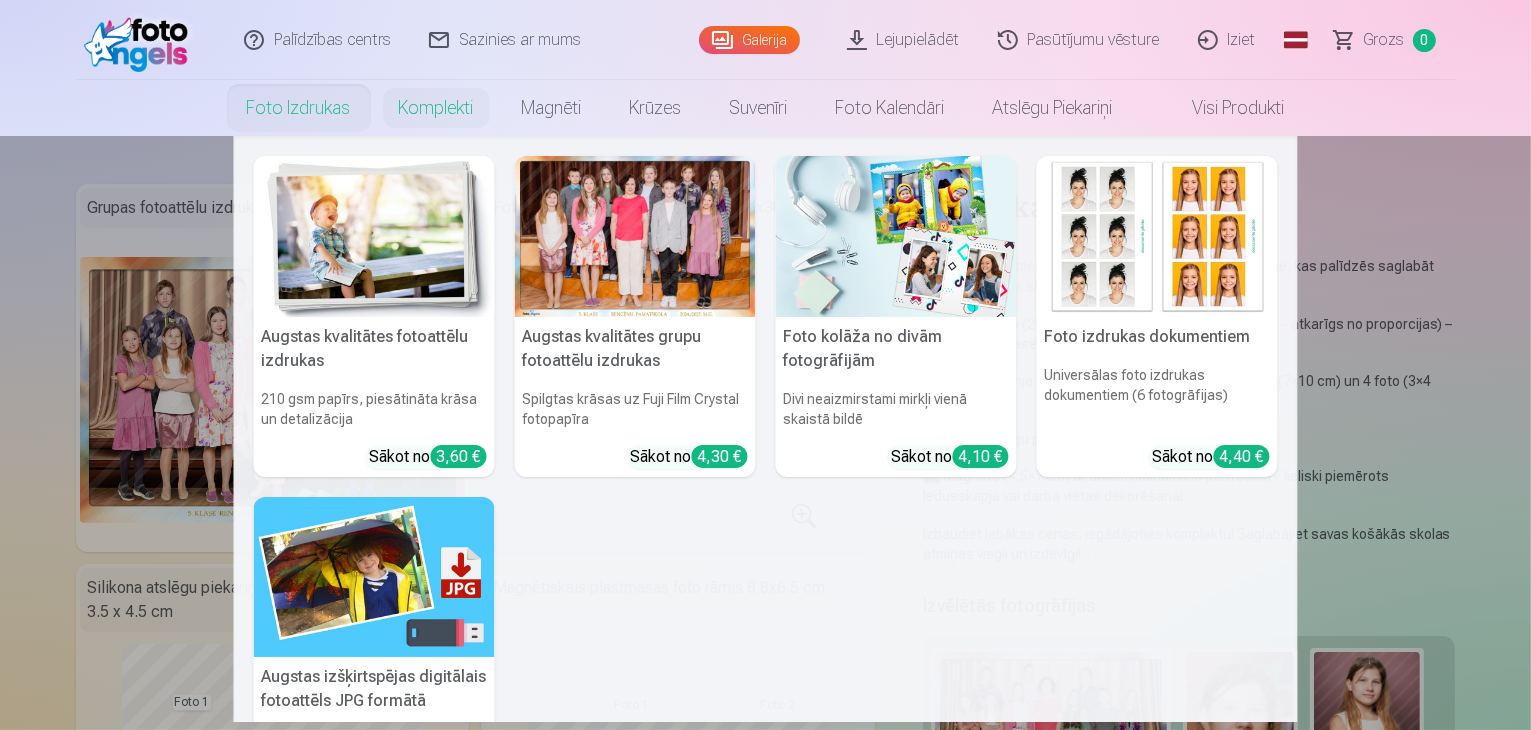 click on "Foto izdrukas" at bounding box center (299, 108) 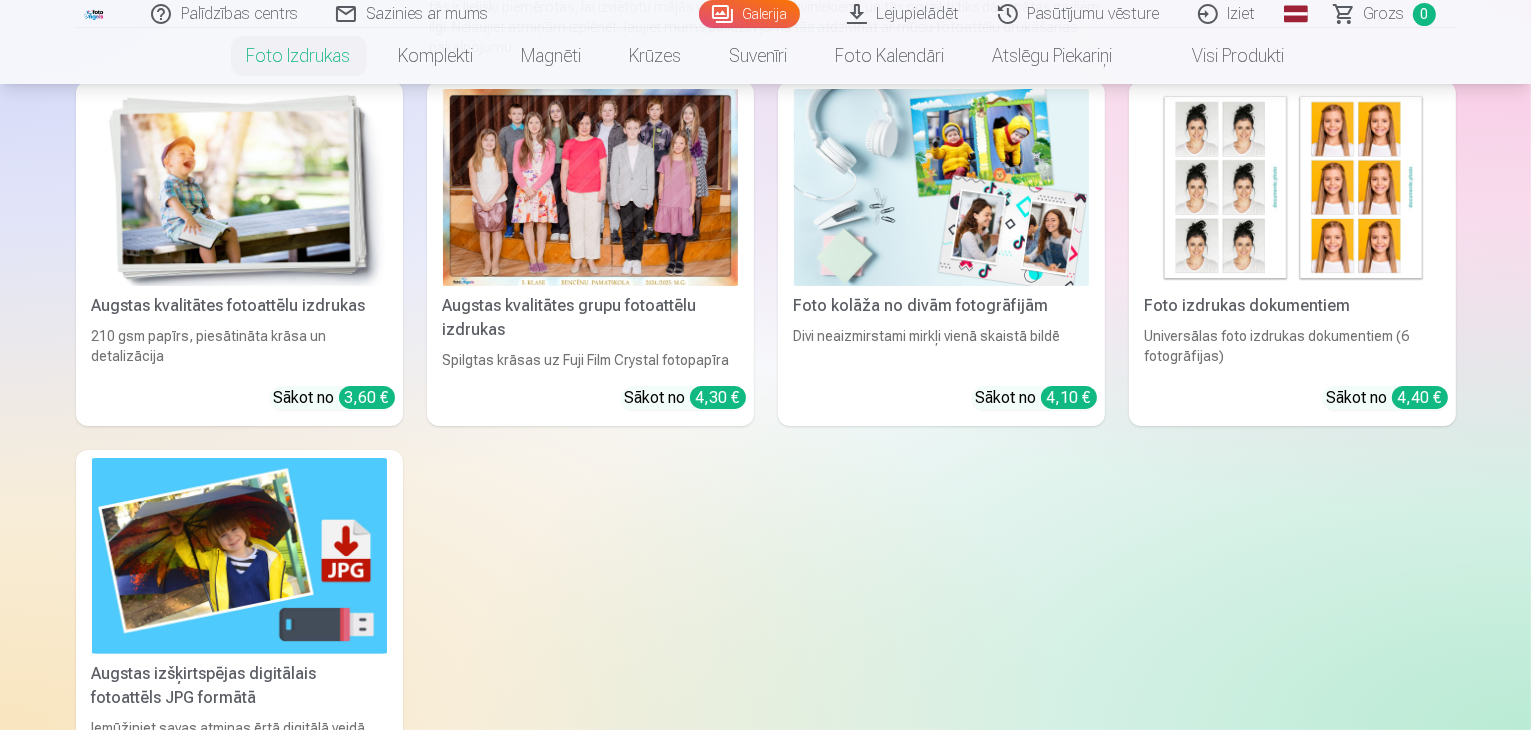 scroll, scrollTop: 200, scrollLeft: 0, axis: vertical 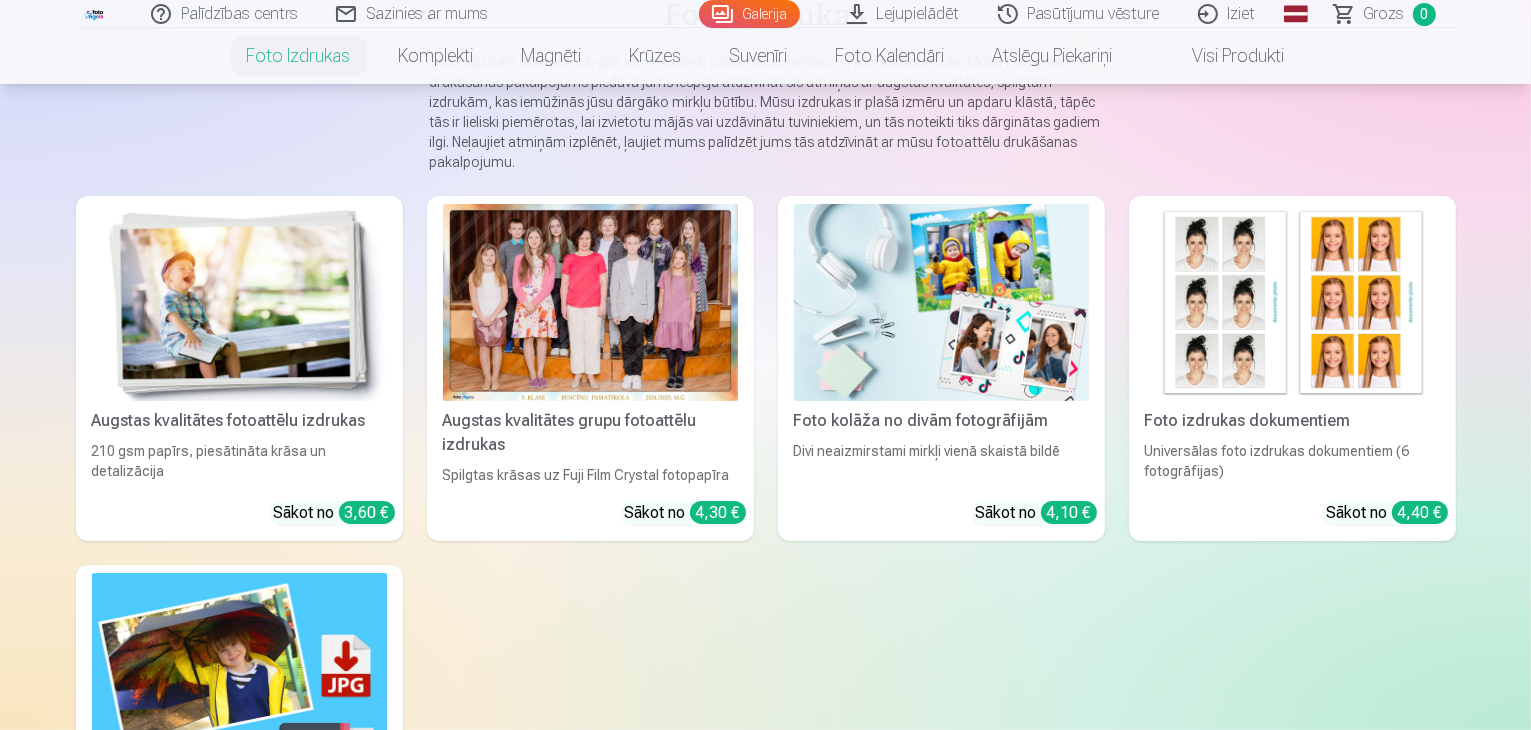 click at bounding box center [590, 302] 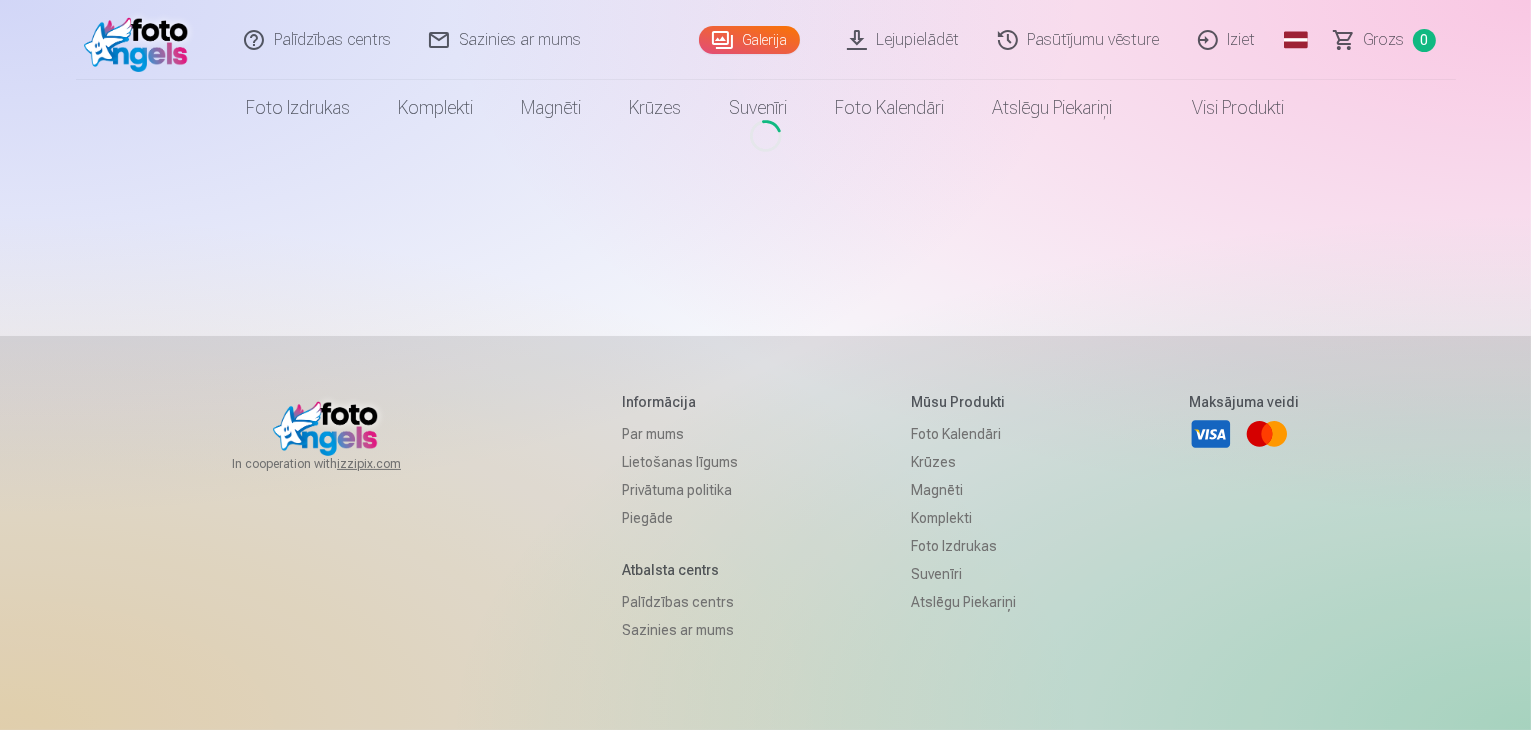 scroll, scrollTop: 0, scrollLeft: 0, axis: both 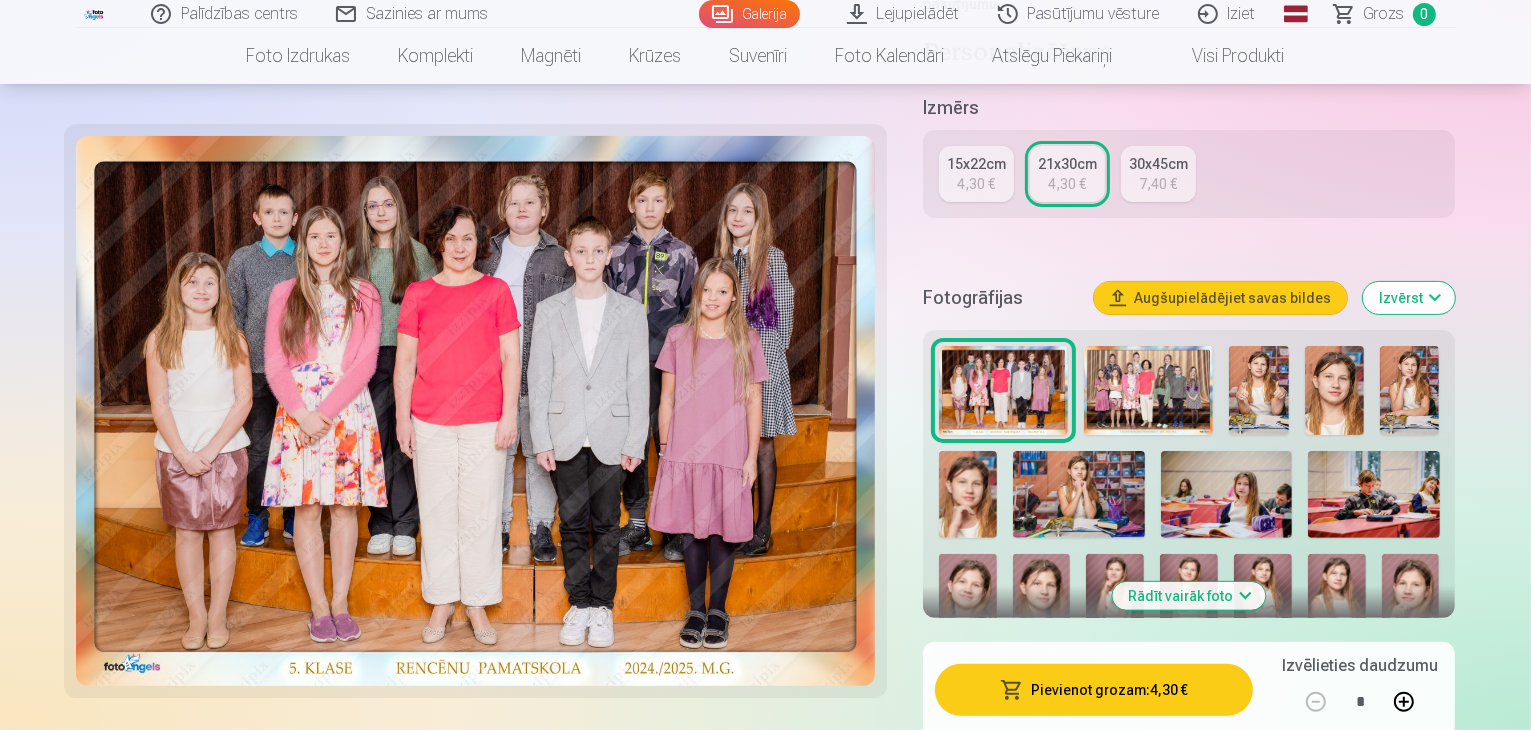 click at bounding box center [1148, 390] 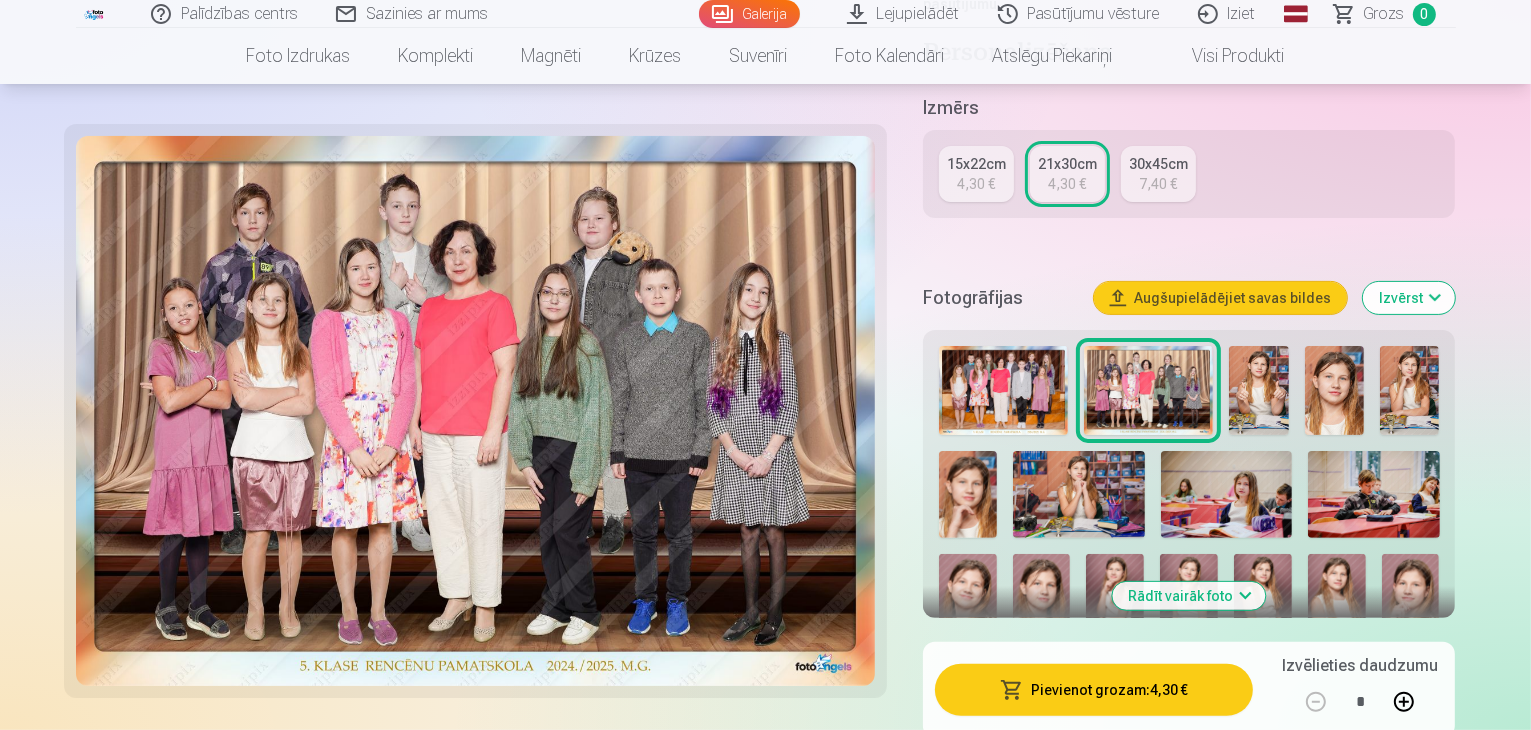 scroll, scrollTop: 0, scrollLeft: 0, axis: both 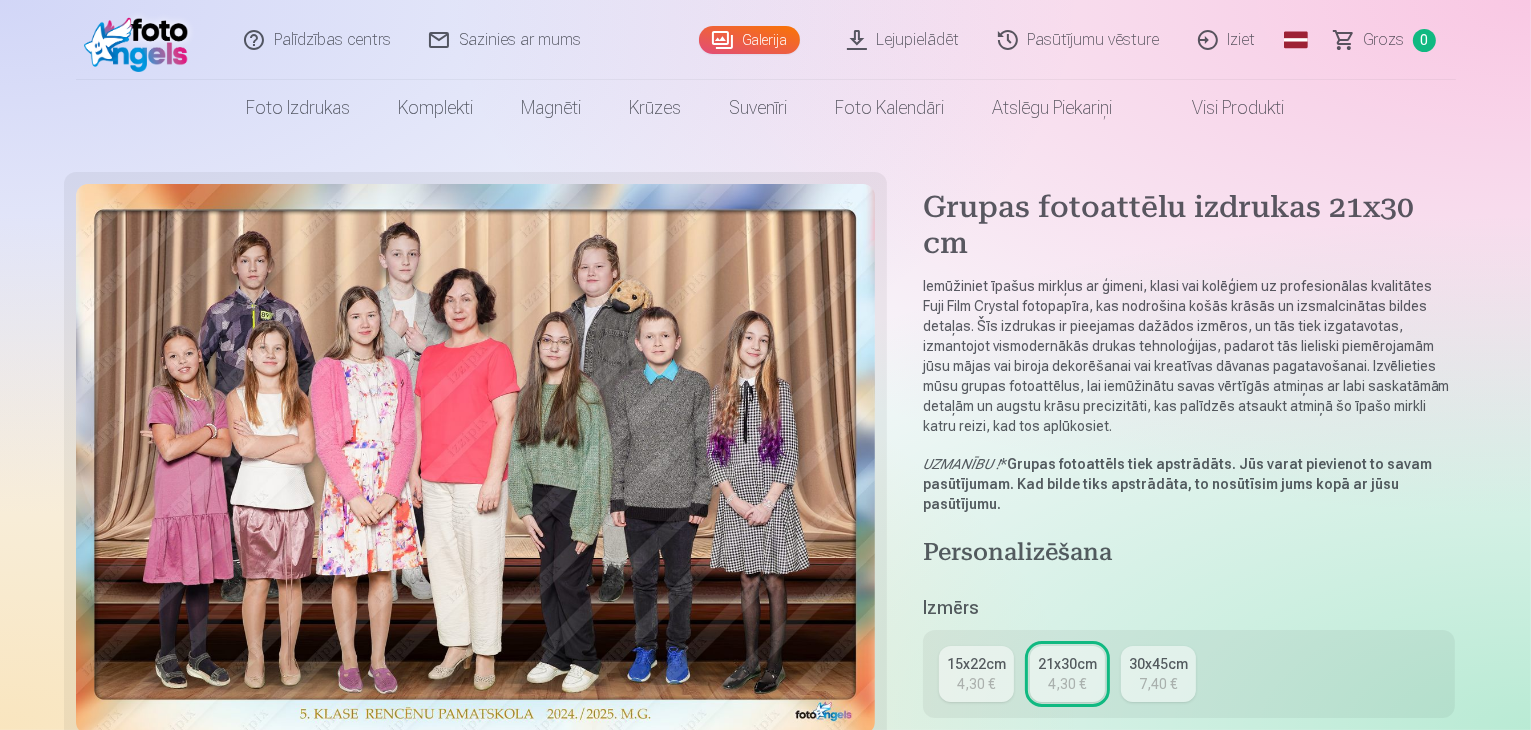 click on "4,30 €" at bounding box center [976, 684] 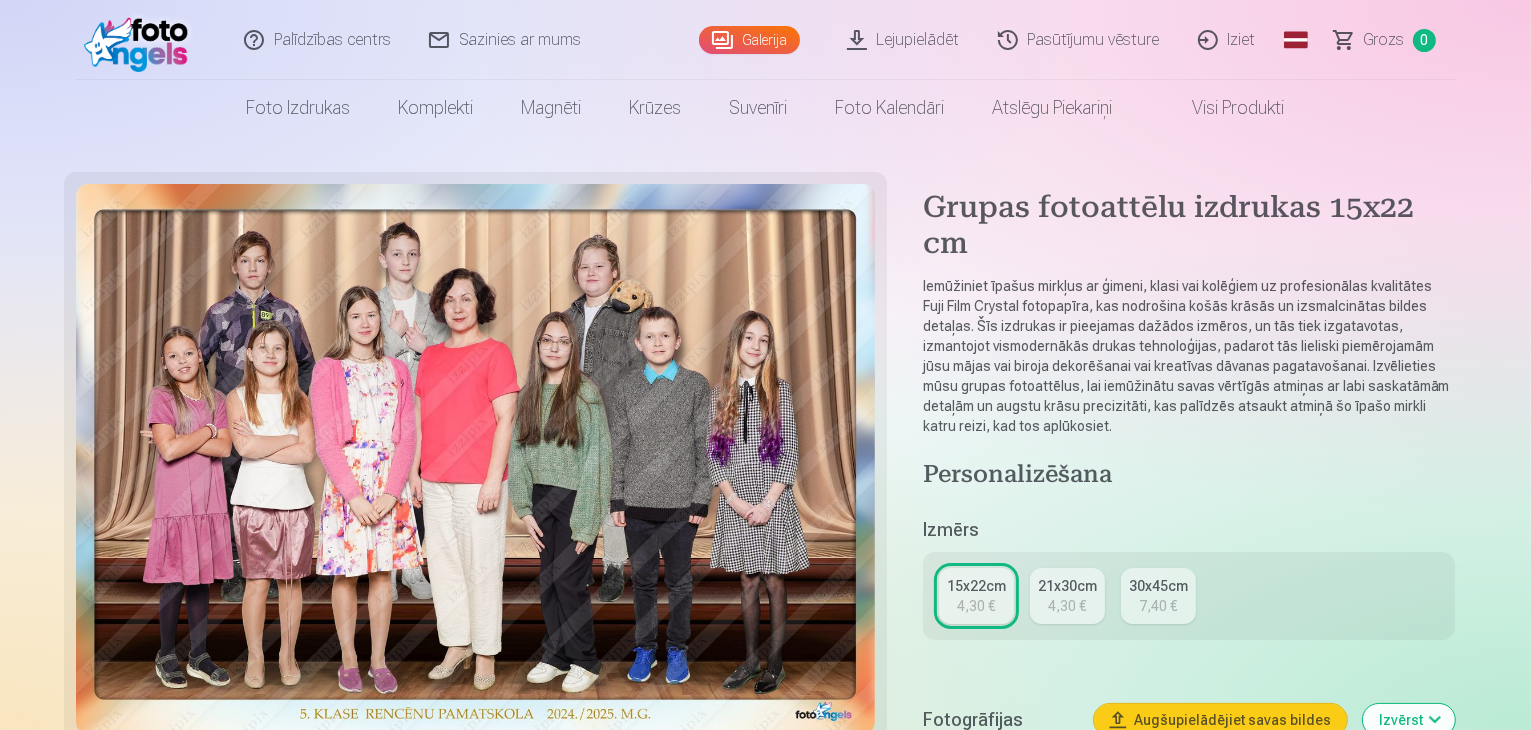 click on "21x30cm" at bounding box center [1067, 586] 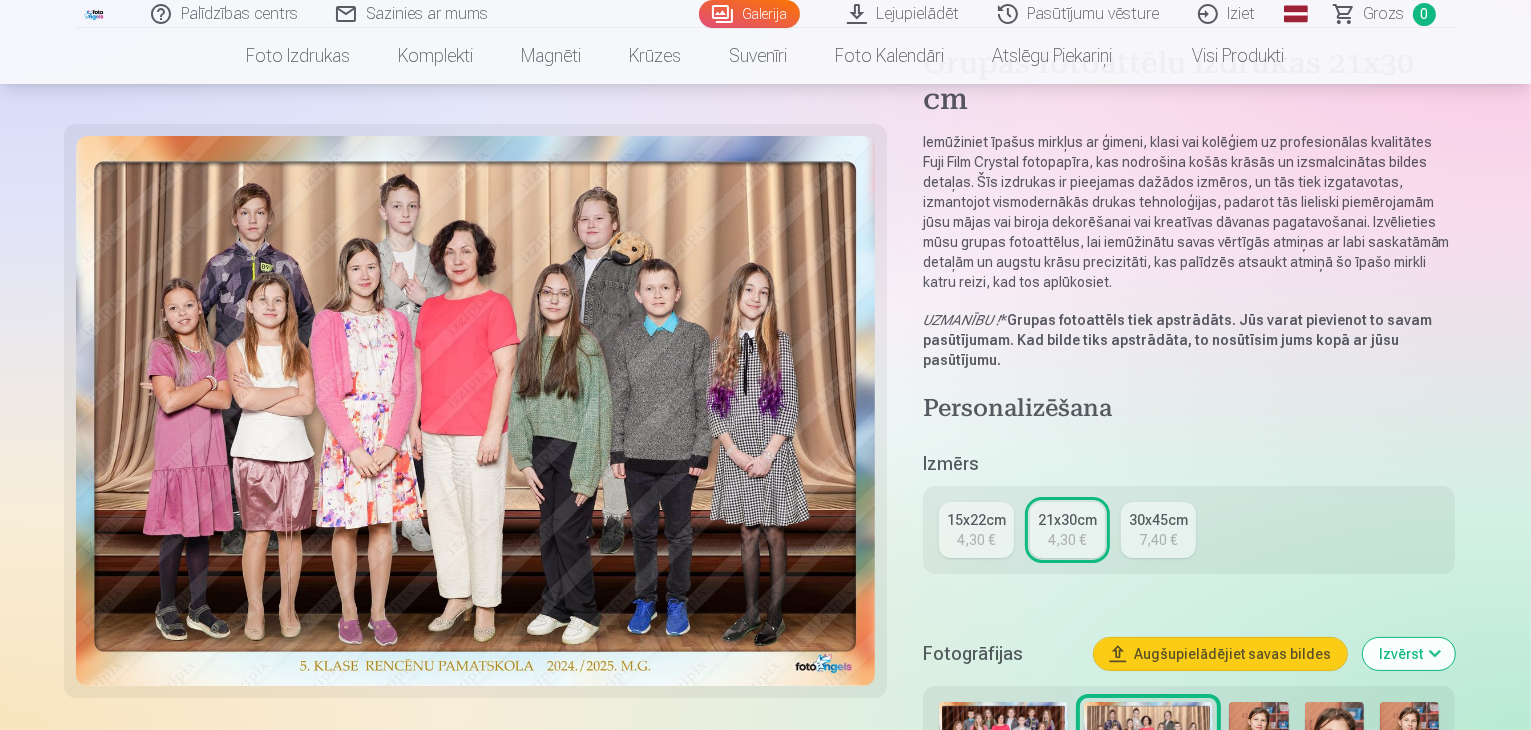 scroll, scrollTop: 200, scrollLeft: 0, axis: vertical 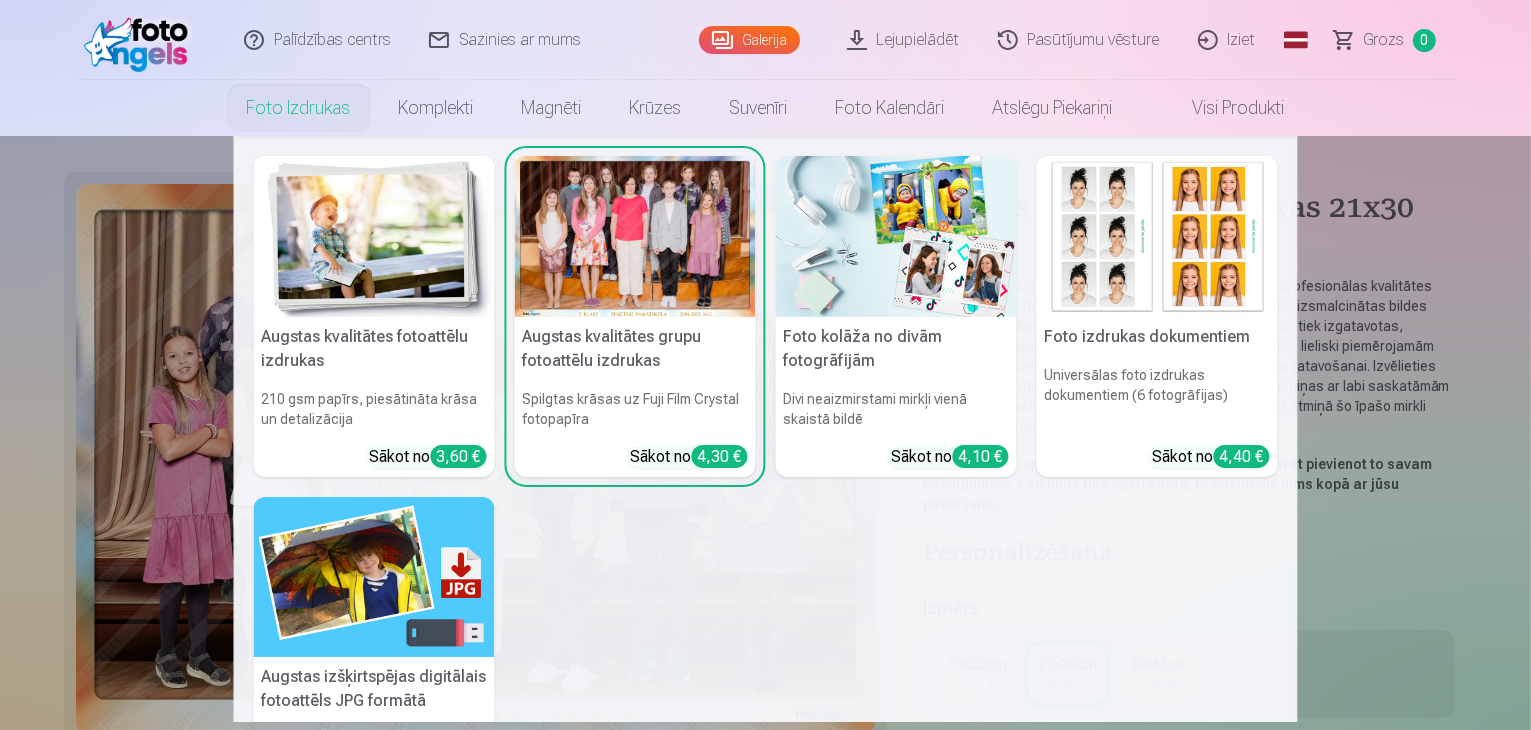 click on "Spilgtas krāsas uz Fuji Film Crystal fotopapīra" at bounding box center [635, 409] 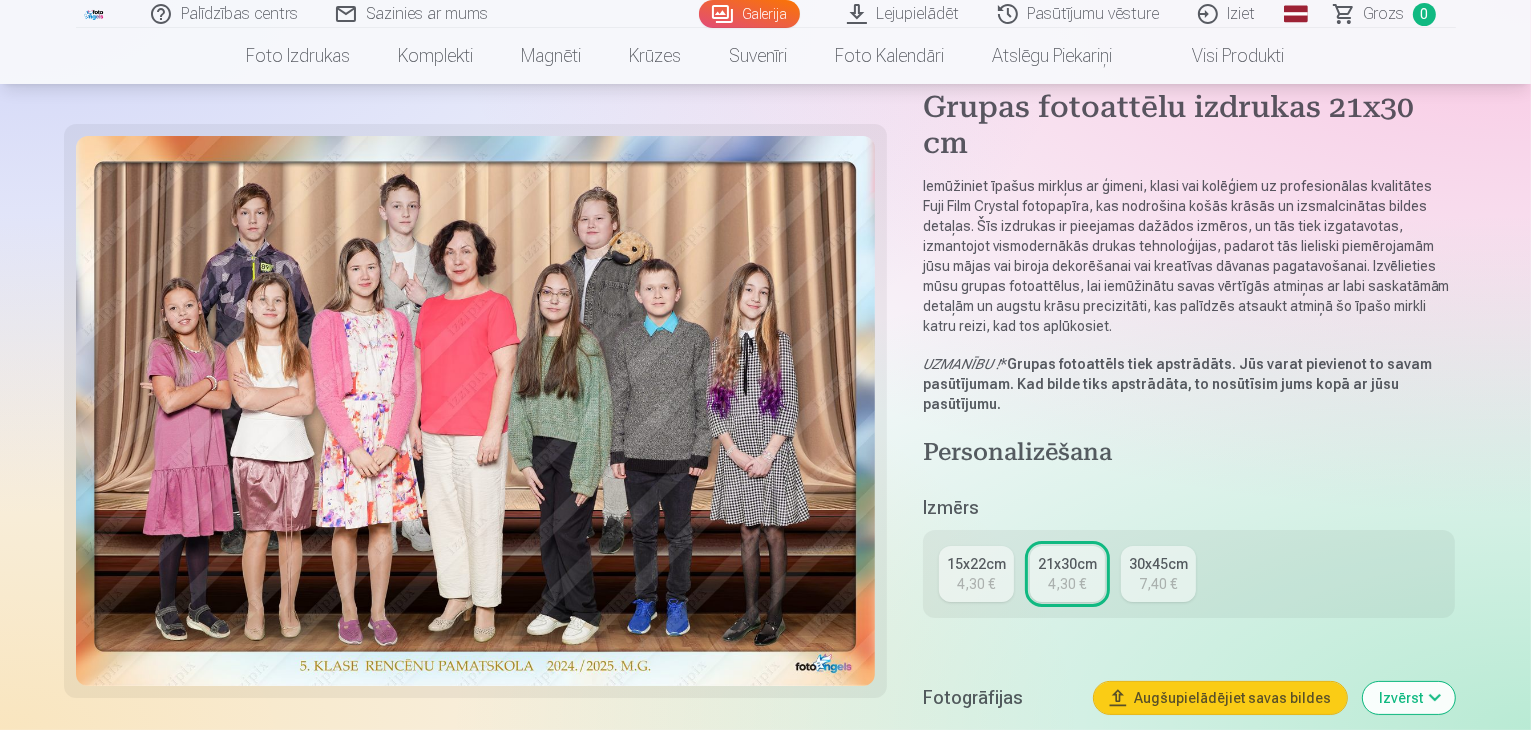 scroll, scrollTop: 200, scrollLeft: 0, axis: vertical 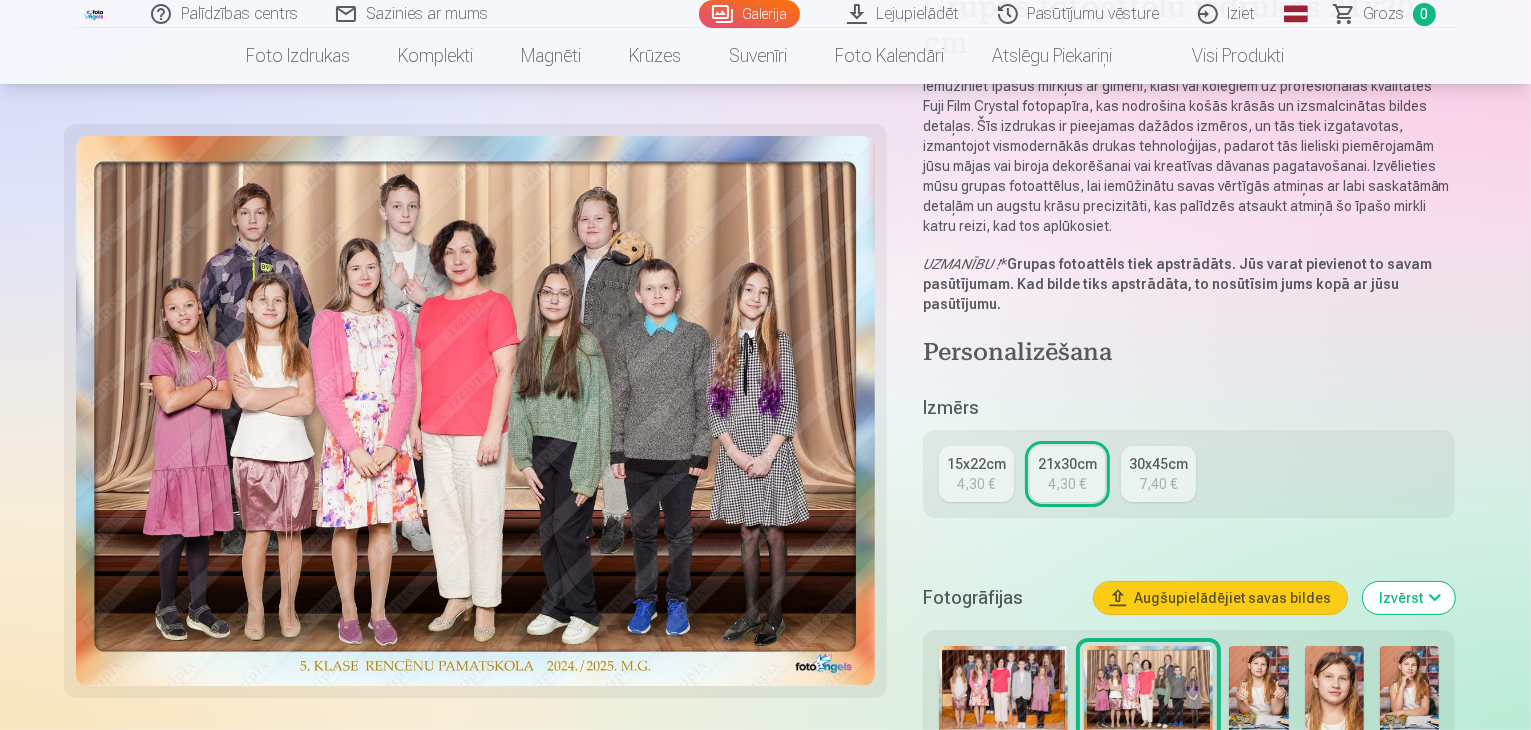 click on "4,30 €" at bounding box center [1067, 484] 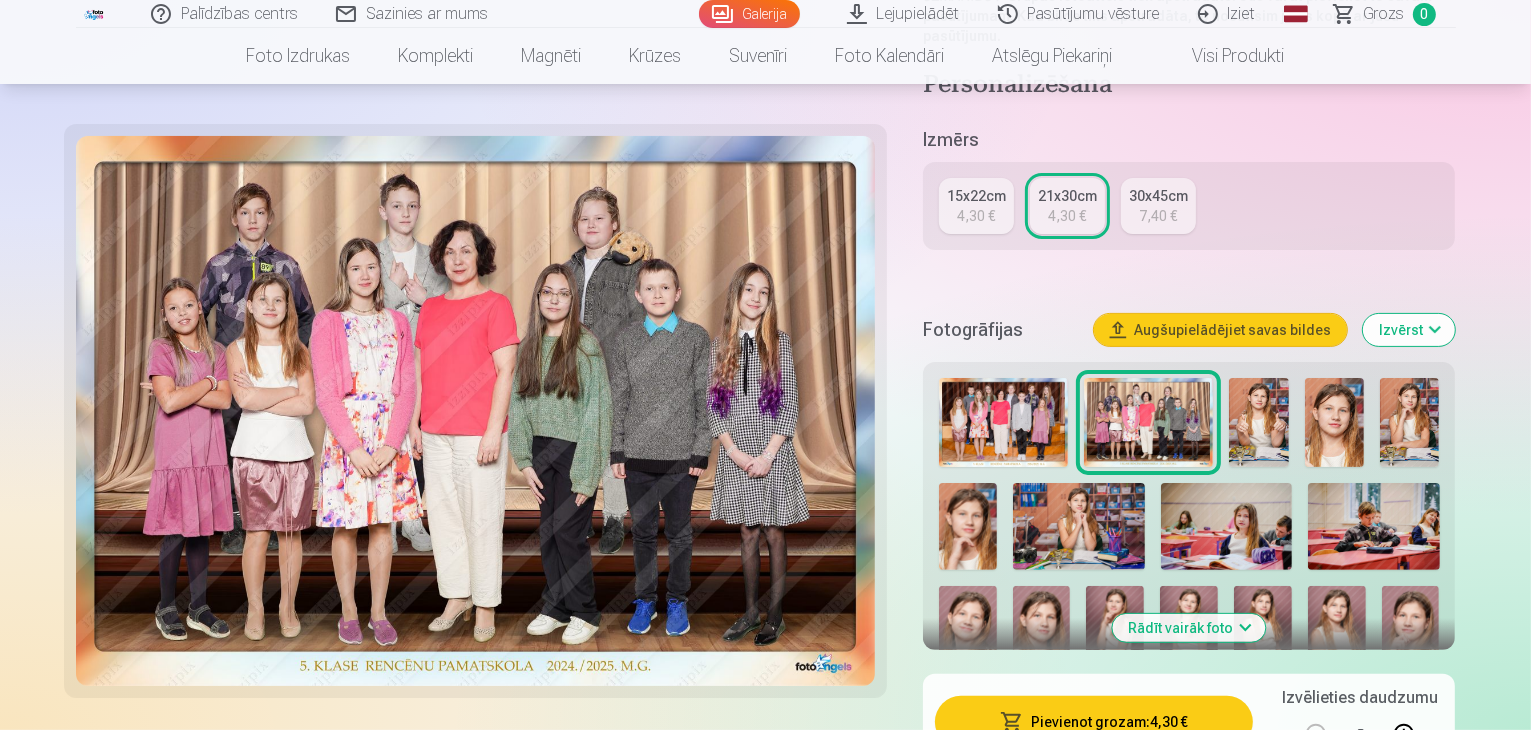 scroll, scrollTop: 500, scrollLeft: 0, axis: vertical 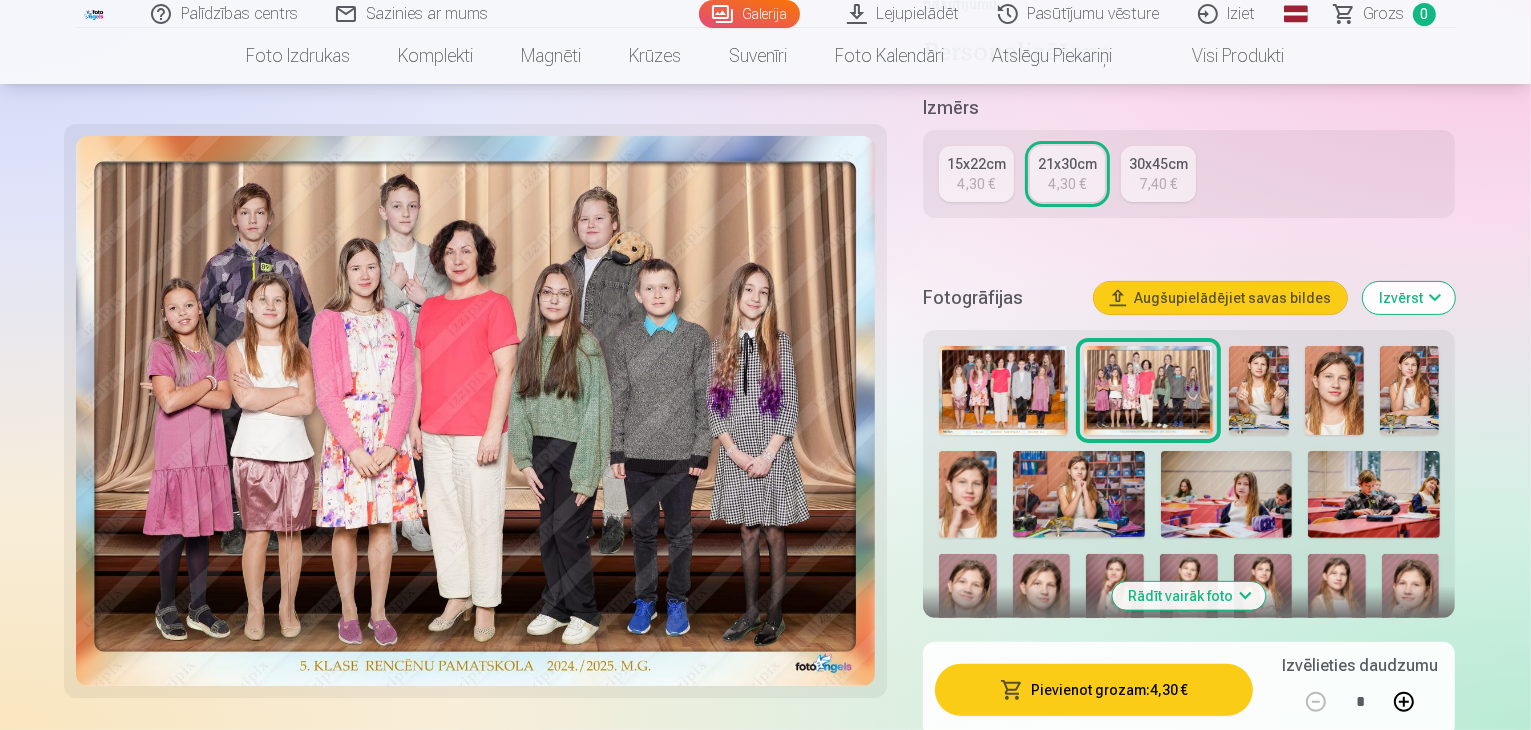 click on "Pievienot grozam :  4,30 €" at bounding box center (1094, 690) 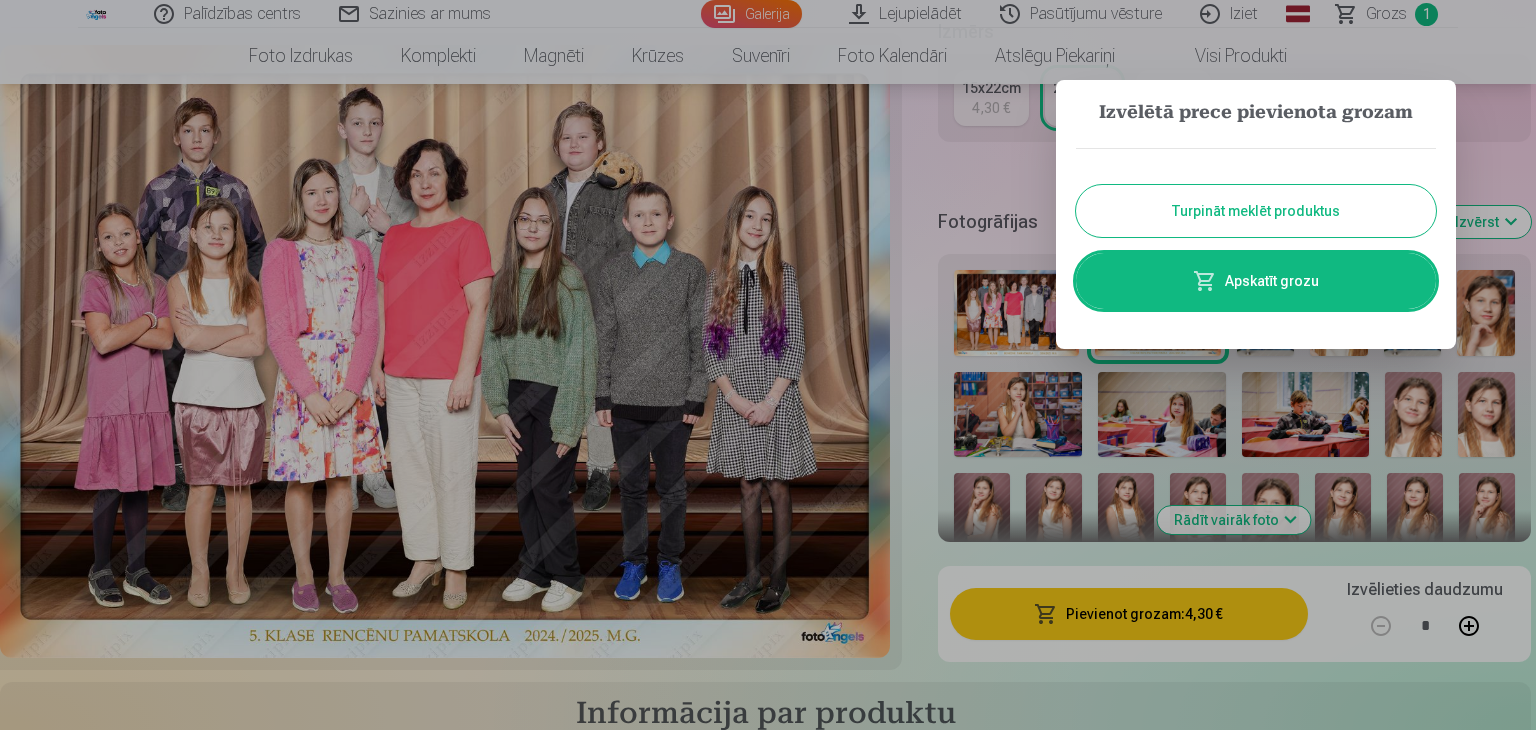 click on "Turpināt meklēt produktus" at bounding box center [1256, 211] 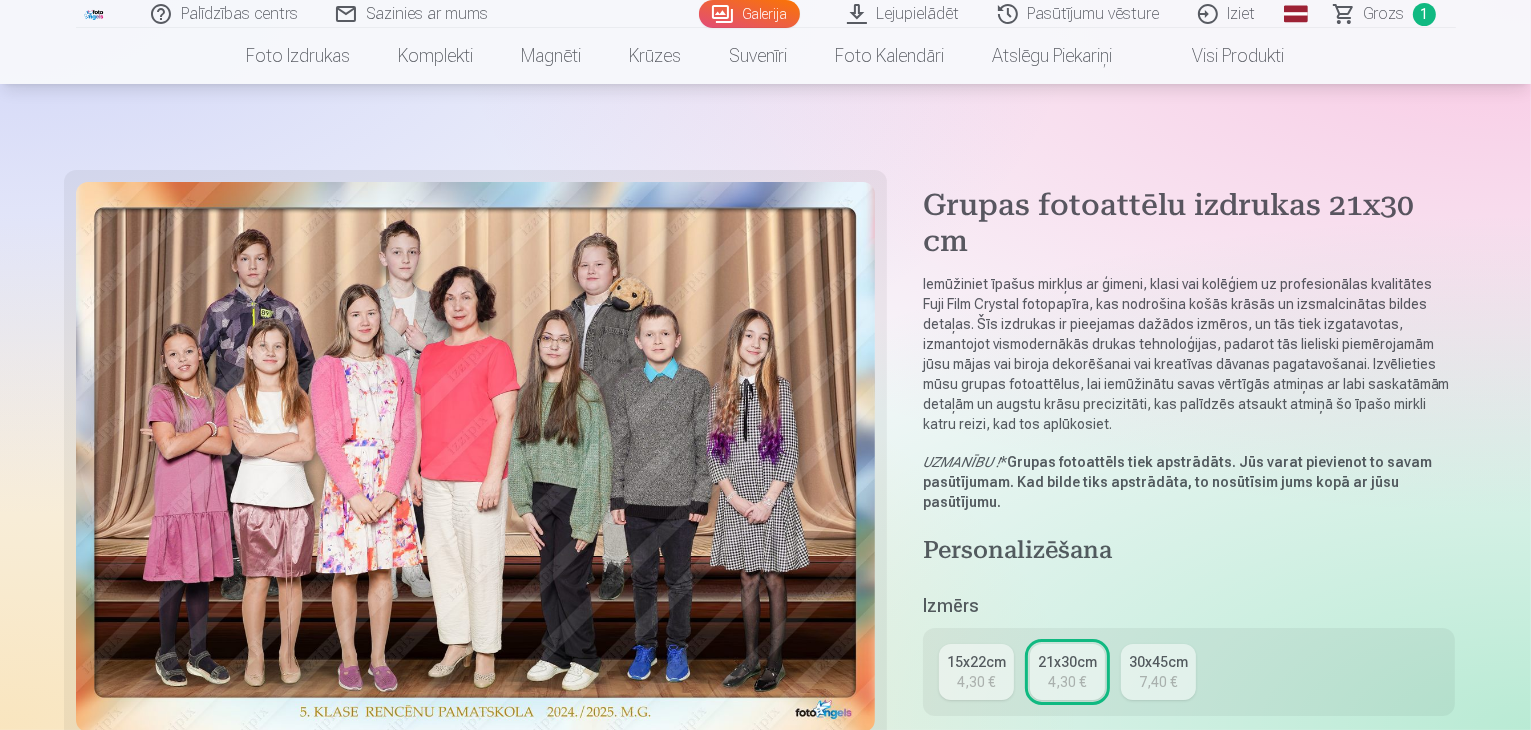 scroll, scrollTop: 0, scrollLeft: 0, axis: both 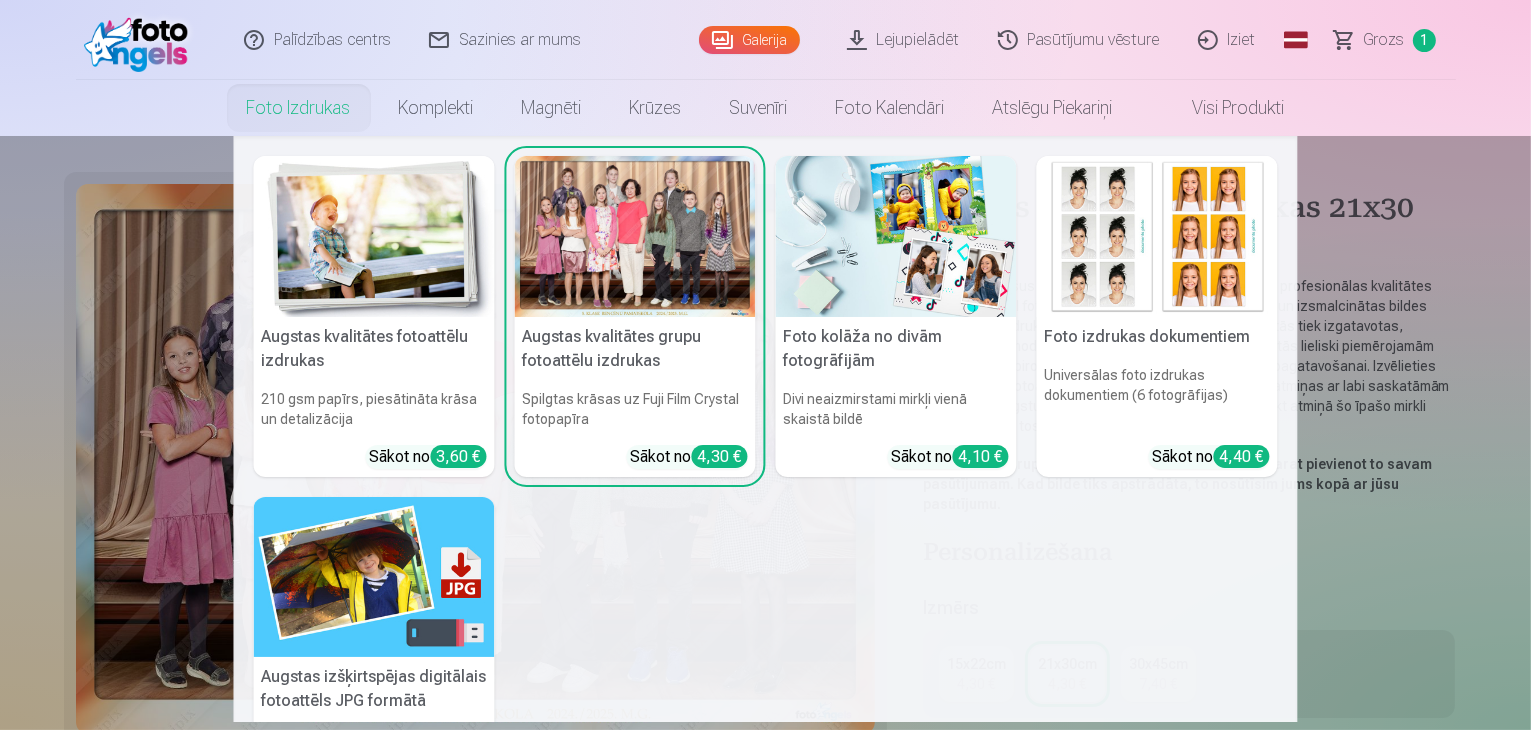 click at bounding box center (896, 236) 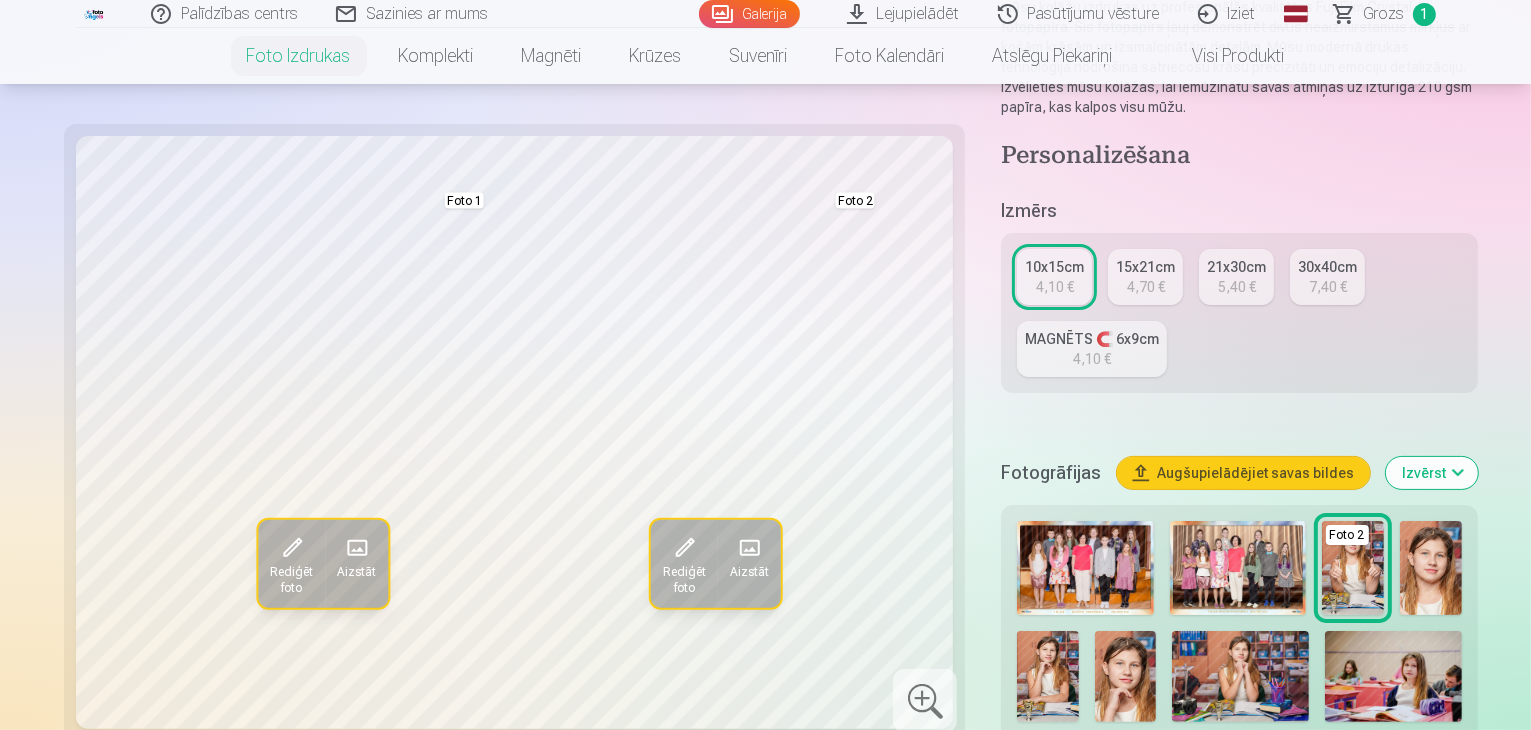 scroll, scrollTop: 300, scrollLeft: 0, axis: vertical 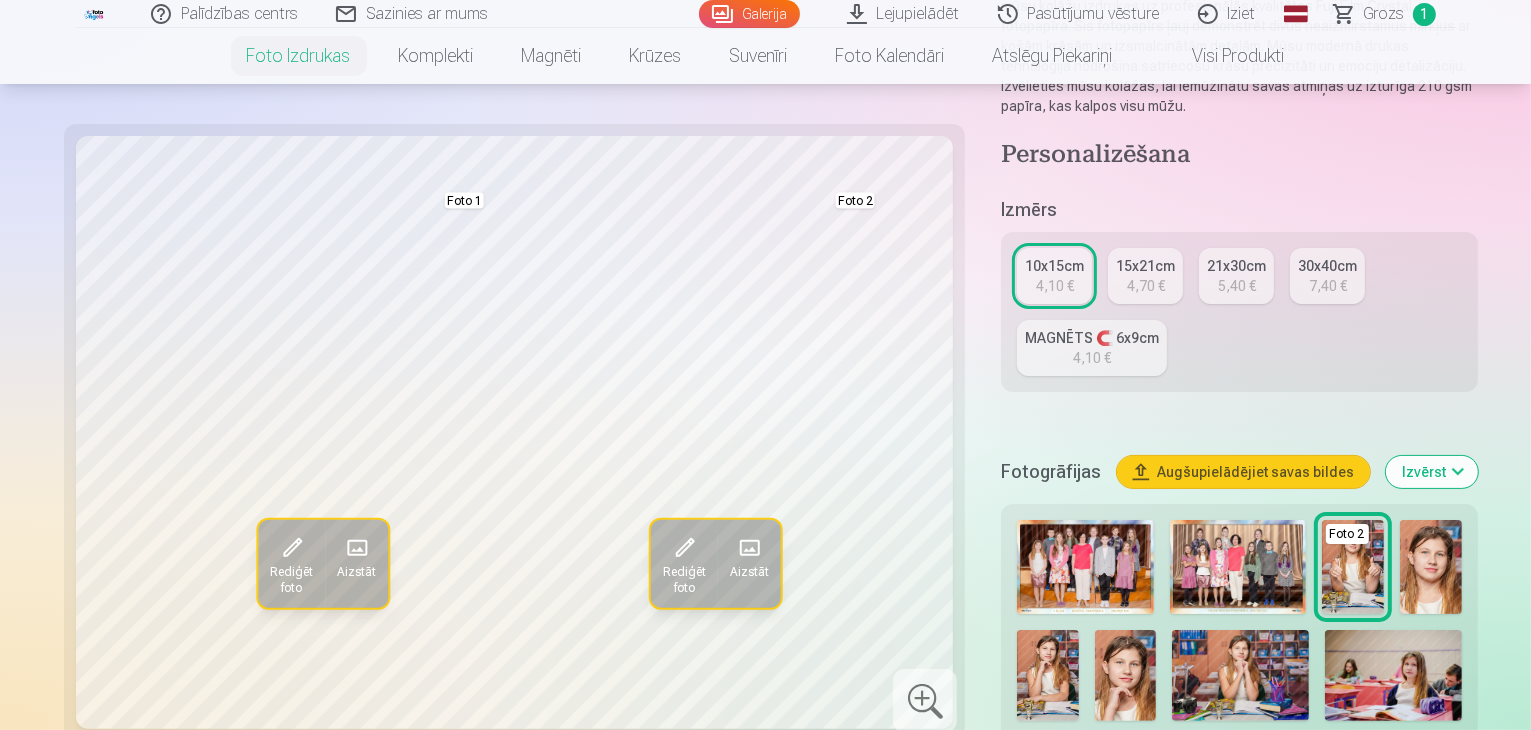 click on "5,40 €" at bounding box center (1237, 286) 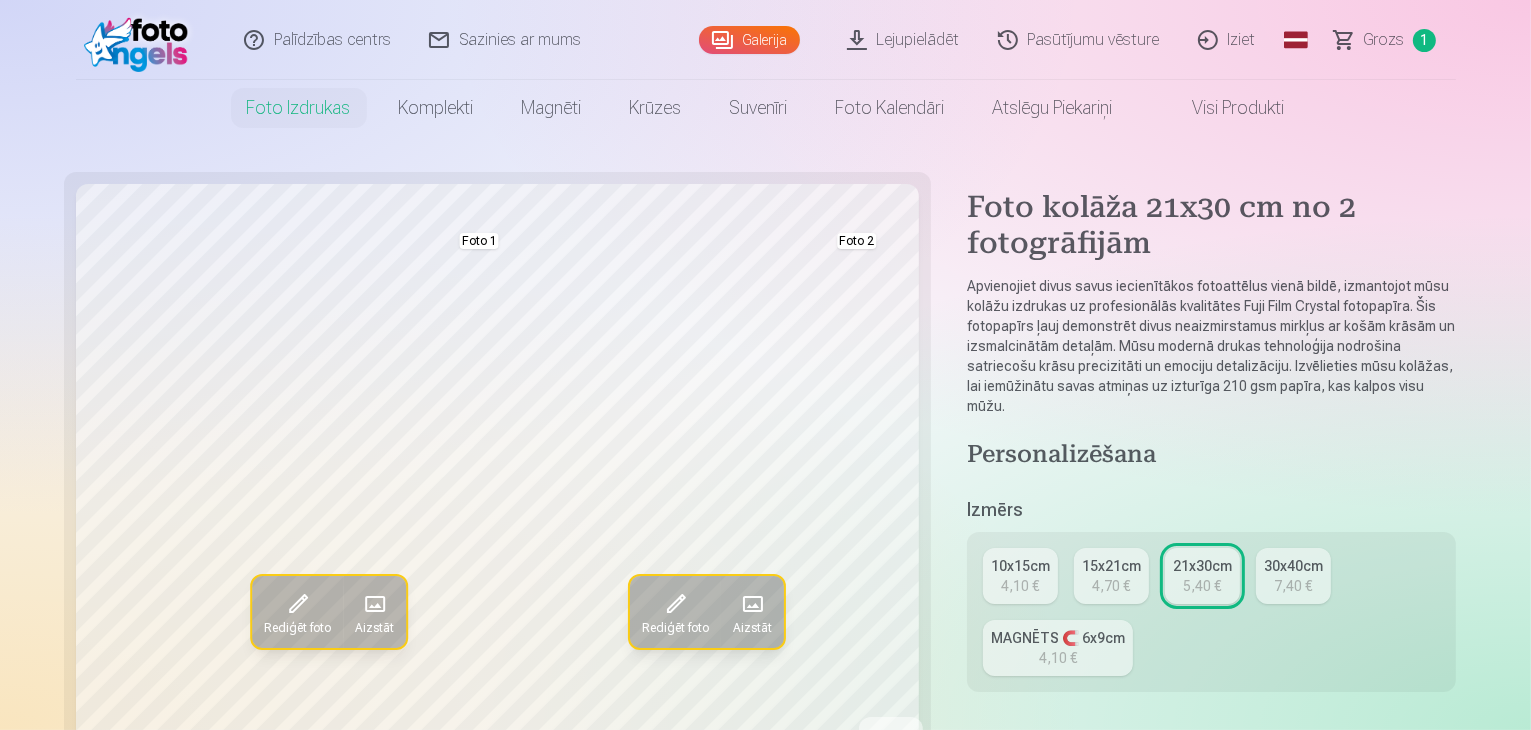 click on "4,10 €" at bounding box center [1020, 586] 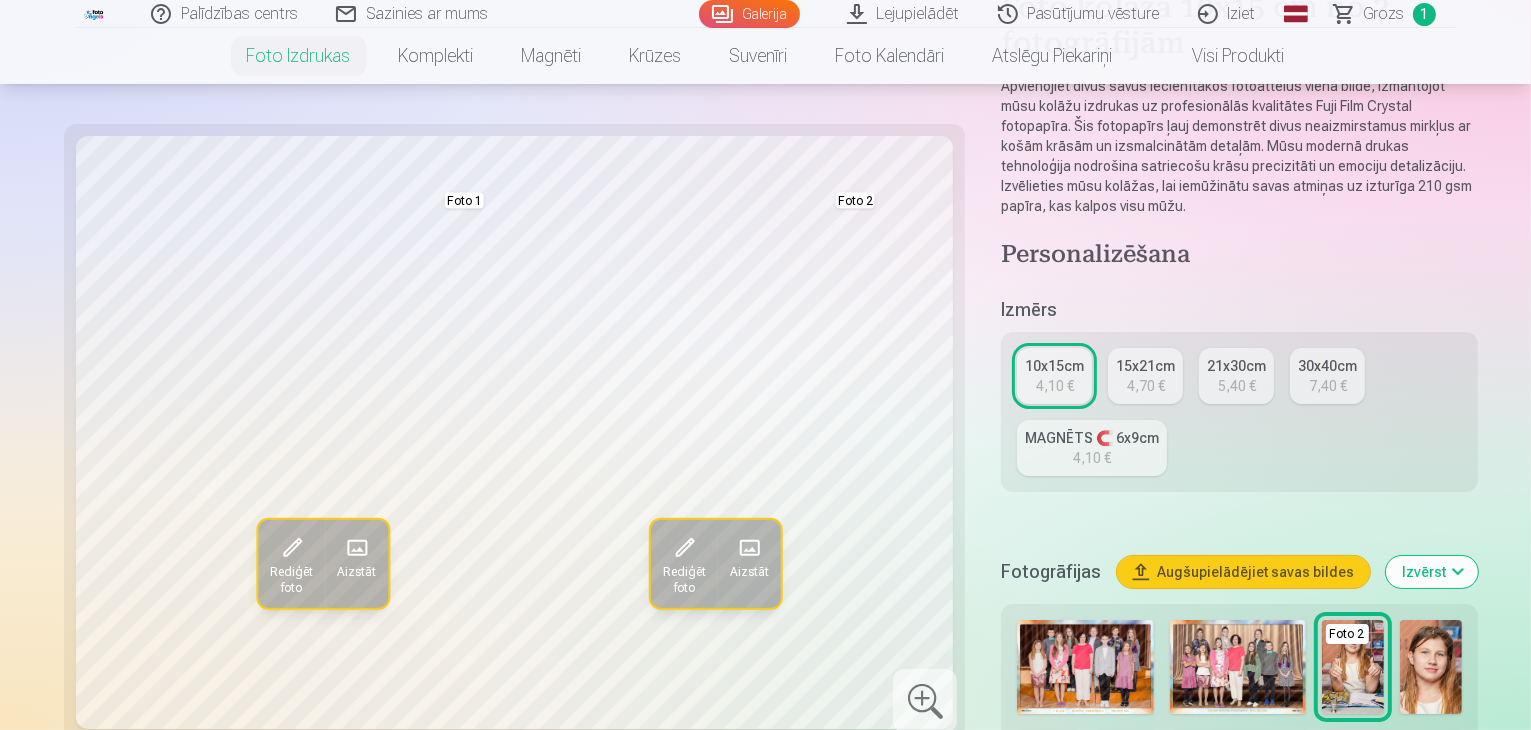 scroll, scrollTop: 300, scrollLeft: 0, axis: vertical 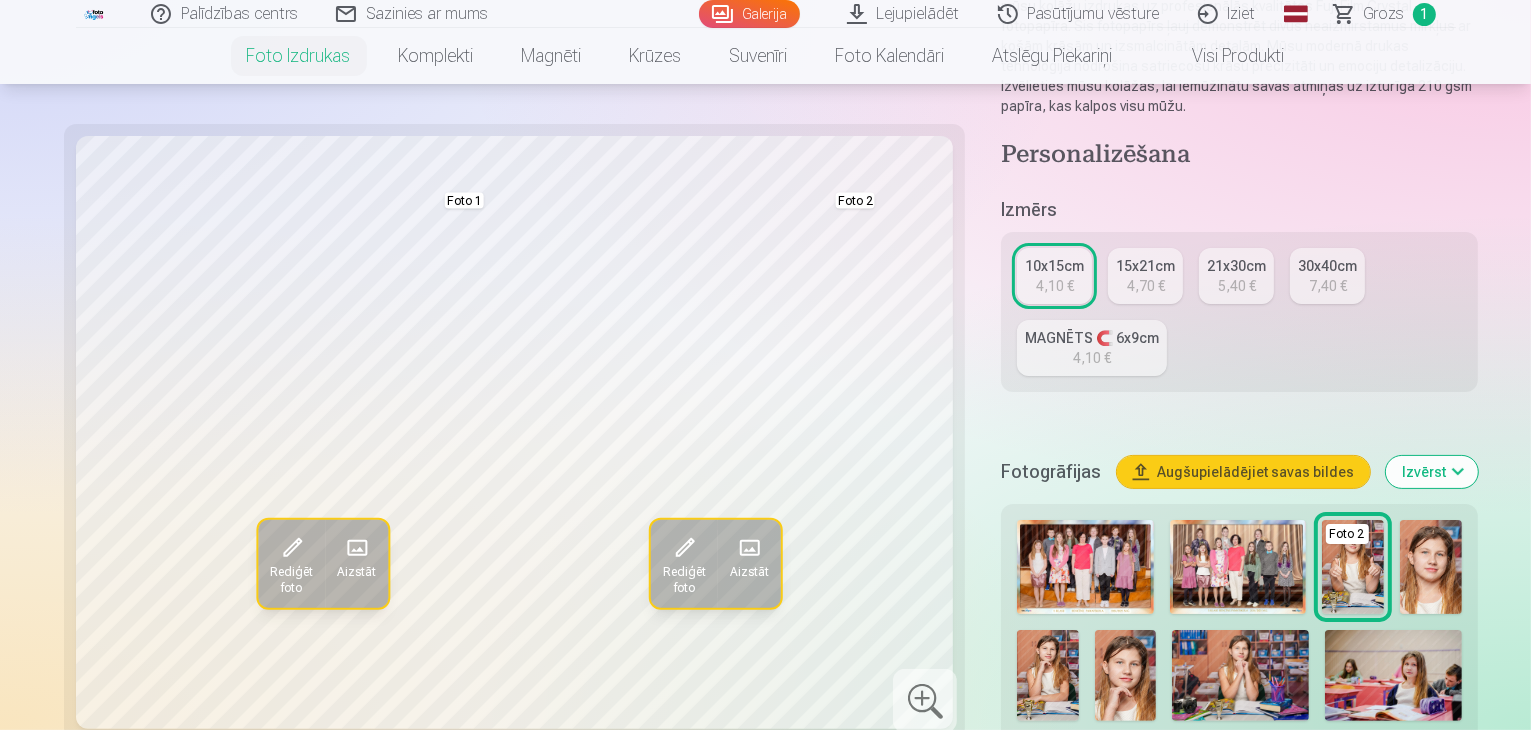 click at bounding box center [1240, 676] 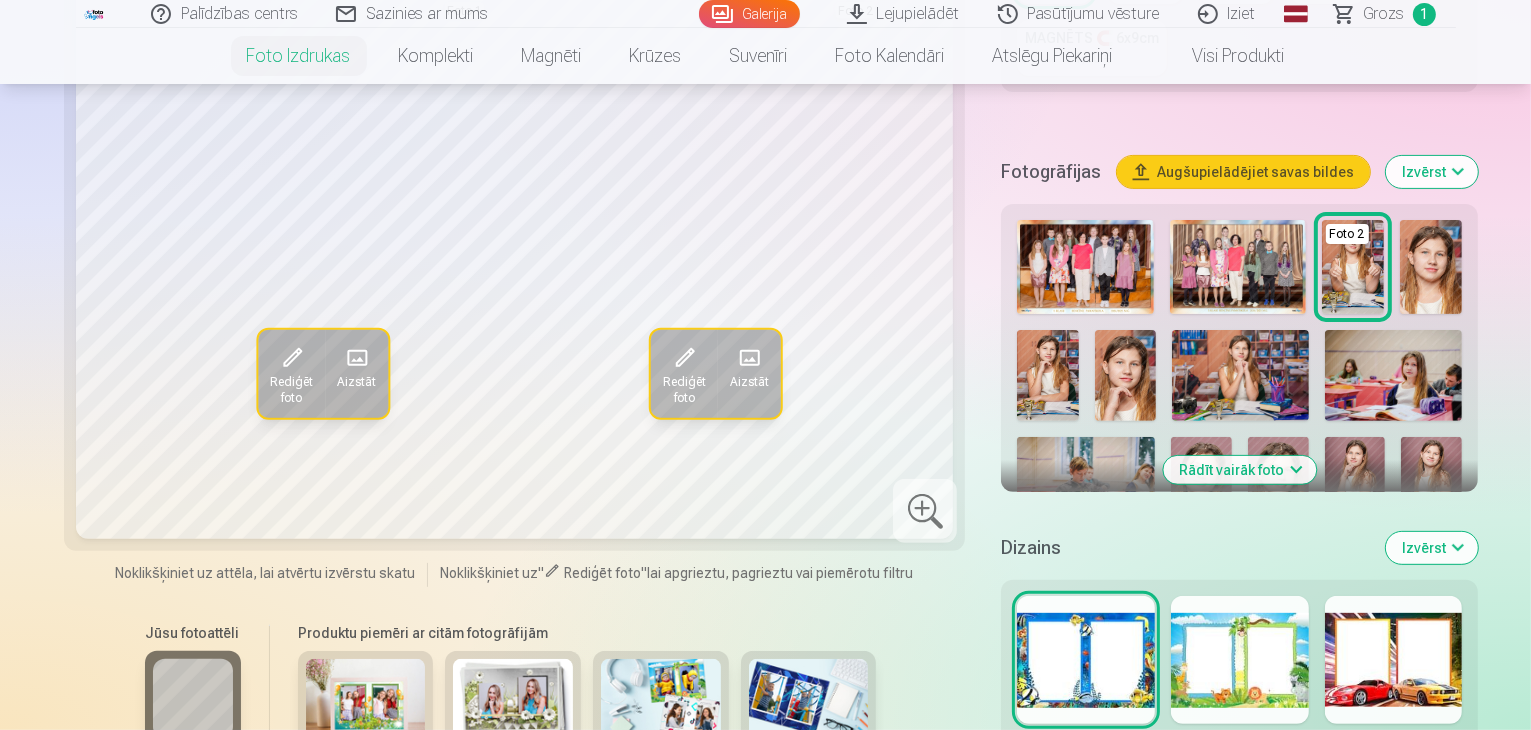 scroll, scrollTop: 700, scrollLeft: 0, axis: vertical 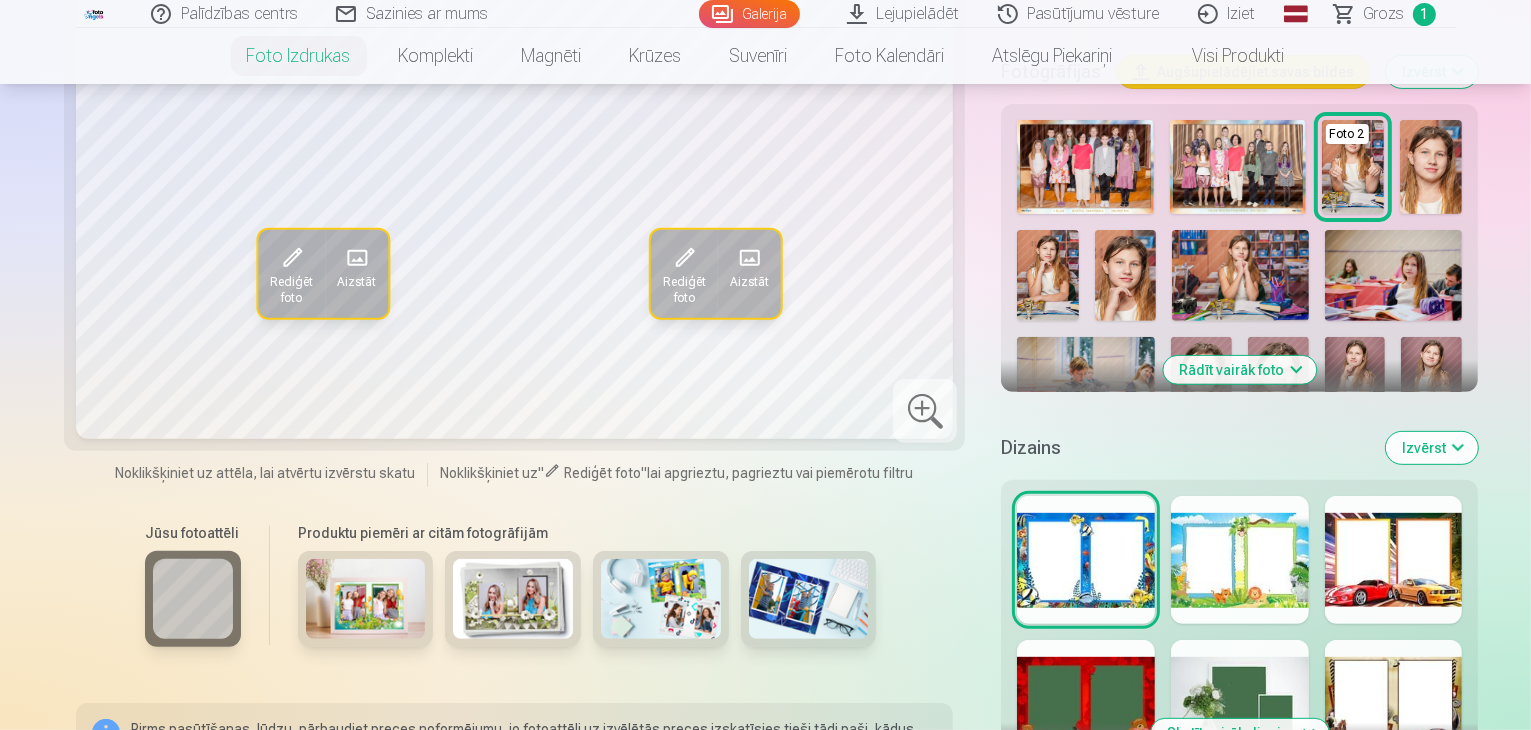 click at bounding box center (366, 599) 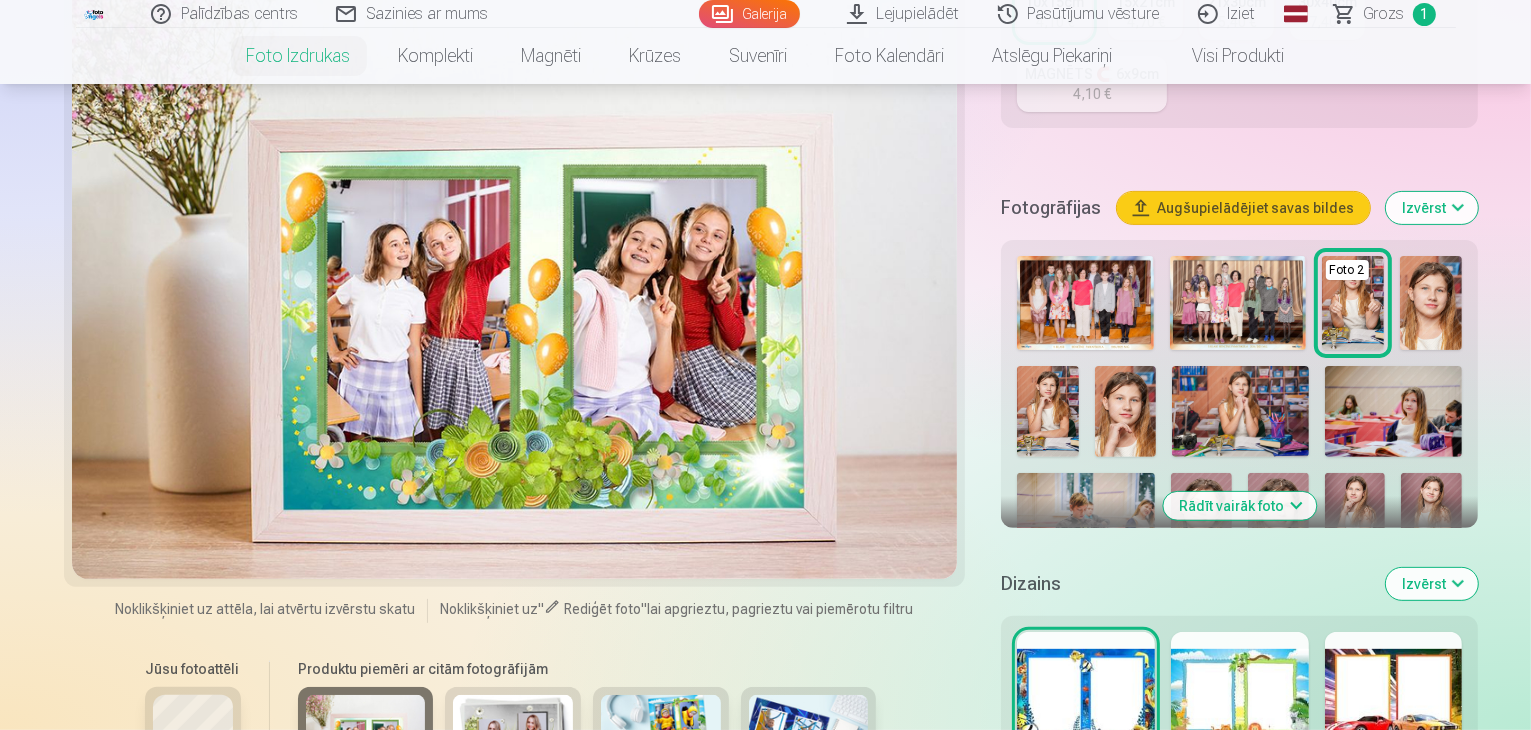 scroll, scrollTop: 600, scrollLeft: 0, axis: vertical 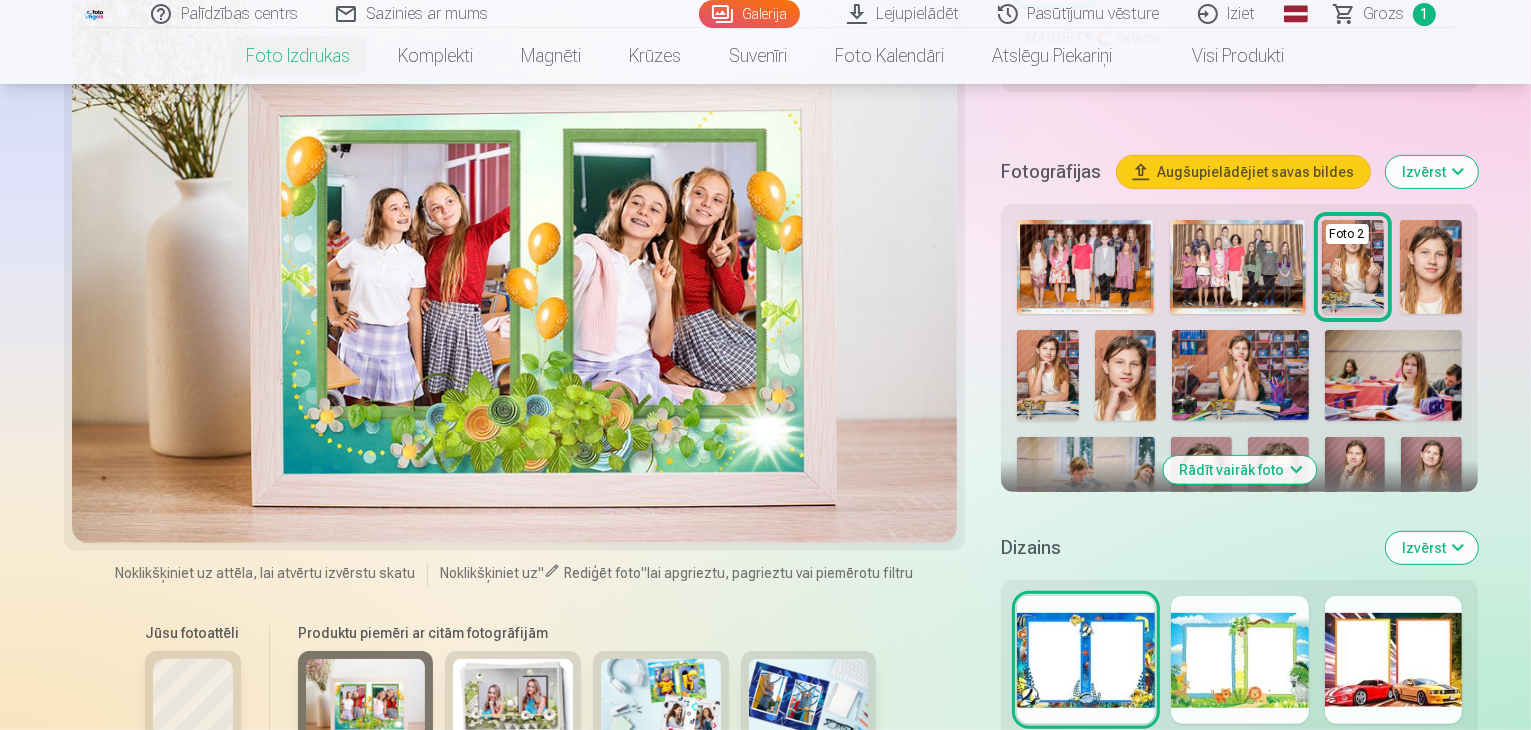 click at bounding box center (513, 699) 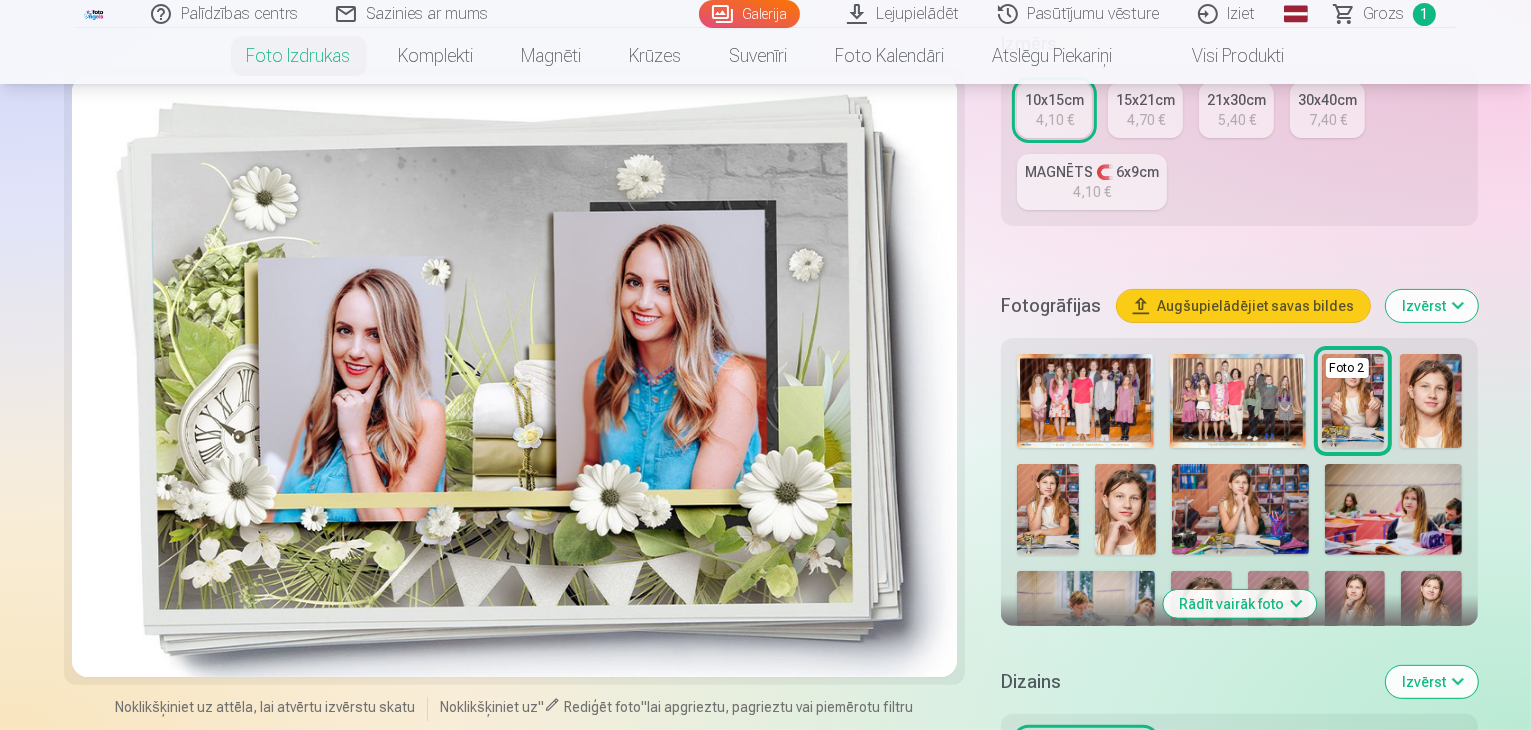 scroll, scrollTop: 600, scrollLeft: 0, axis: vertical 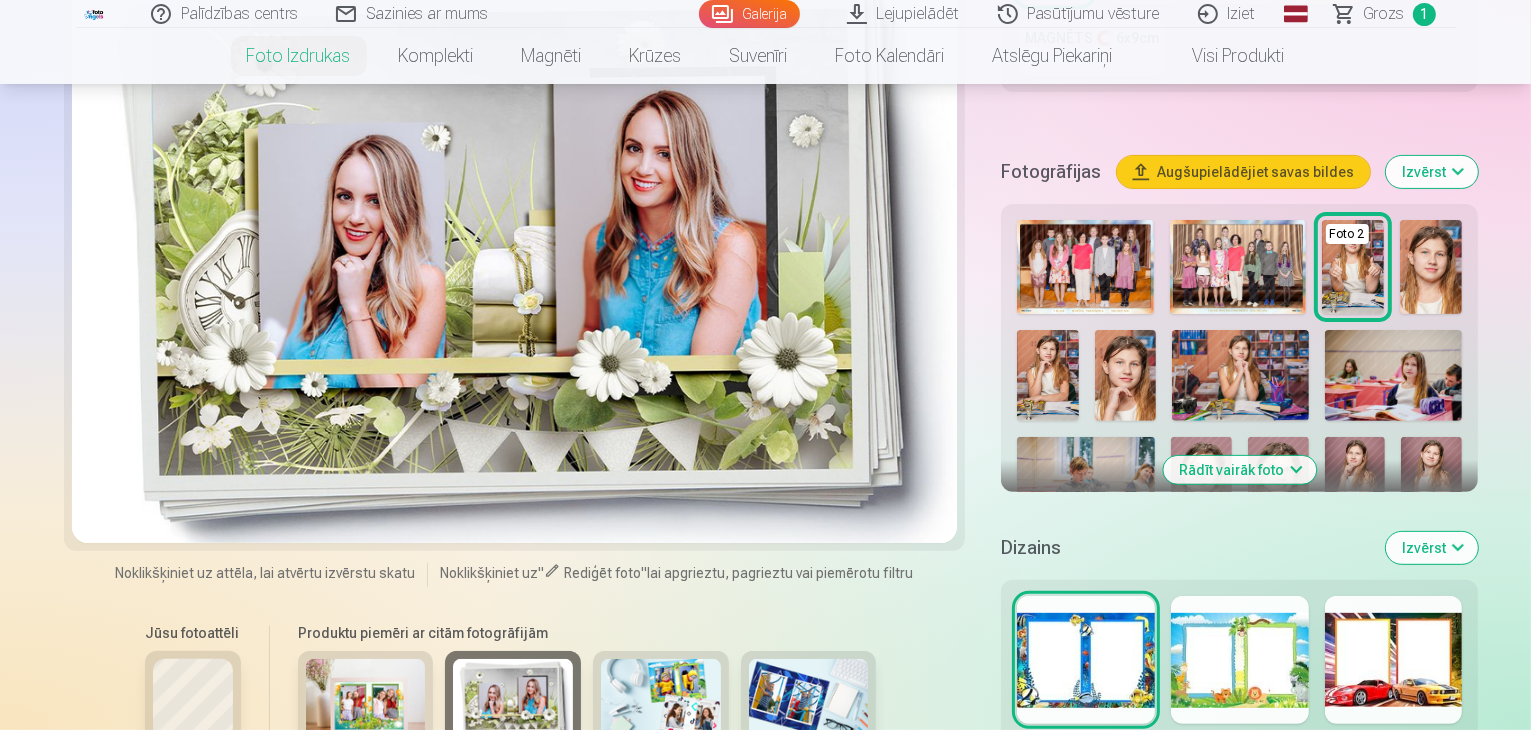click at bounding box center (661, 699) 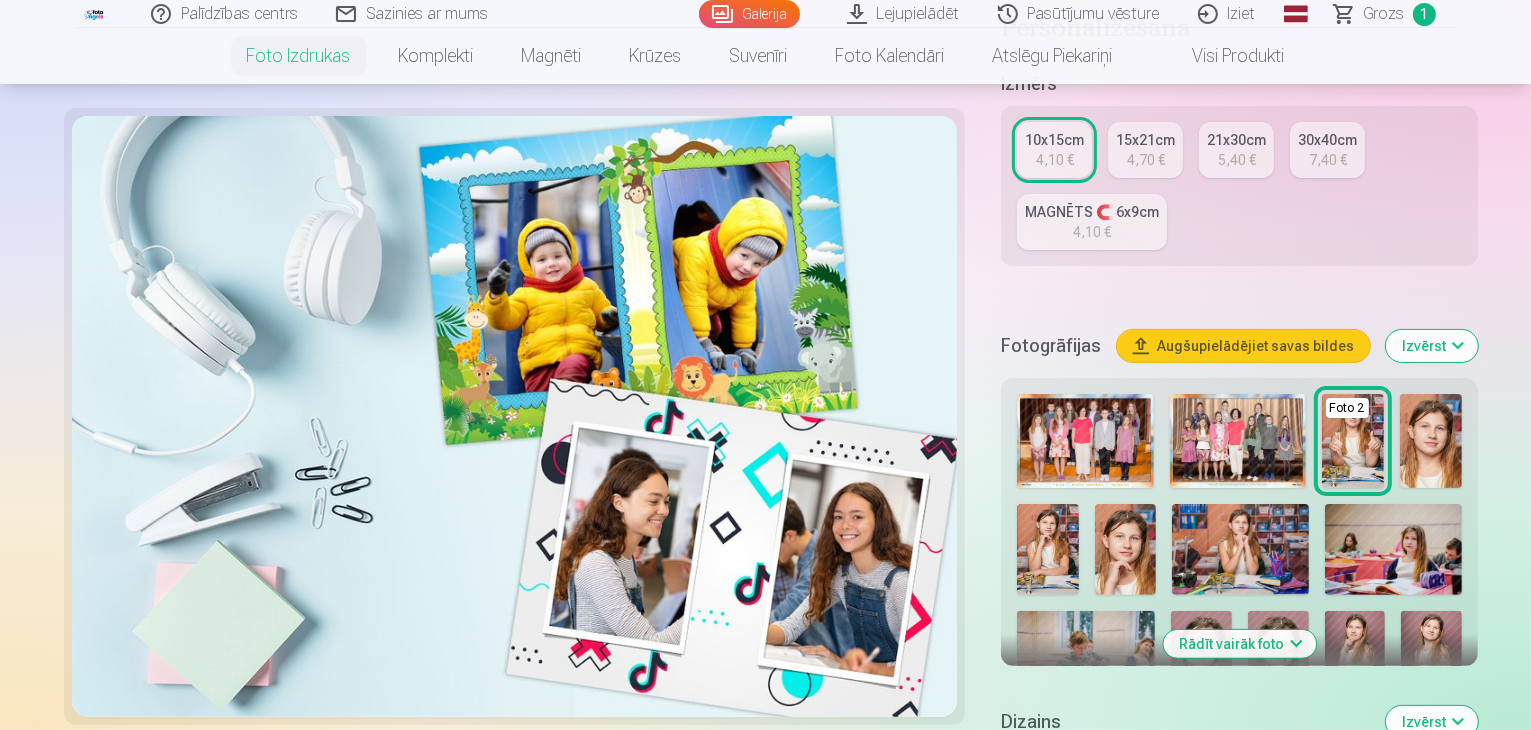 scroll, scrollTop: 500, scrollLeft: 0, axis: vertical 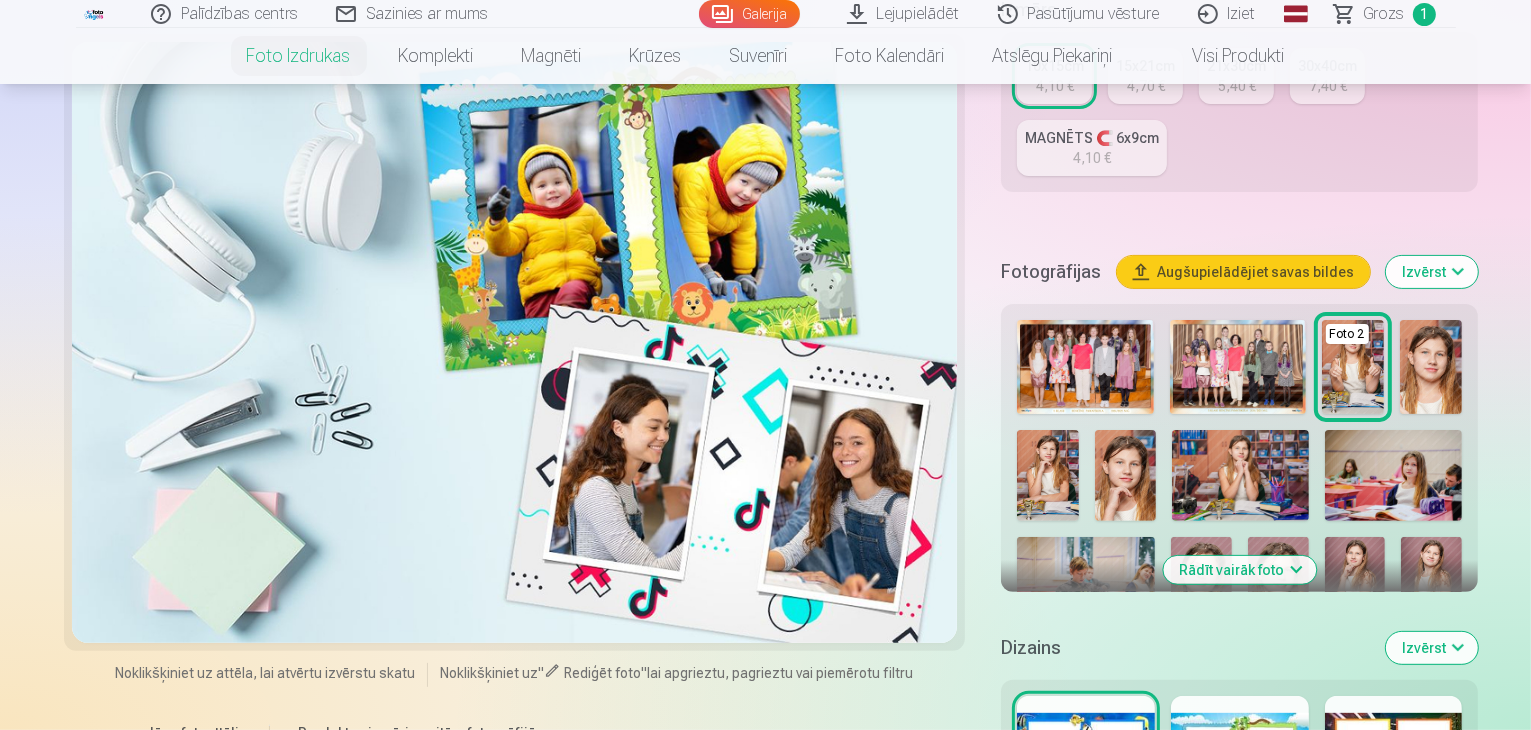 click at bounding box center [809, 799] 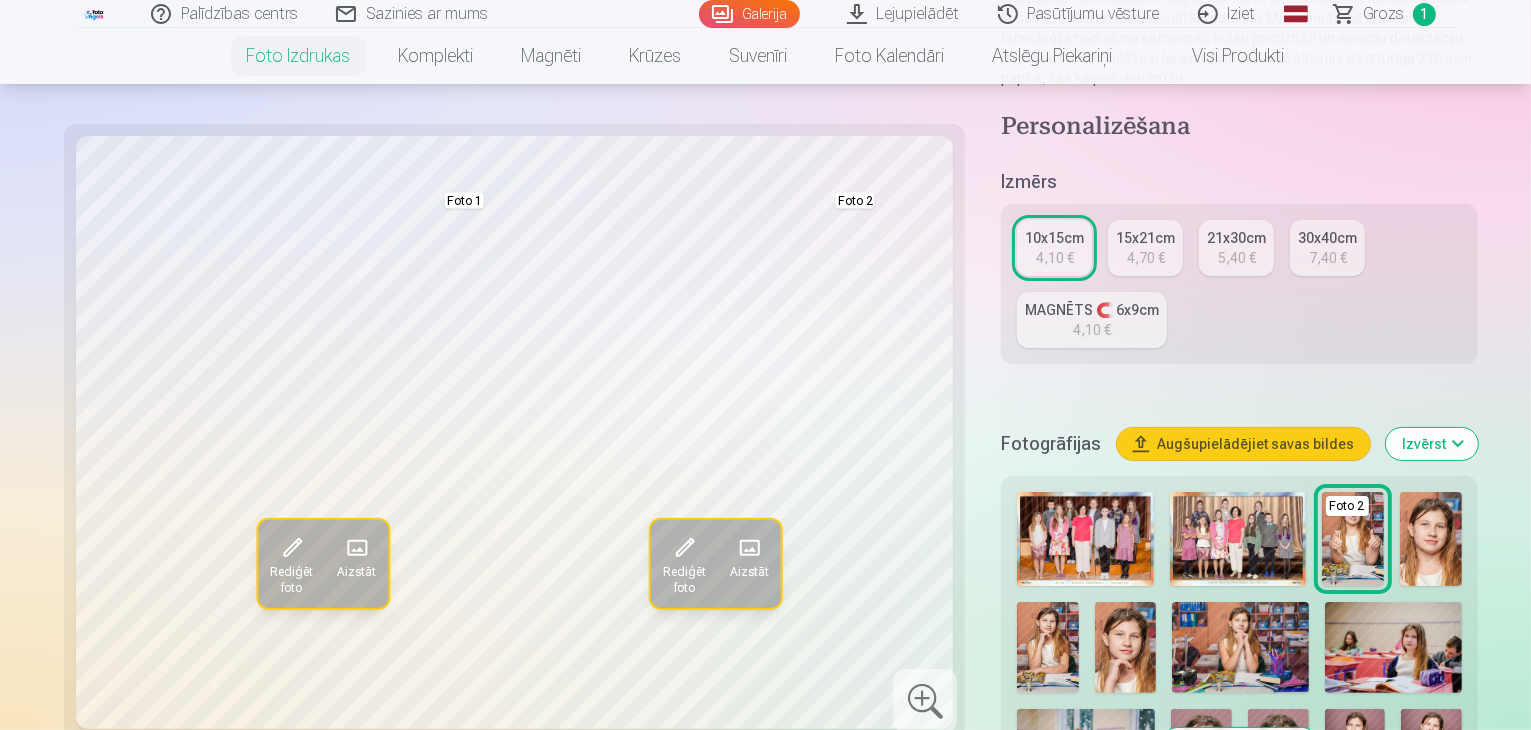scroll, scrollTop: 200, scrollLeft: 0, axis: vertical 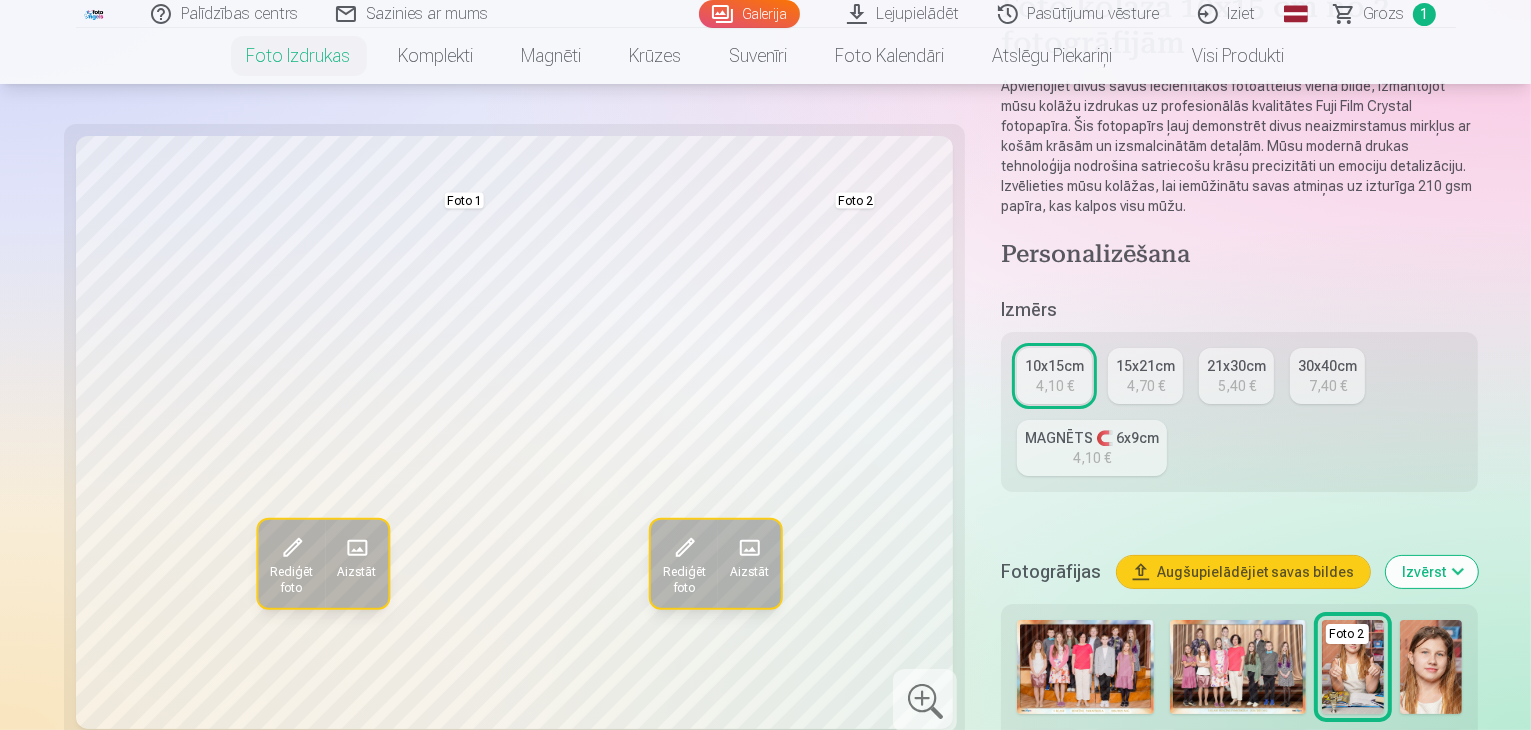 click on "5,40 €" at bounding box center [1237, 386] 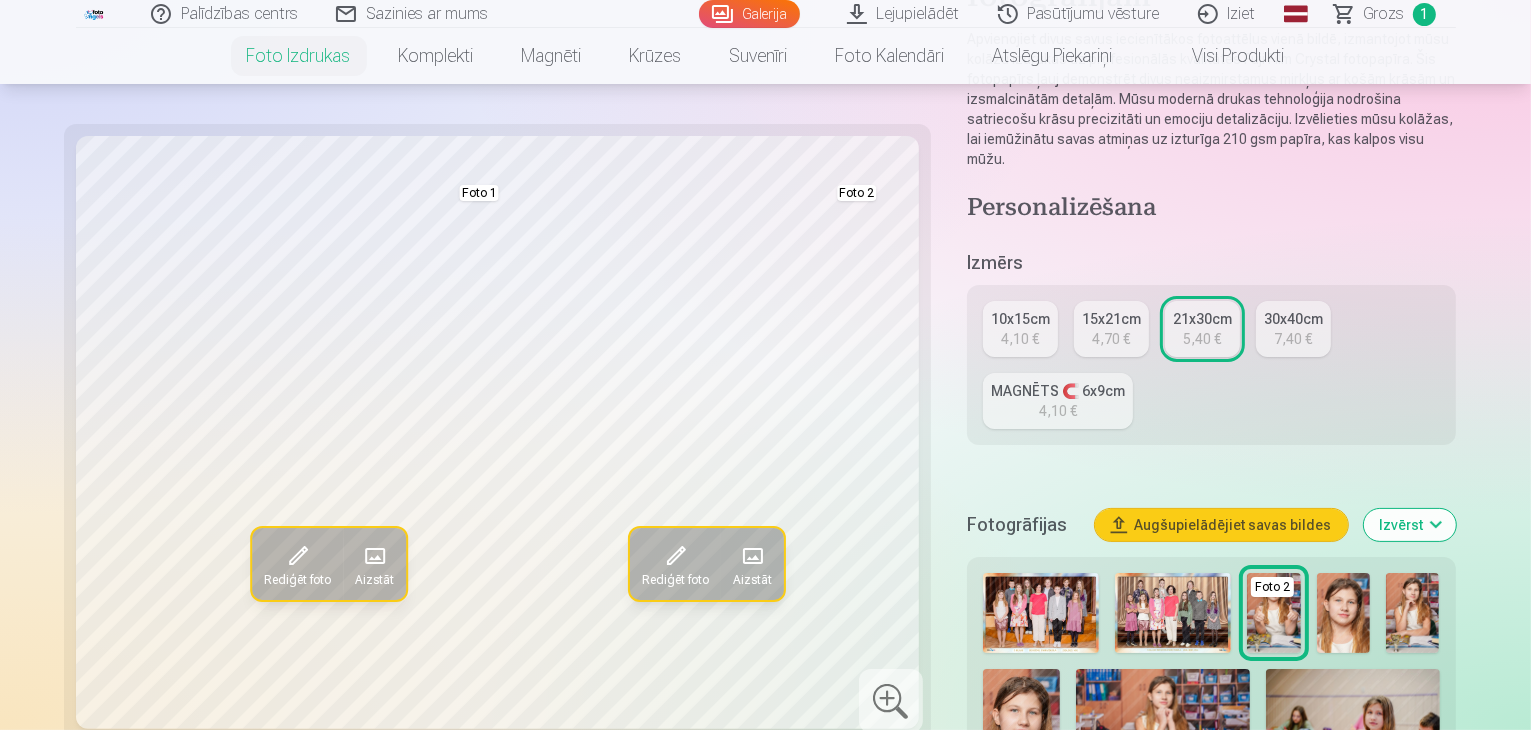 scroll, scrollTop: 200, scrollLeft: 0, axis: vertical 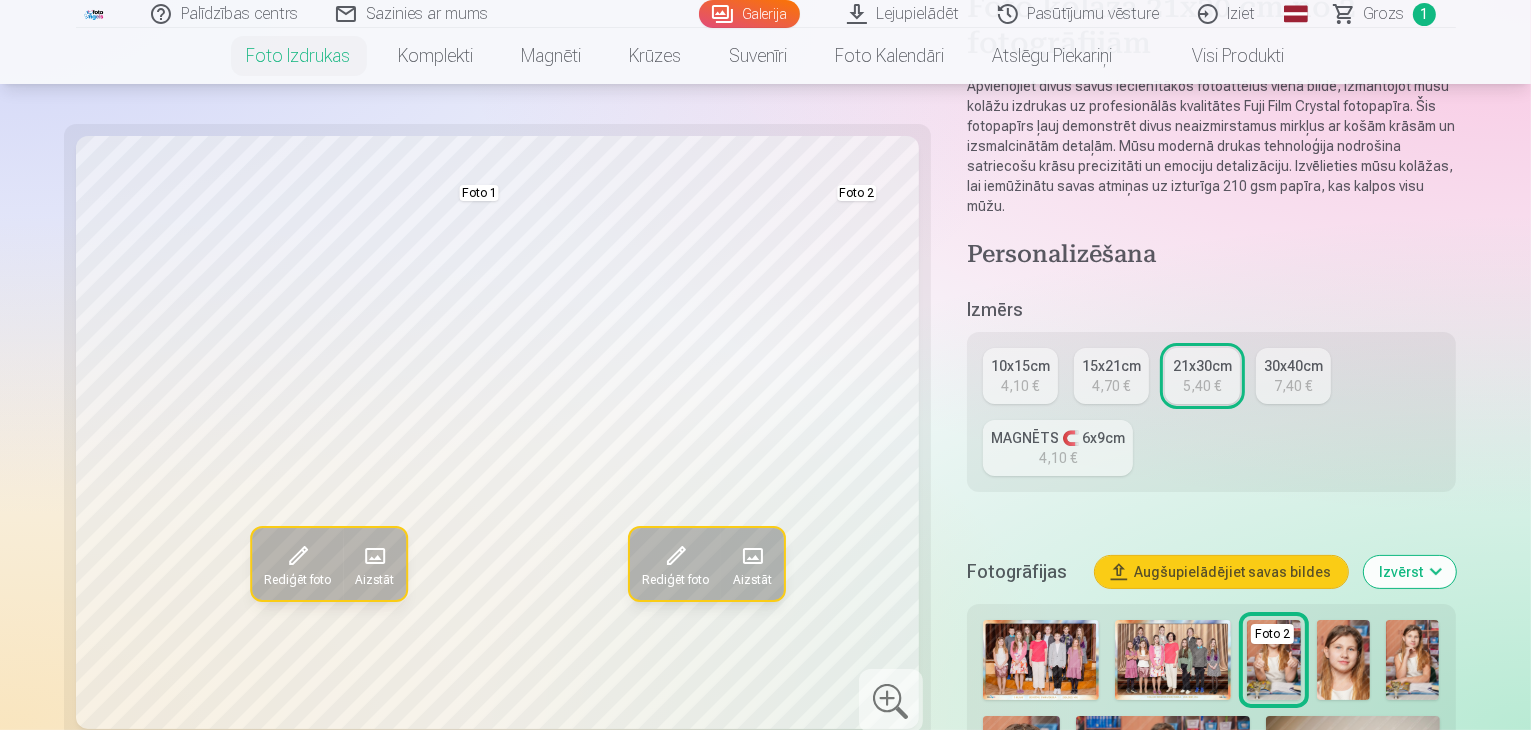 click on "4,70 €" at bounding box center (1111, 386) 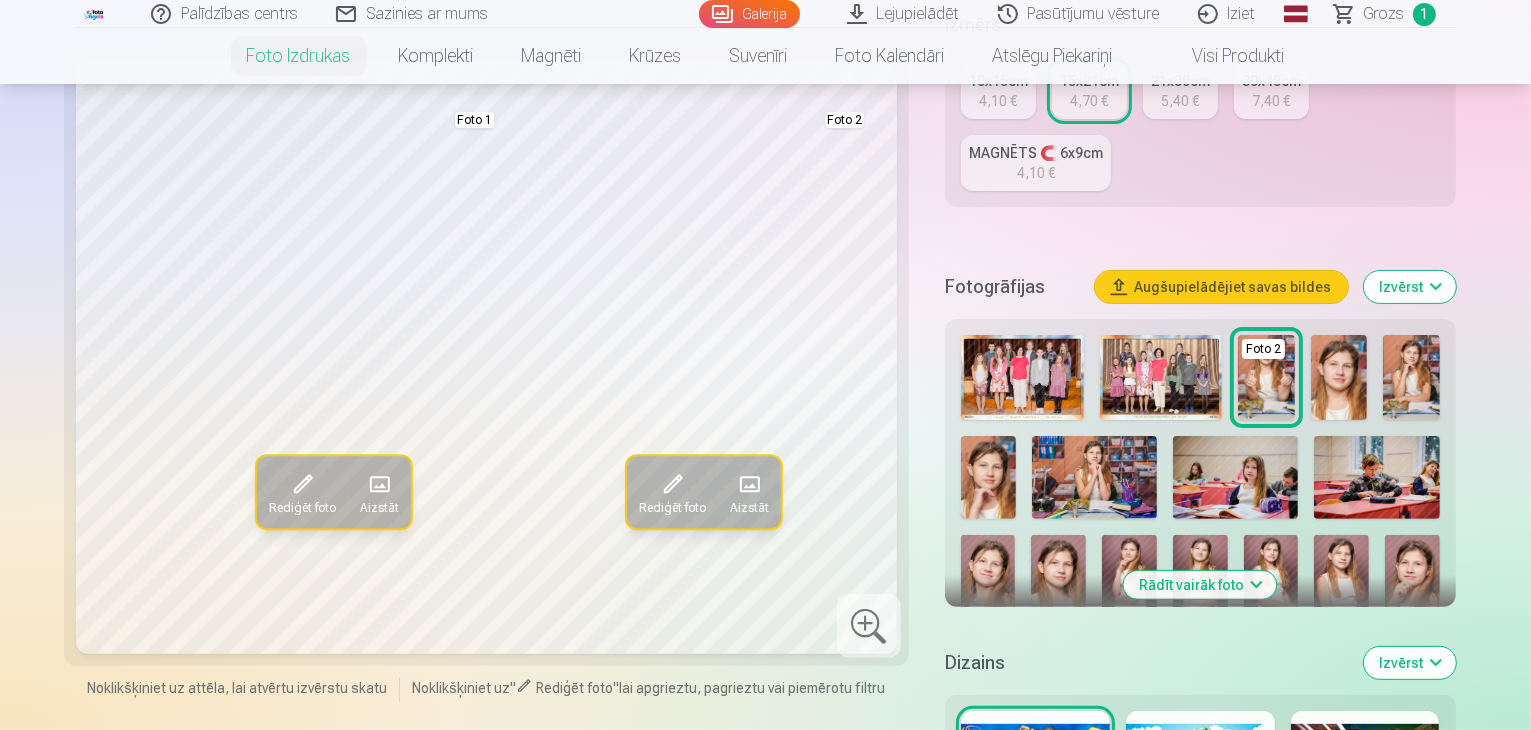 scroll, scrollTop: 500, scrollLeft: 0, axis: vertical 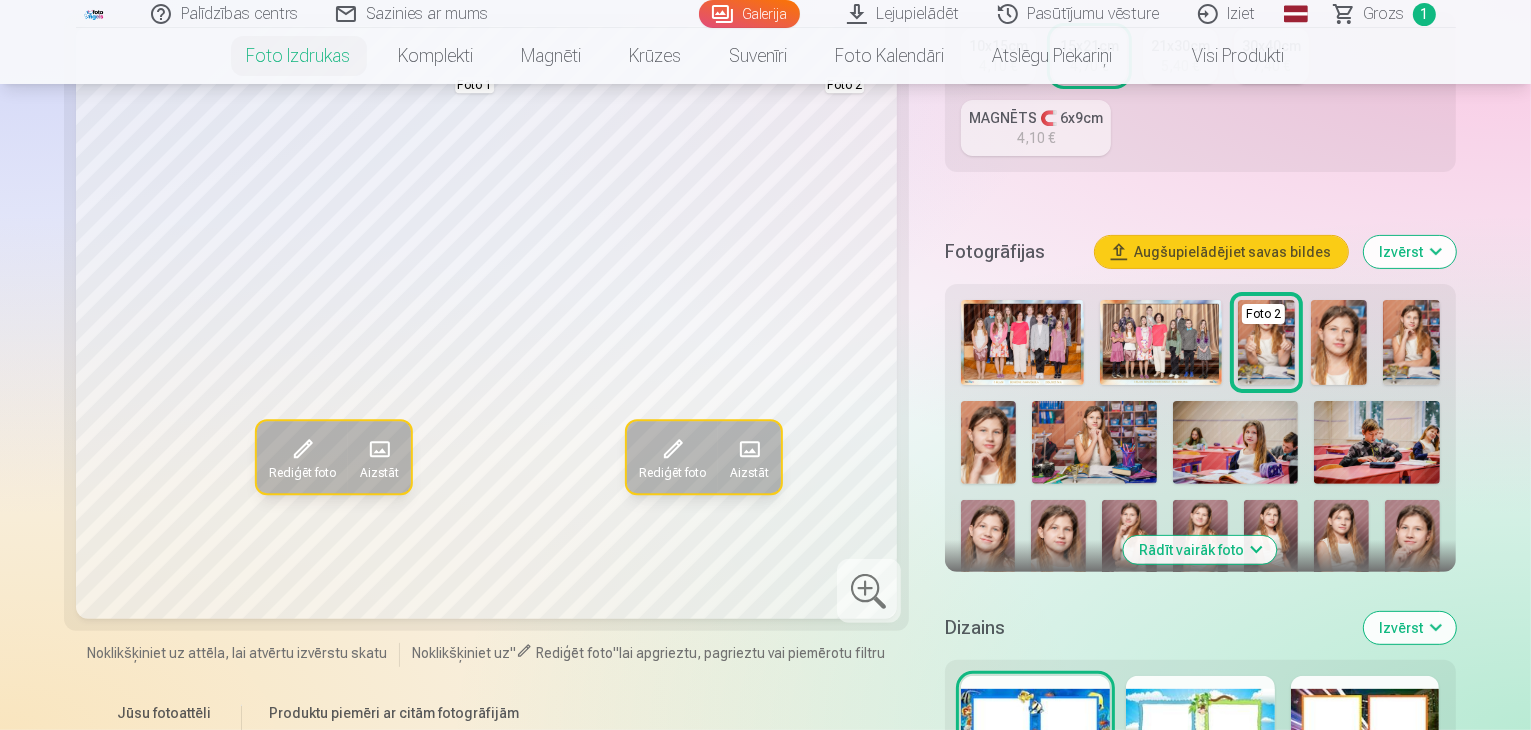 click on "Rādīt vairāk foto" at bounding box center (1200, 550) 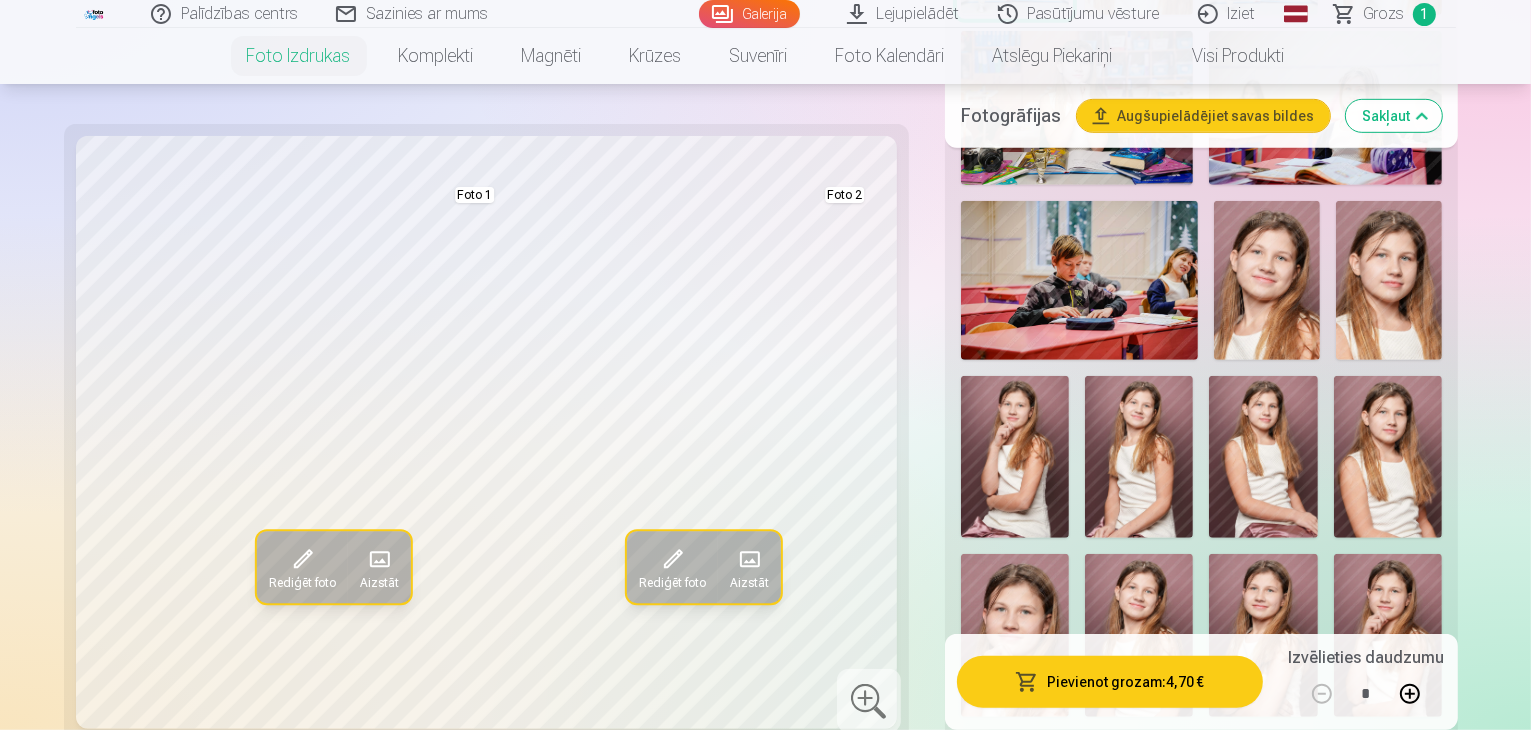 scroll, scrollTop: 1200, scrollLeft: 0, axis: vertical 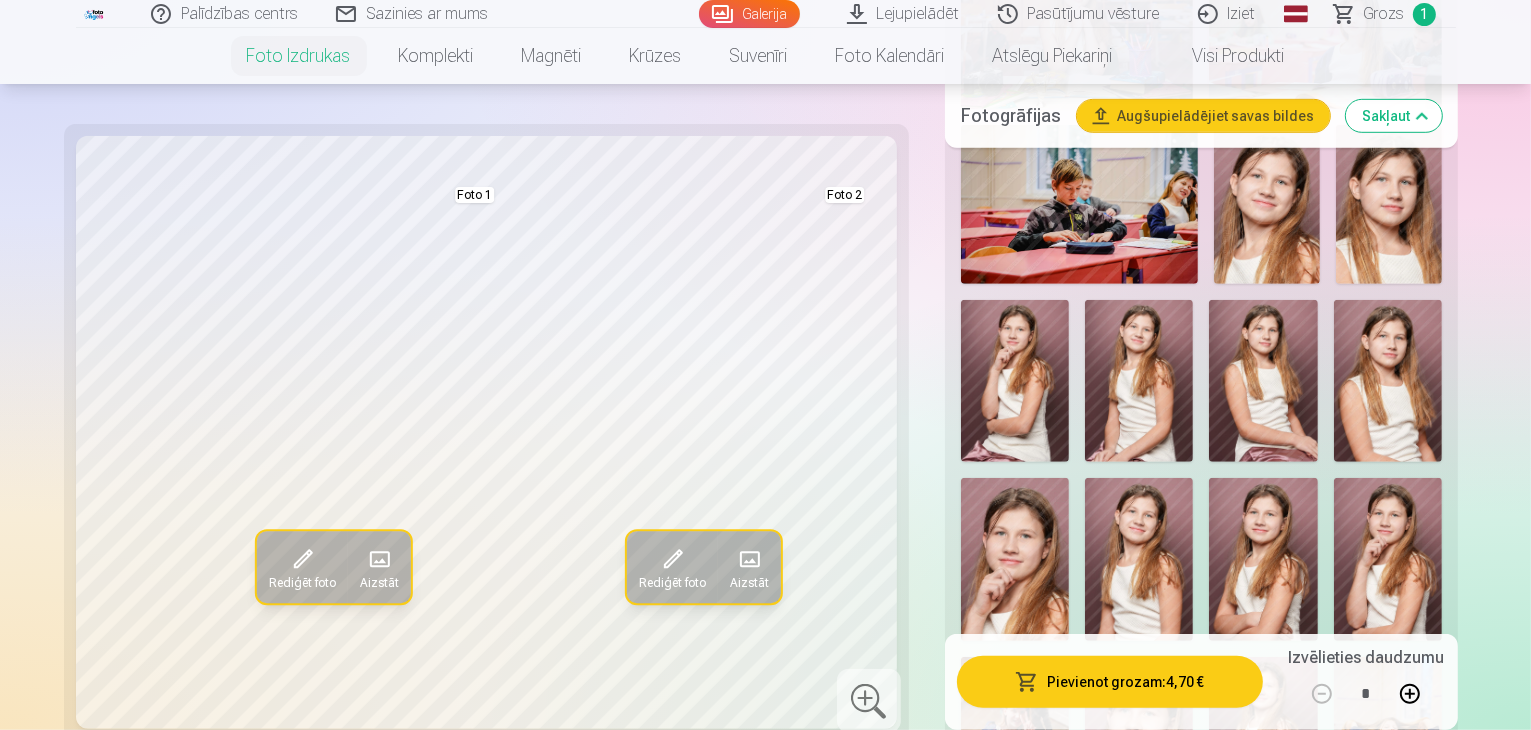 click at bounding box center (1036, 947) 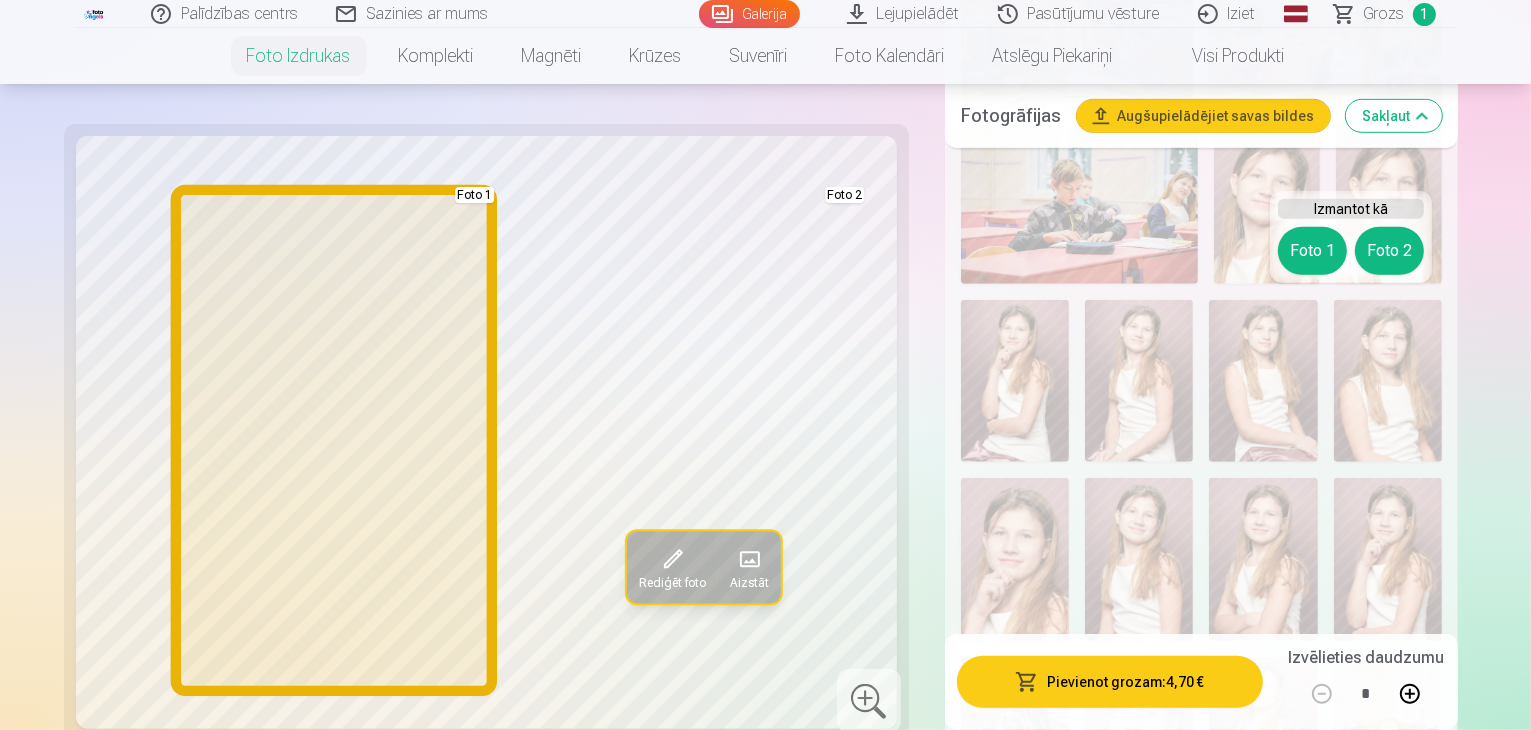 click on "Foto   1" at bounding box center (1312, 251) 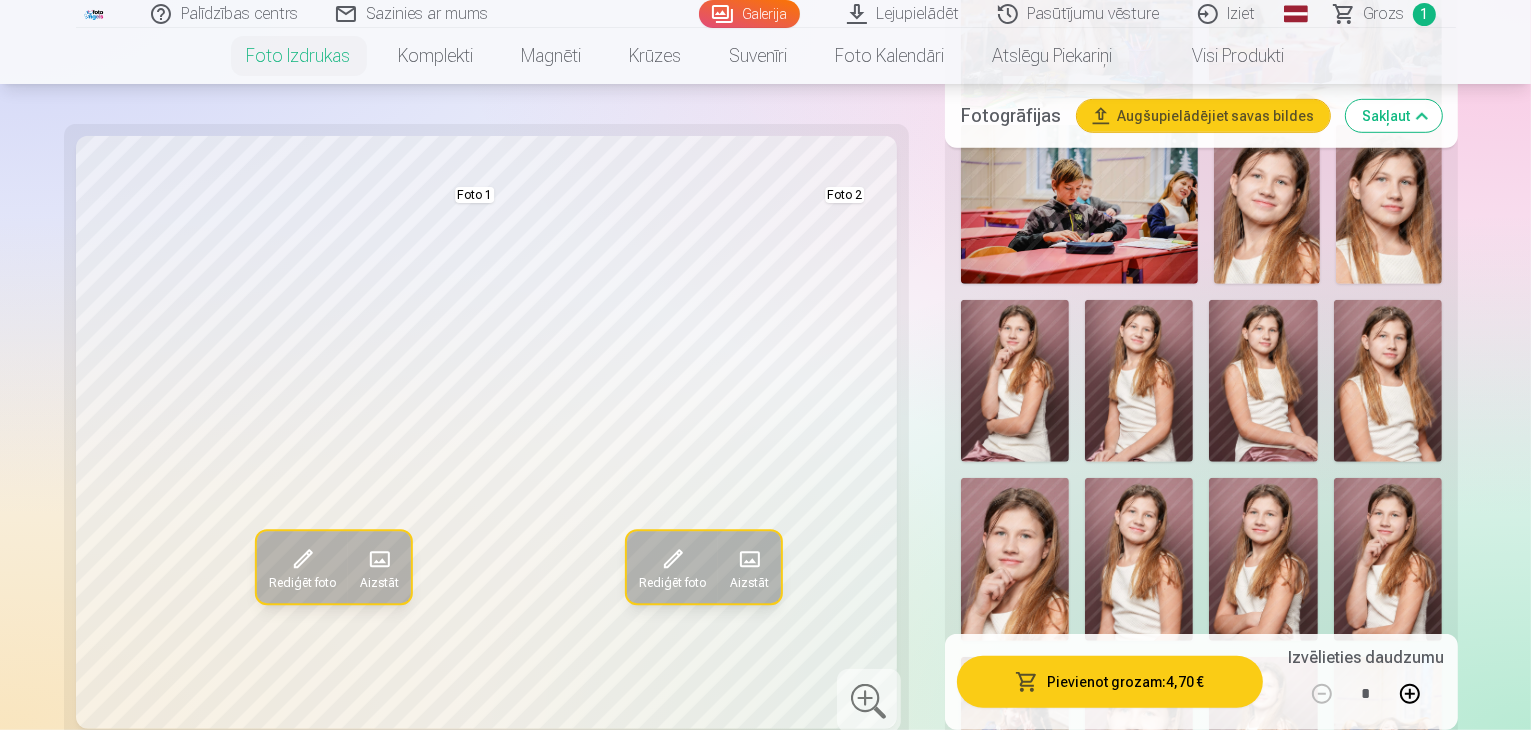 click at bounding box center [1122, 1183] 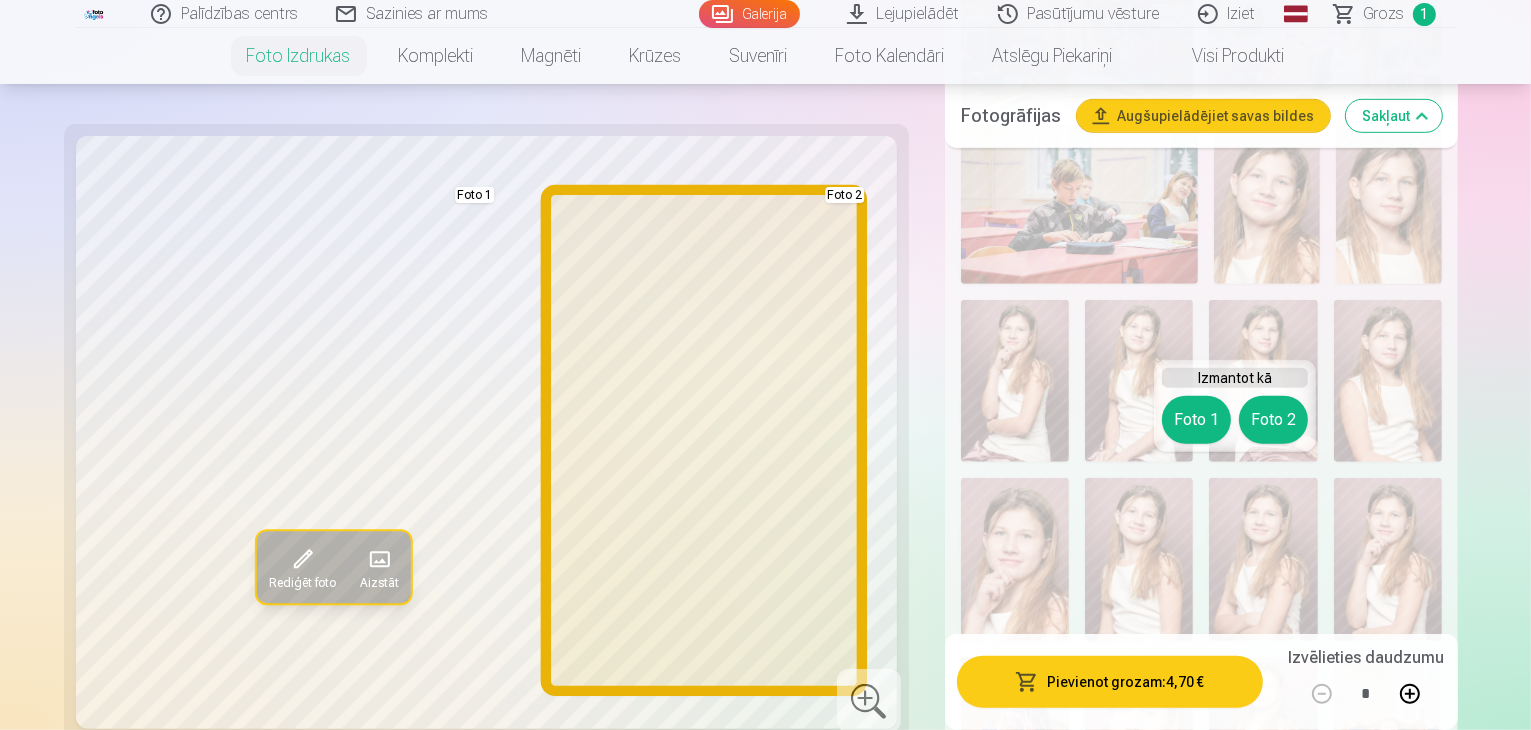click on "Foto   2" at bounding box center (1273, 420) 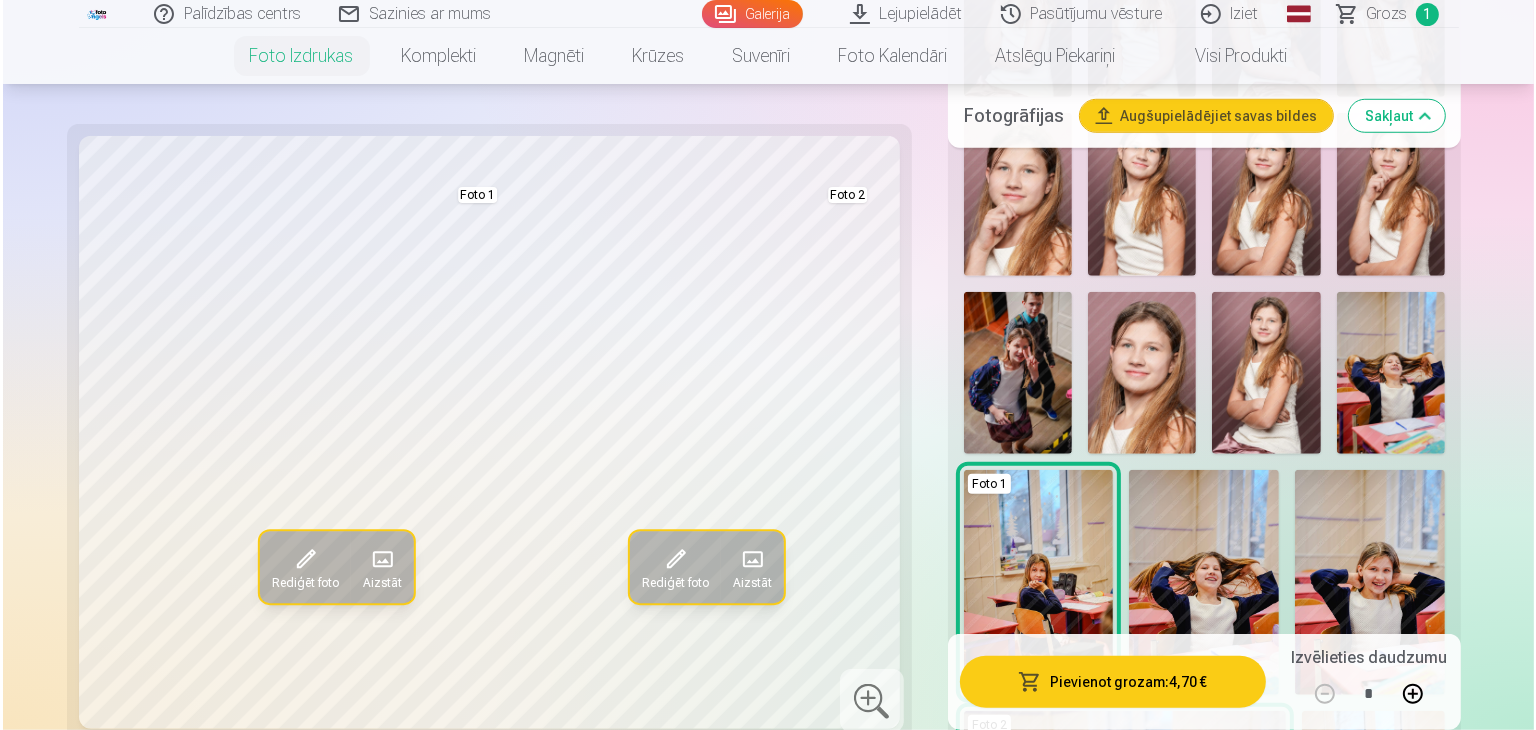 scroll, scrollTop: 1600, scrollLeft: 0, axis: vertical 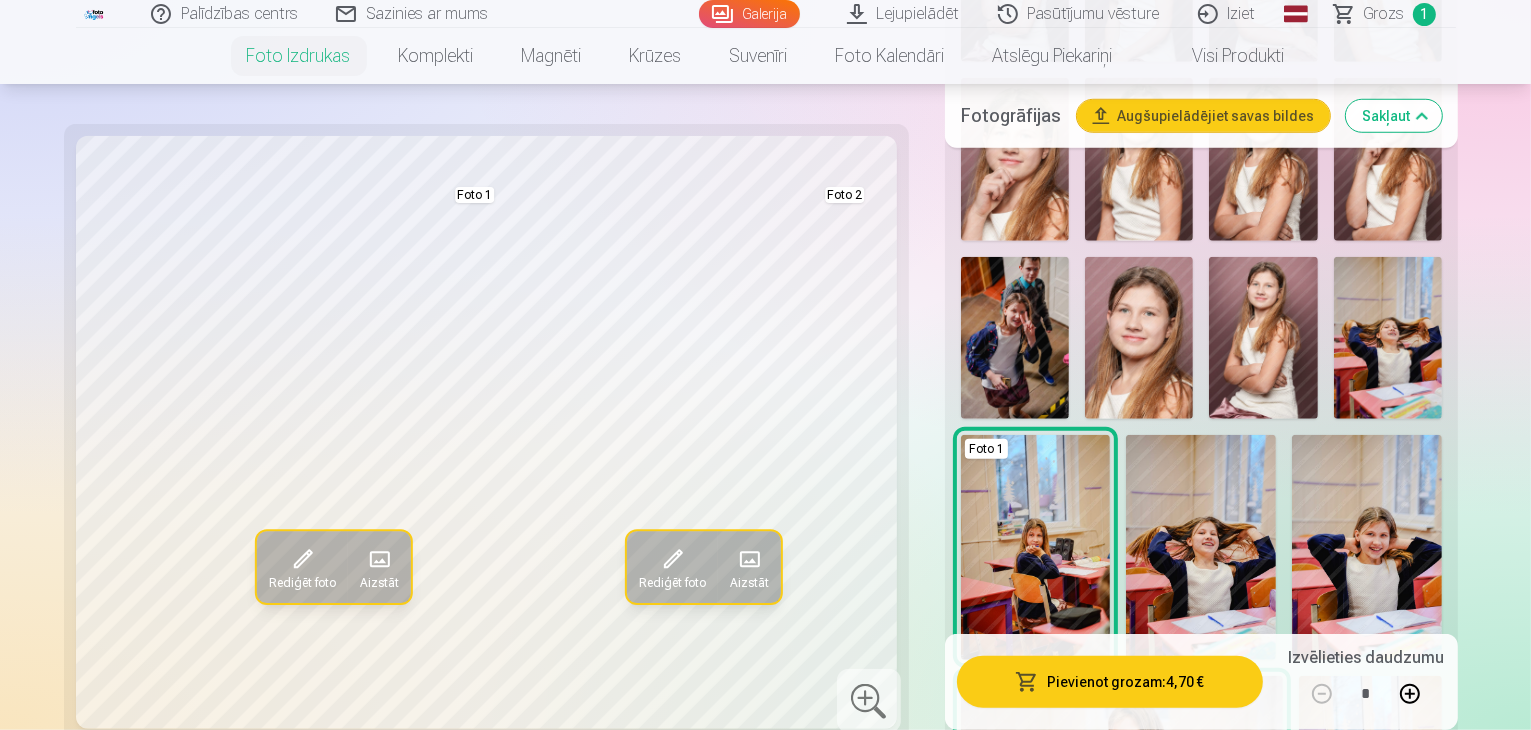 click on "Pievienot grozam :  4,70 €" at bounding box center (1110, 682) 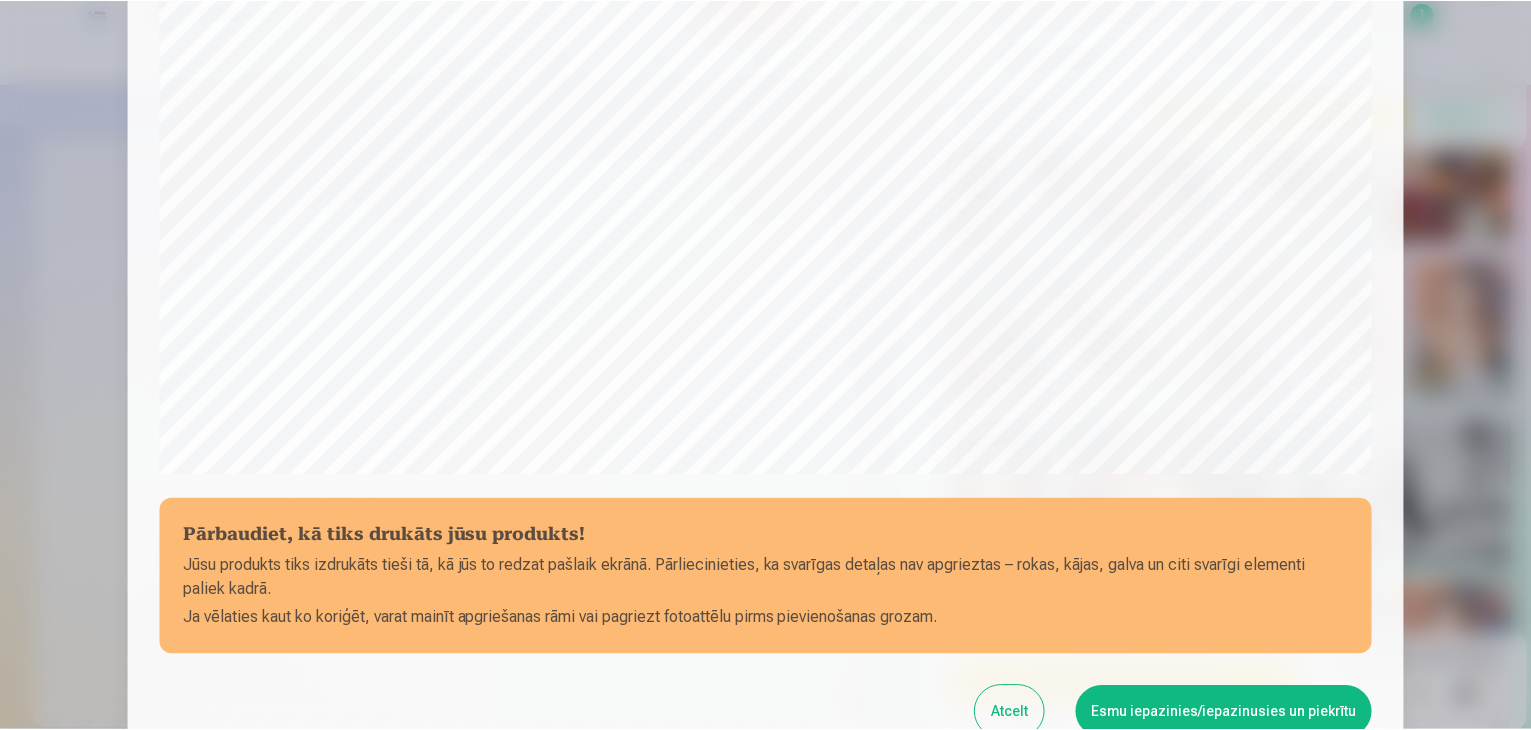 scroll, scrollTop: 610, scrollLeft: 0, axis: vertical 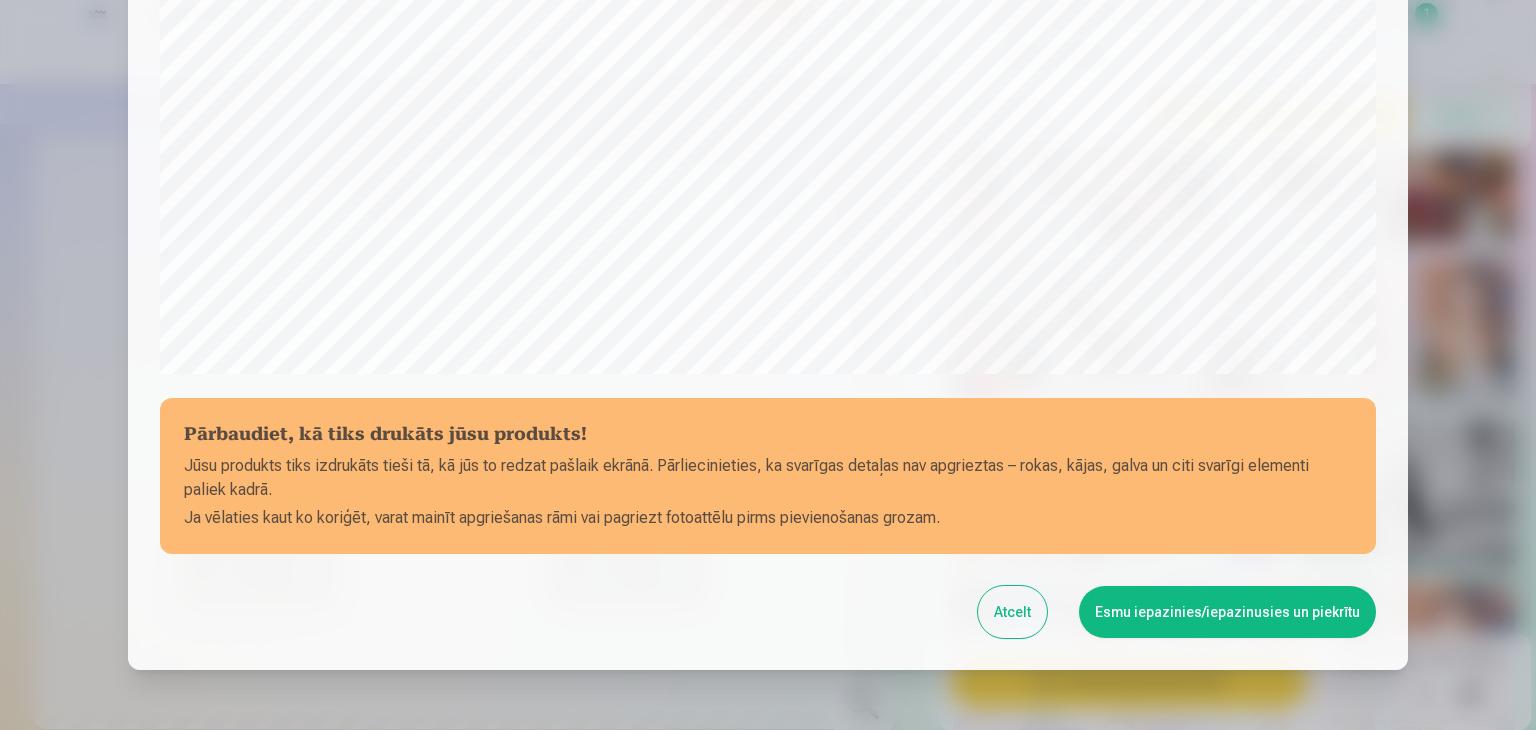 click on "Atcelt" at bounding box center [1012, 612] 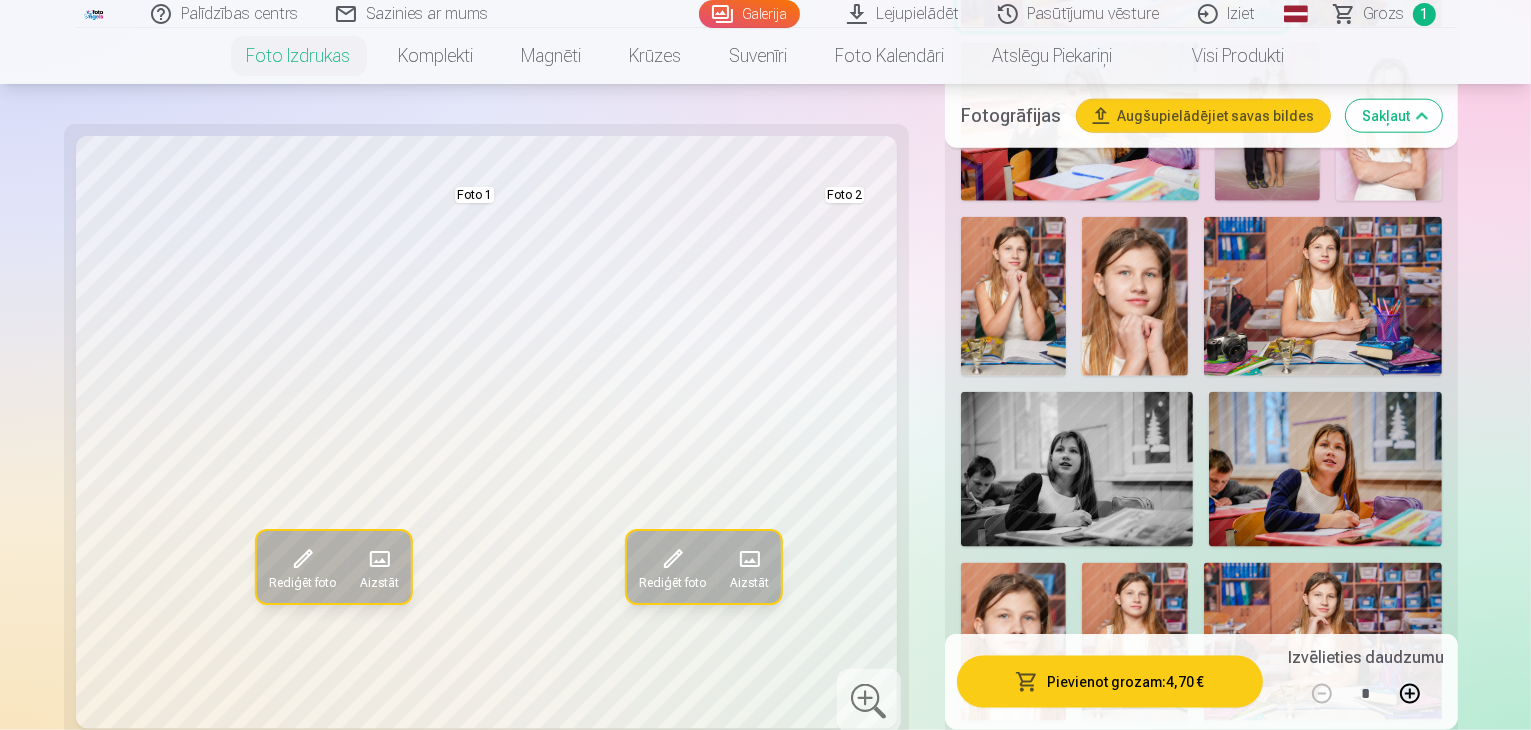 scroll, scrollTop: 2500, scrollLeft: 0, axis: vertical 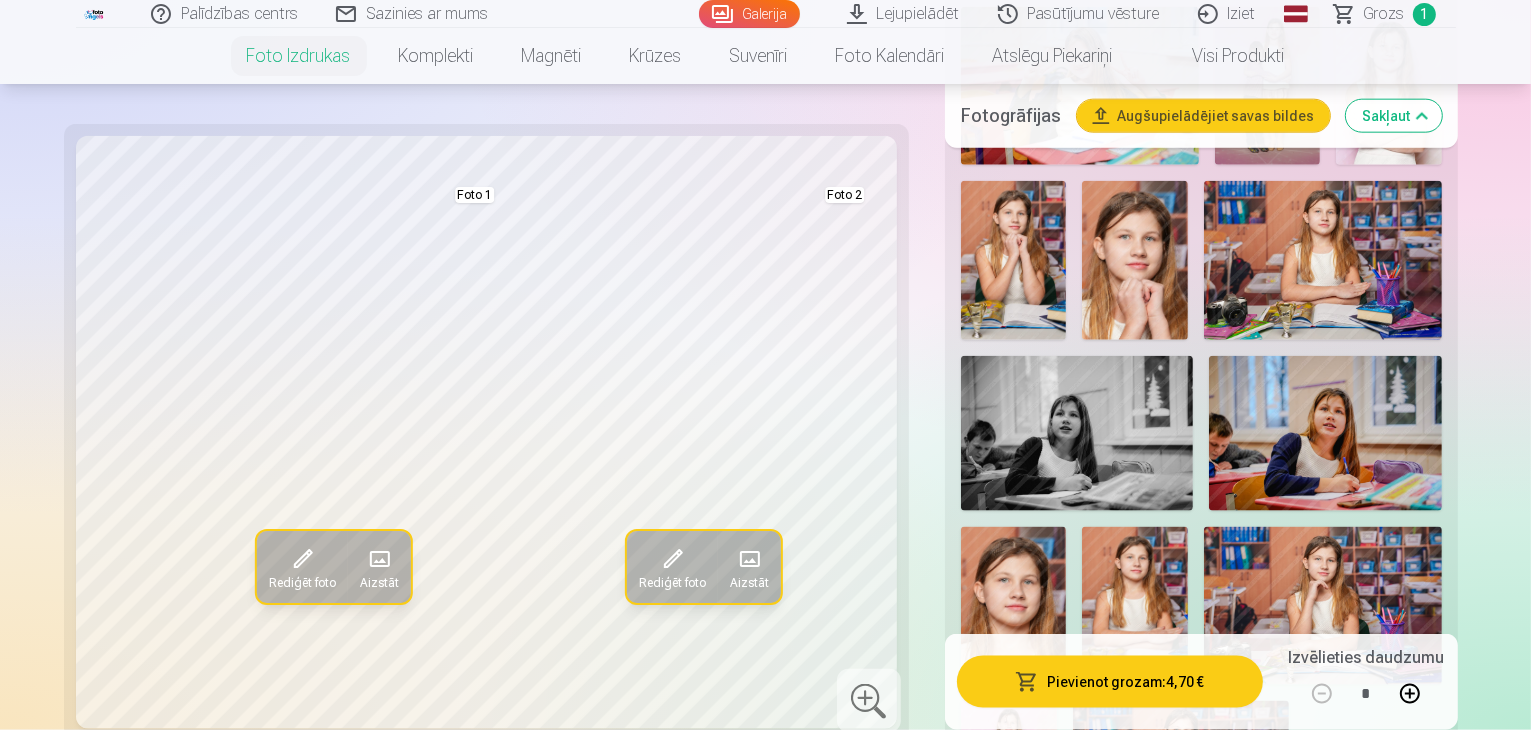 click on "Skatīt vairāk dizainu" at bounding box center [1201, 1234] 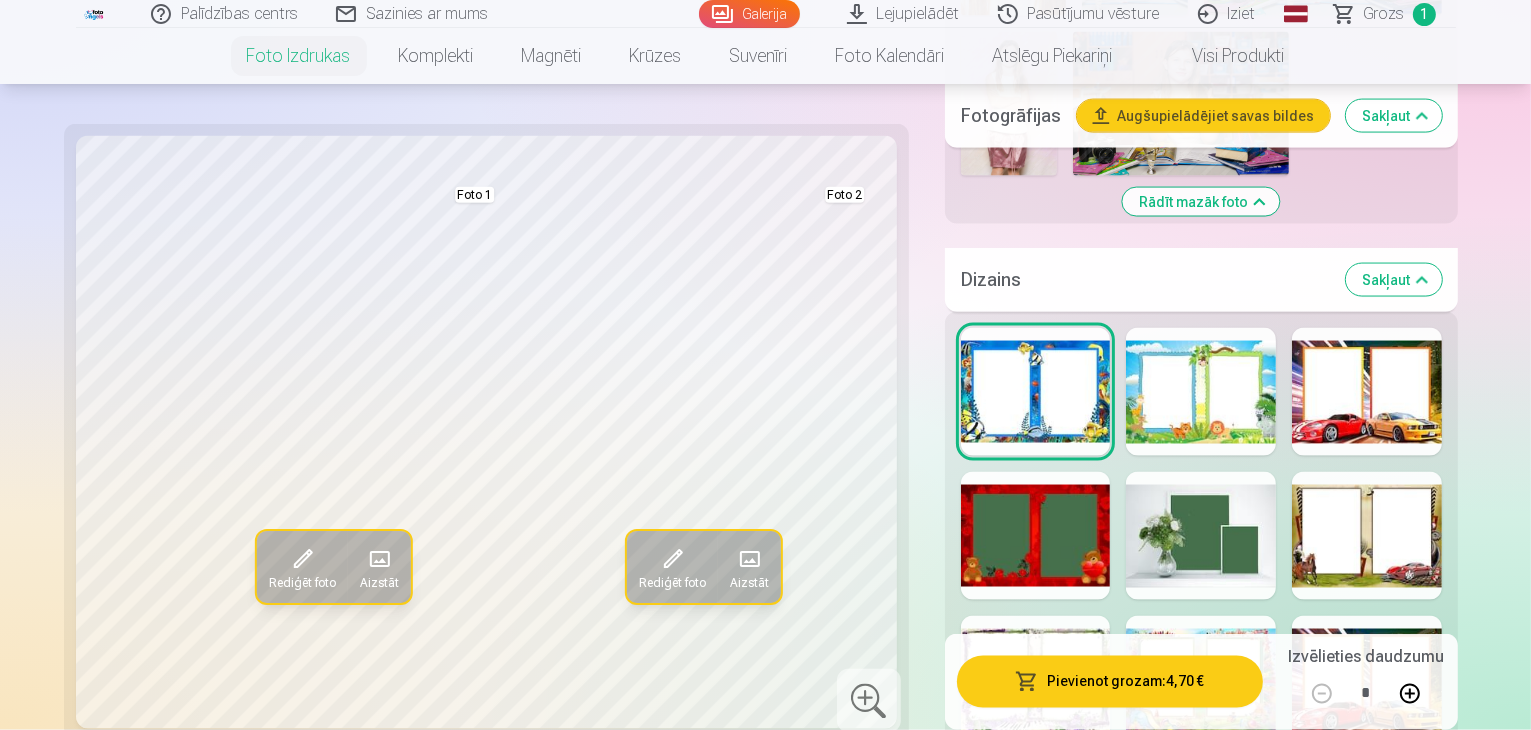 scroll, scrollTop: 3200, scrollLeft: 0, axis: vertical 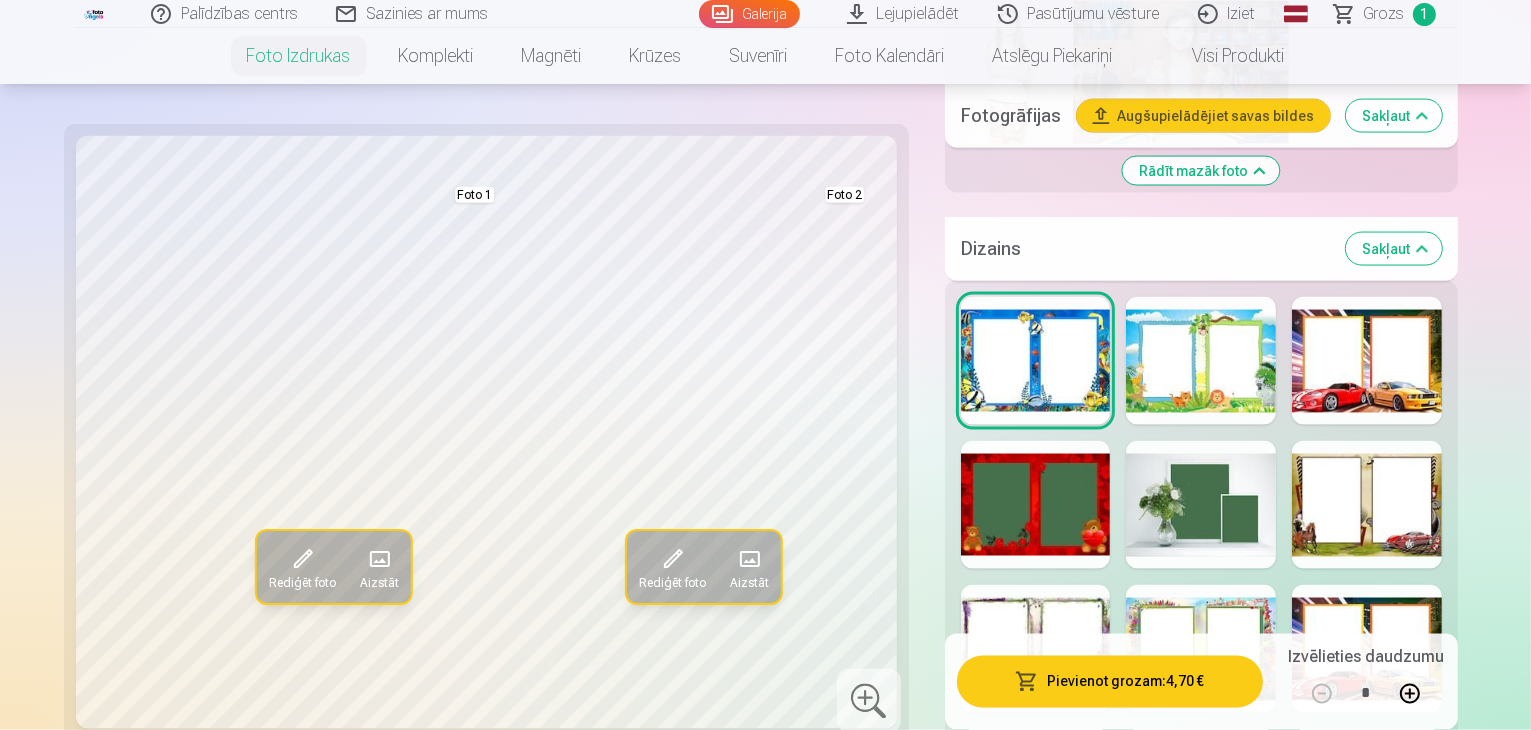 click at bounding box center [1036, 1225] 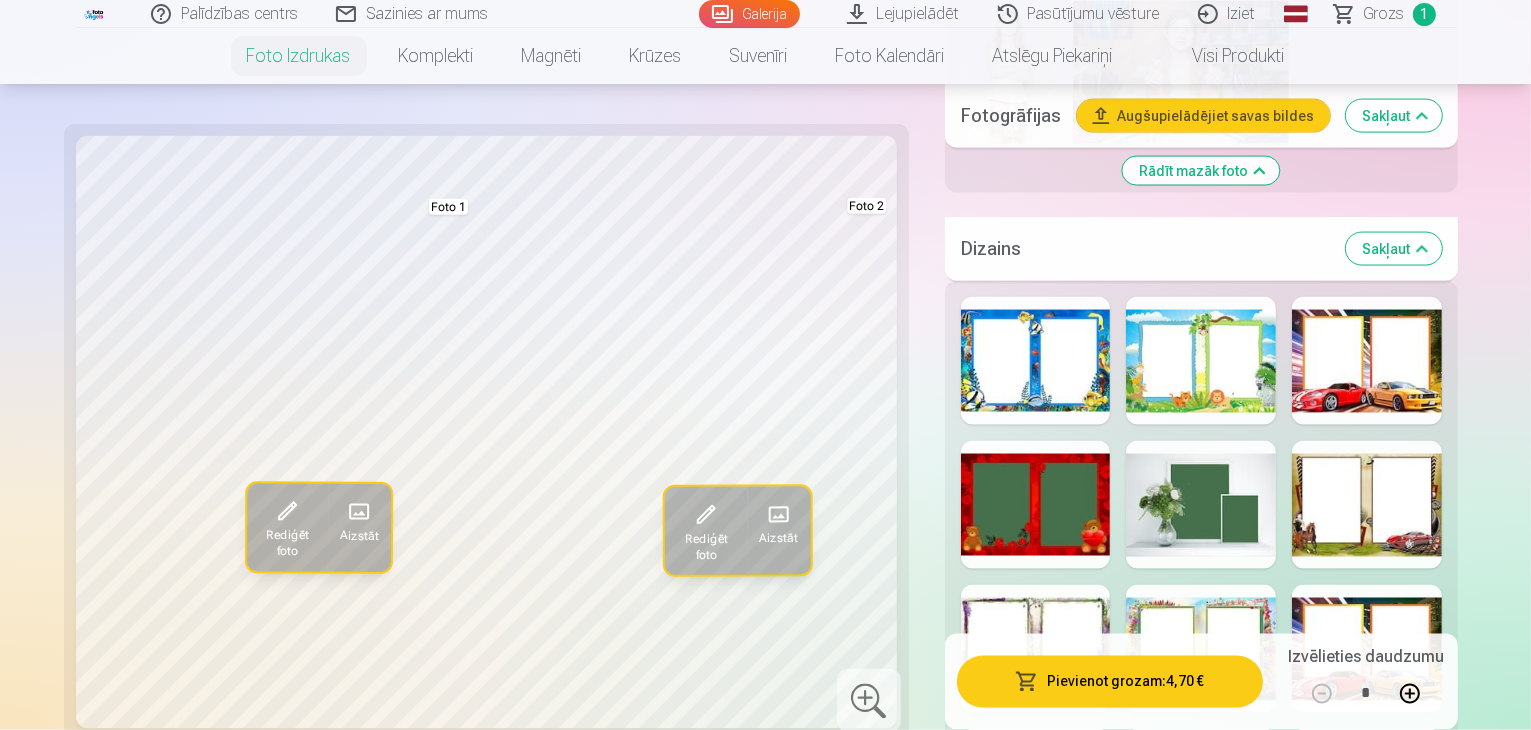 scroll, scrollTop: 3100, scrollLeft: 0, axis: vertical 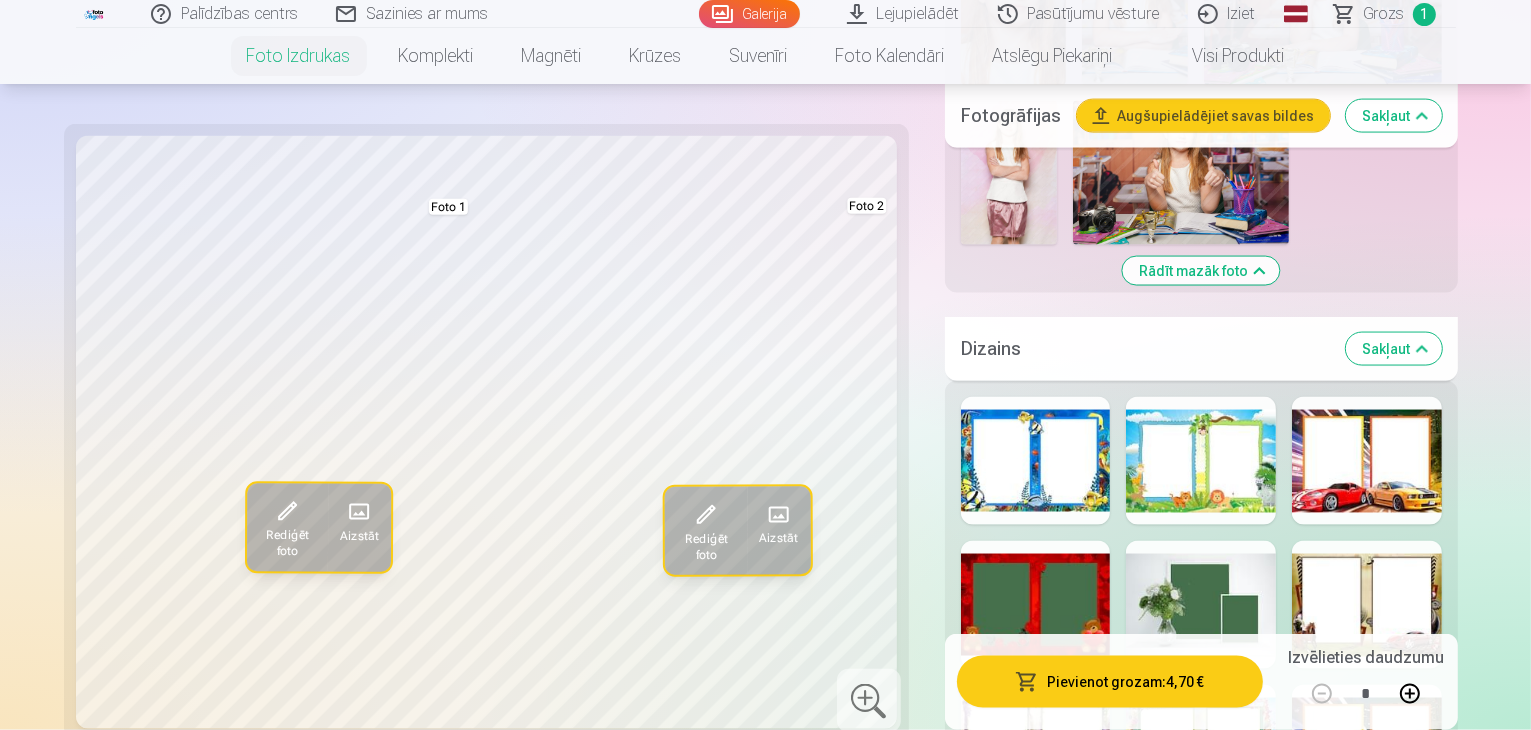 click at bounding box center [1036, 1037] 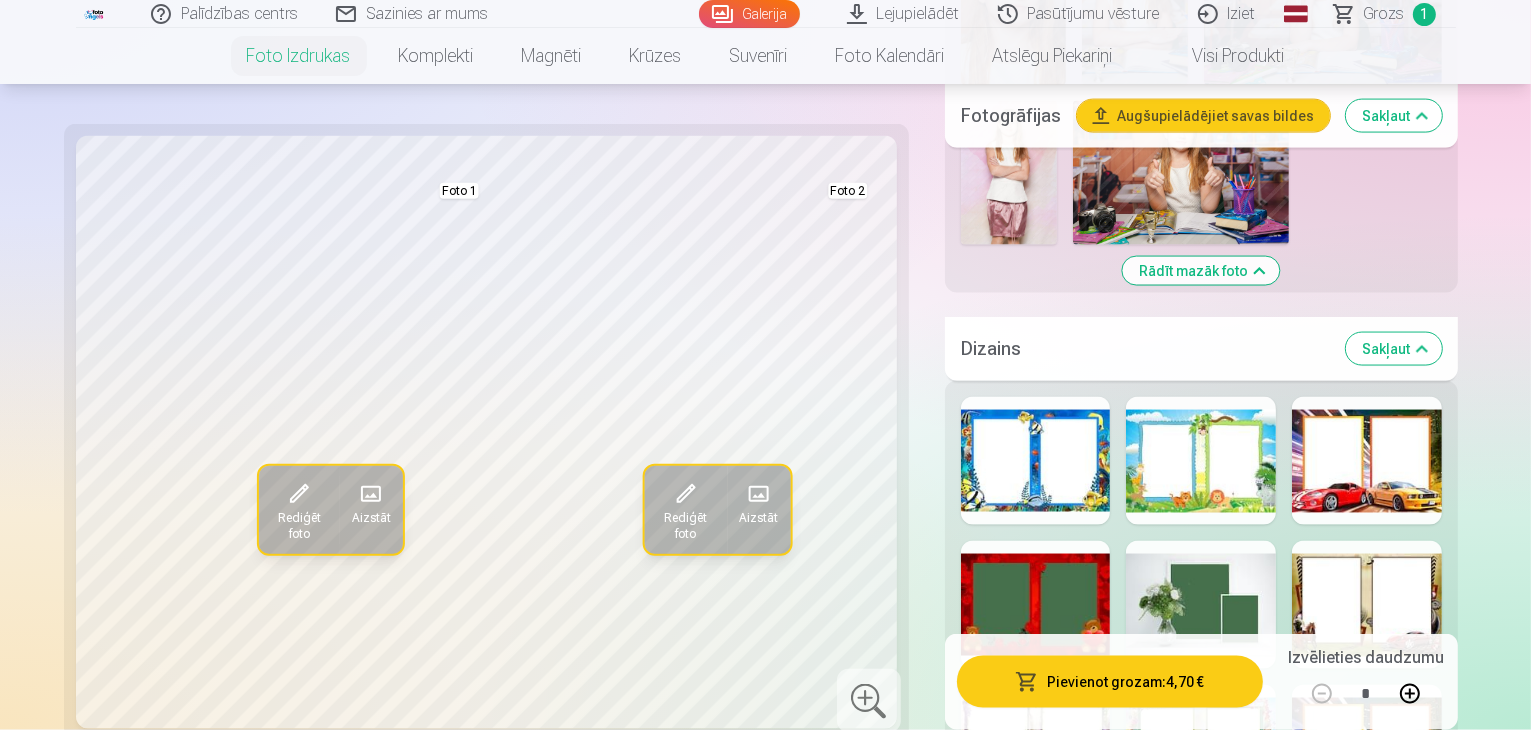 click at bounding box center (1201, 1037) 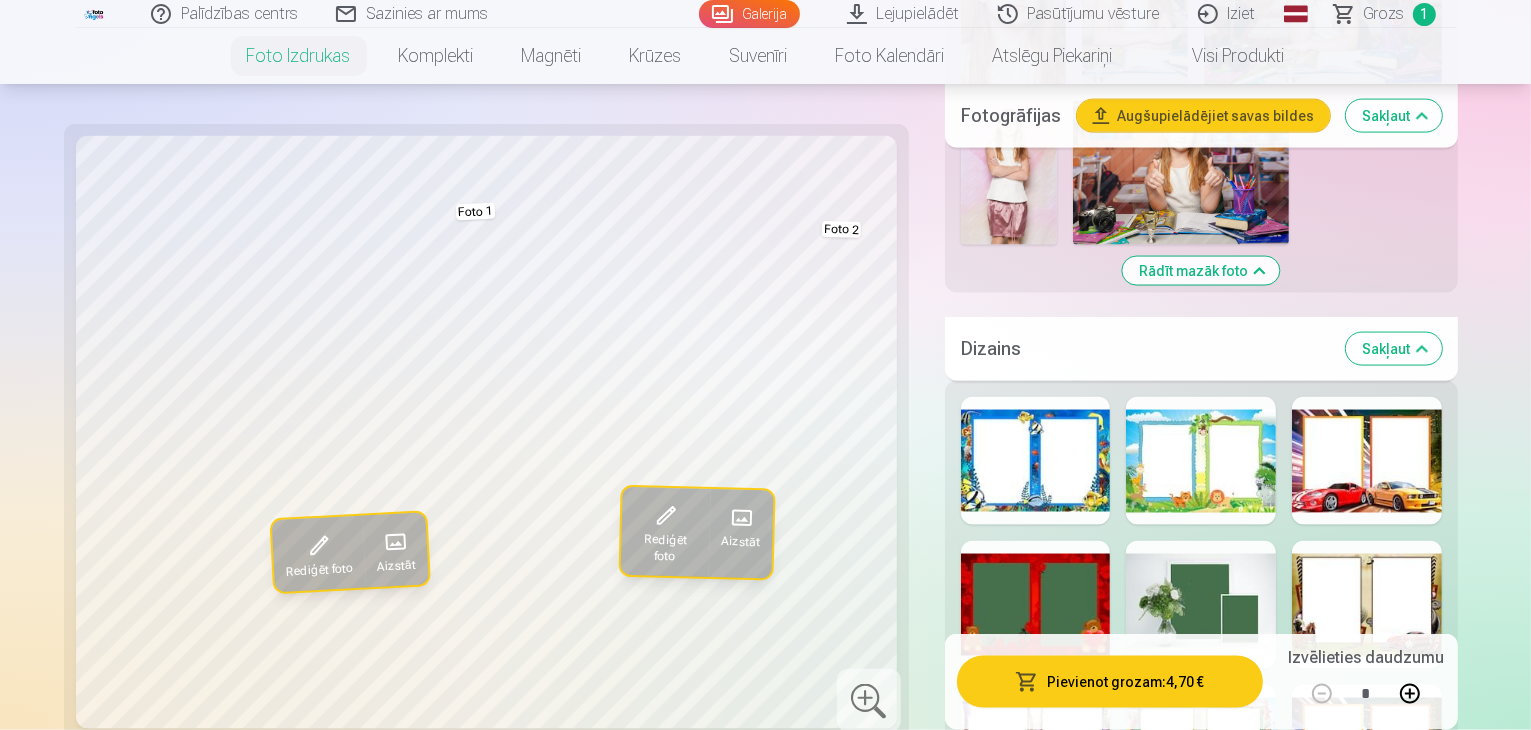 click at bounding box center (1367, 1325) 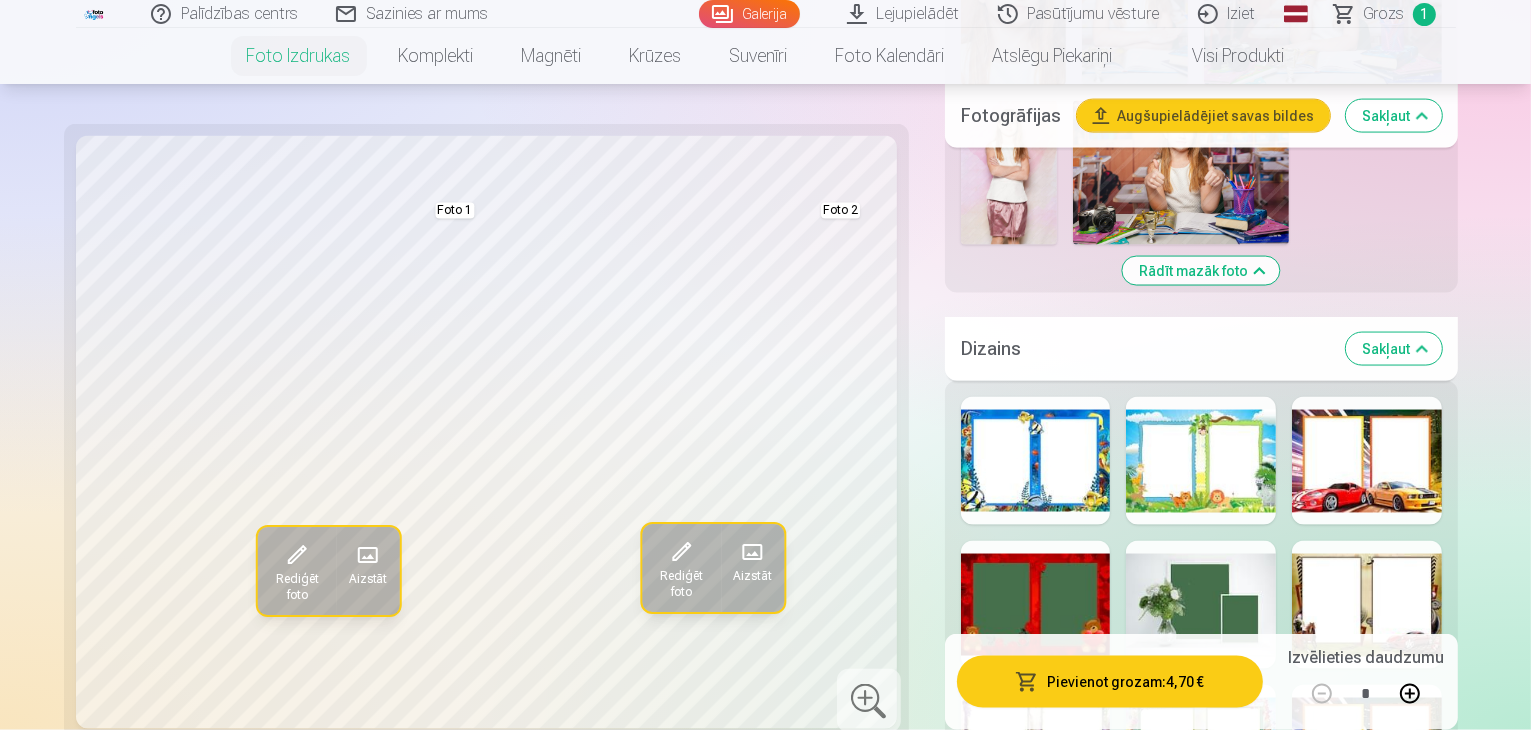 click at bounding box center [1367, 1181] 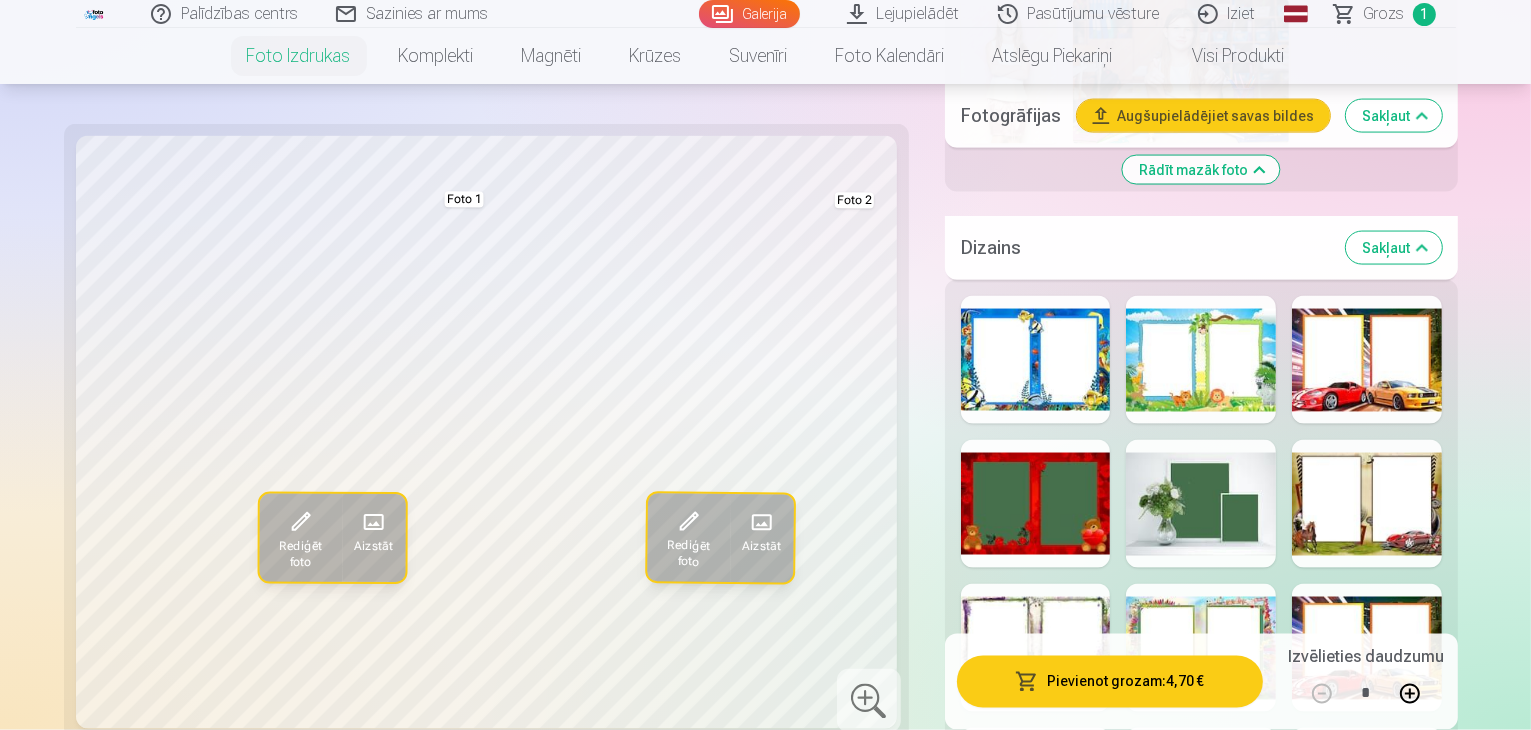 scroll, scrollTop: 3300, scrollLeft: 0, axis: vertical 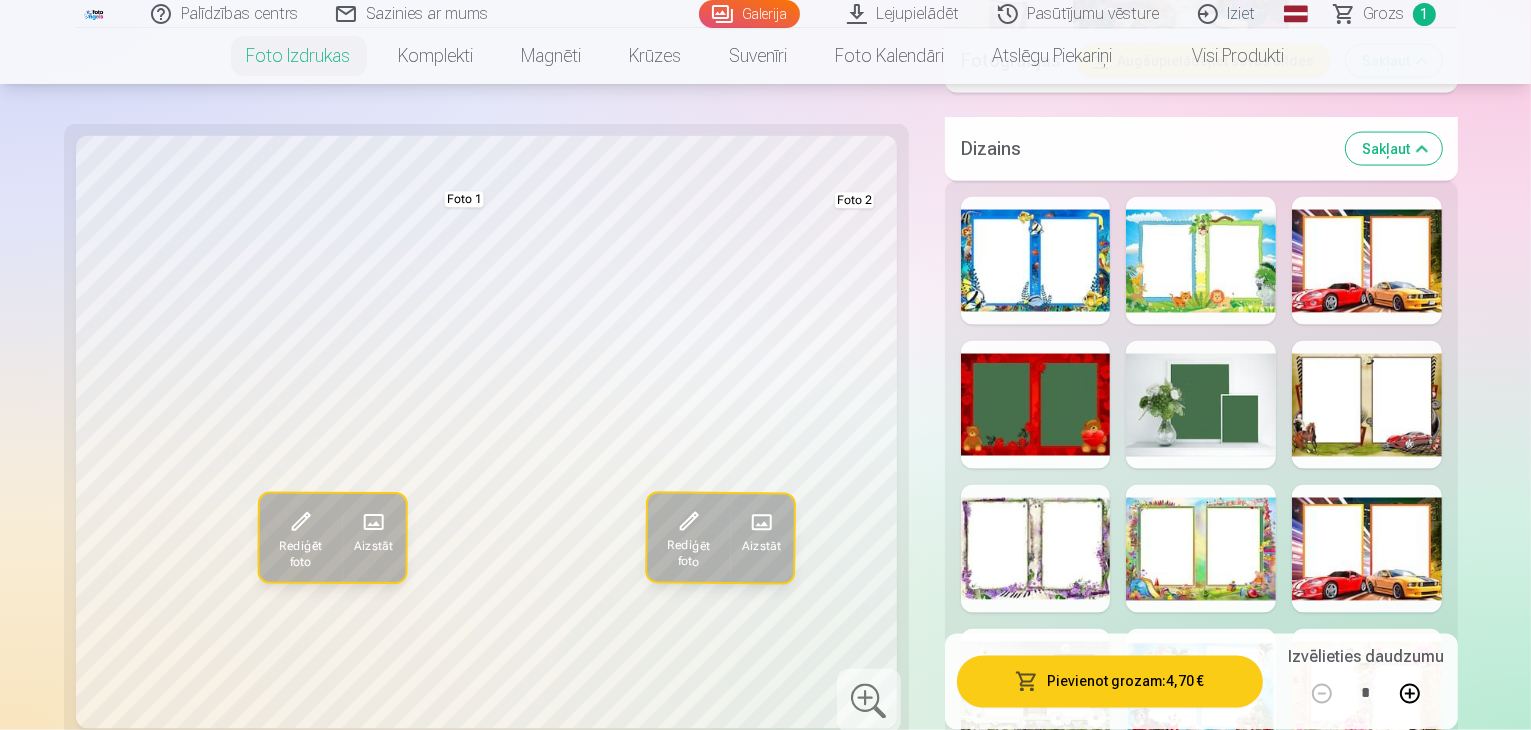click at bounding box center (1367, 1269) 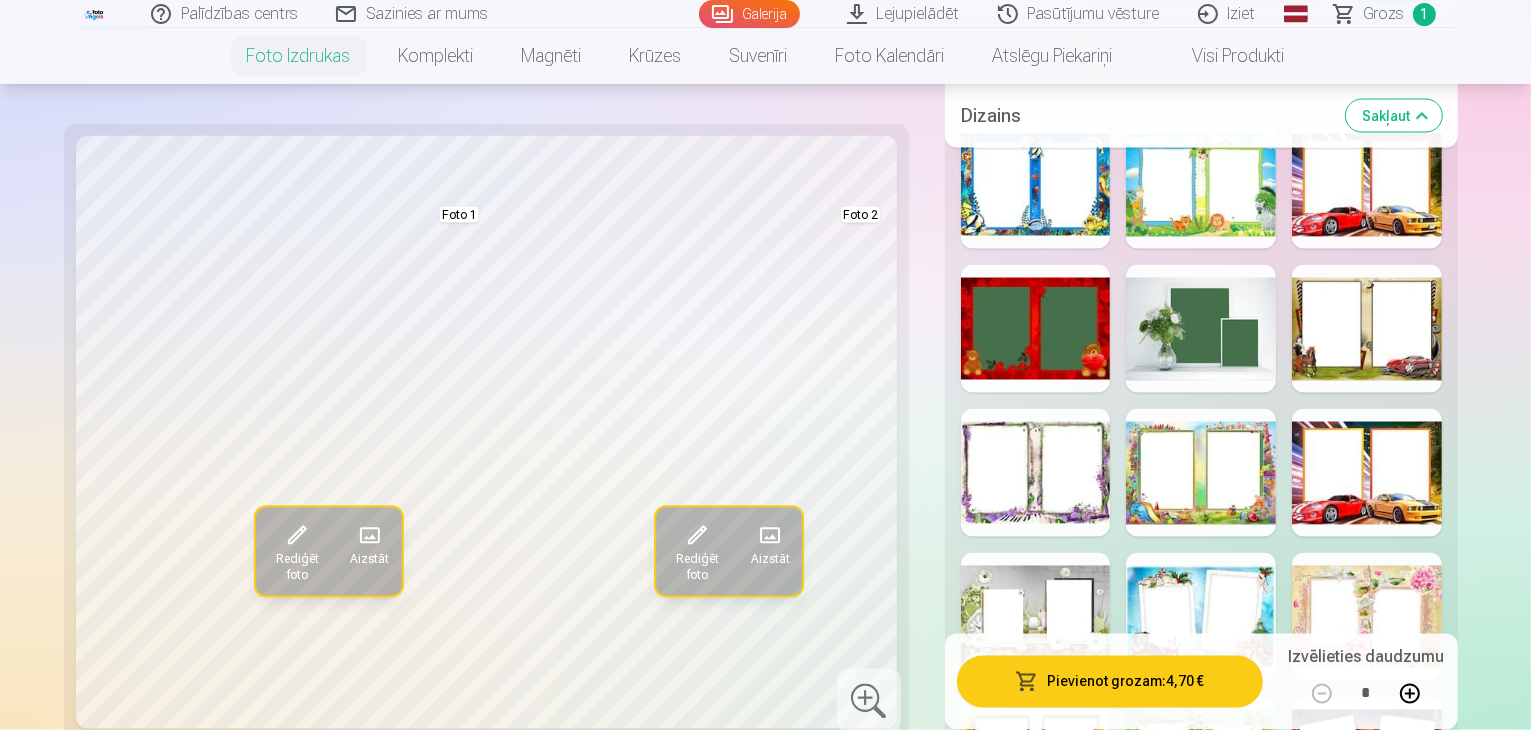 scroll, scrollTop: 3500, scrollLeft: 0, axis: vertical 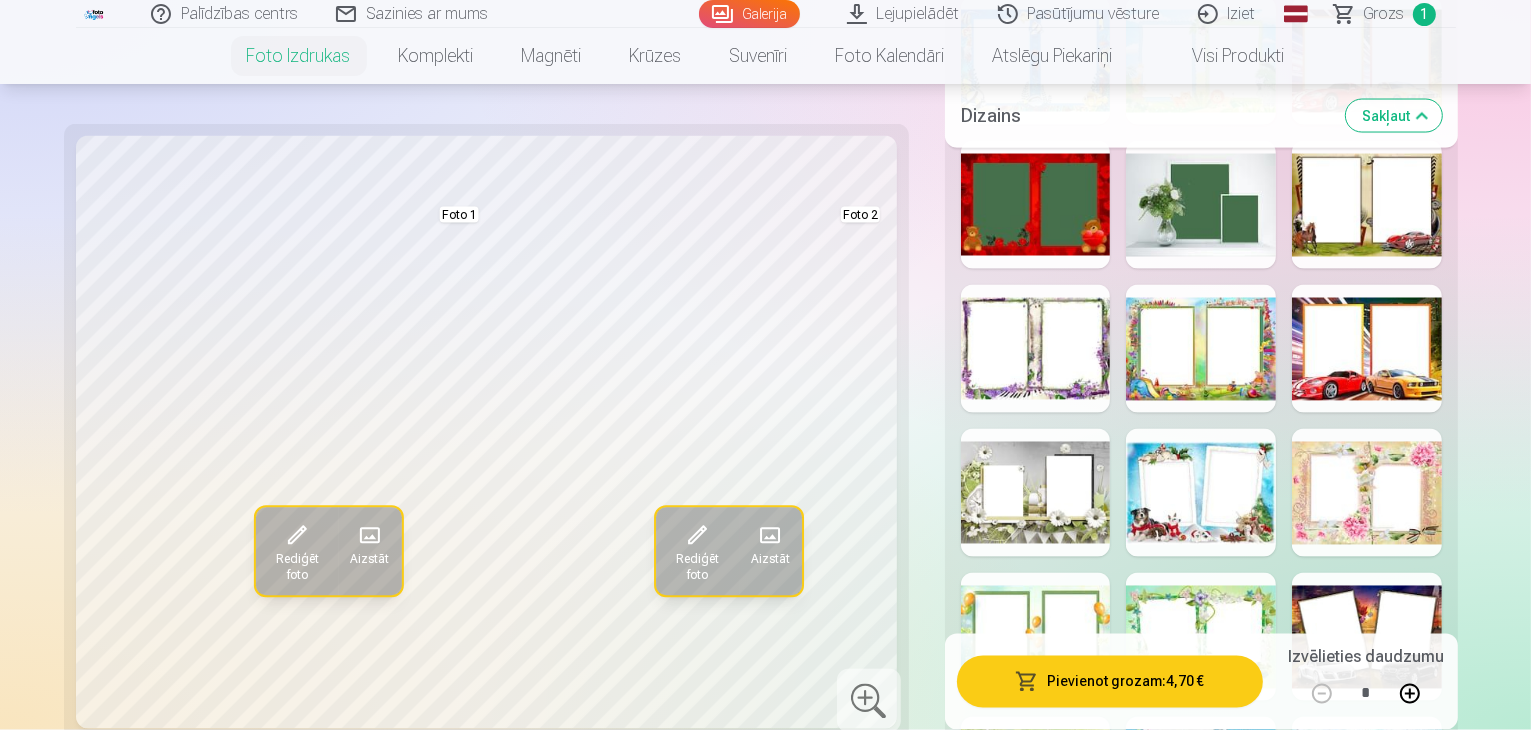 click at bounding box center [1036, 1069] 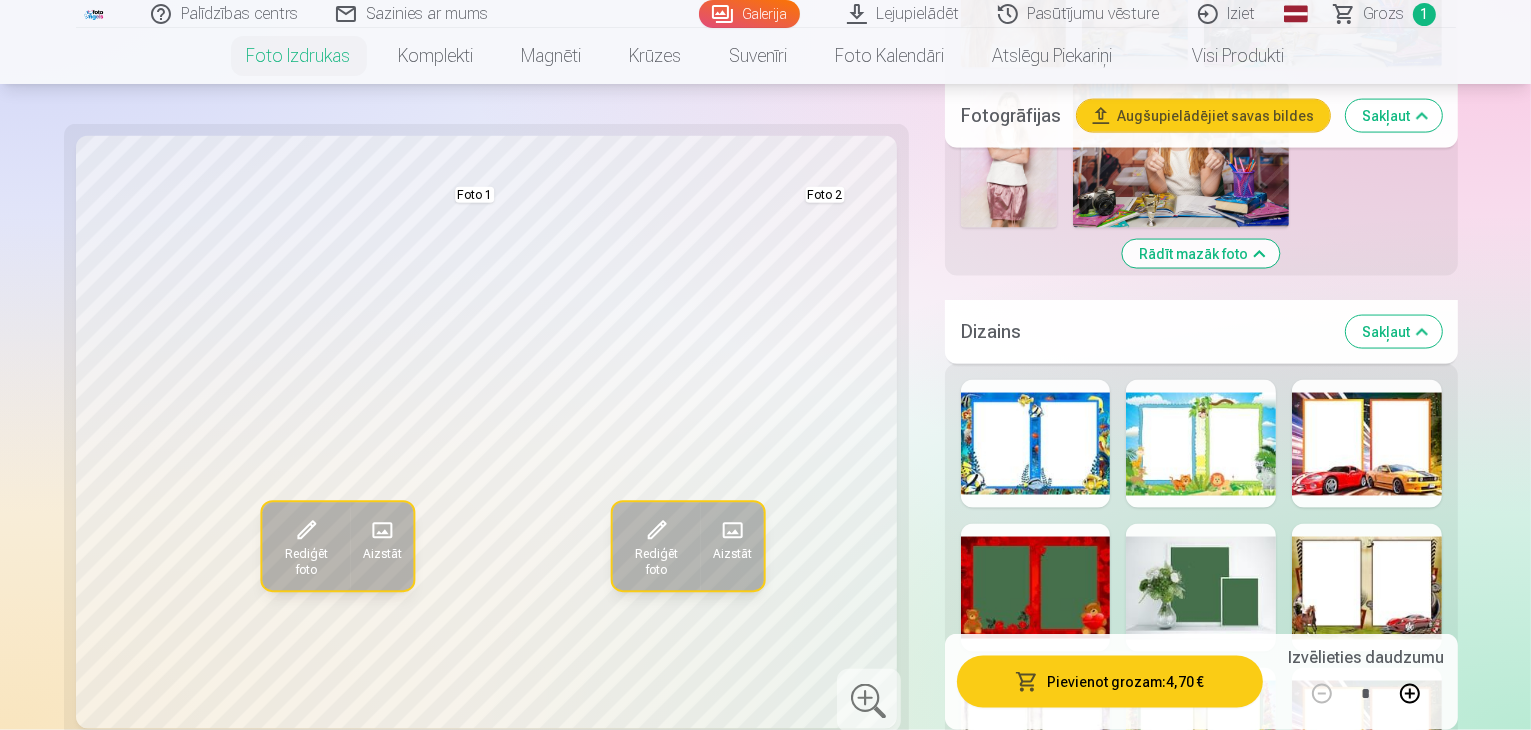 scroll, scrollTop: 3100, scrollLeft: 0, axis: vertical 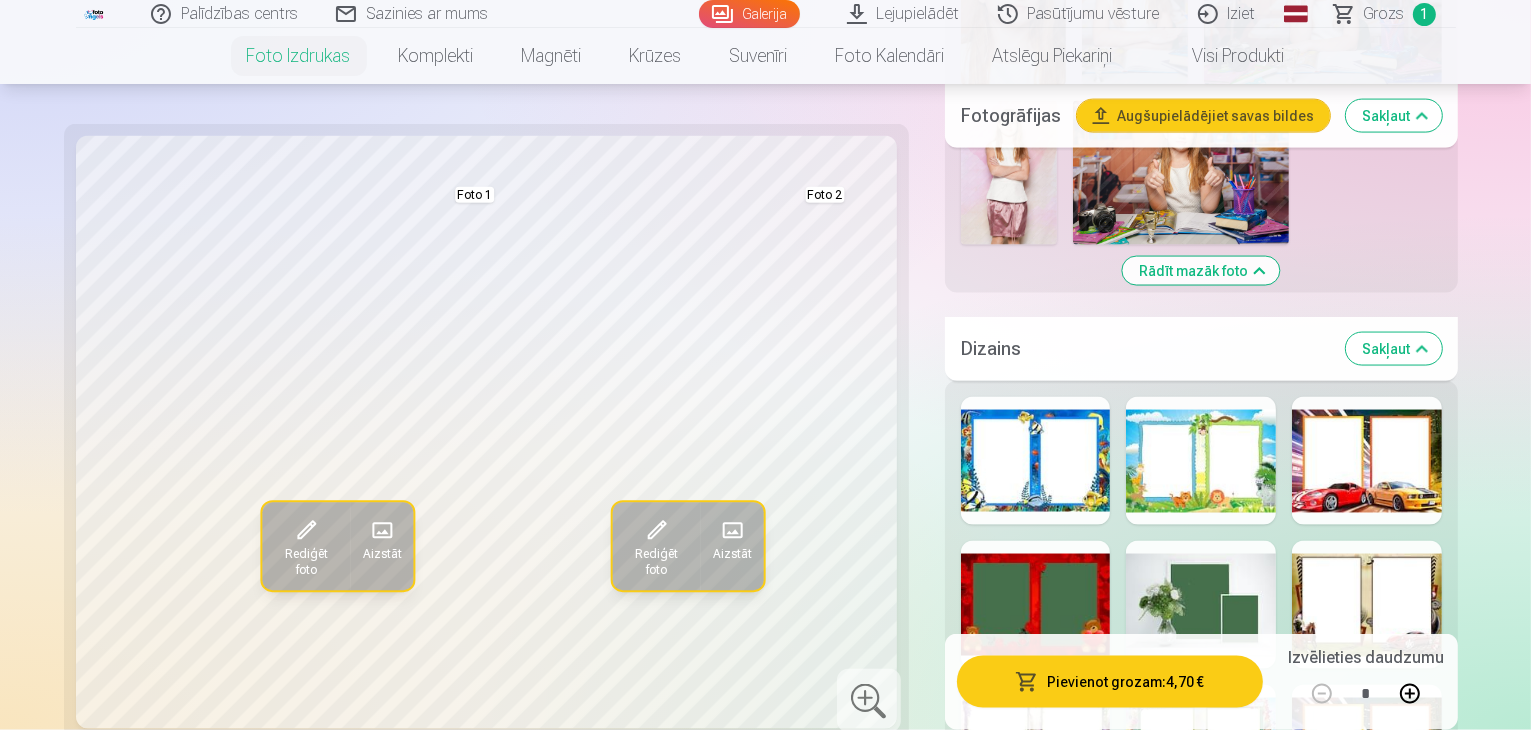 click at bounding box center (1201, 1037) 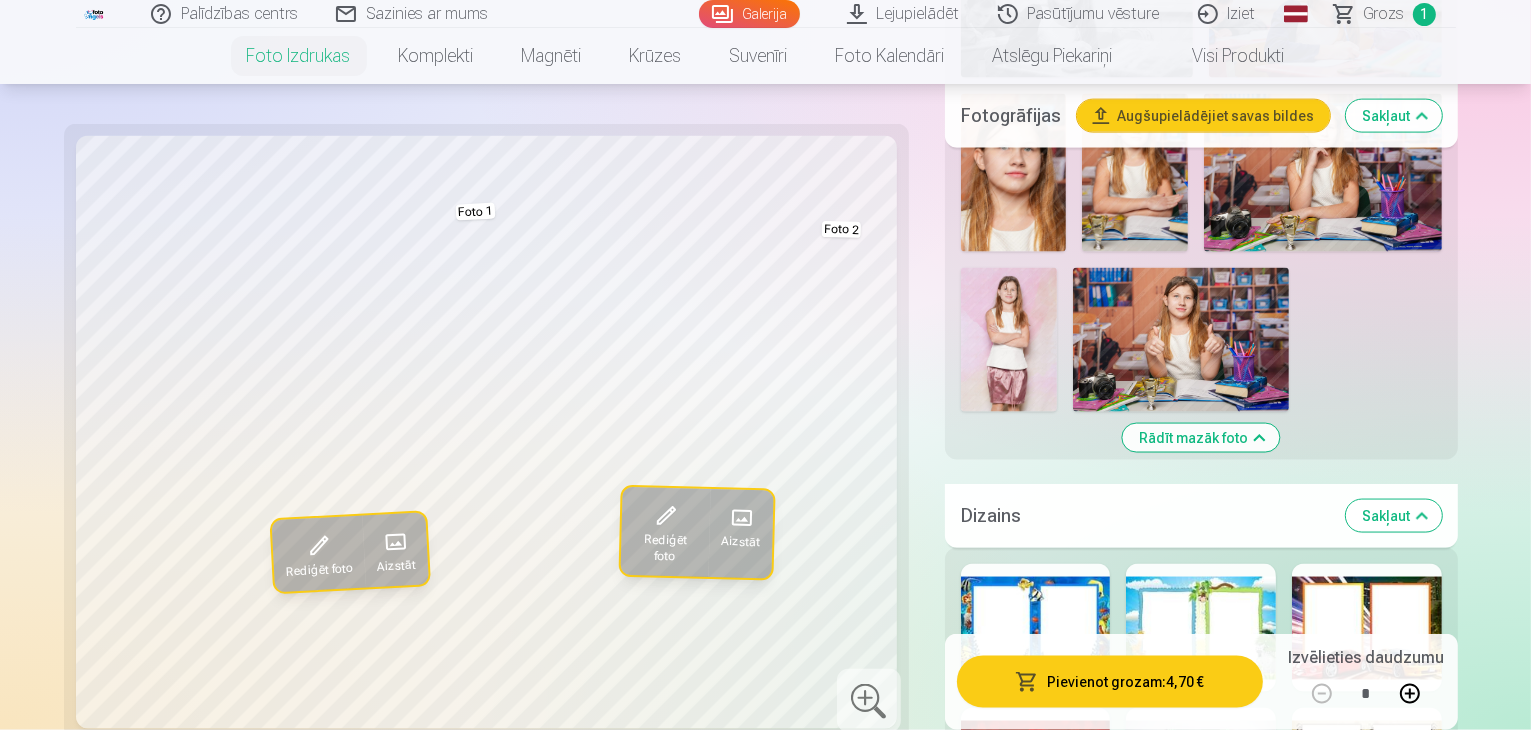 scroll, scrollTop: 2900, scrollLeft: 0, axis: vertical 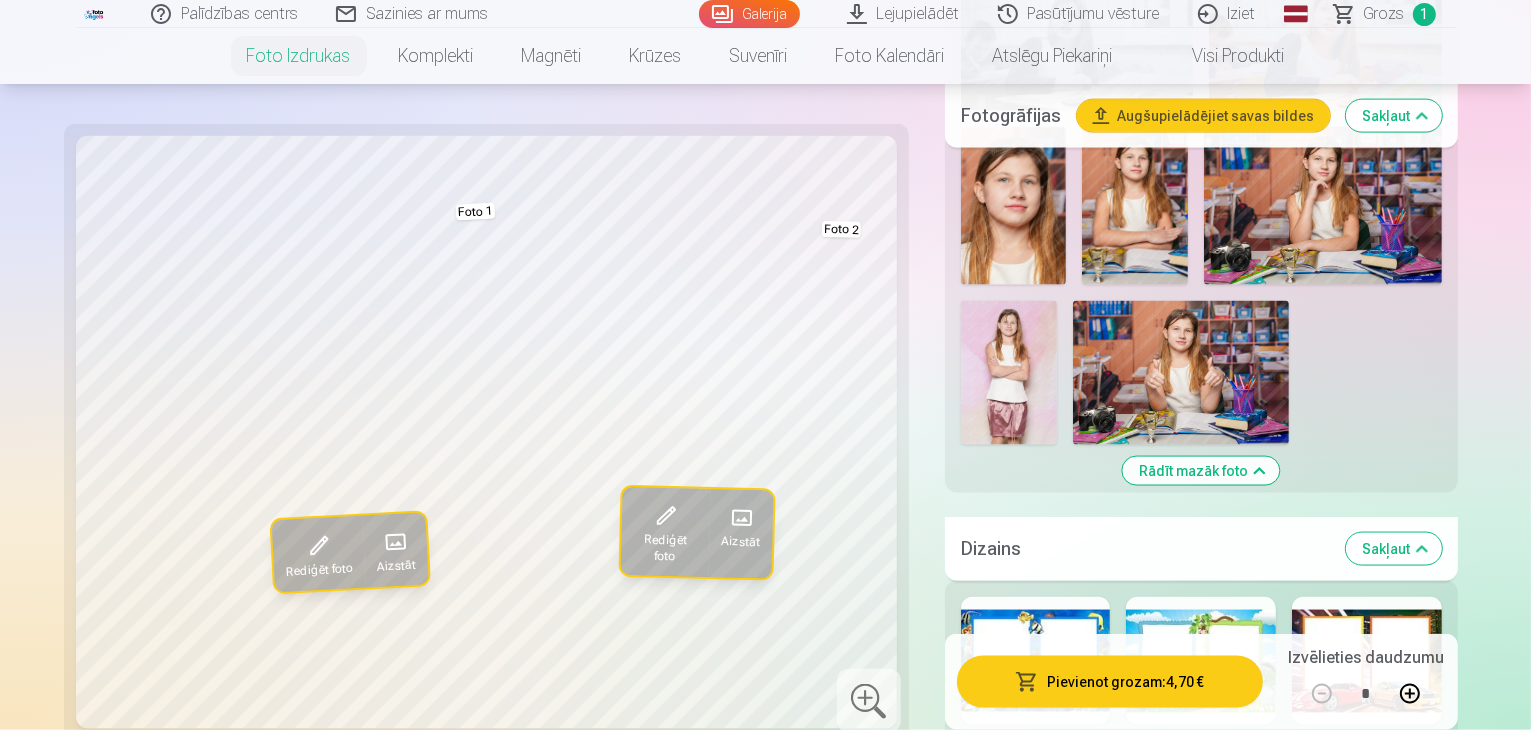 drag, startPoint x: 1220, startPoint y: 299, endPoint x: 1280, endPoint y: 328, distance: 66.64083 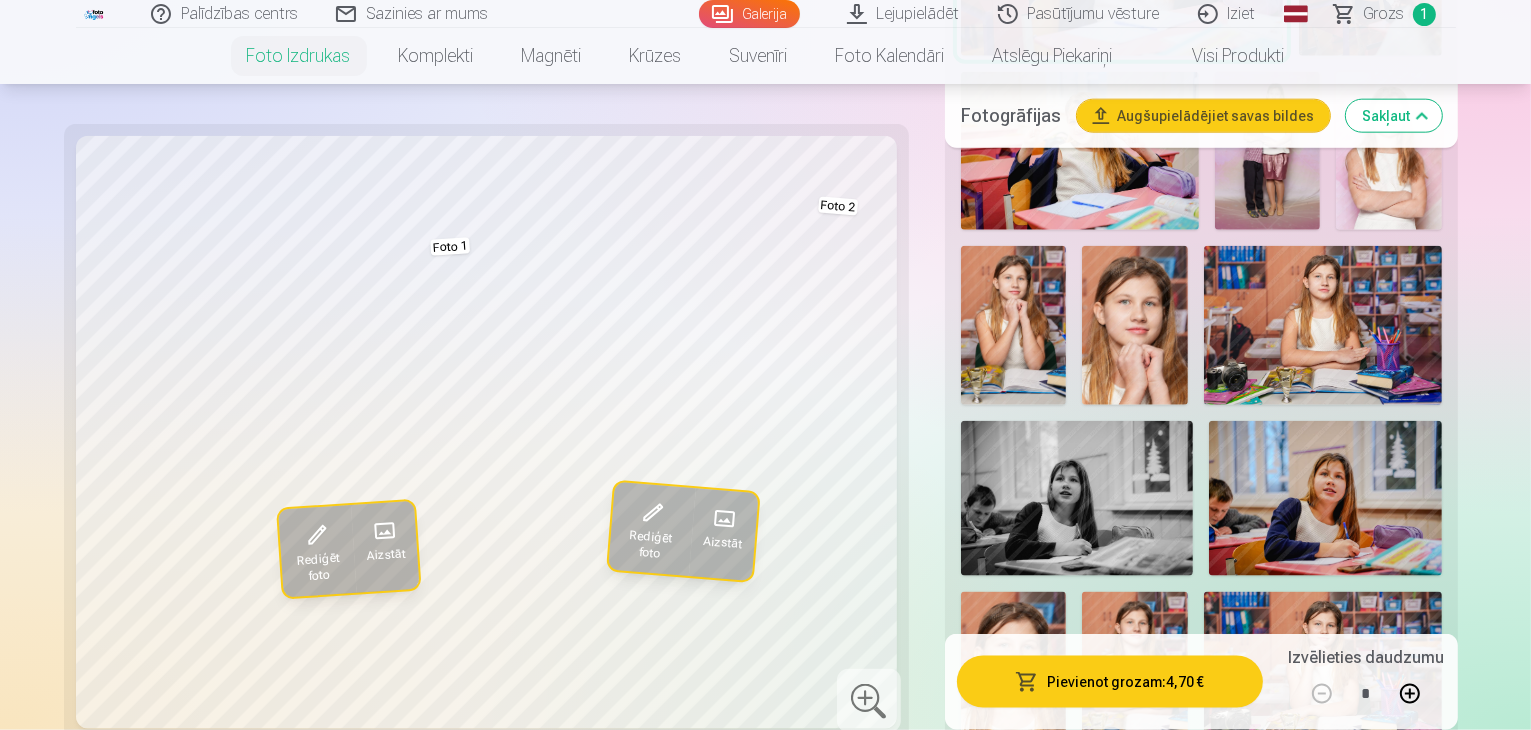 scroll, scrollTop: 2400, scrollLeft: 0, axis: vertical 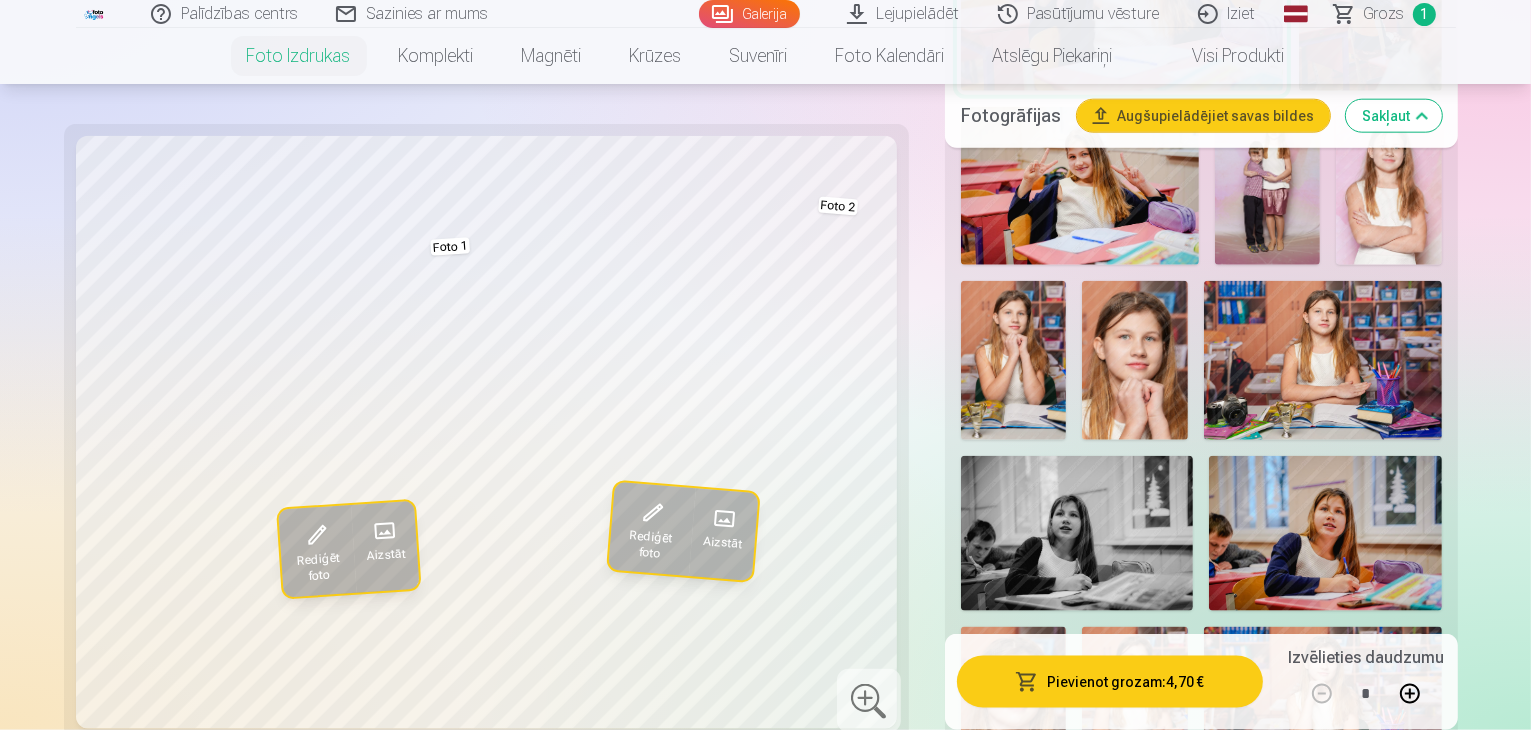 click at bounding box center [1201, 1161] 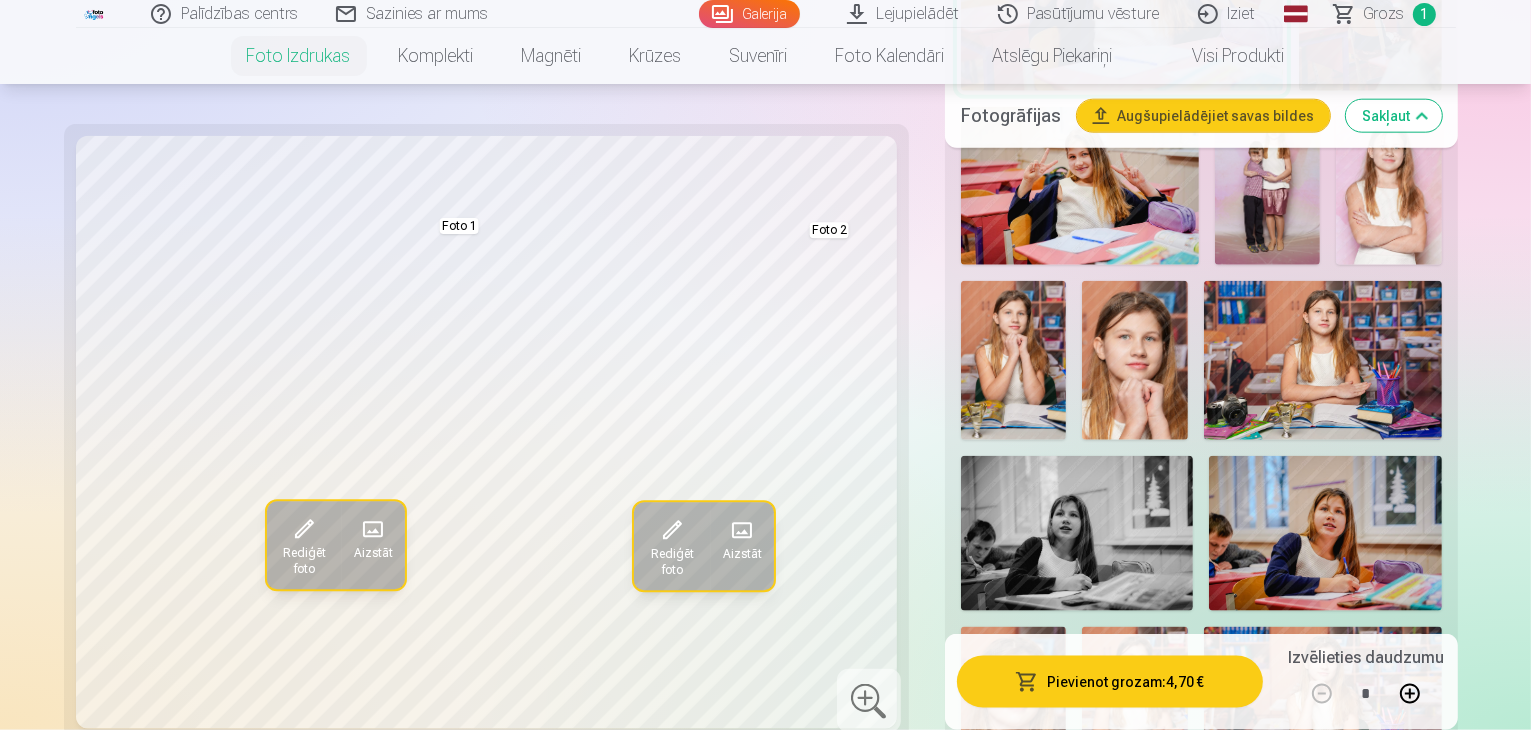 click at bounding box center [1036, 1161] 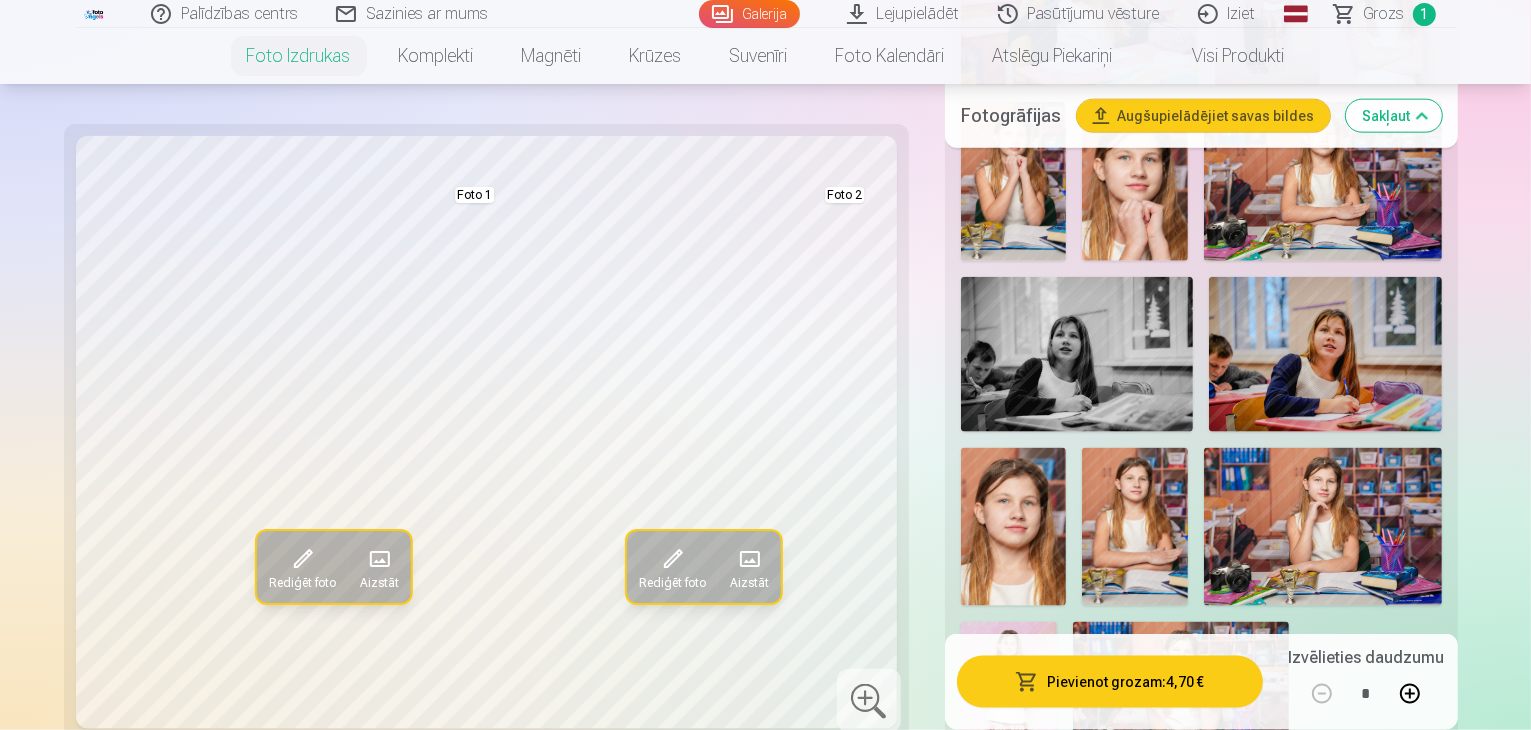 scroll, scrollTop: 2600, scrollLeft: 0, axis: vertical 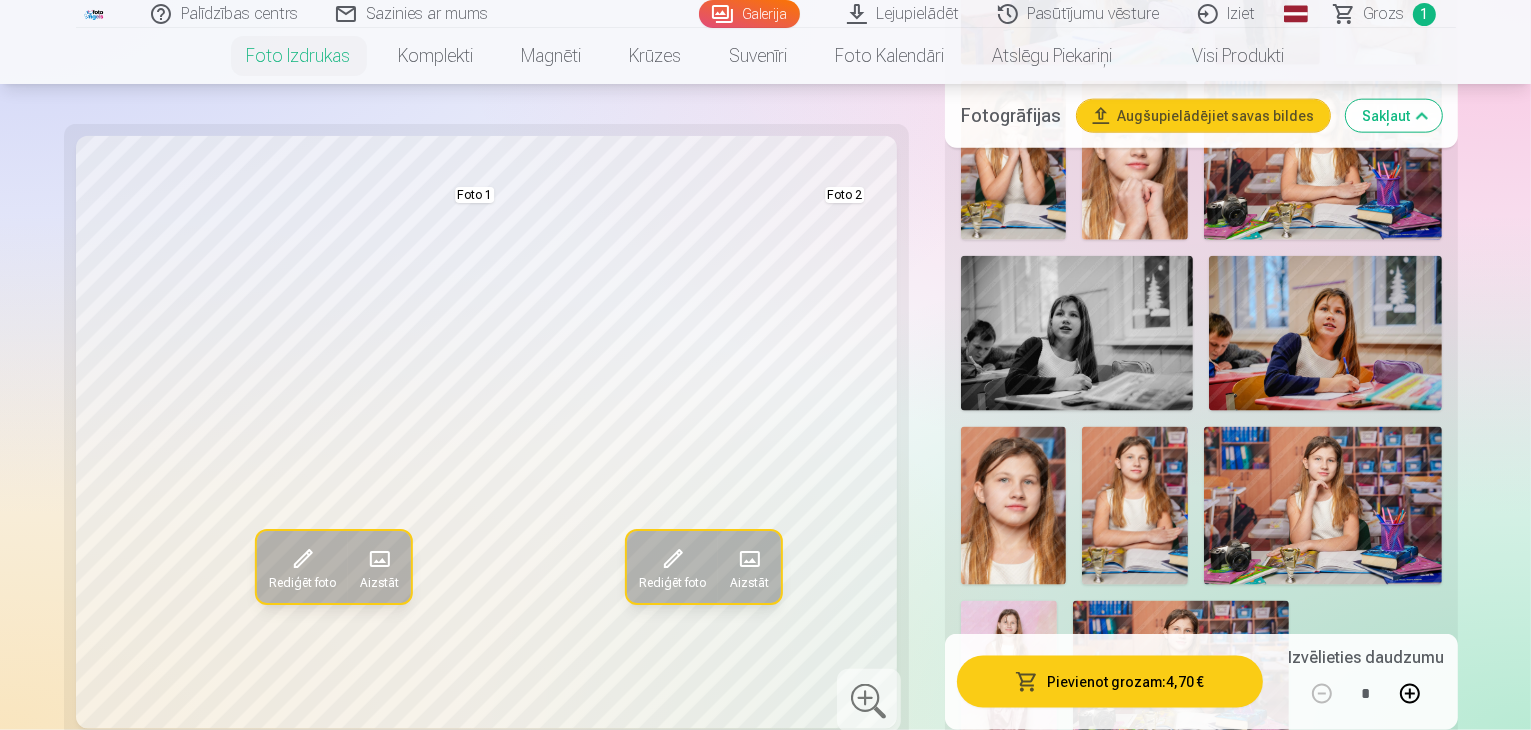 click at bounding box center [1036, 1249] 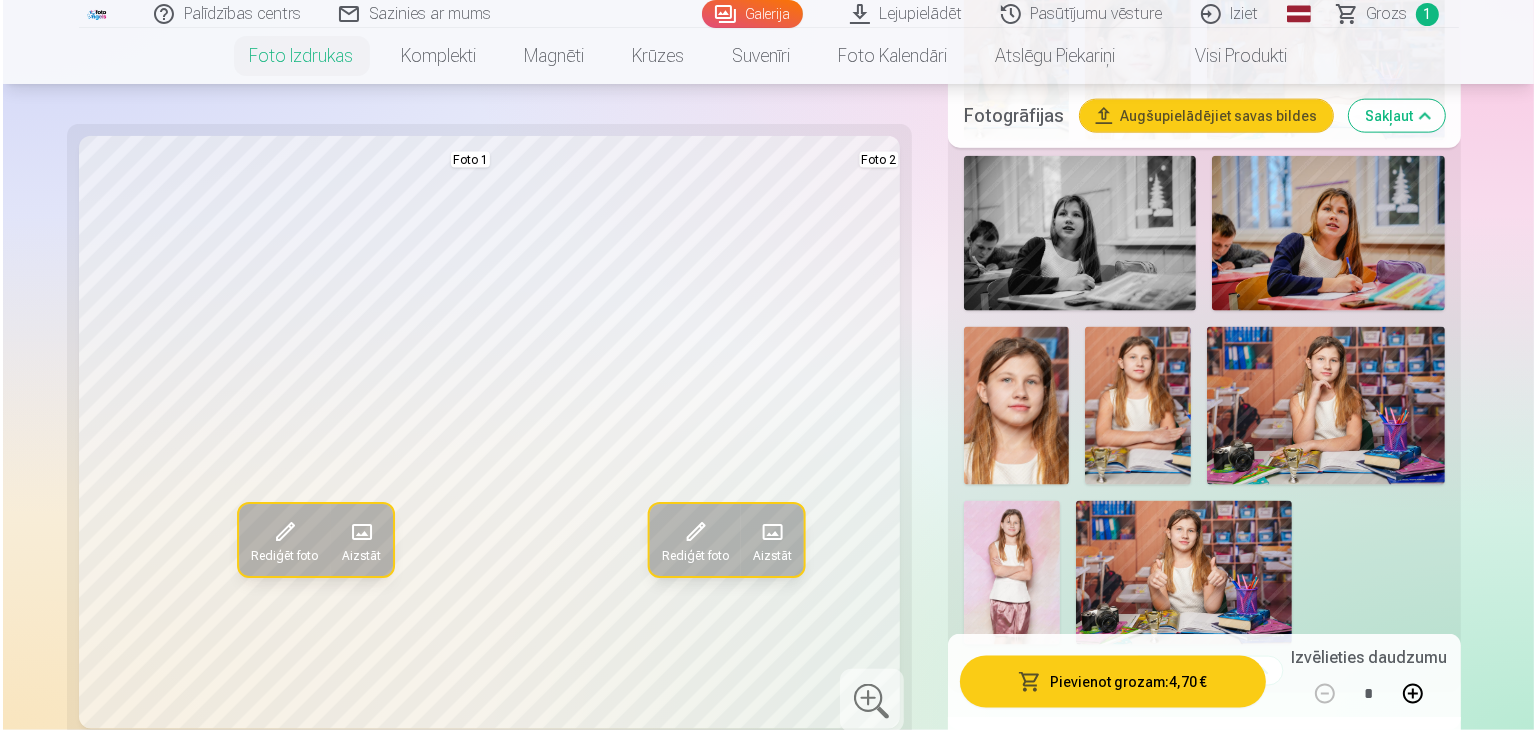 scroll, scrollTop: 2800, scrollLeft: 0, axis: vertical 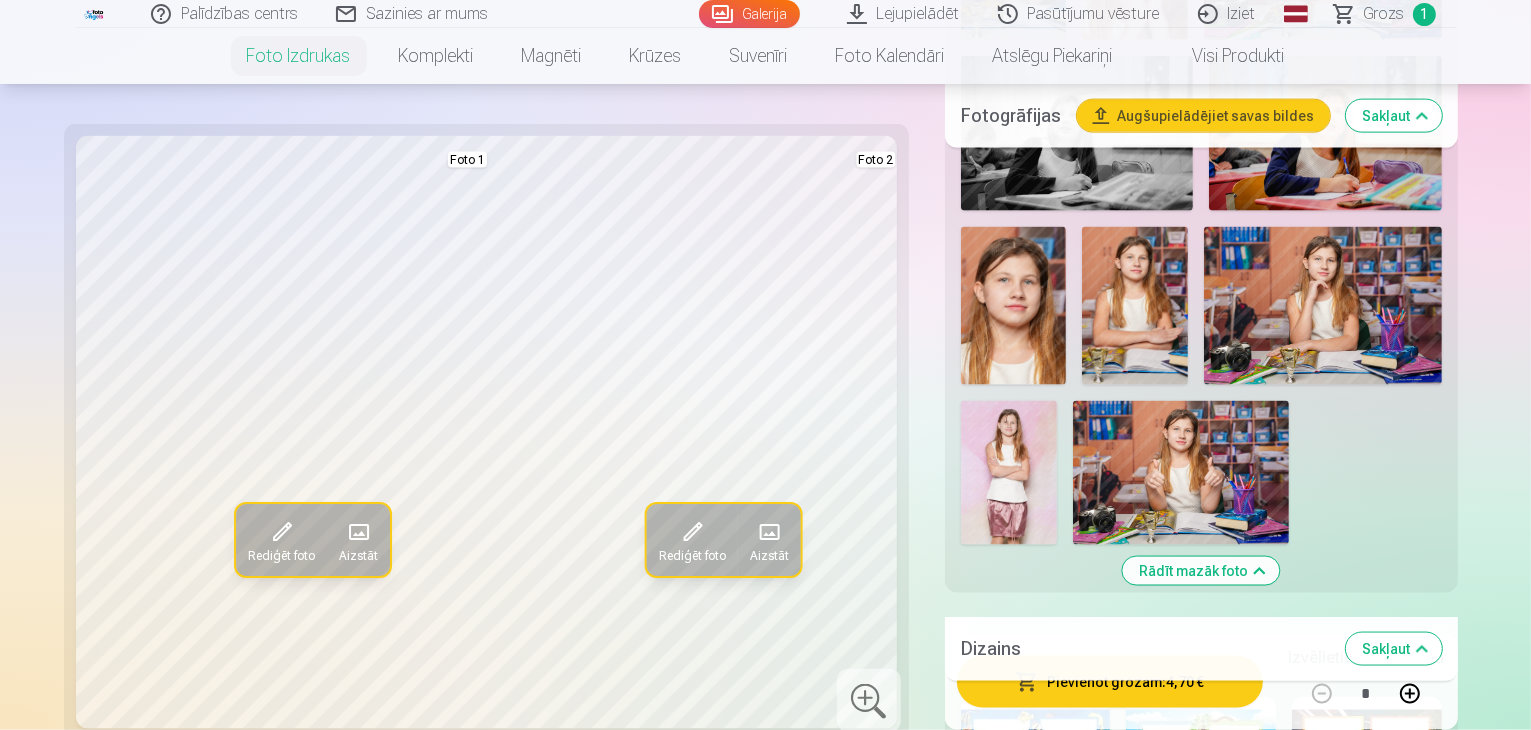 click at bounding box center (1201, 1337) 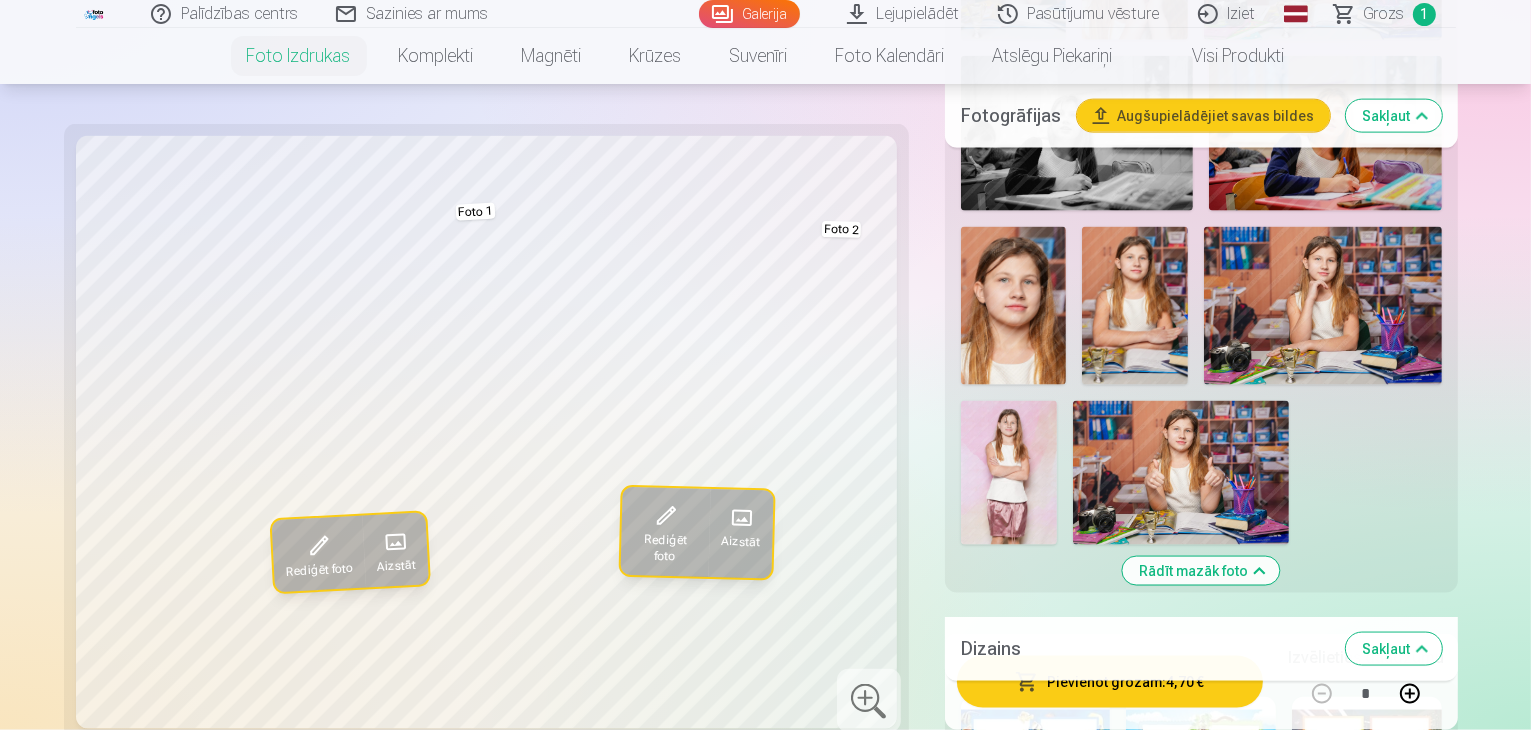 click on "Pievienot grozam :  4,70 €" at bounding box center [1110, 682] 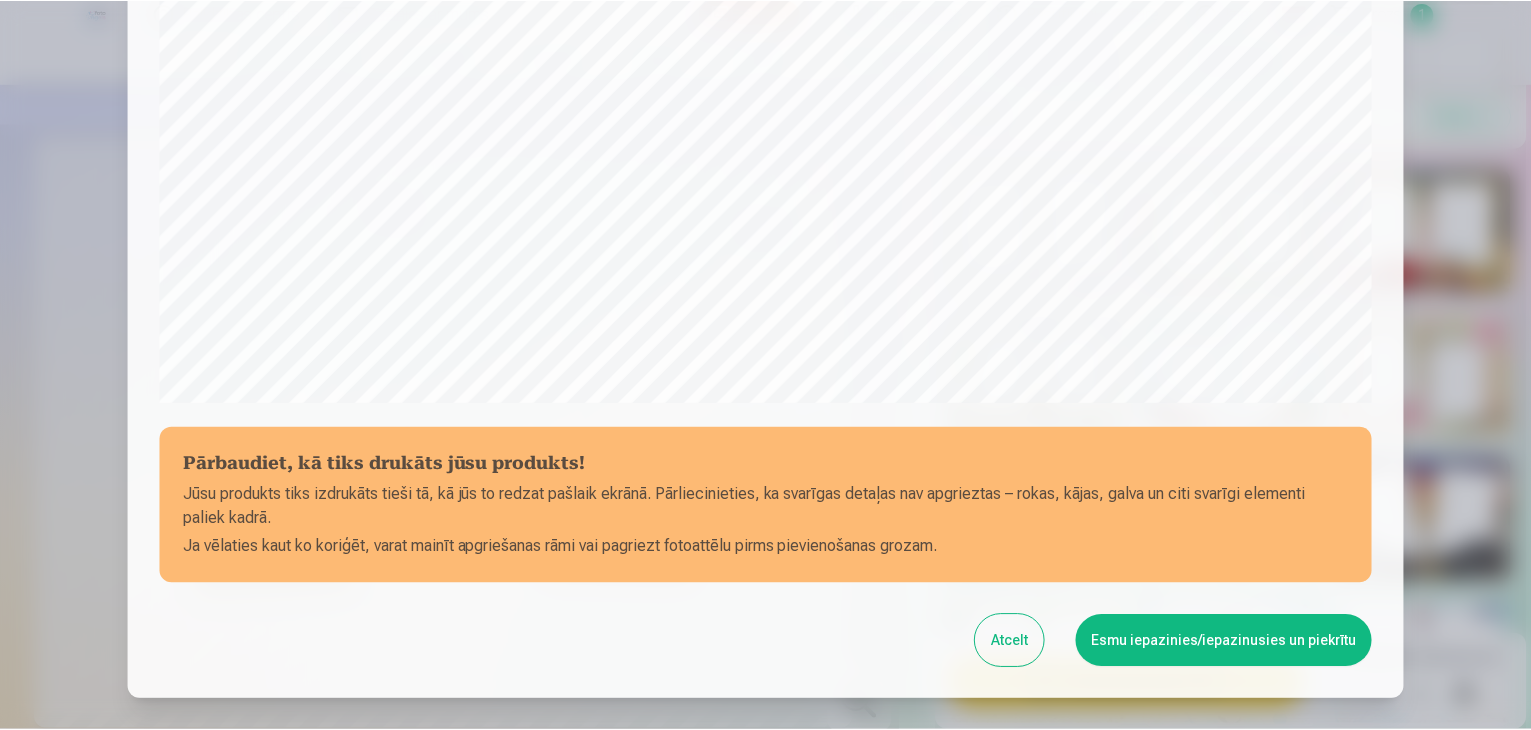 scroll, scrollTop: 710, scrollLeft: 0, axis: vertical 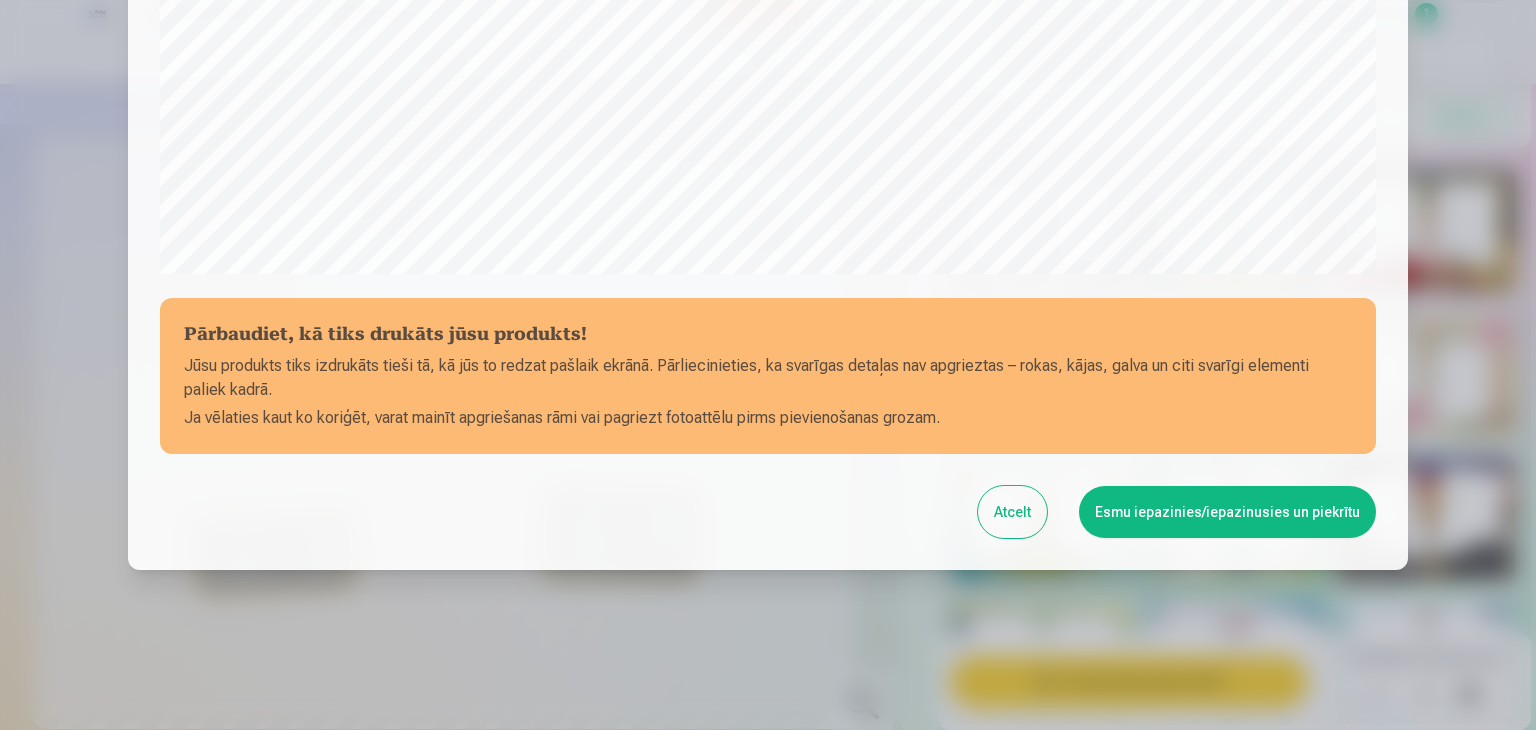 click on "Esmu iepazinies/iepazinusies un piekrītu" at bounding box center (1227, 512) 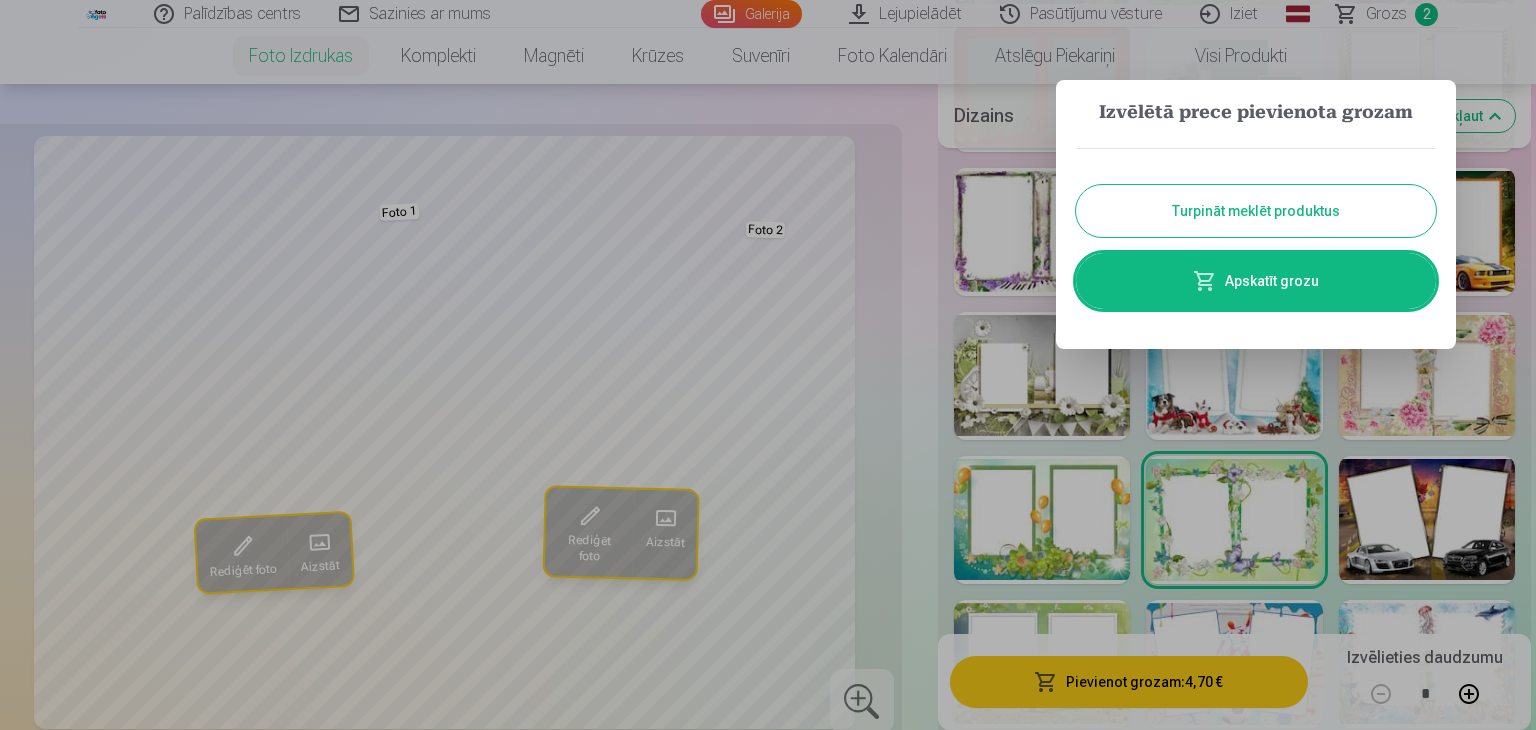 click on "Turpināt meklēt produktus" at bounding box center (1256, 211) 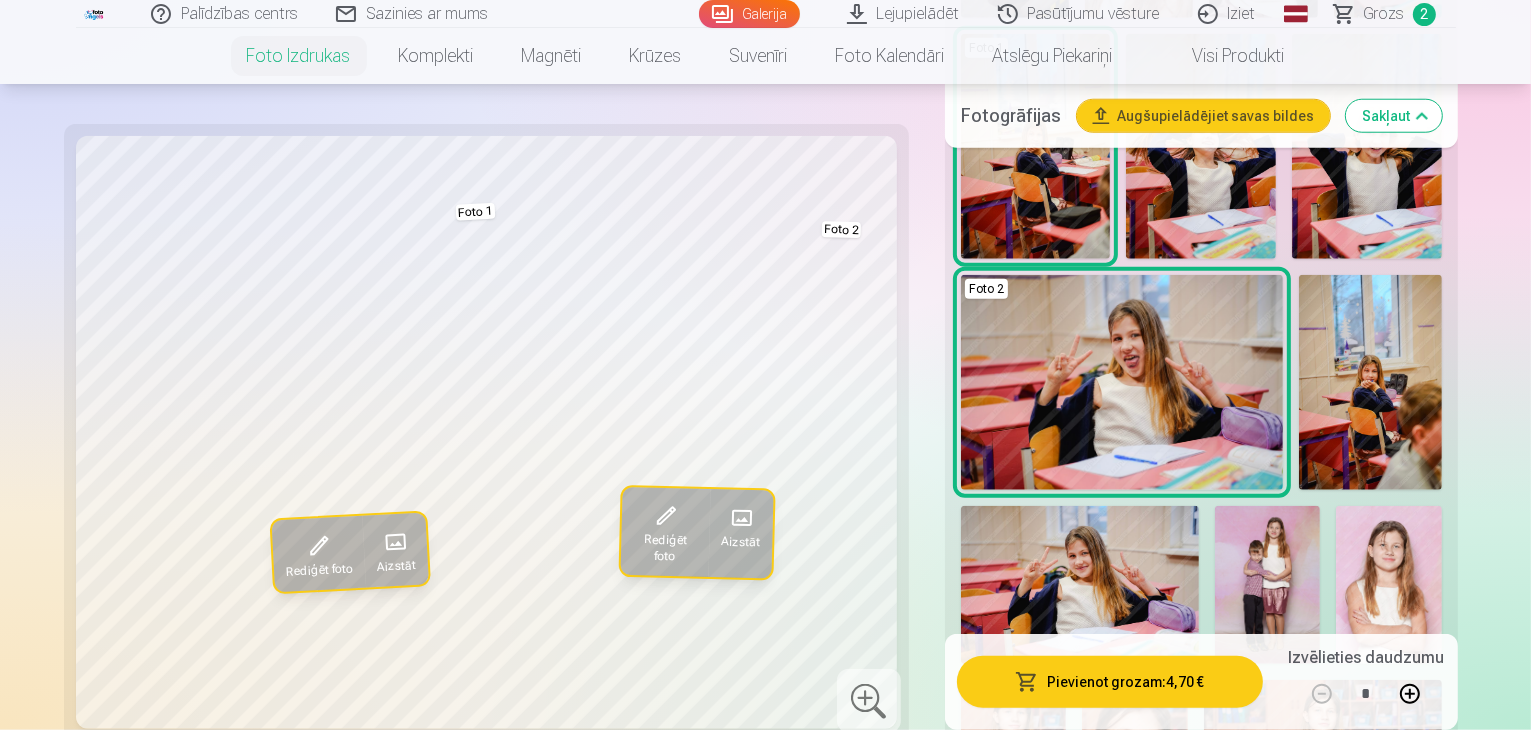 scroll, scrollTop: 2000, scrollLeft: 0, axis: vertical 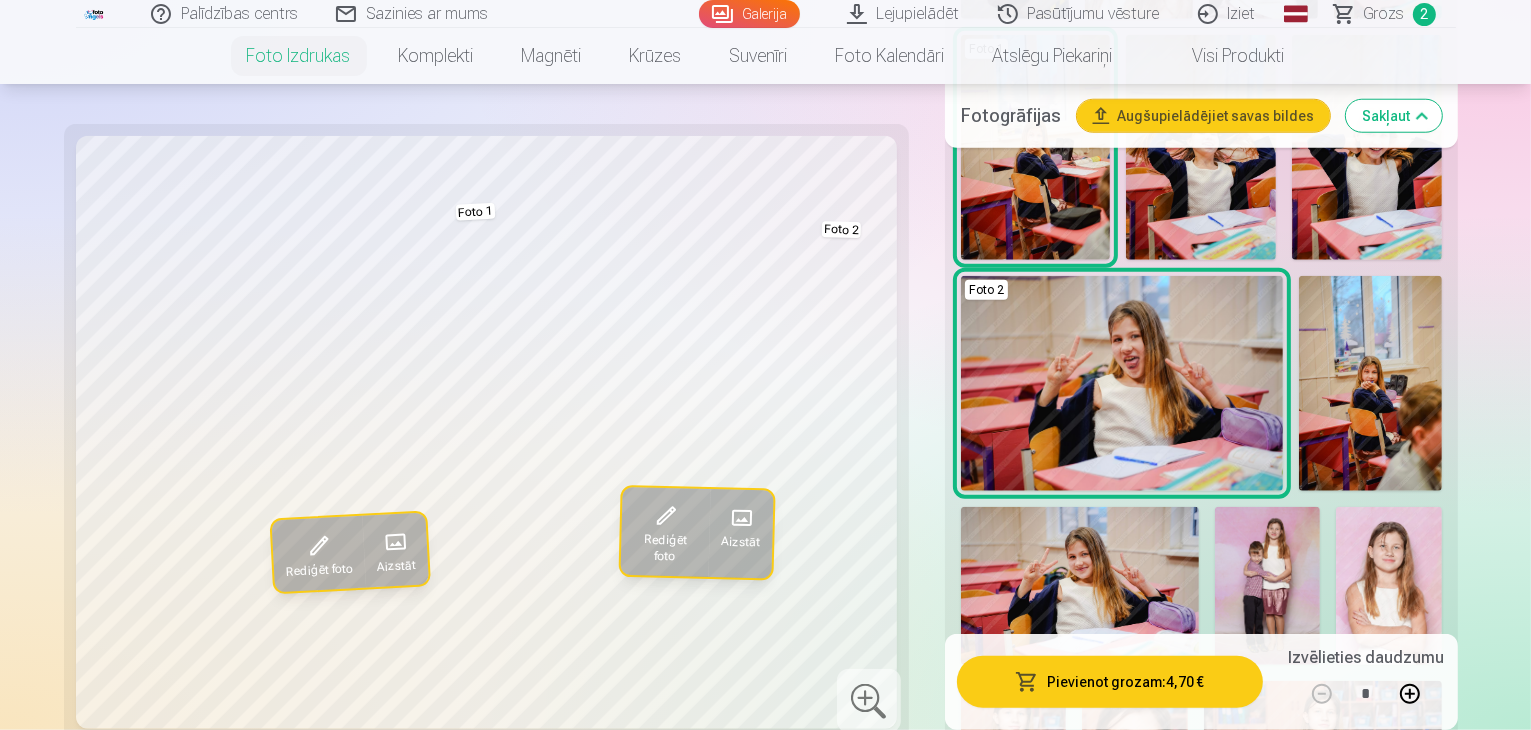 click at bounding box center [1325, 933] 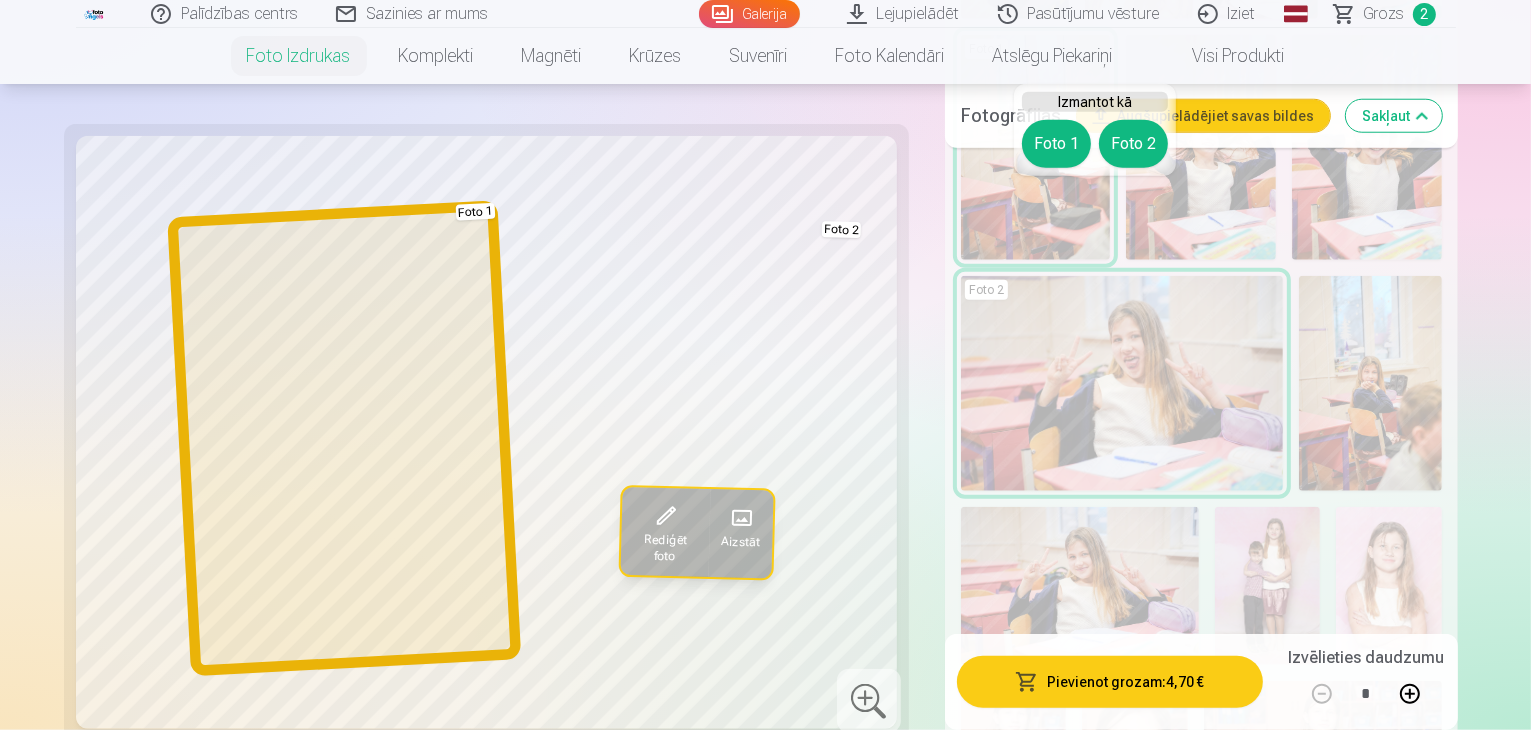 click on "Foto   1" at bounding box center [1056, 144] 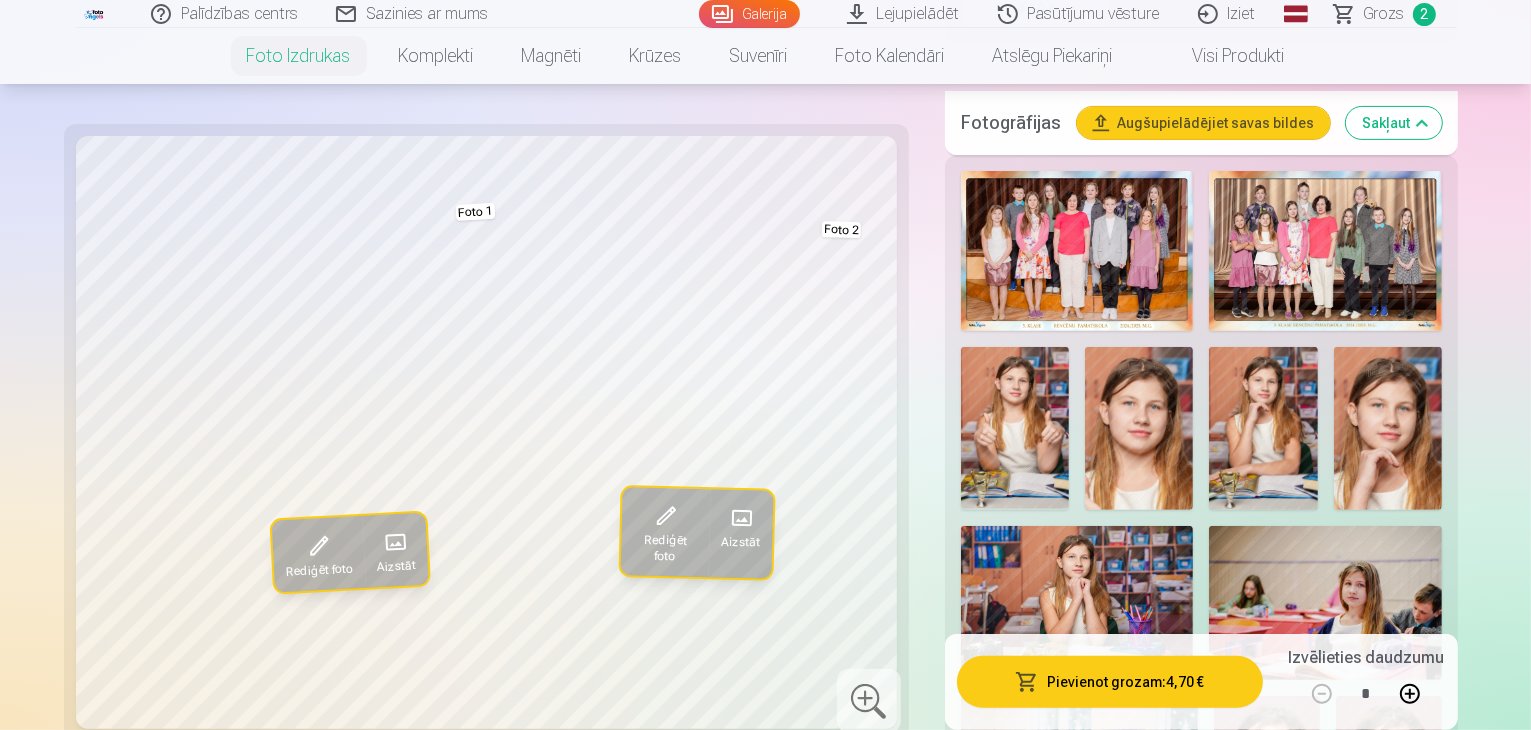 scroll, scrollTop: 600, scrollLeft: 0, axis: vertical 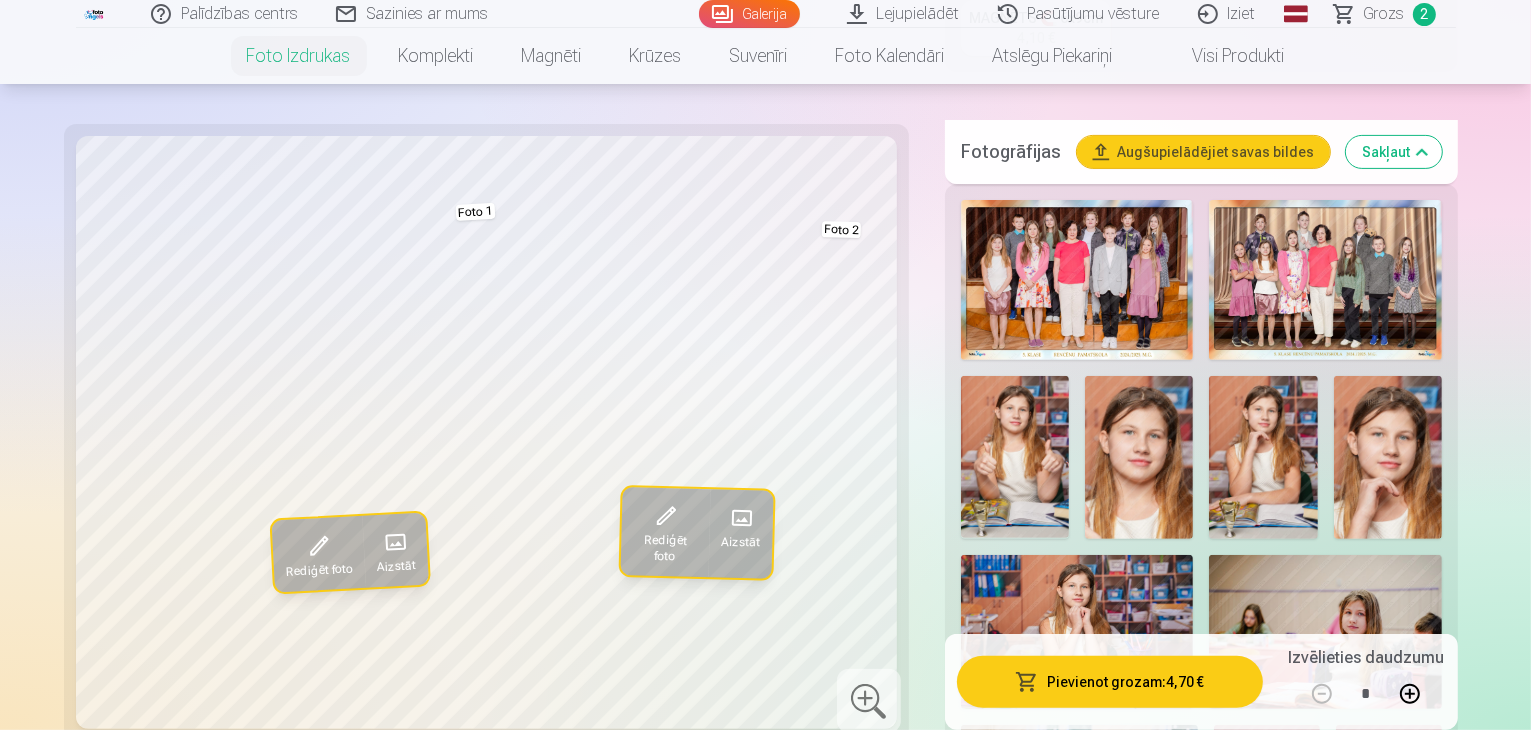 click at bounding box center [1077, 632] 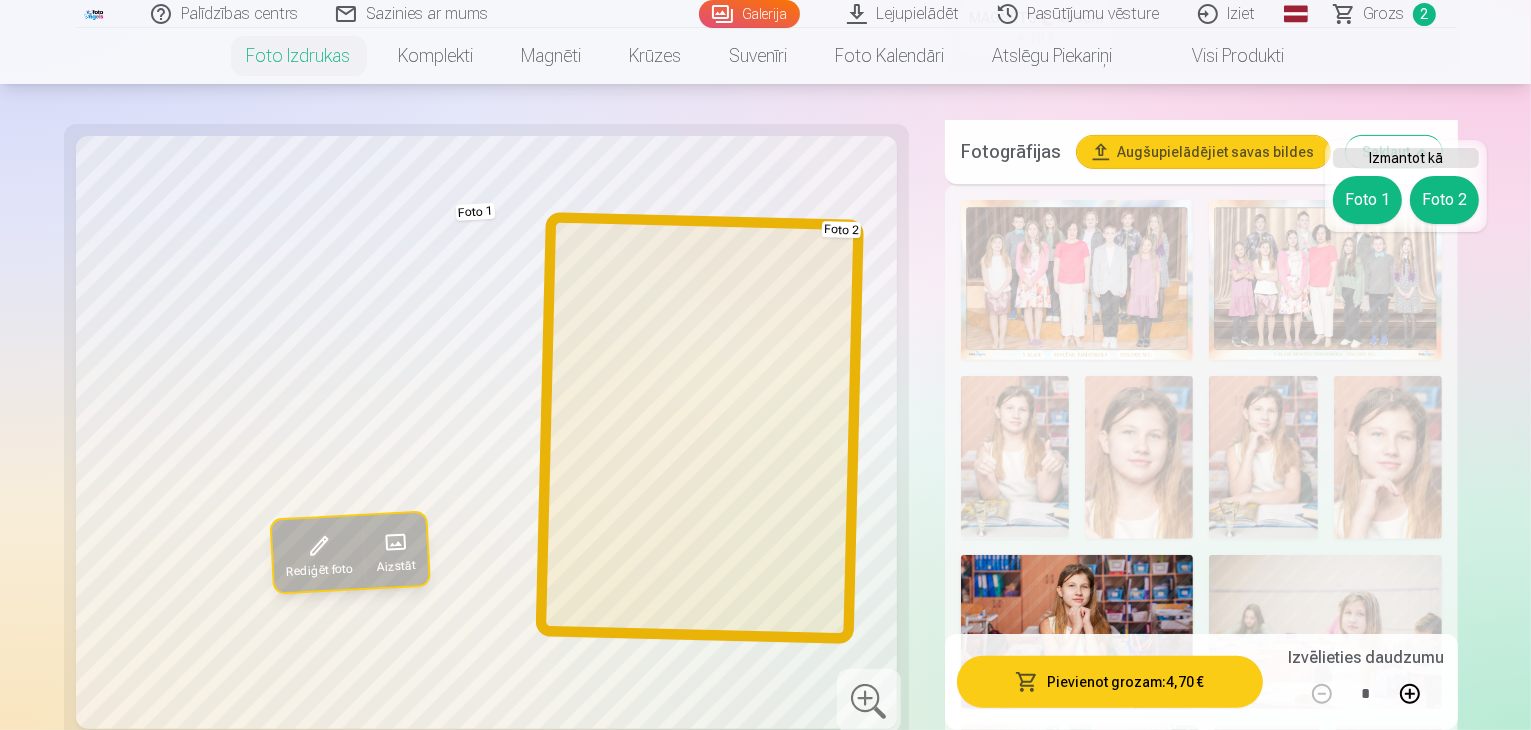 click on "Foto   2" at bounding box center [1444, 200] 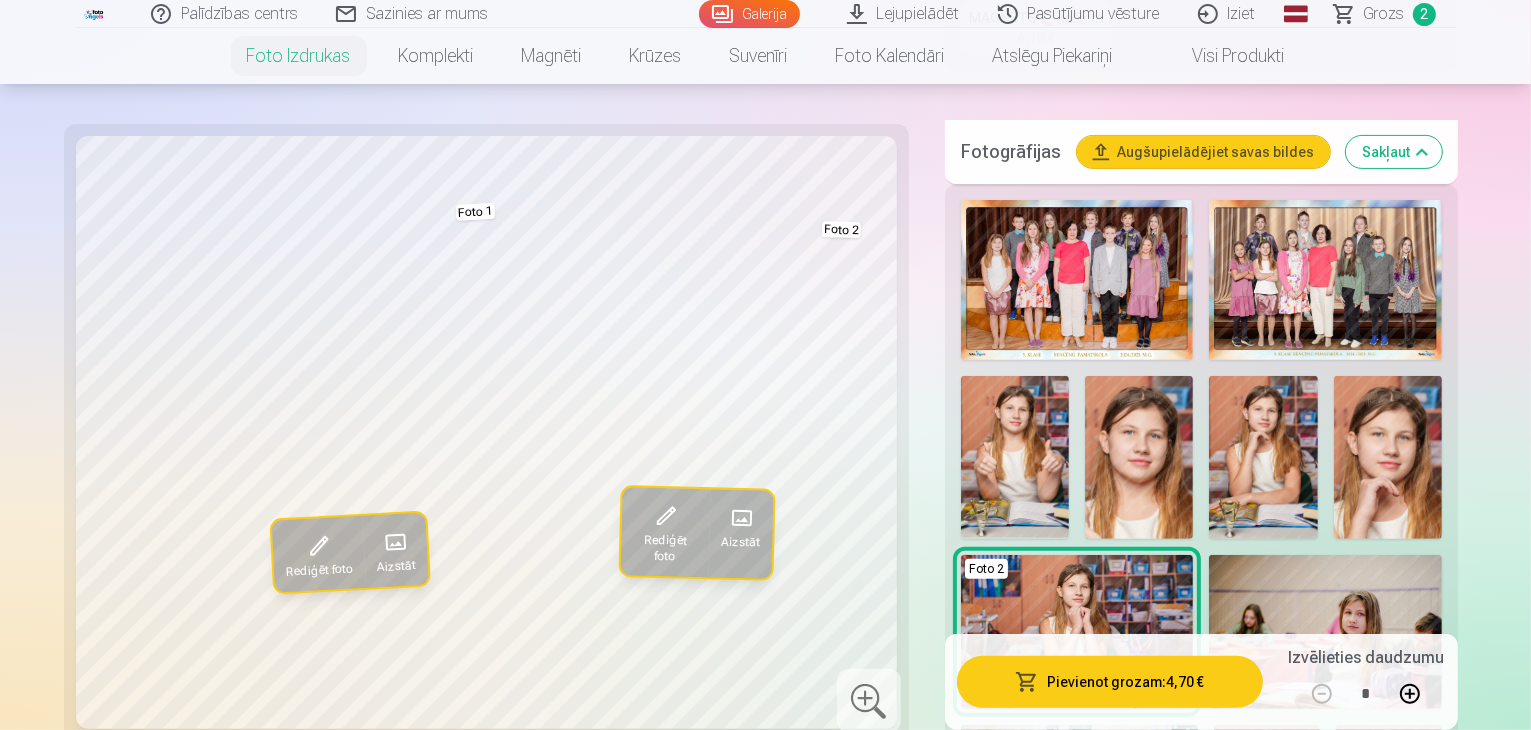click at bounding box center [1263, 457] 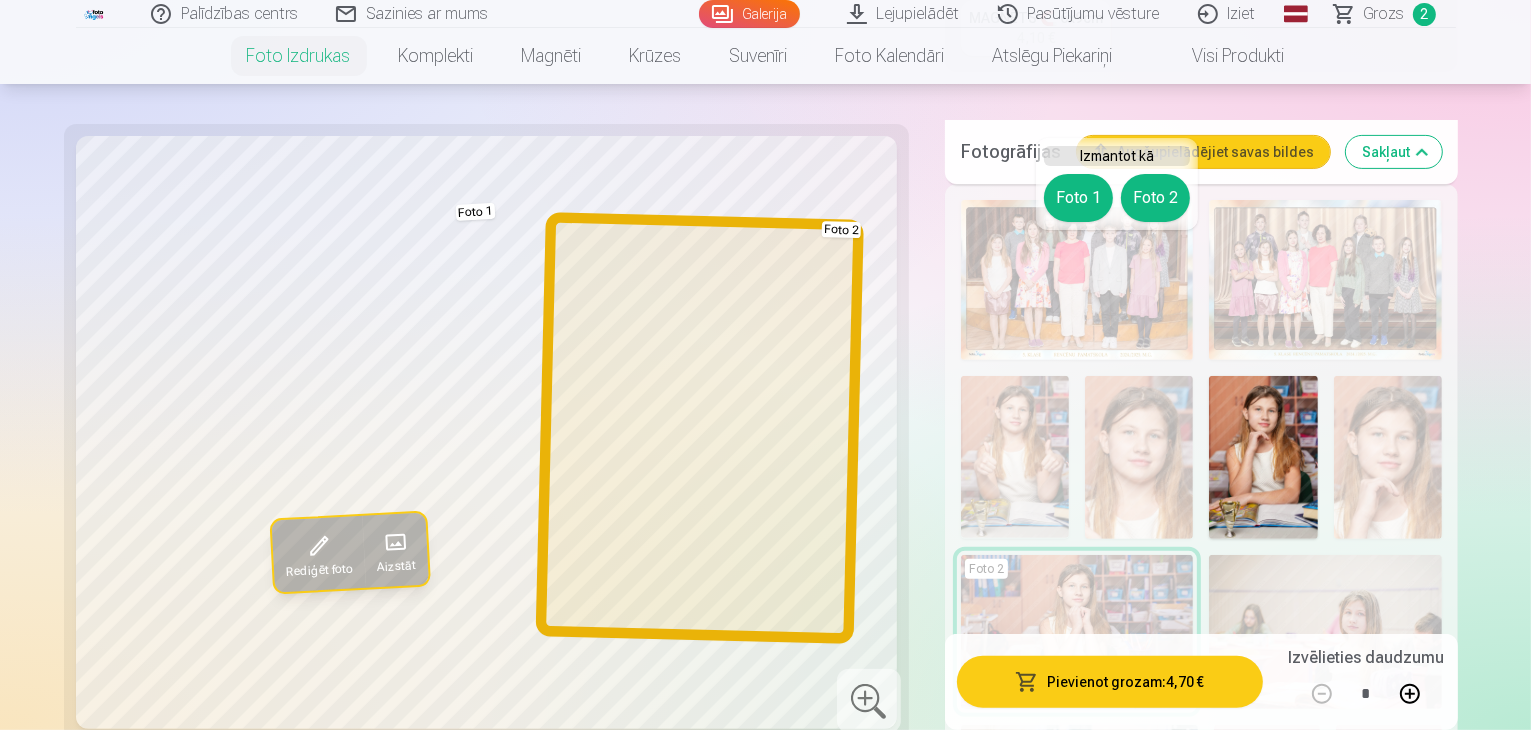 click on "Foto   2" at bounding box center (1155, 198) 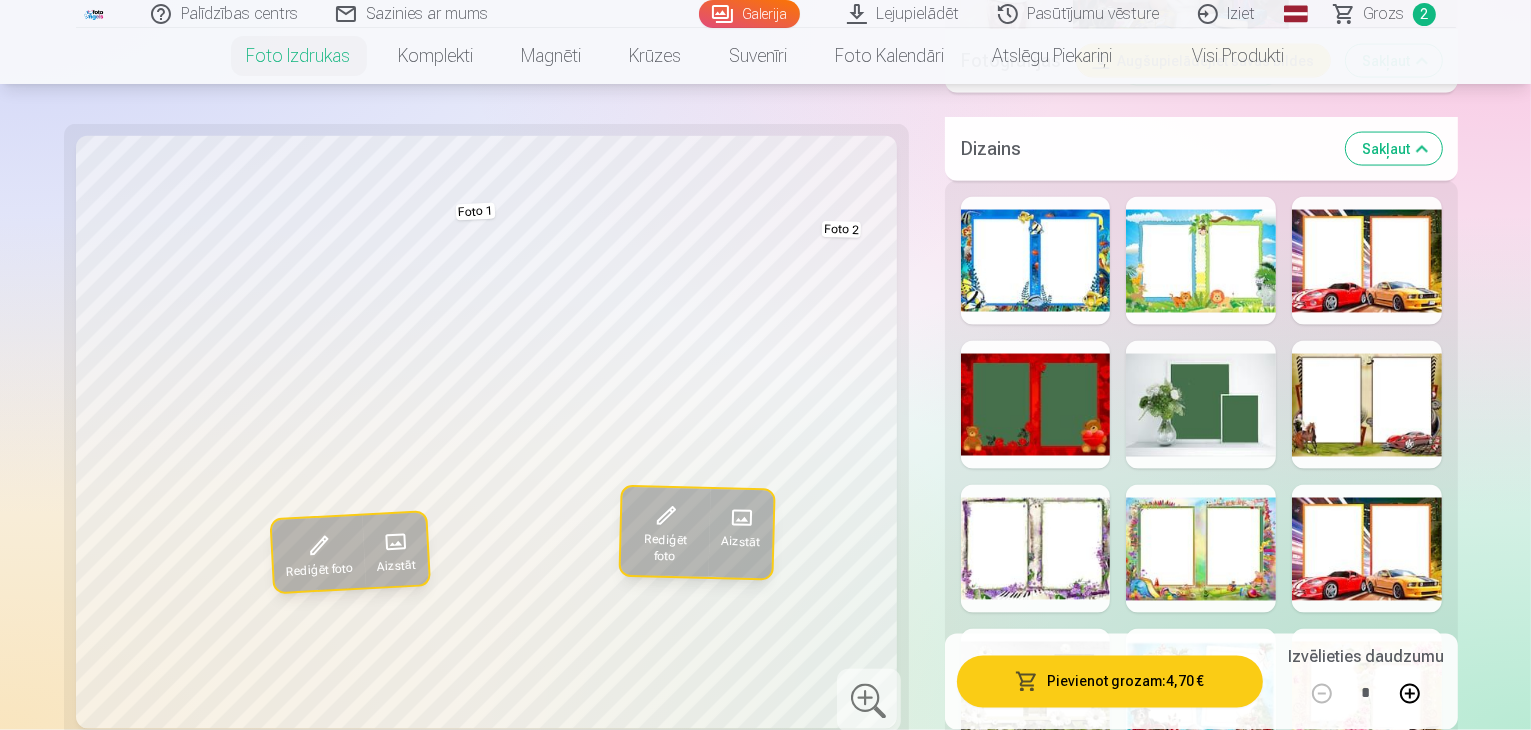 scroll, scrollTop: 3400, scrollLeft: 0, axis: vertical 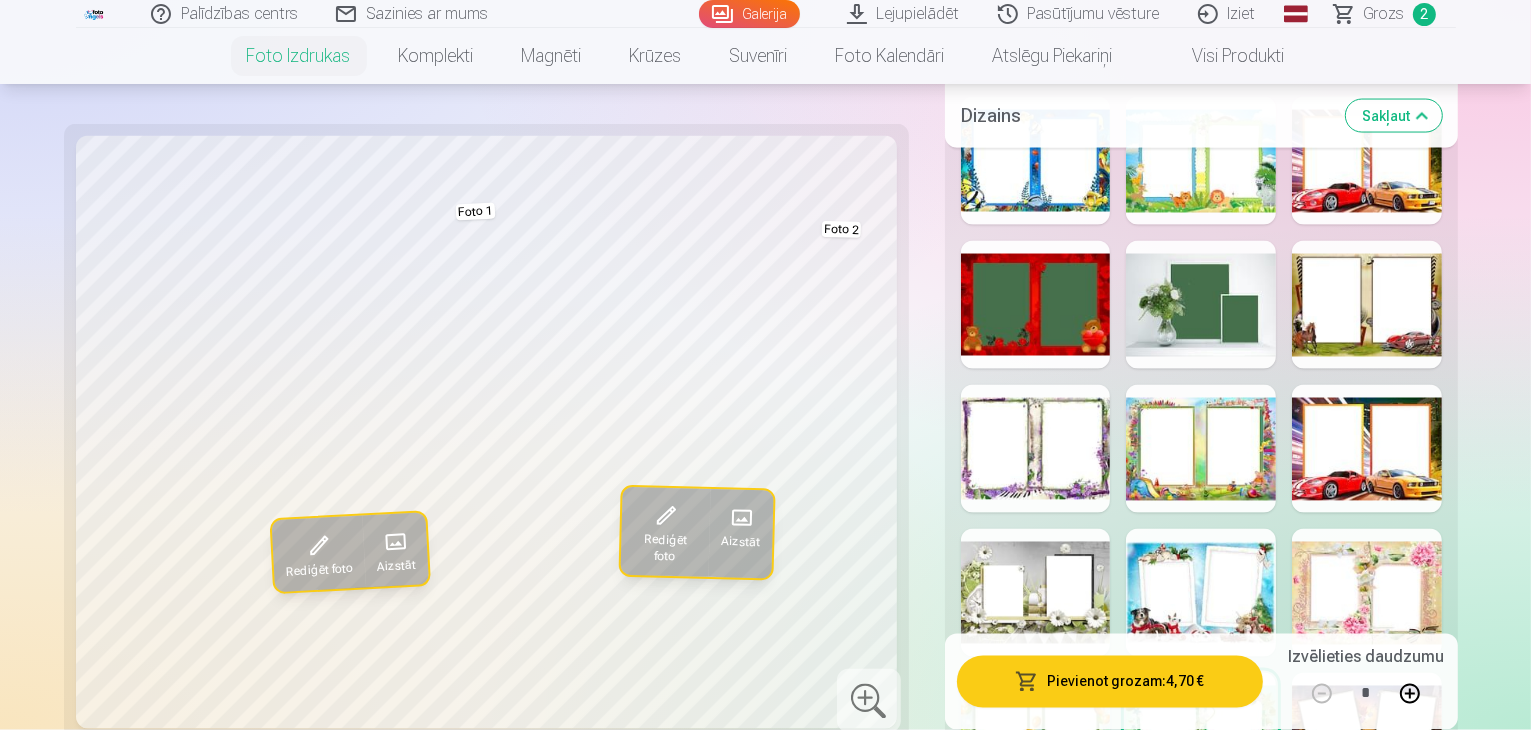 click at bounding box center [1036, 1169] 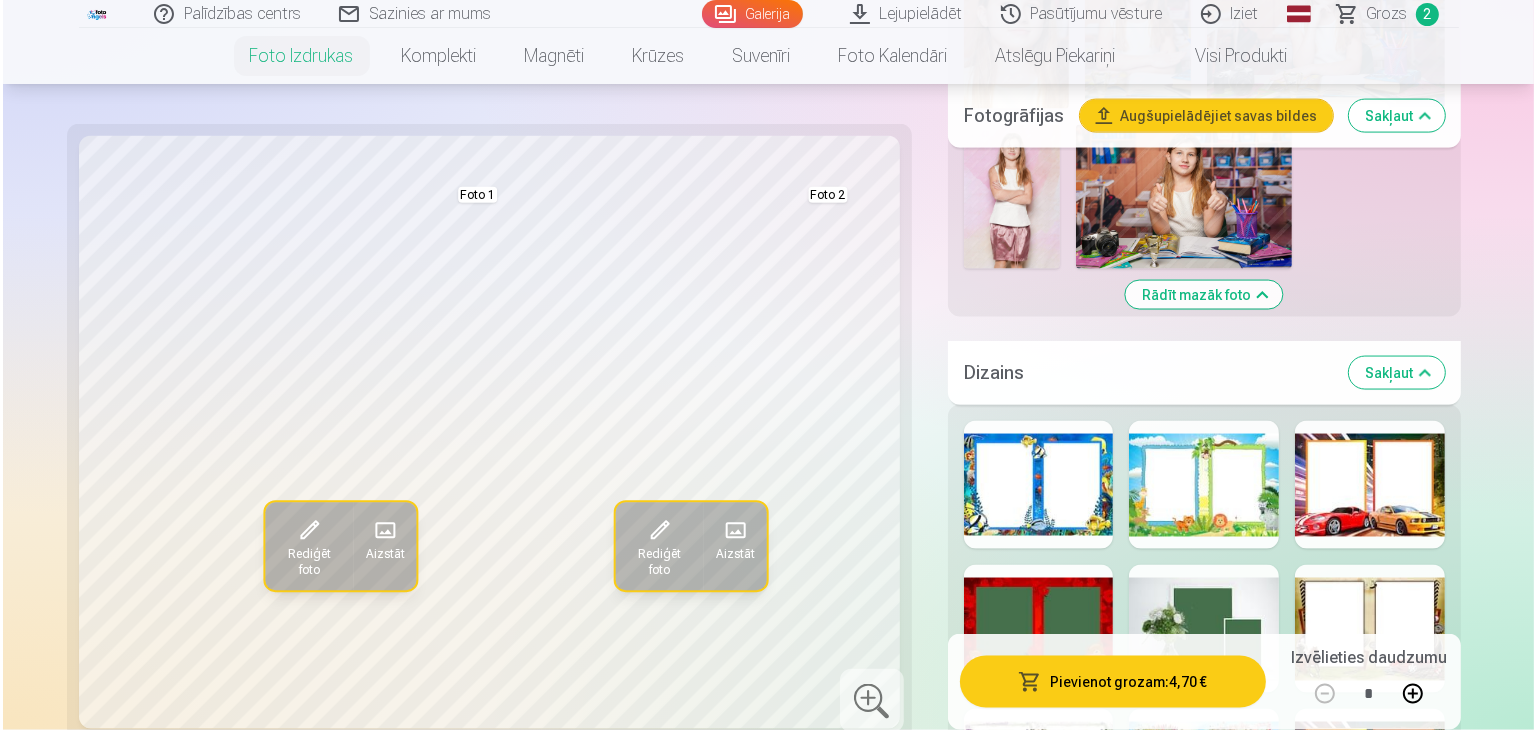 scroll, scrollTop: 3000, scrollLeft: 0, axis: vertical 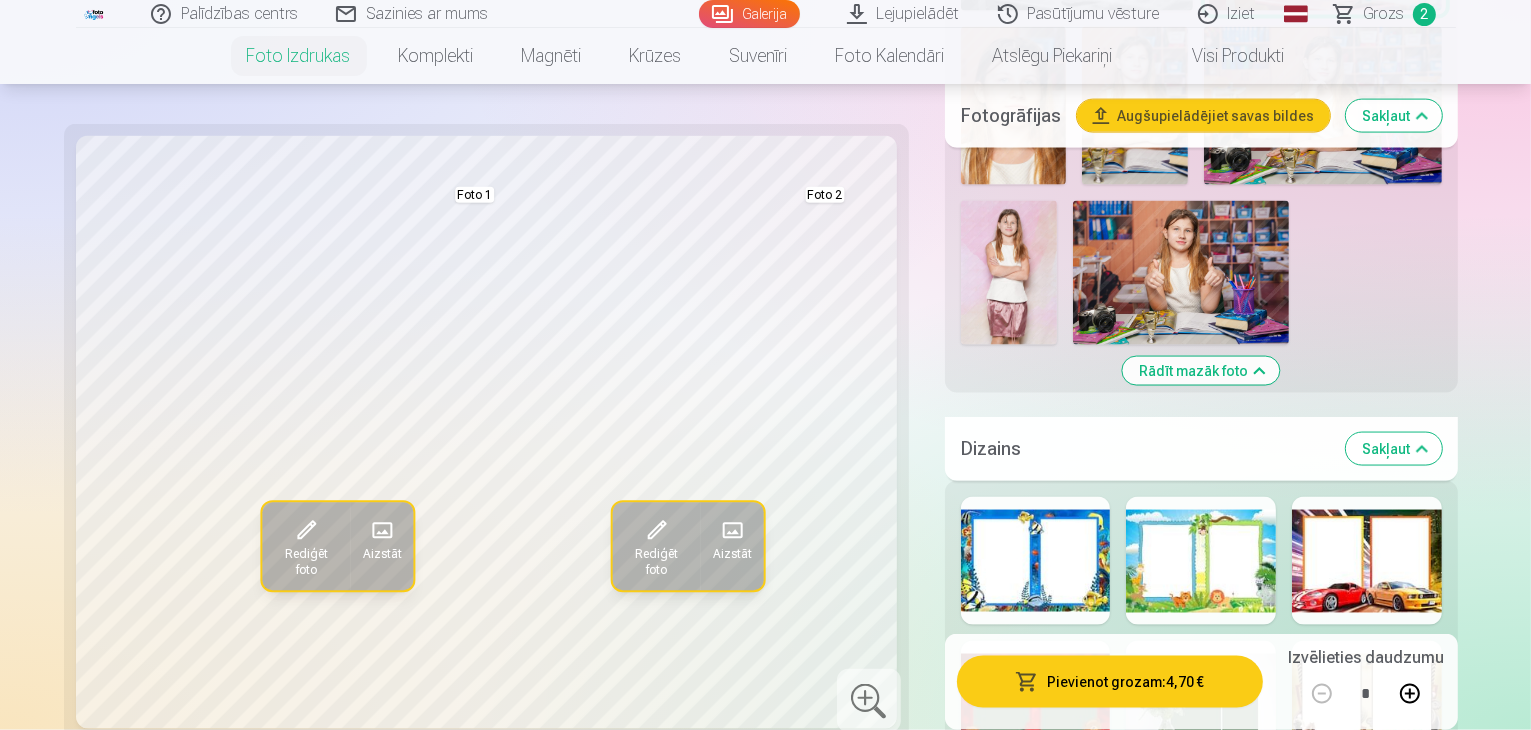 click on "Pievienot grozam :  4,70 €" at bounding box center (1110, 682) 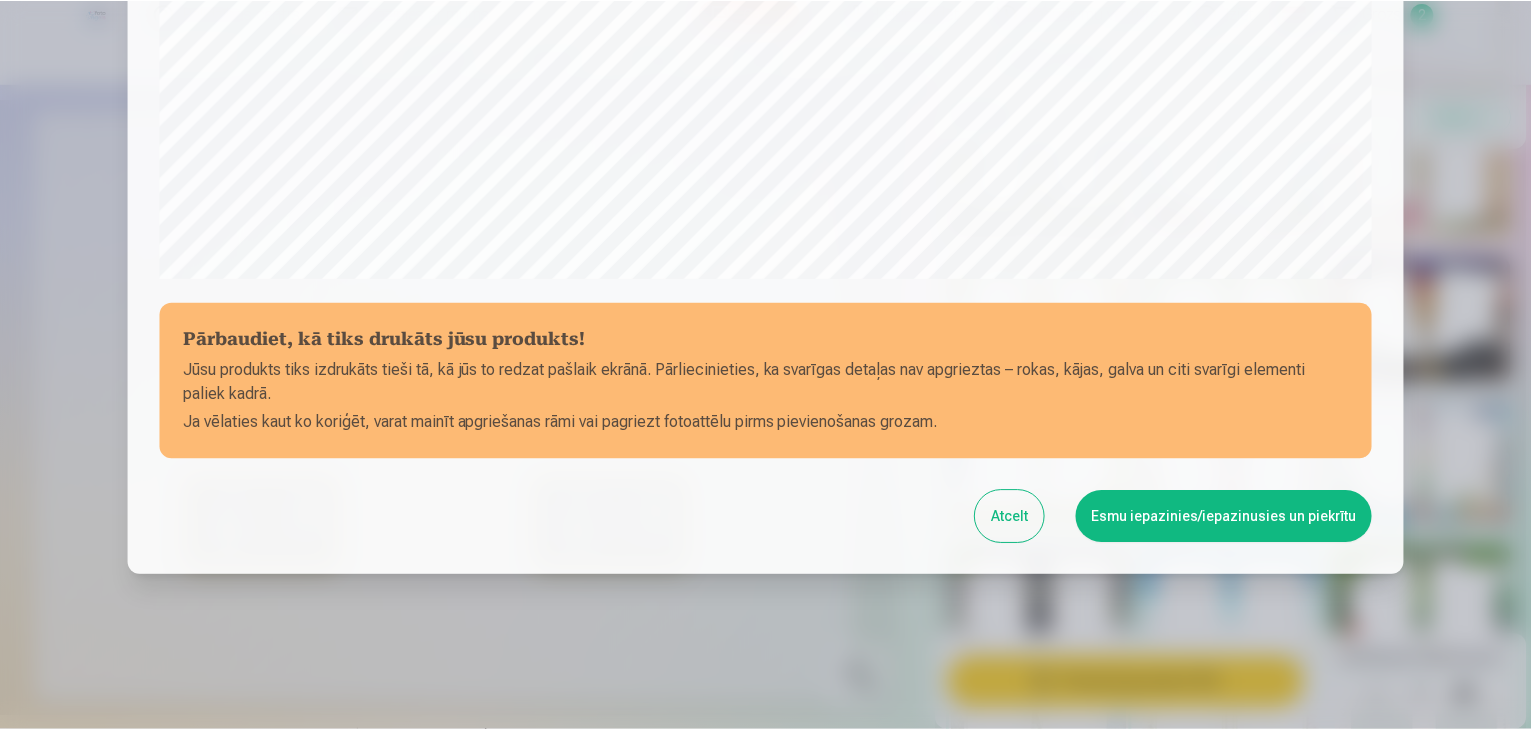 scroll, scrollTop: 710, scrollLeft: 0, axis: vertical 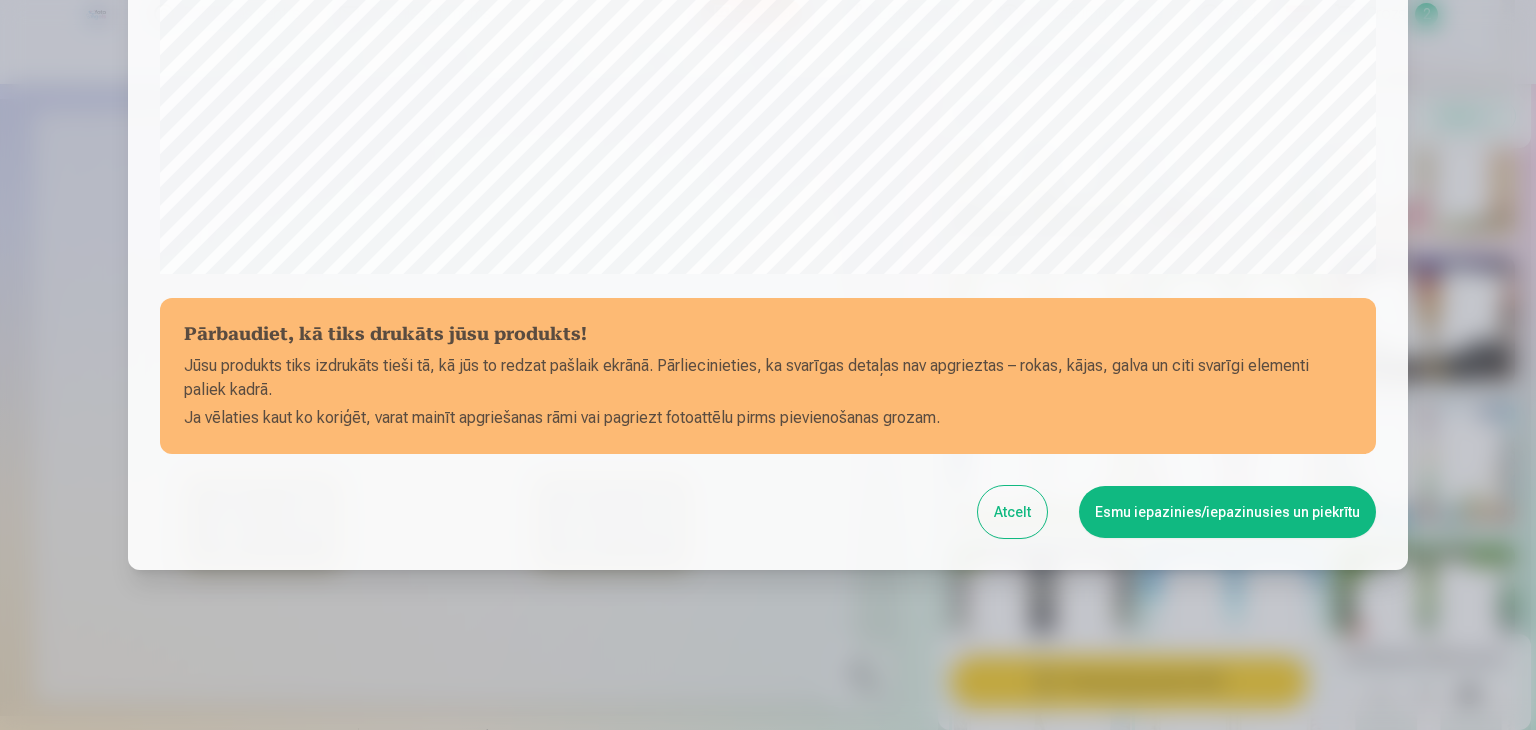 drag, startPoint x: 1208, startPoint y: 509, endPoint x: 1214, endPoint y: 537, distance: 28.635643 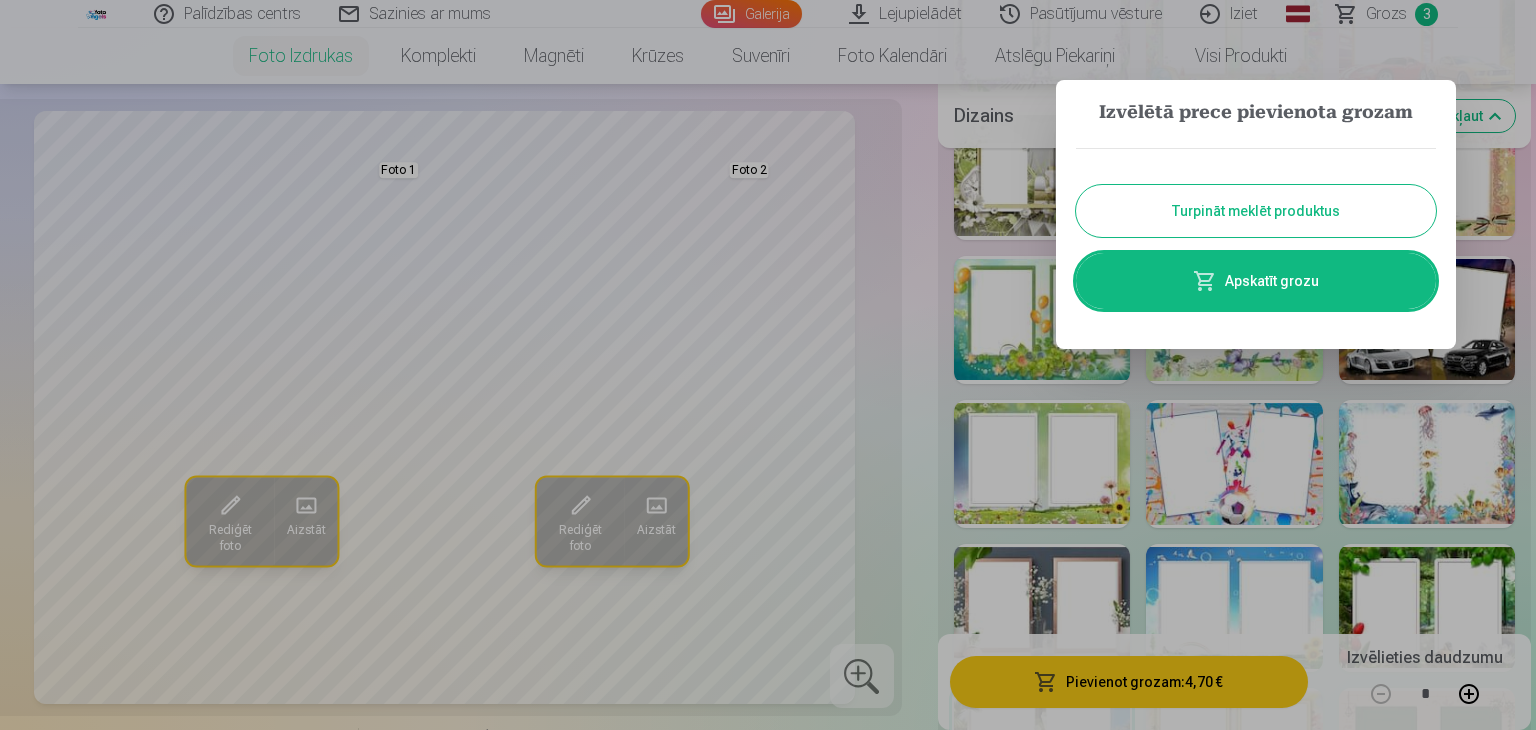 click on "Turpināt meklēt produktus" at bounding box center [1256, 211] 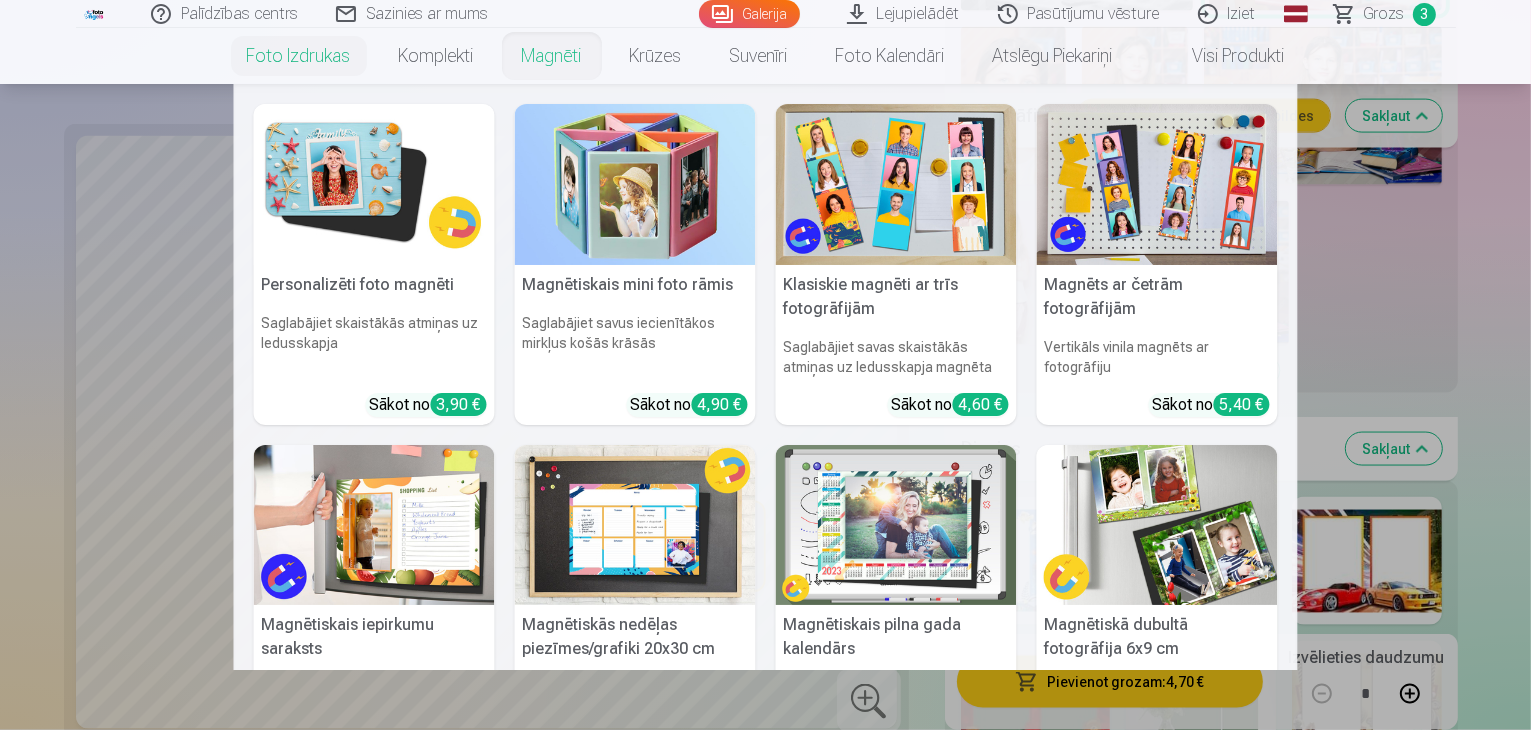 click on "Magnēti" at bounding box center [552, 56] 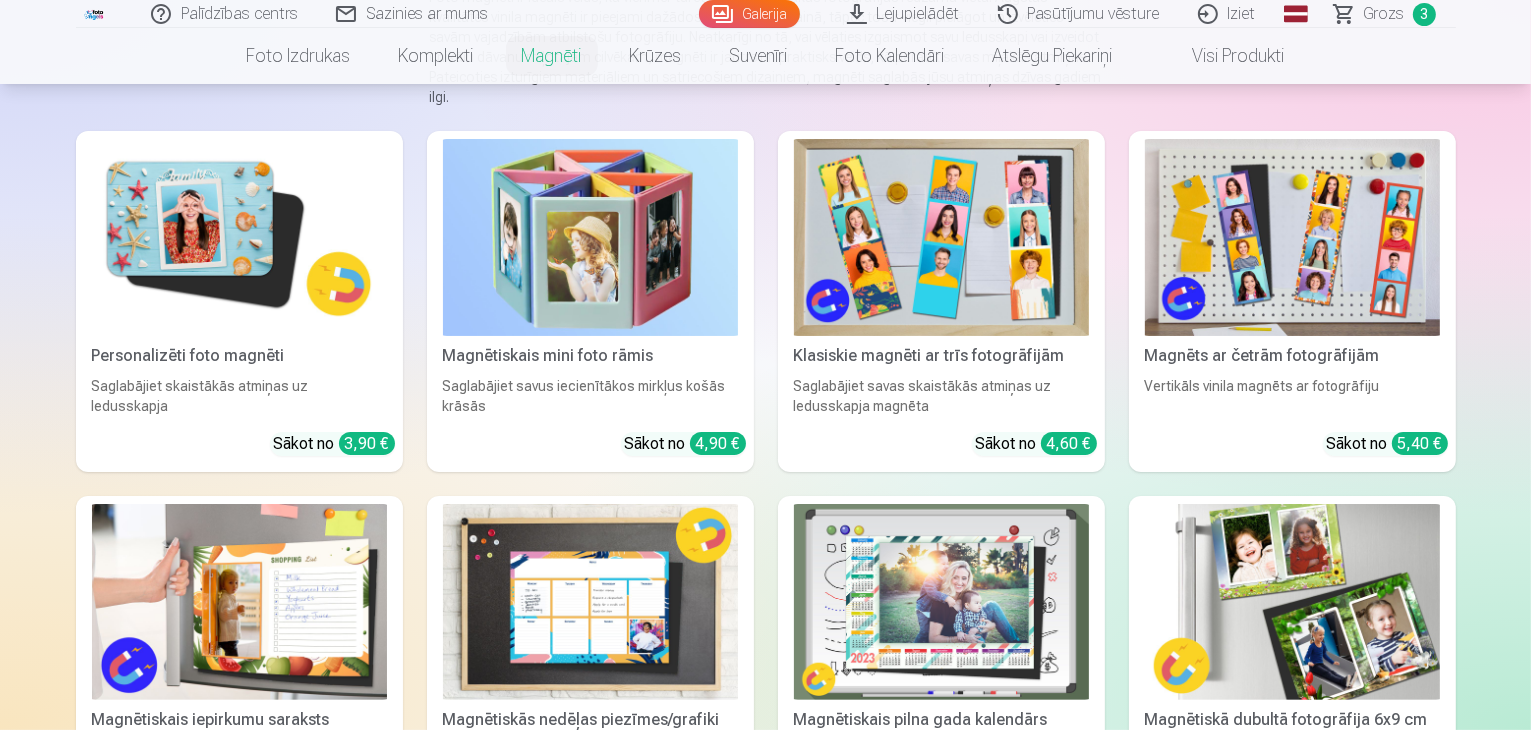 scroll, scrollTop: 300, scrollLeft: 0, axis: vertical 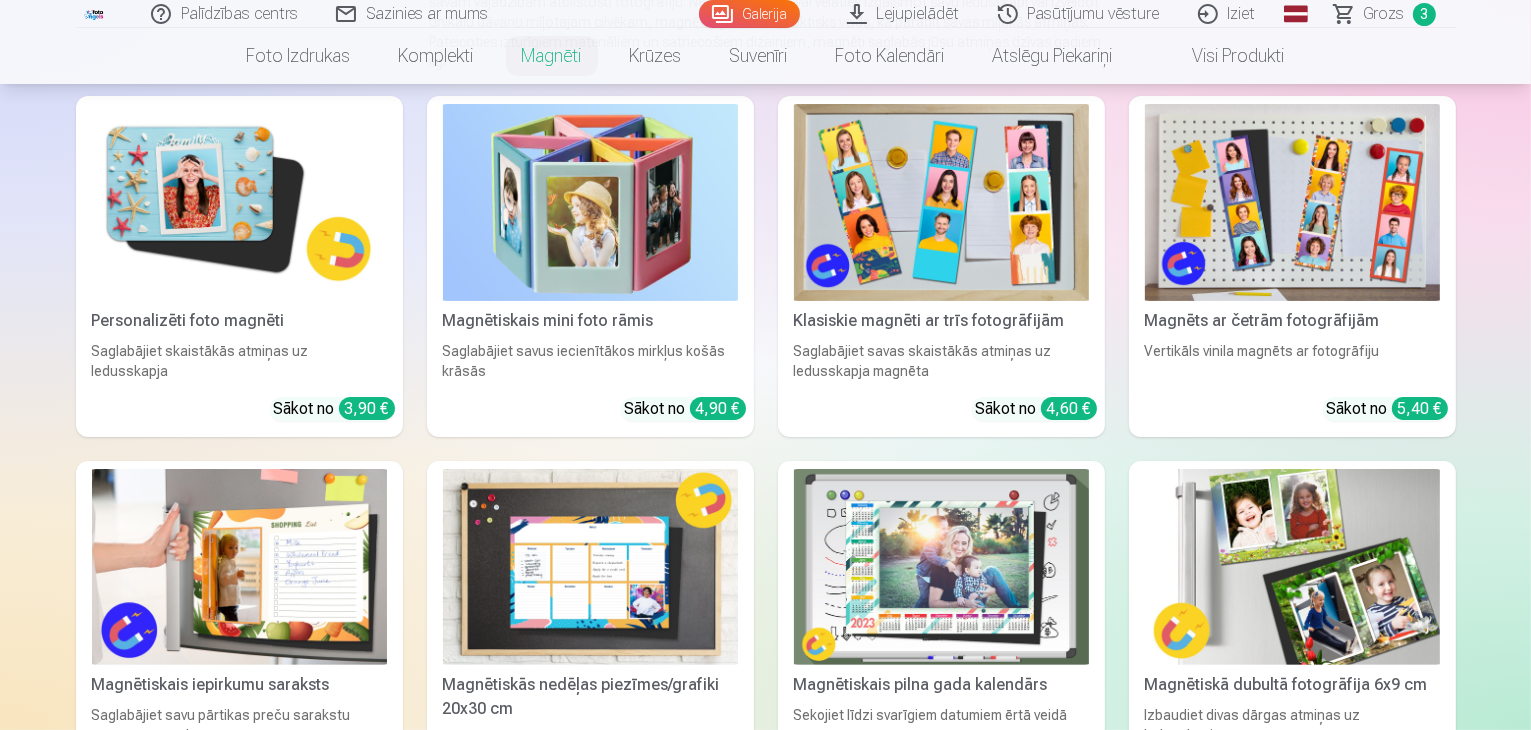click at bounding box center (239, 202) 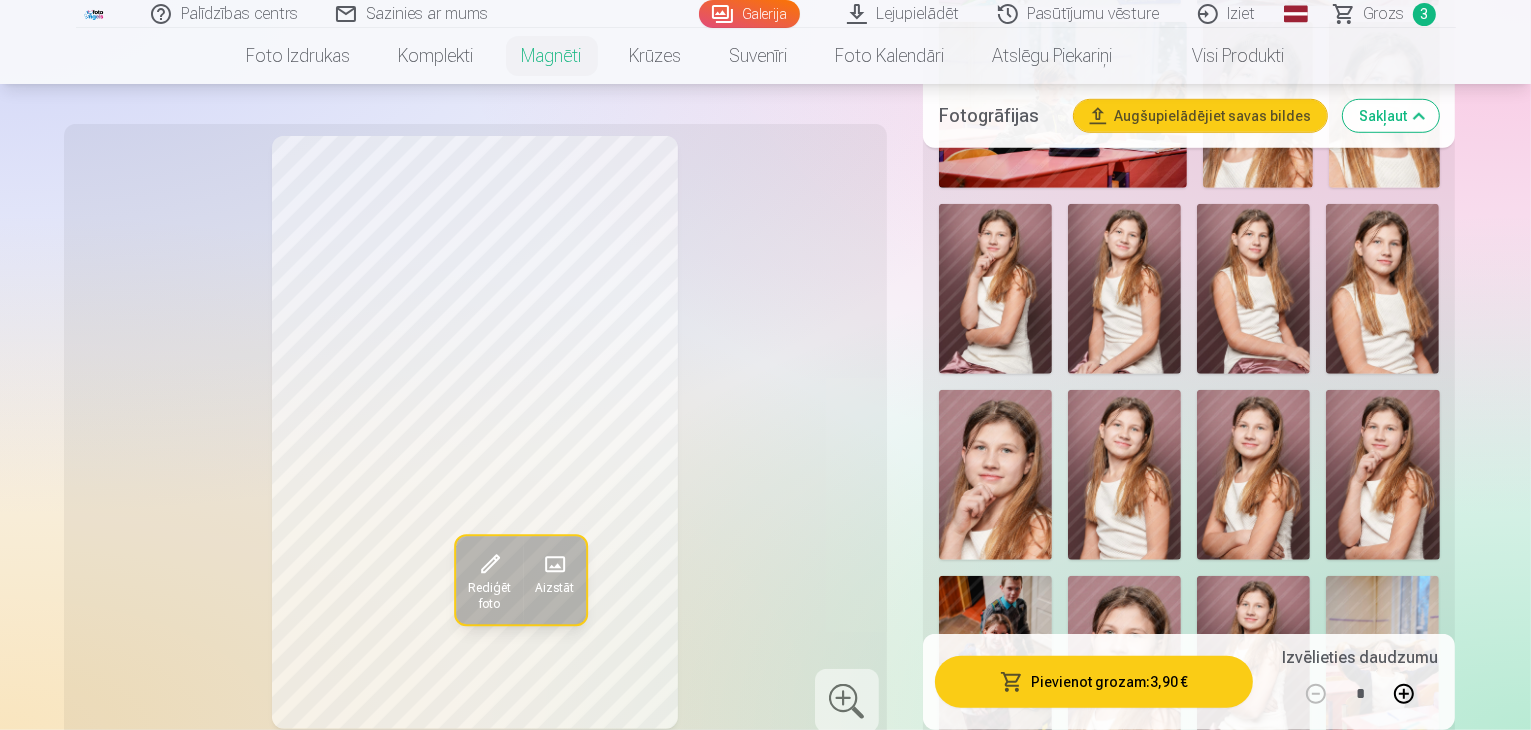 scroll, scrollTop: 1400, scrollLeft: 0, axis: vertical 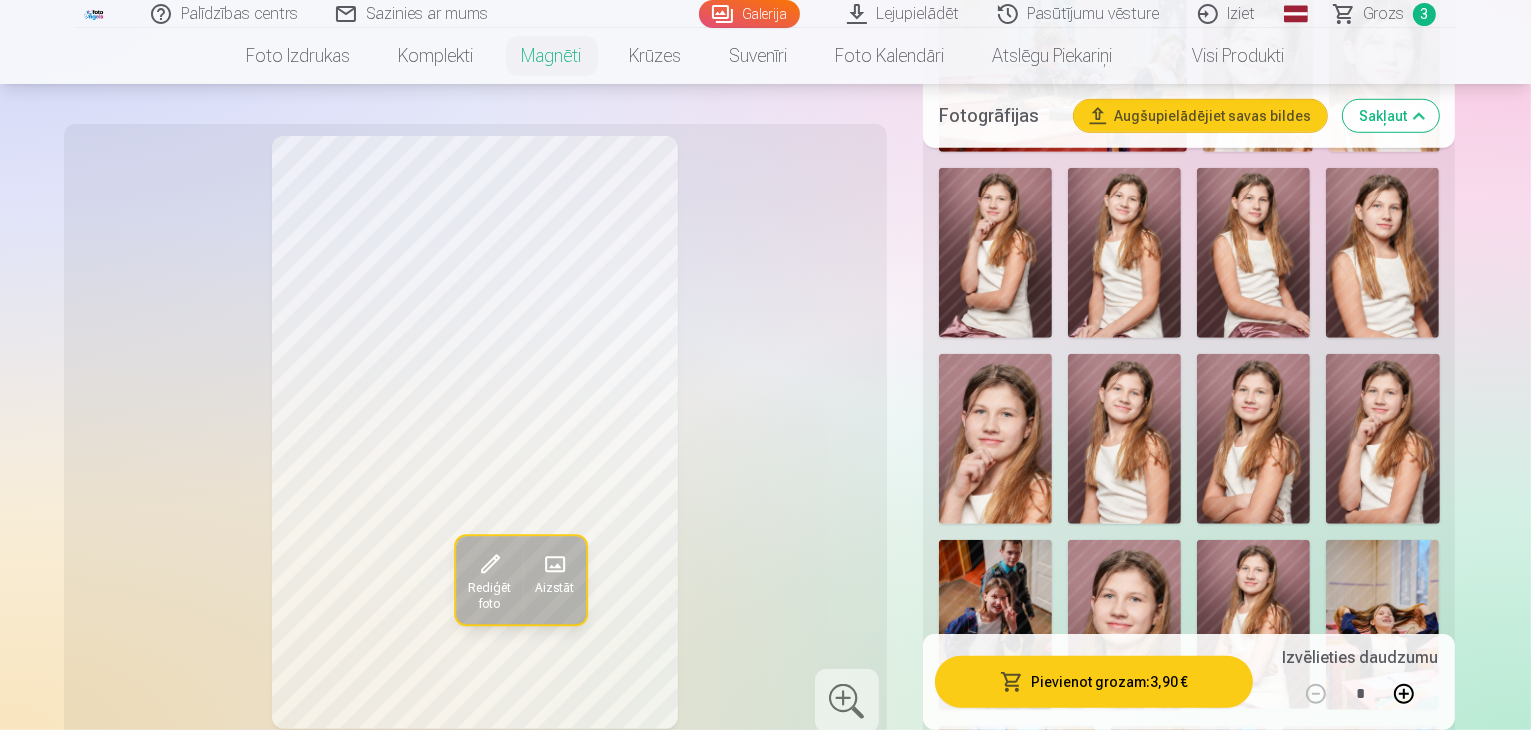 click at bounding box center [1189, 843] 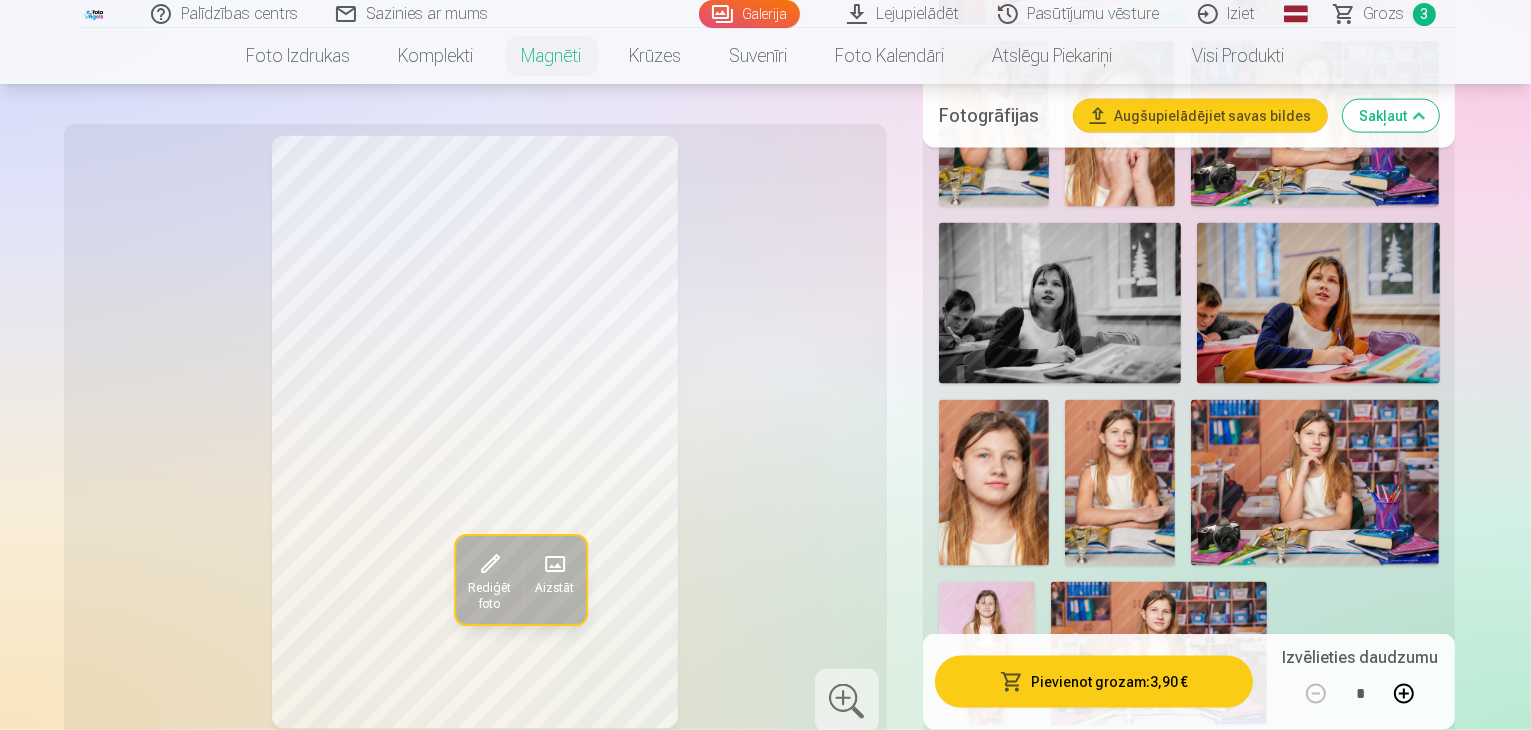 scroll, scrollTop: 2800, scrollLeft: 0, axis: vertical 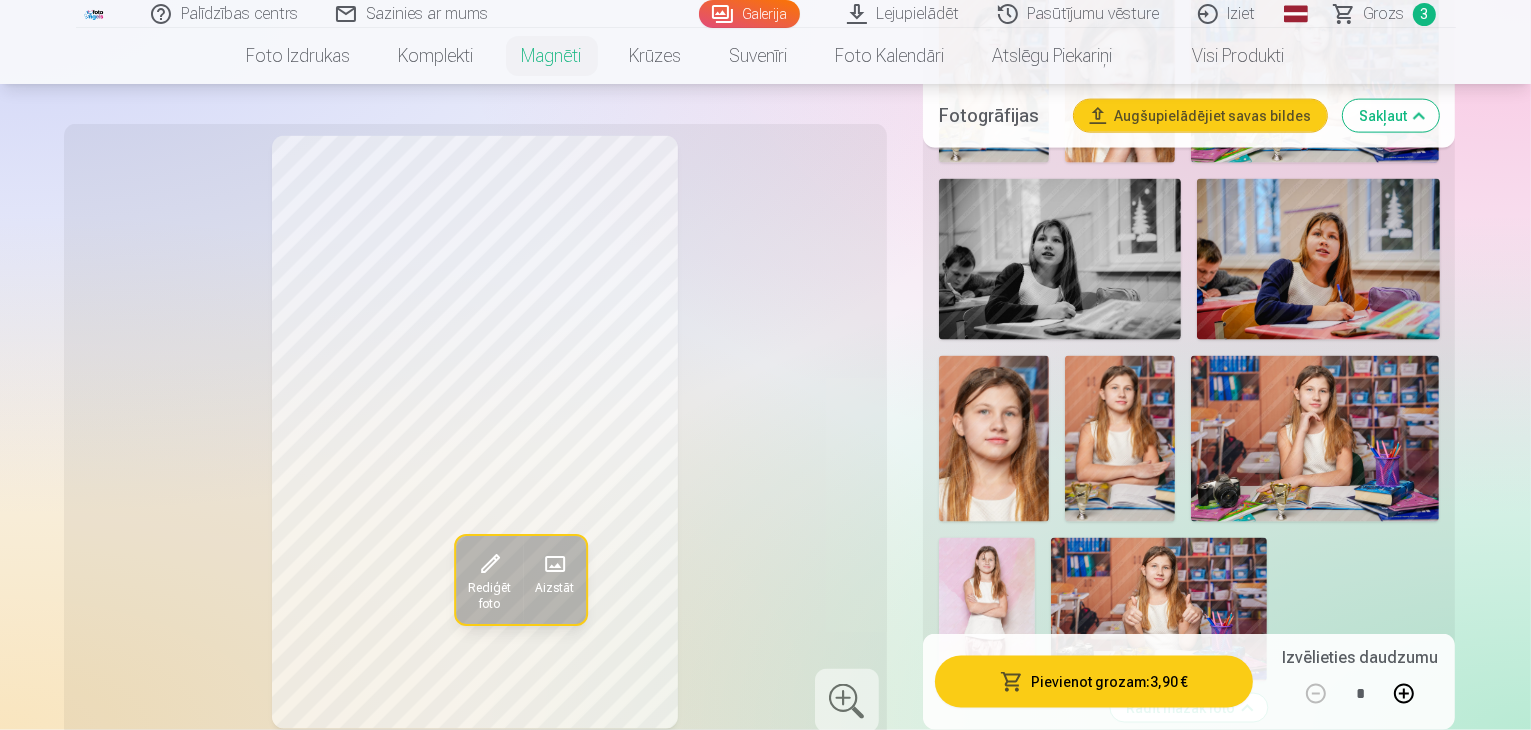 click on "Skatīt vairāk dizainu" at bounding box center (1189, 1243) 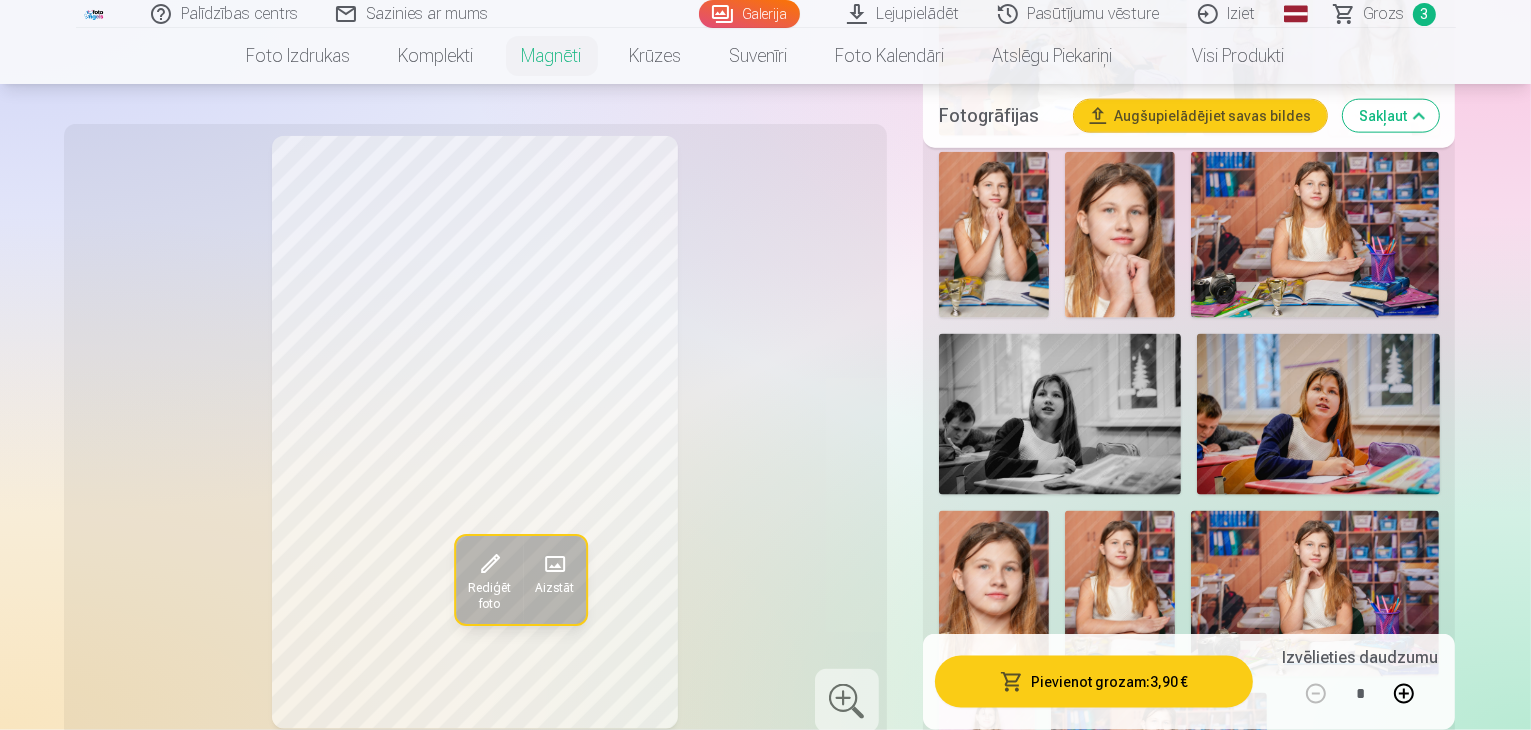 scroll, scrollTop: 2600, scrollLeft: 0, axis: vertical 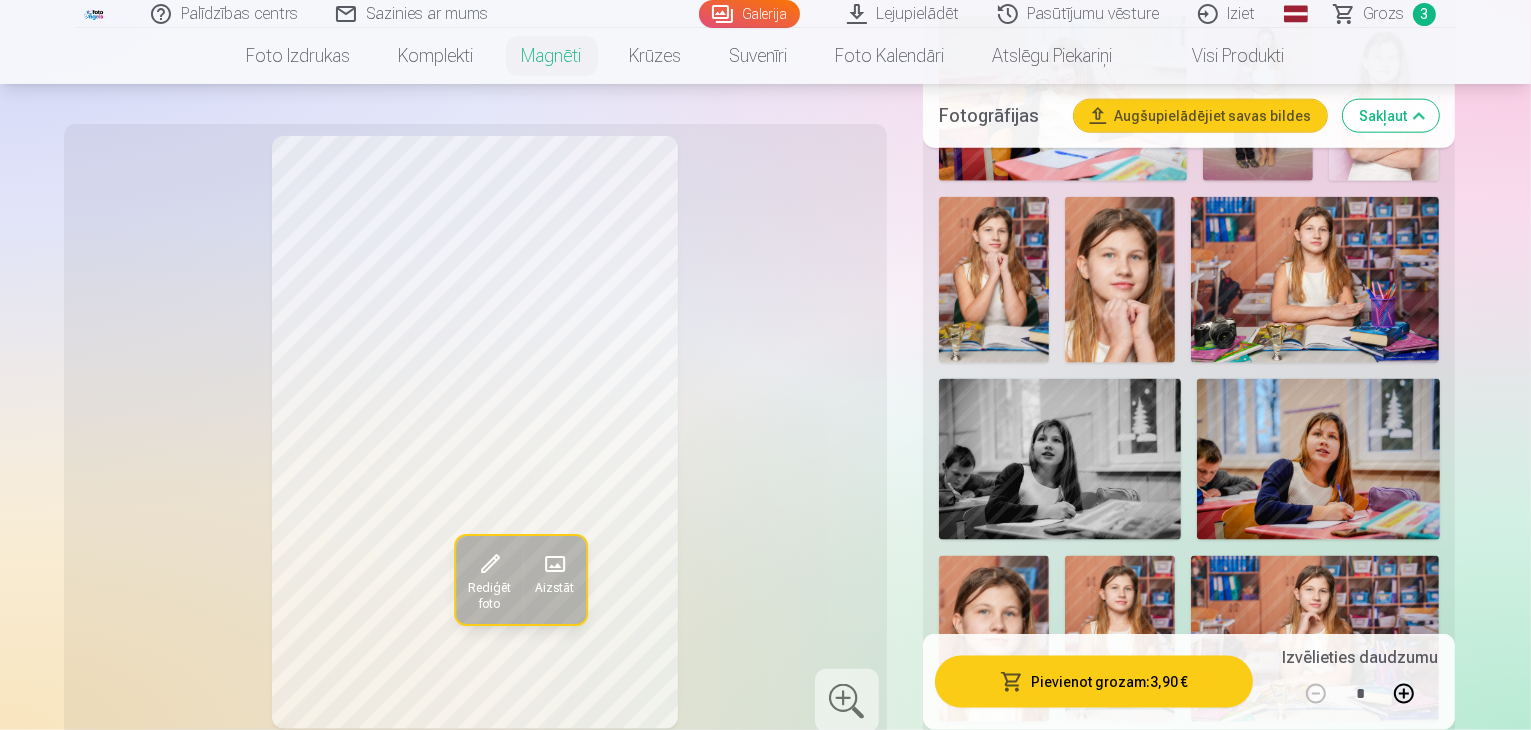 click on "Ziedi 6" at bounding box center [1192, 1080] 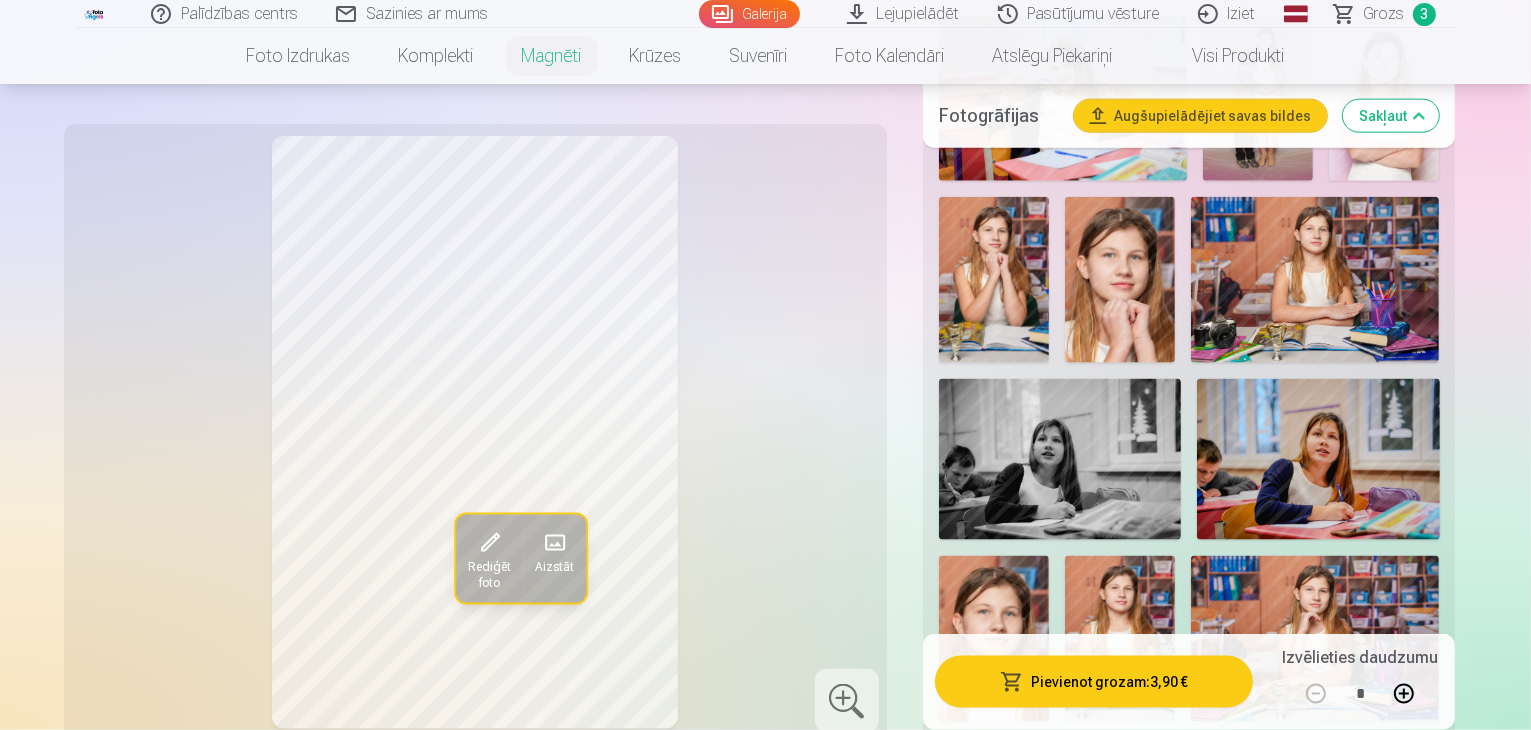 click at bounding box center (1017, 1270) 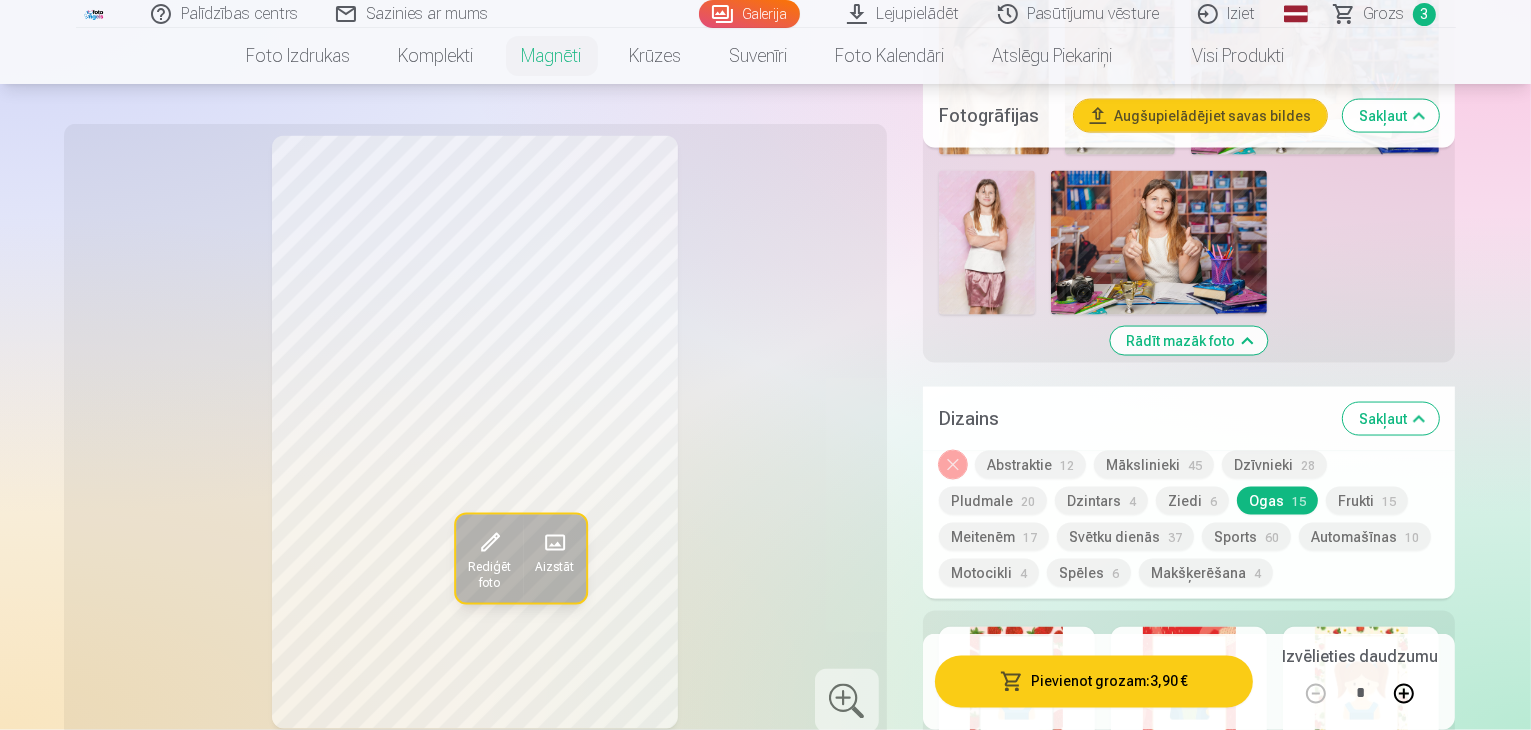 scroll, scrollTop: 3200, scrollLeft: 0, axis: vertical 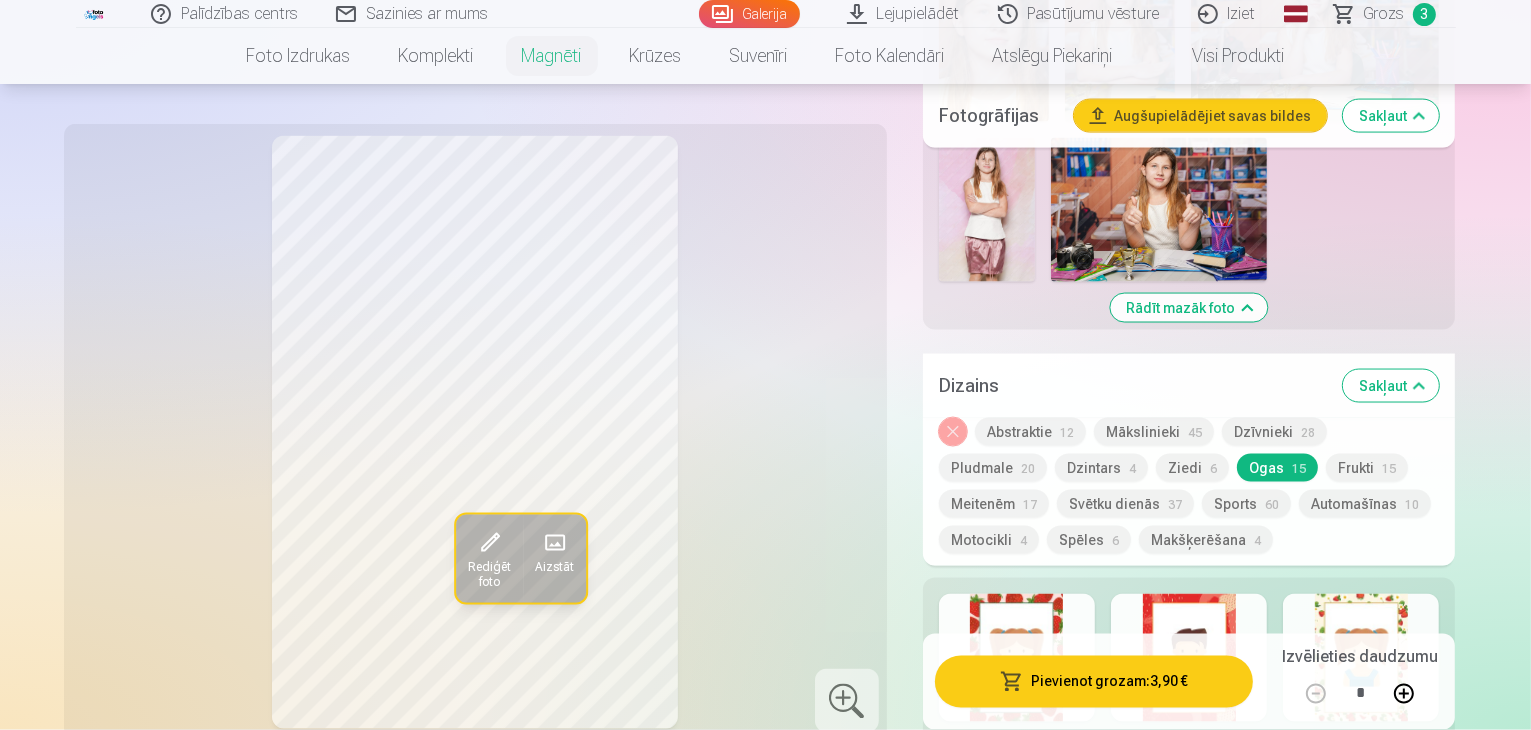 click at bounding box center [1361, 1234] 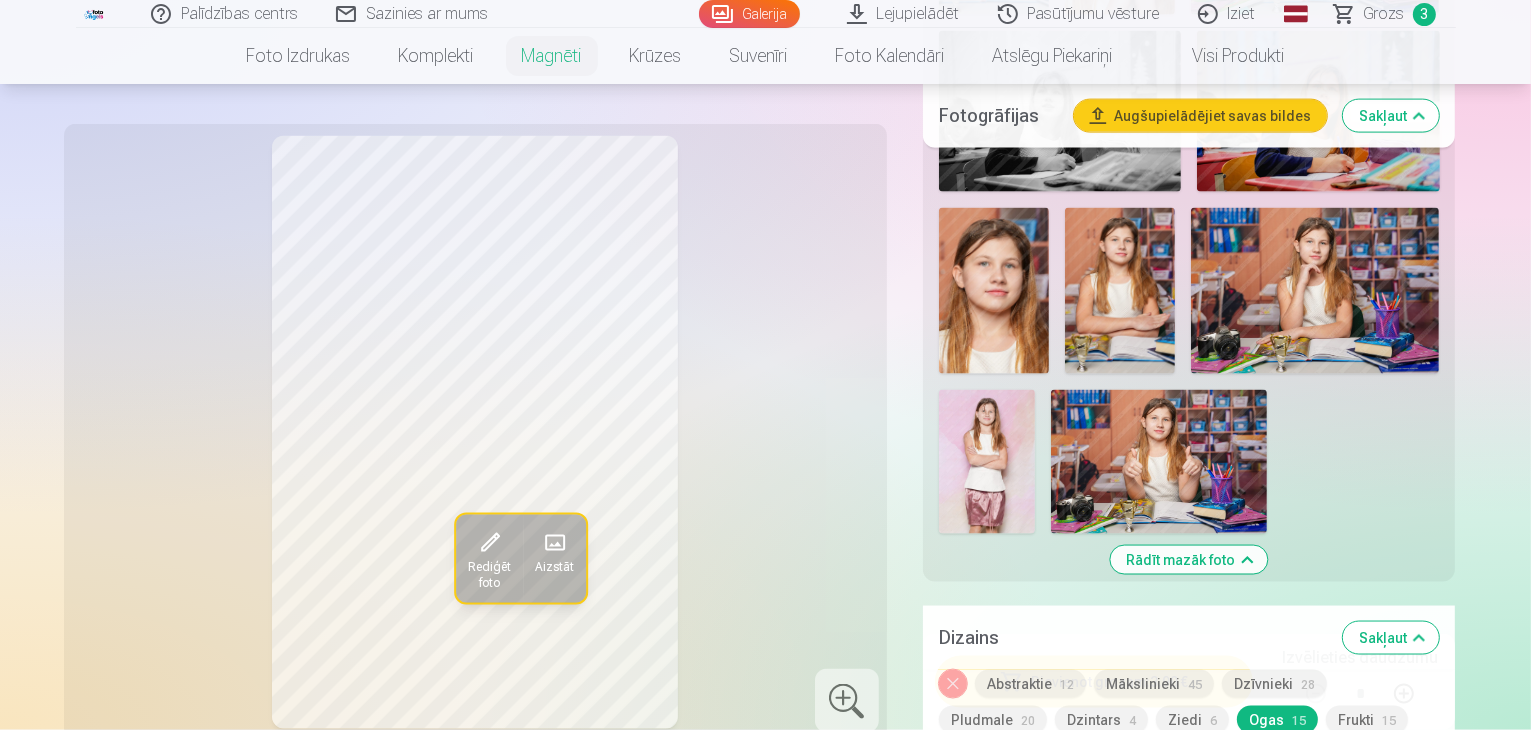 scroll, scrollTop: 2900, scrollLeft: 0, axis: vertical 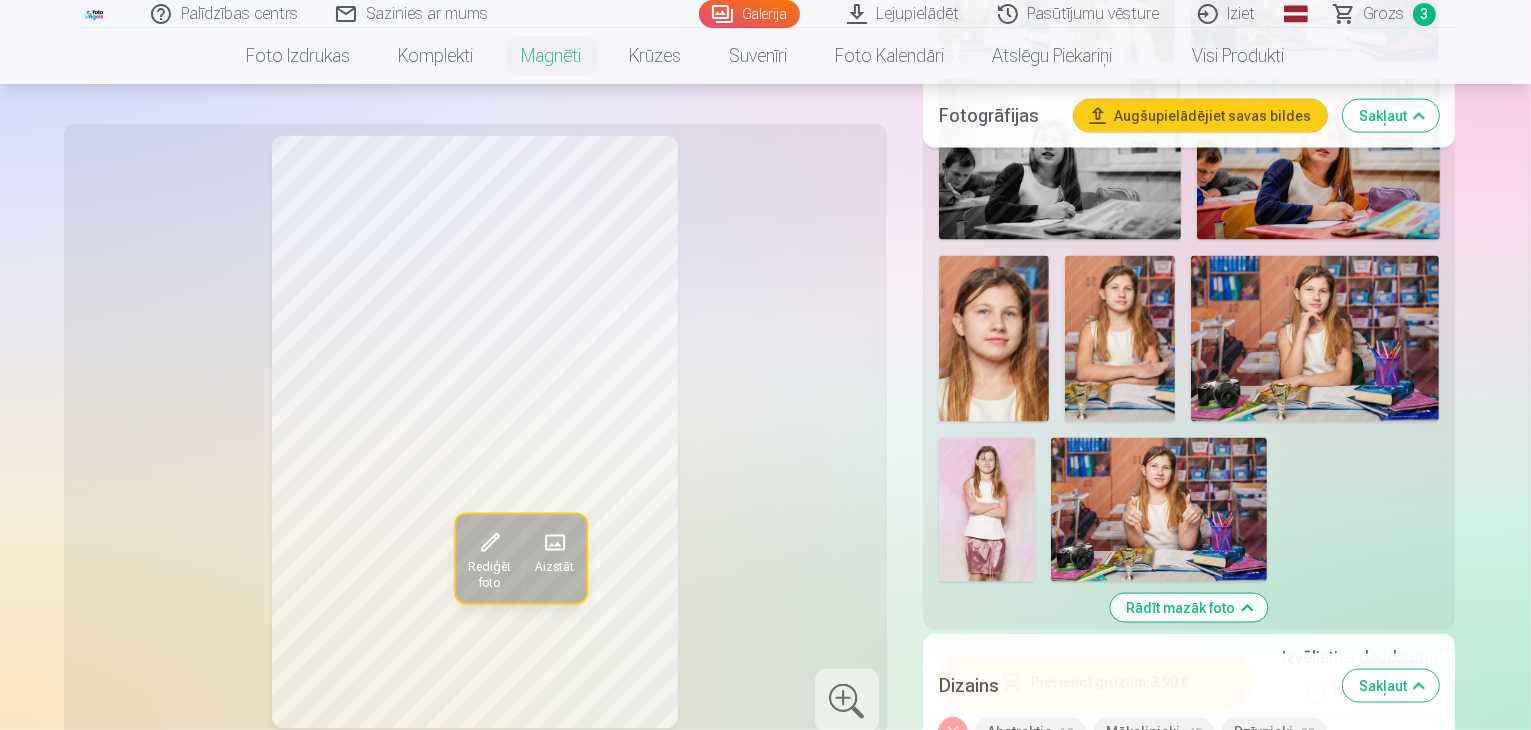 click at bounding box center [1361, 1246] 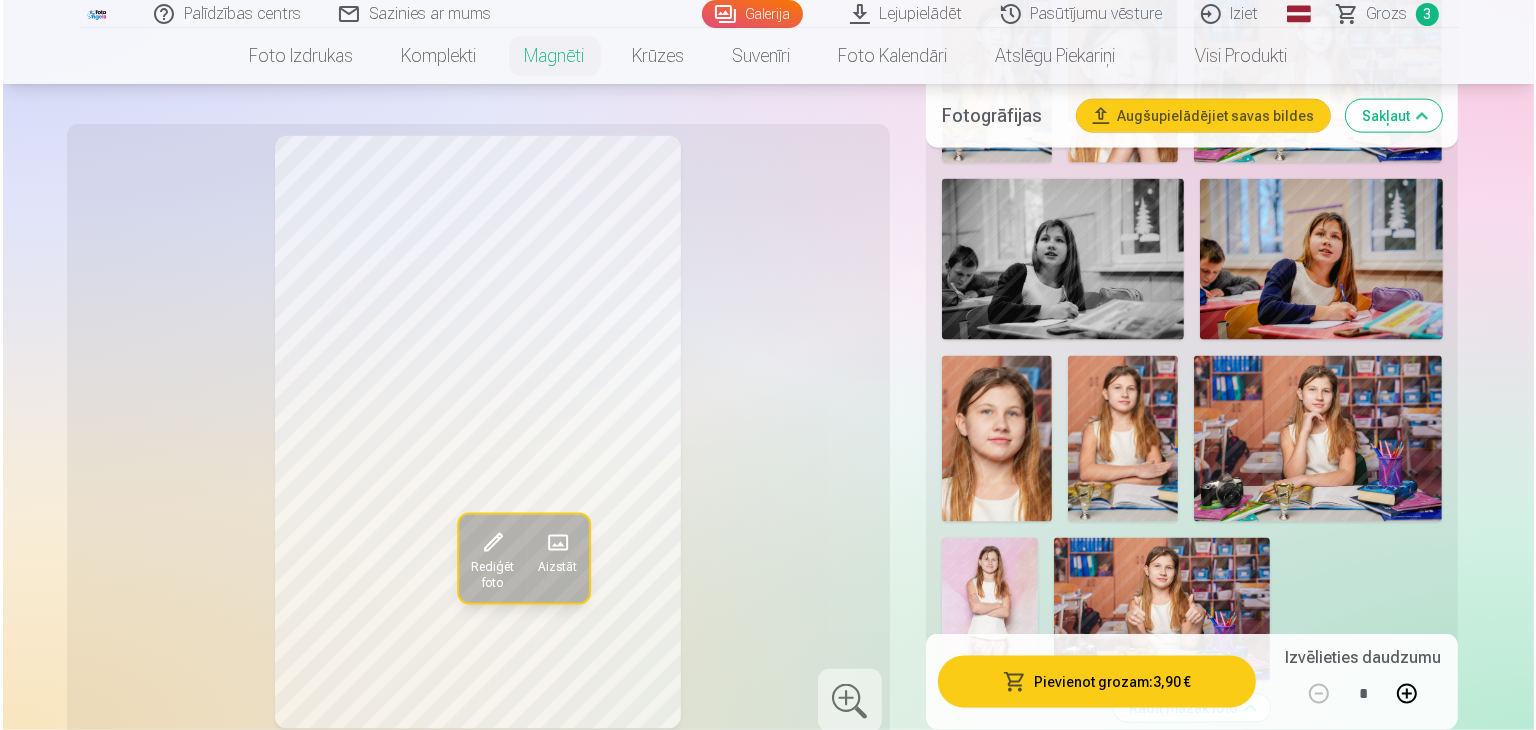 scroll, scrollTop: 2700, scrollLeft: 0, axis: vertical 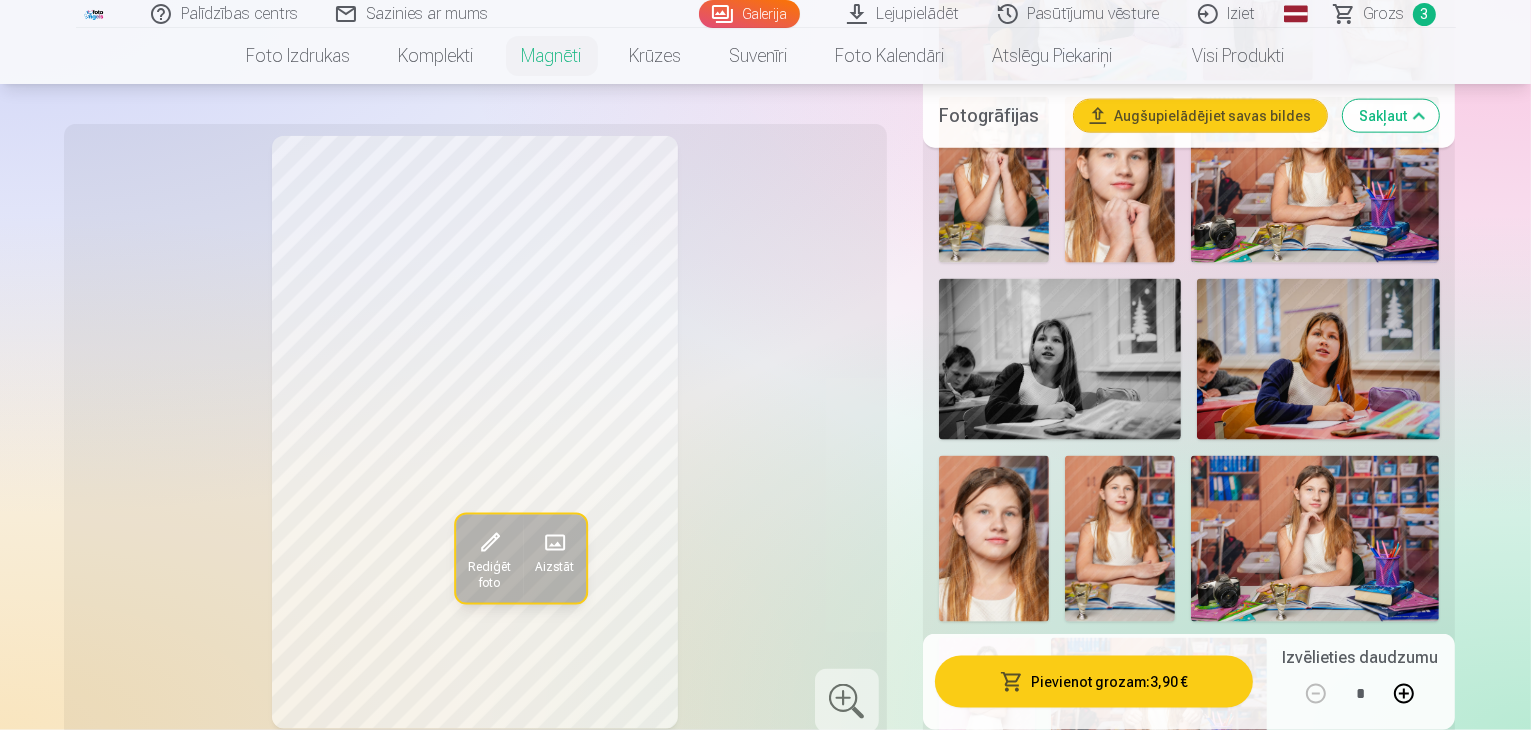 click at bounding box center (1189, 1302) 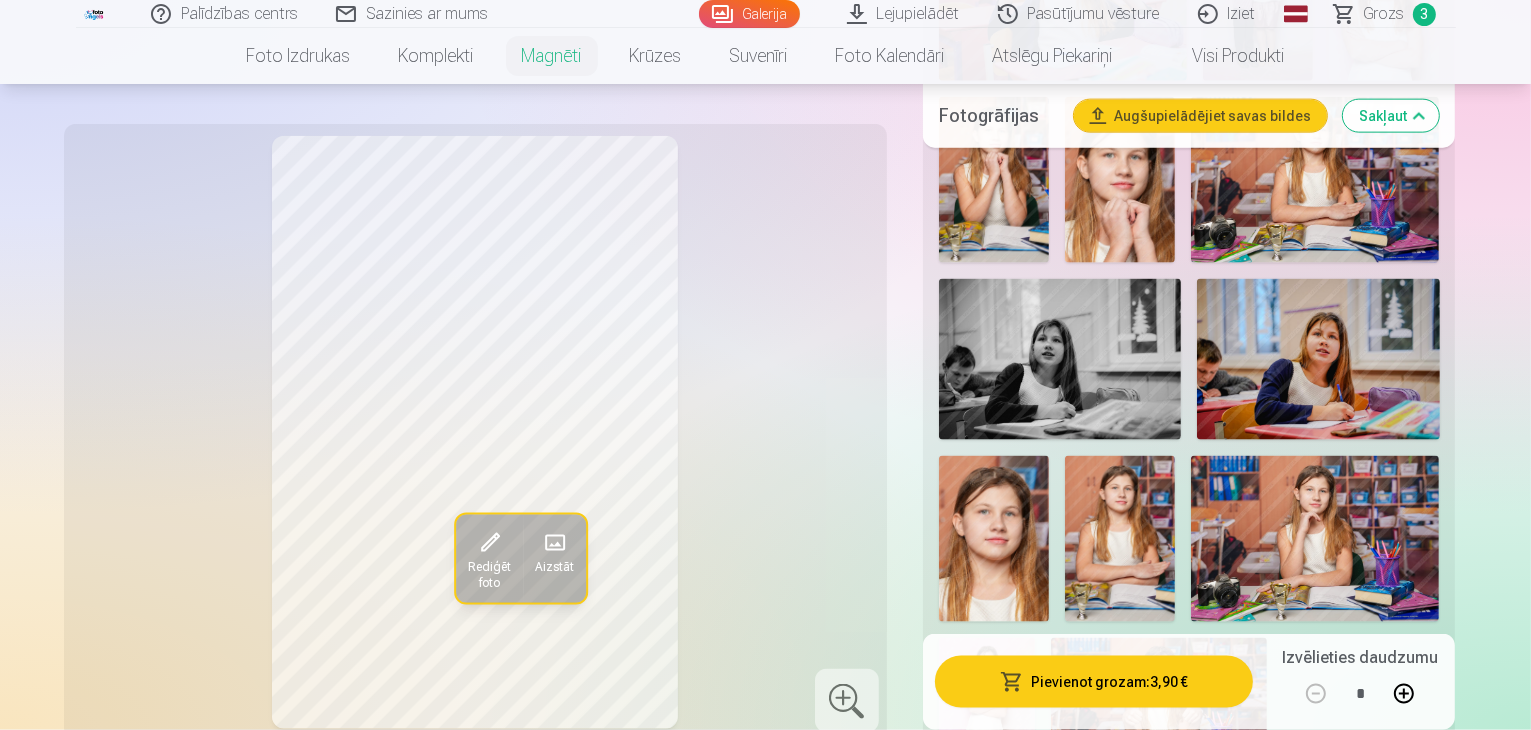 click on "Pievienot grozam :  3,90 €" at bounding box center (1094, 682) 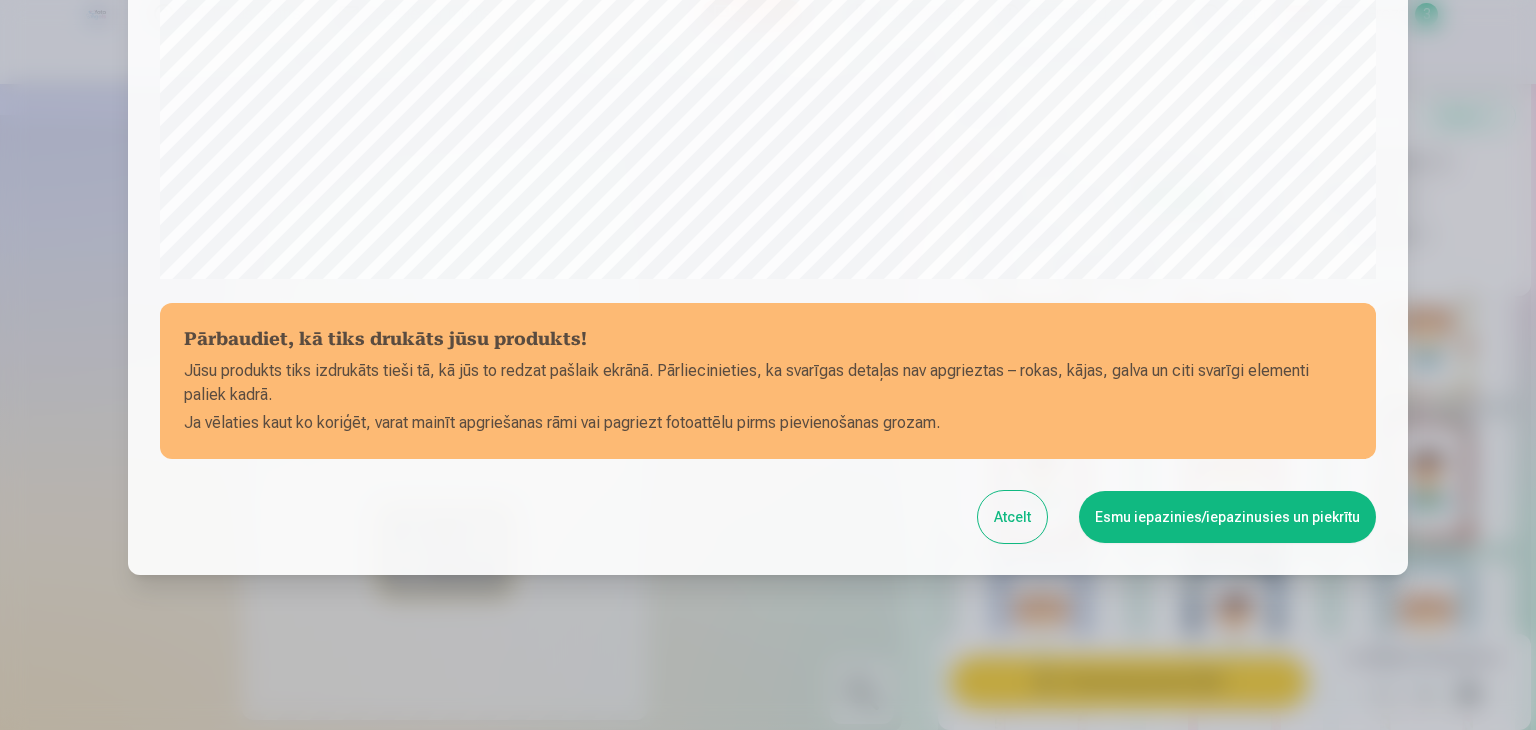 scroll, scrollTop: 710, scrollLeft: 0, axis: vertical 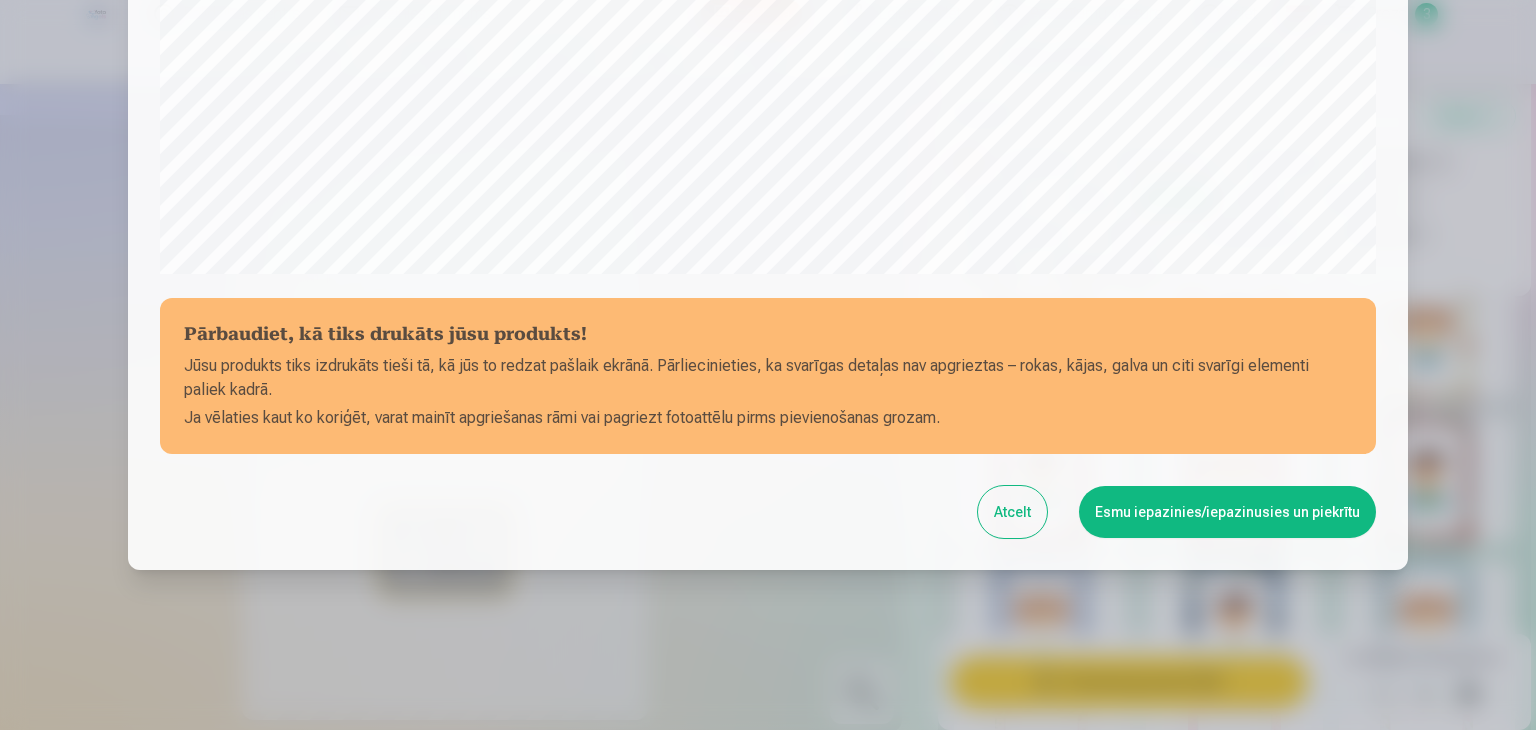 click on "Esmu iepazinies/iepazinusies un piekrītu" at bounding box center [1227, 512] 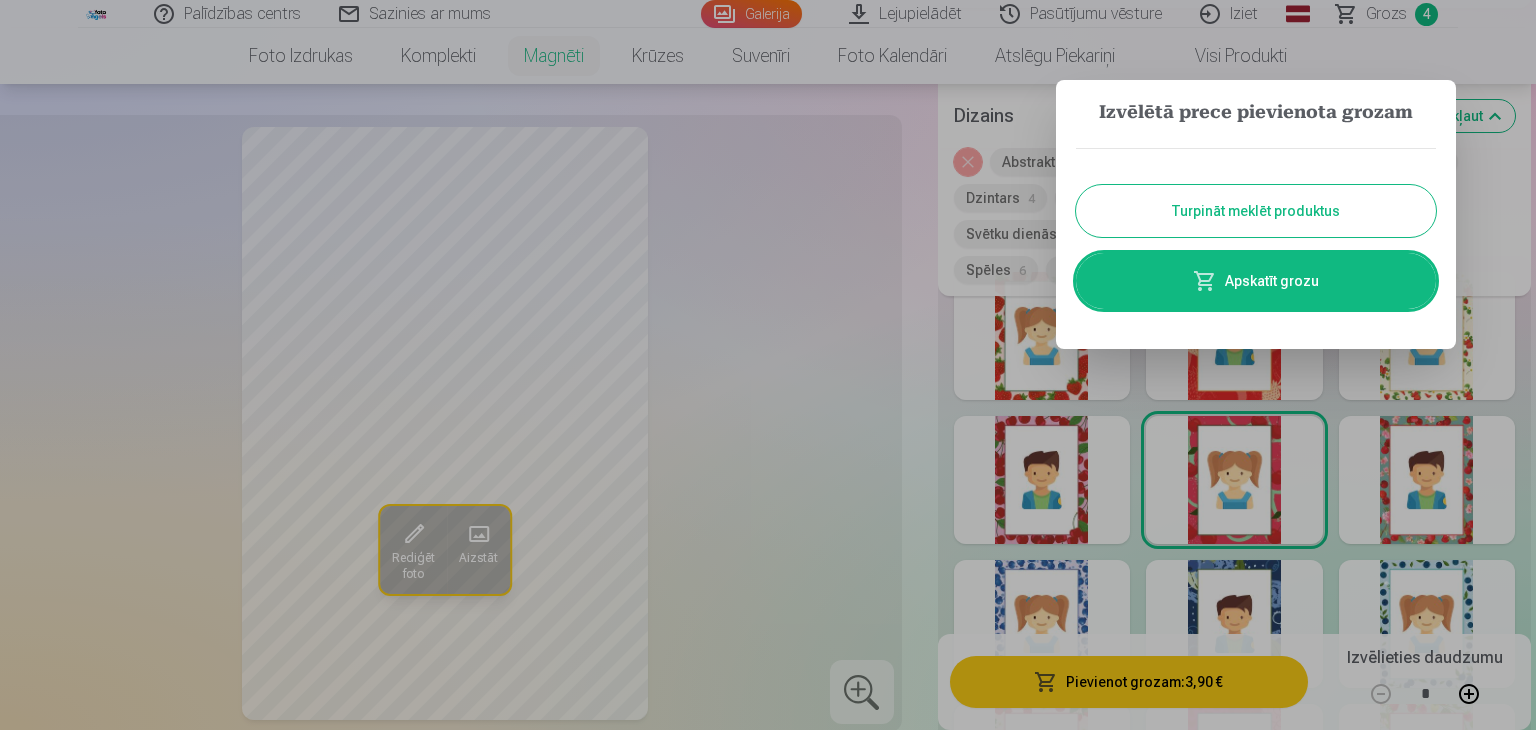 click on "Apskatīt grozu" at bounding box center [1256, 281] 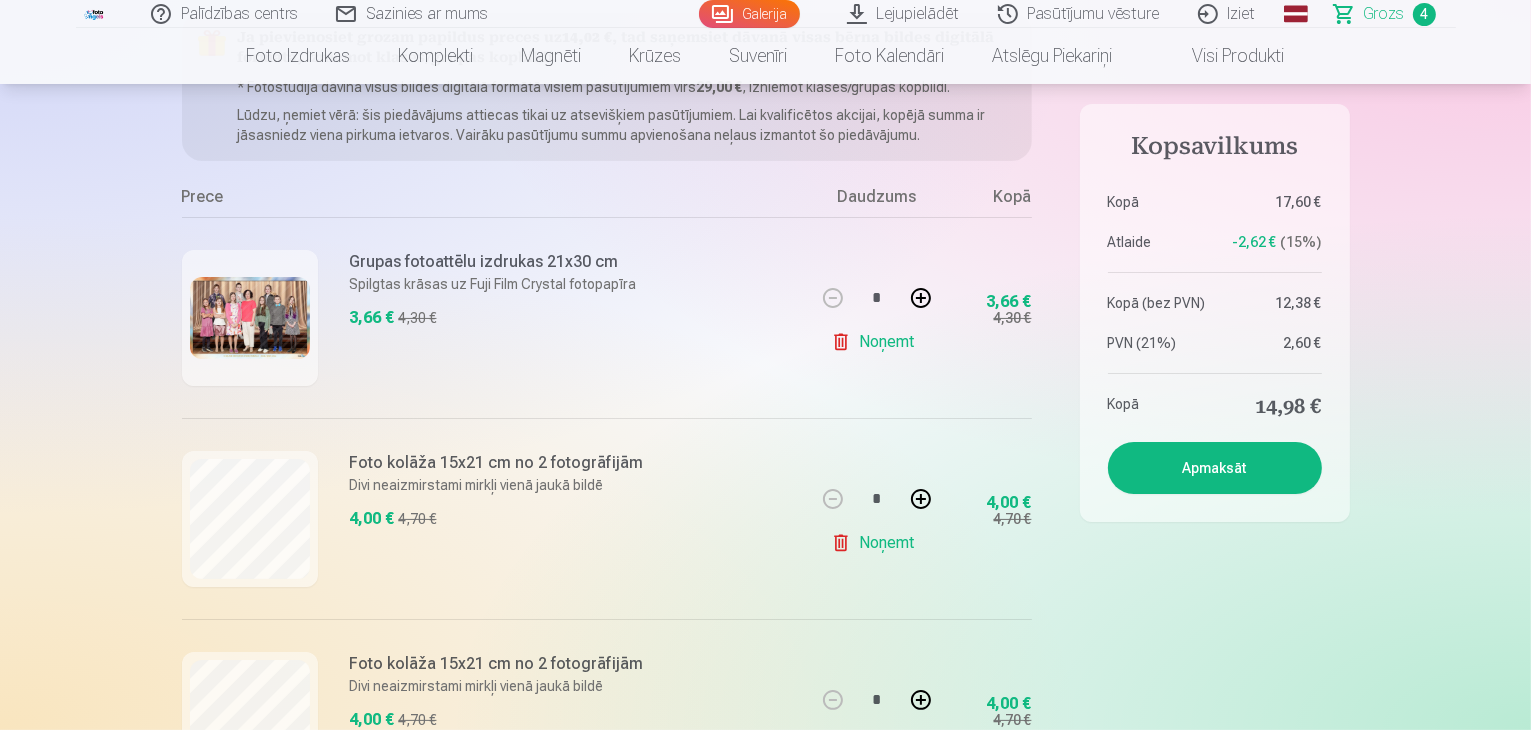 scroll, scrollTop: 300, scrollLeft: 0, axis: vertical 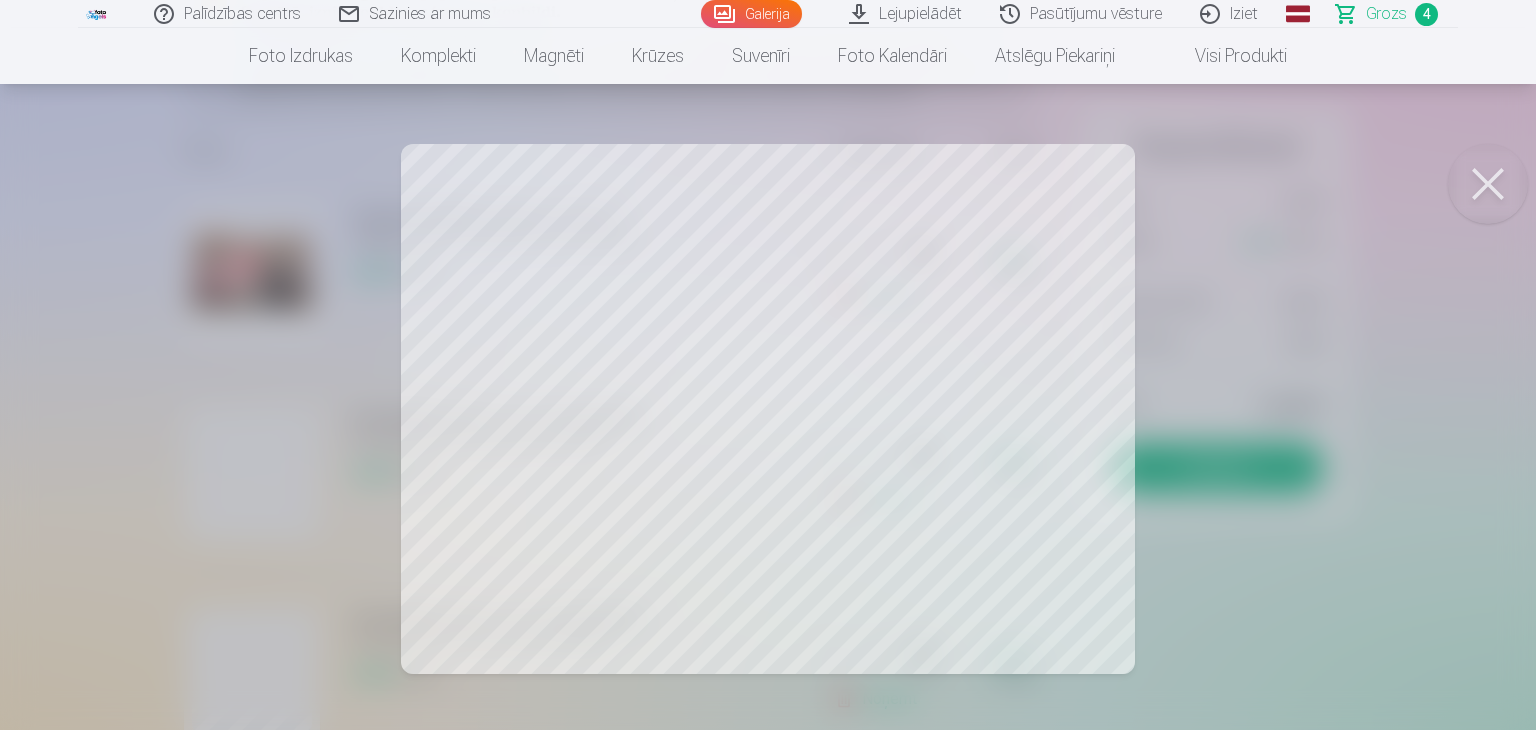 click at bounding box center [1488, 184] 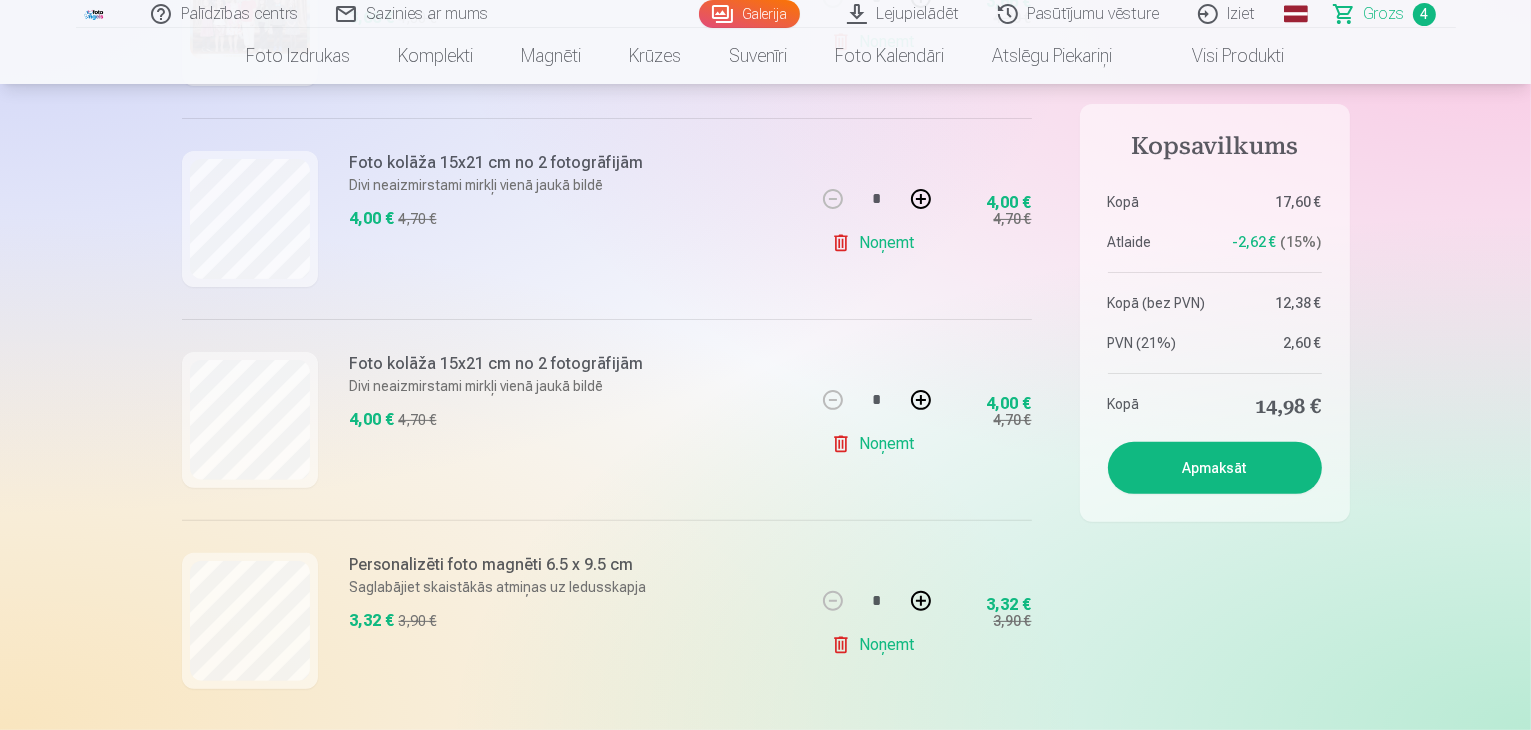 scroll, scrollTop: 600, scrollLeft: 0, axis: vertical 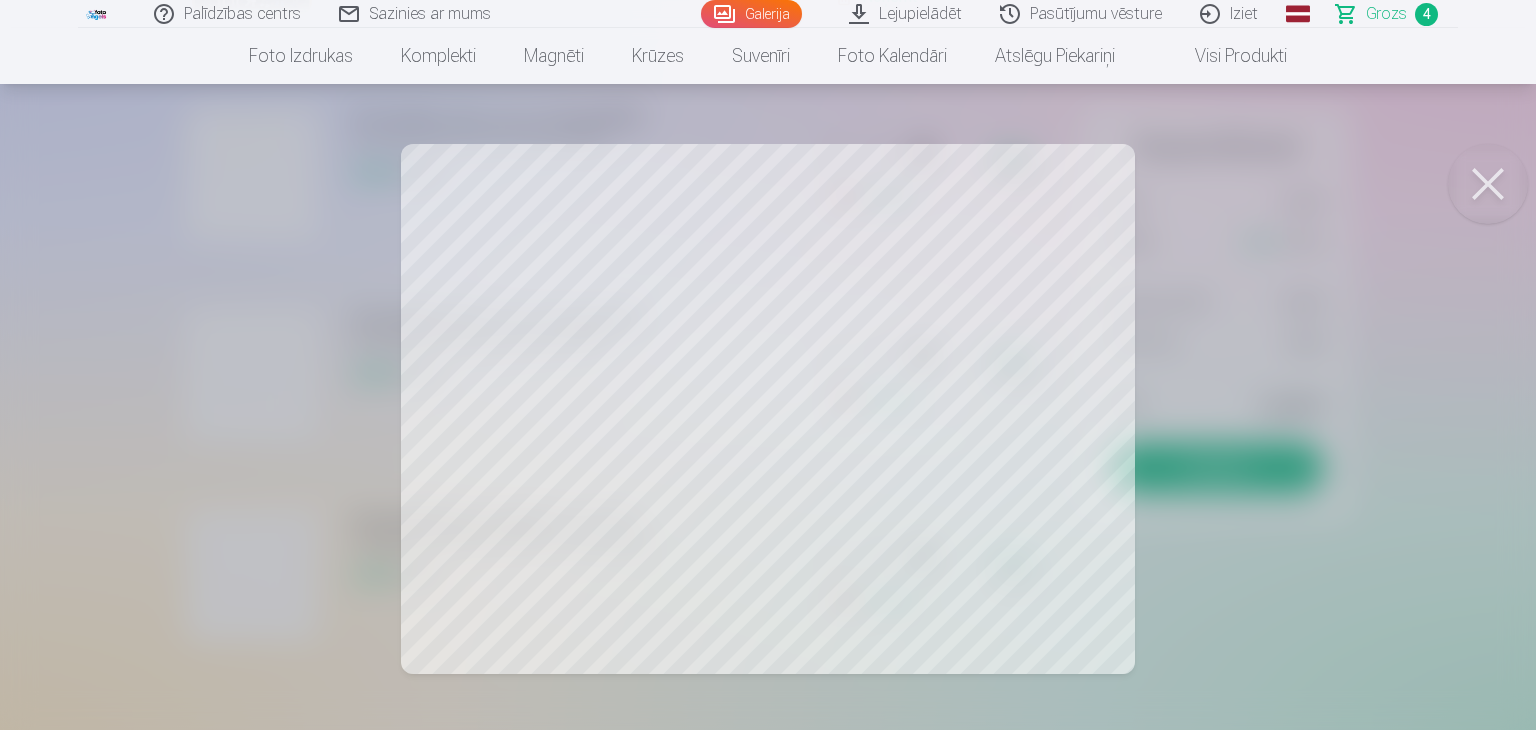 click at bounding box center (1488, 184) 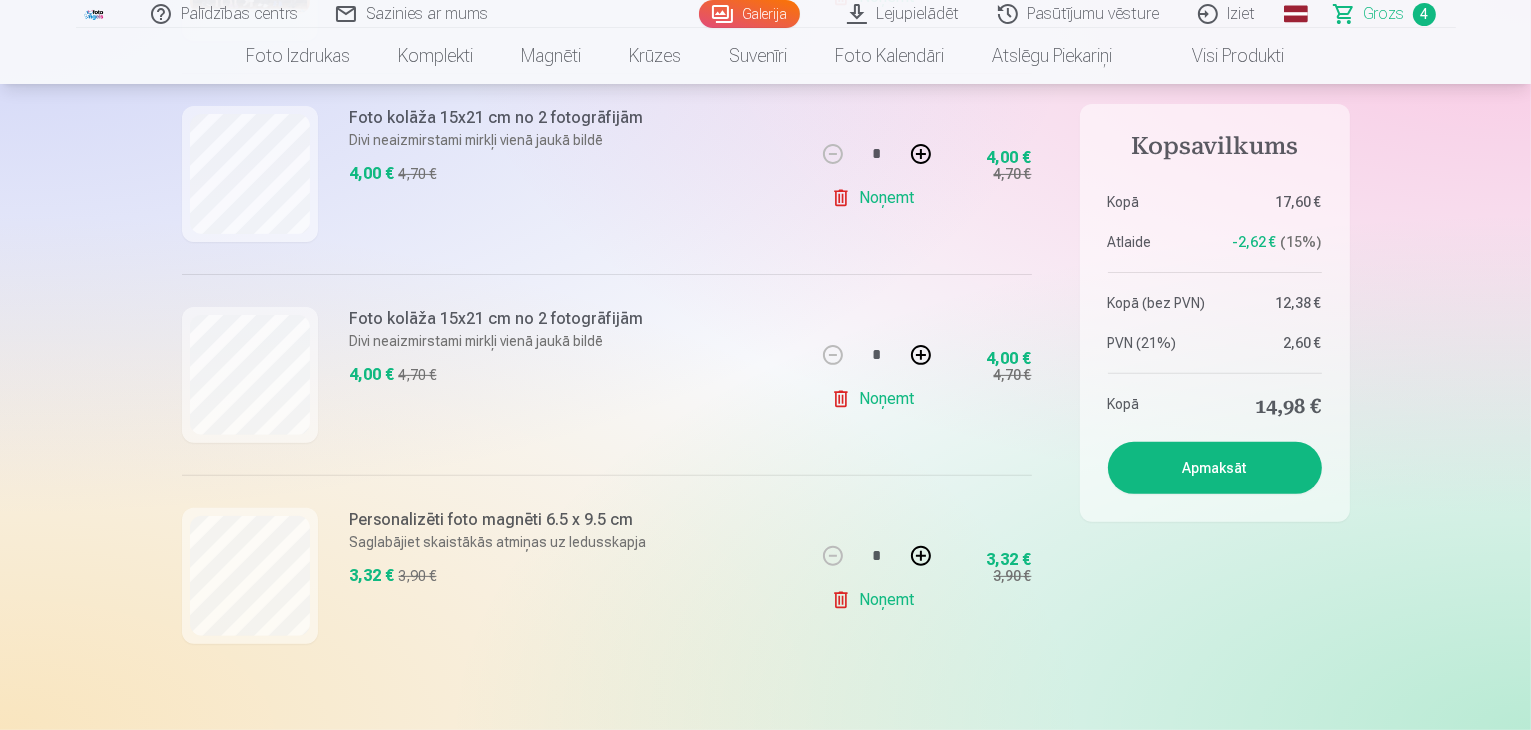 click on "Noņemt" at bounding box center (876, 399) 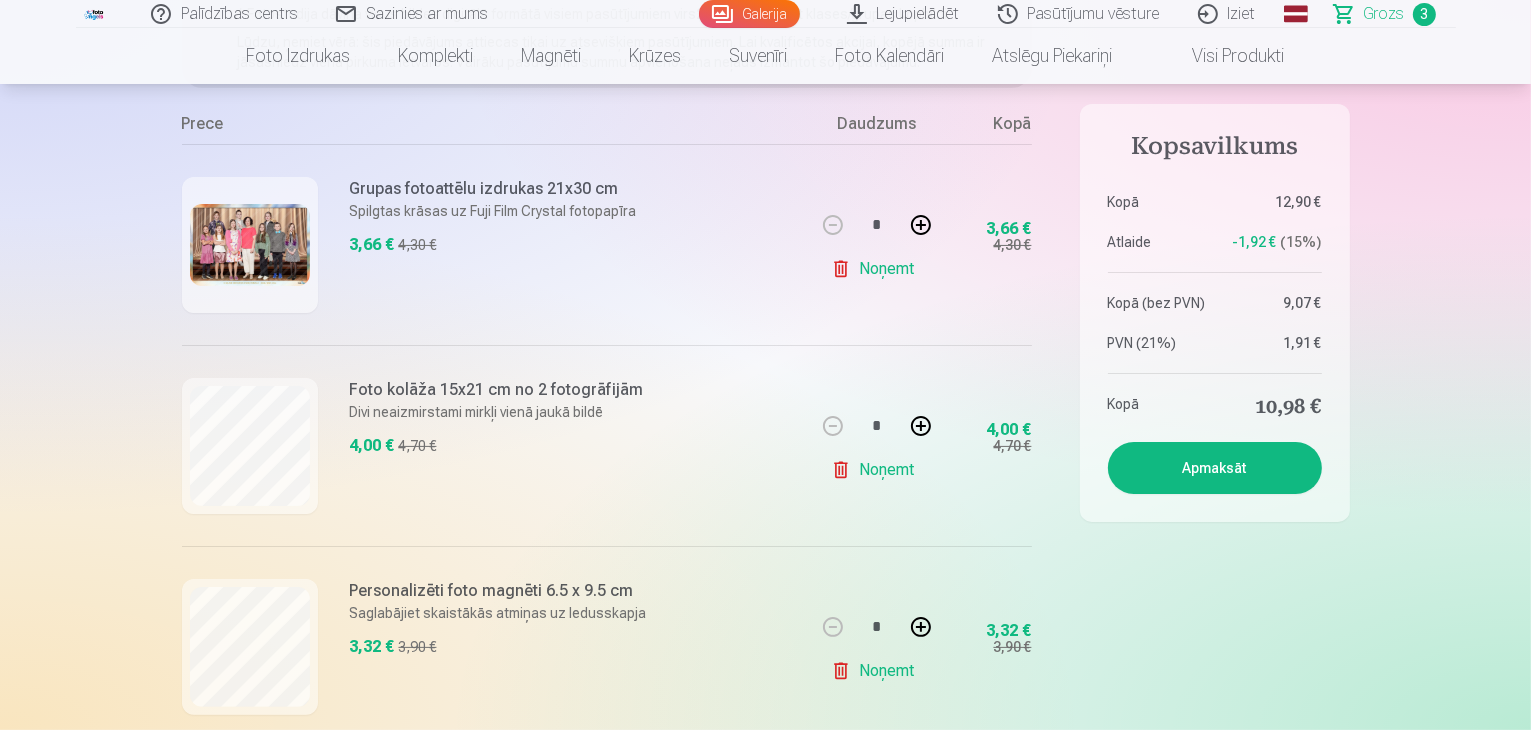 scroll, scrollTop: 300, scrollLeft: 0, axis: vertical 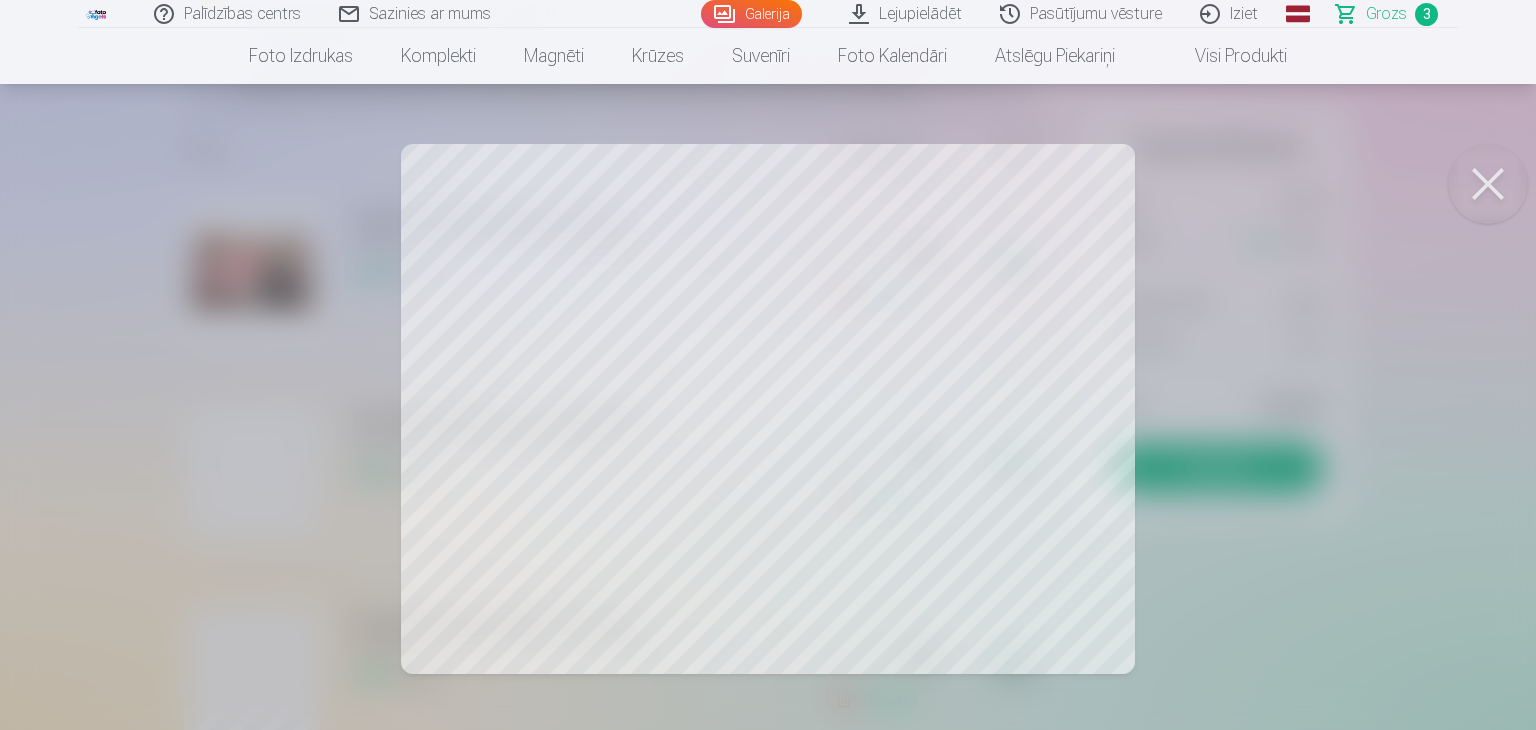 click at bounding box center [1488, 184] 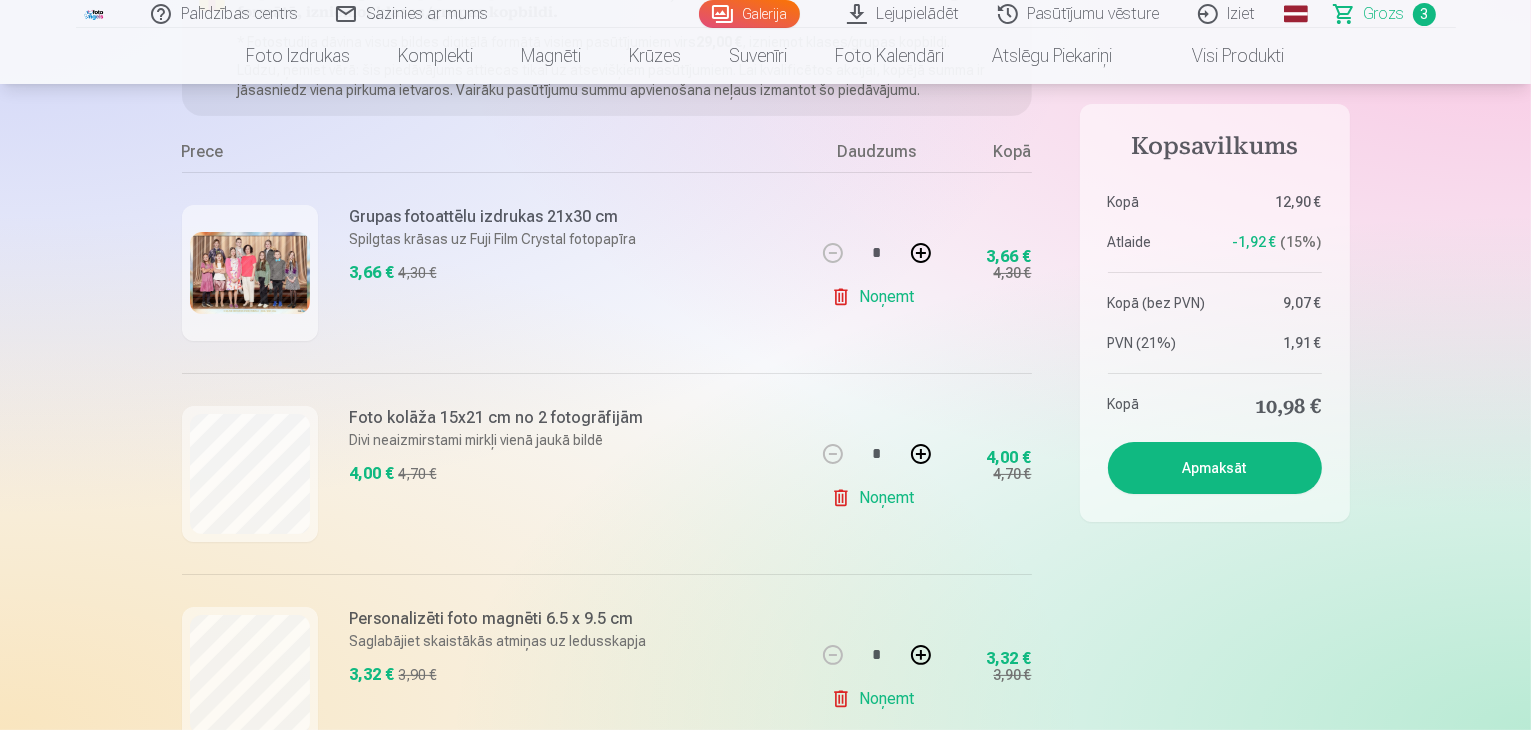 click on "Noņemt" at bounding box center (876, 498) 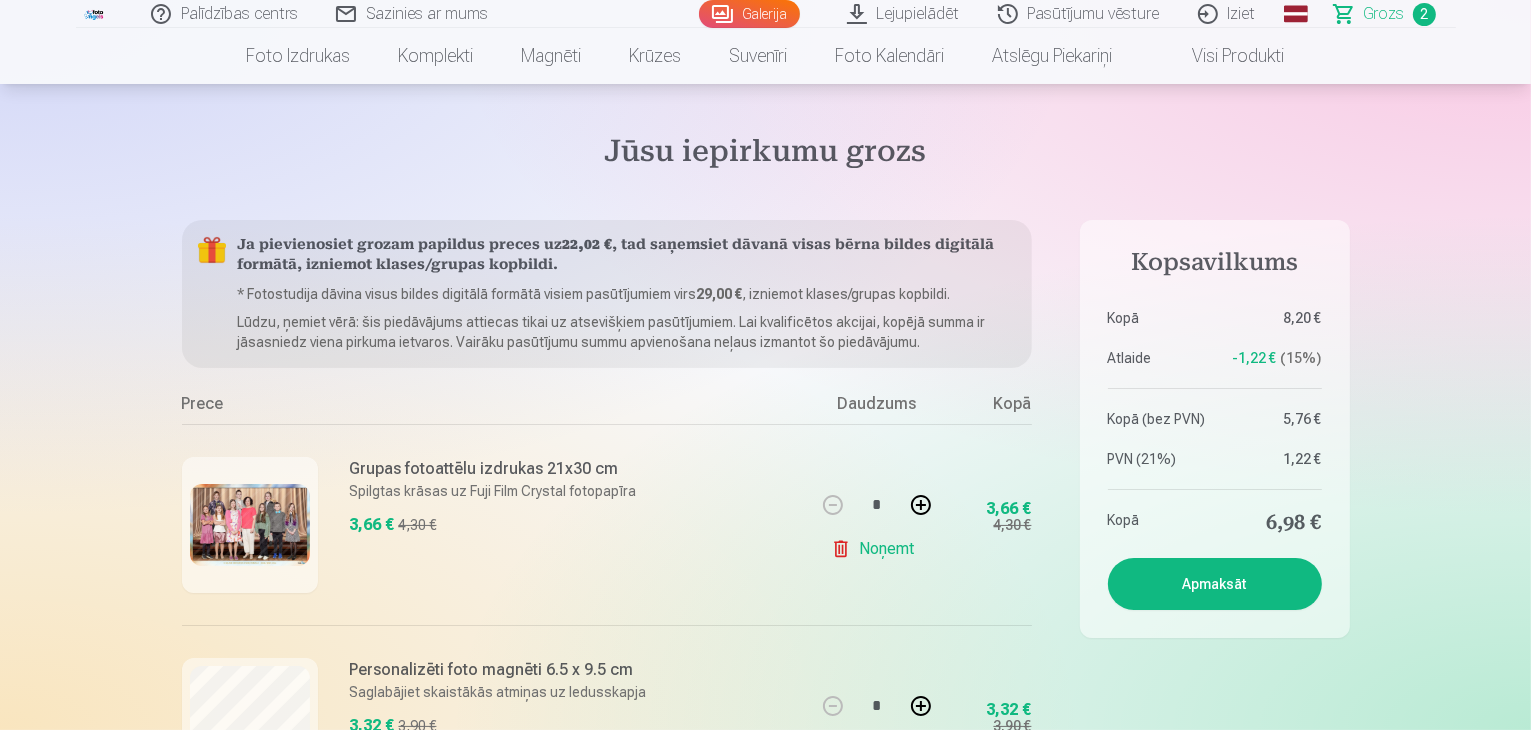scroll, scrollTop: 0, scrollLeft: 0, axis: both 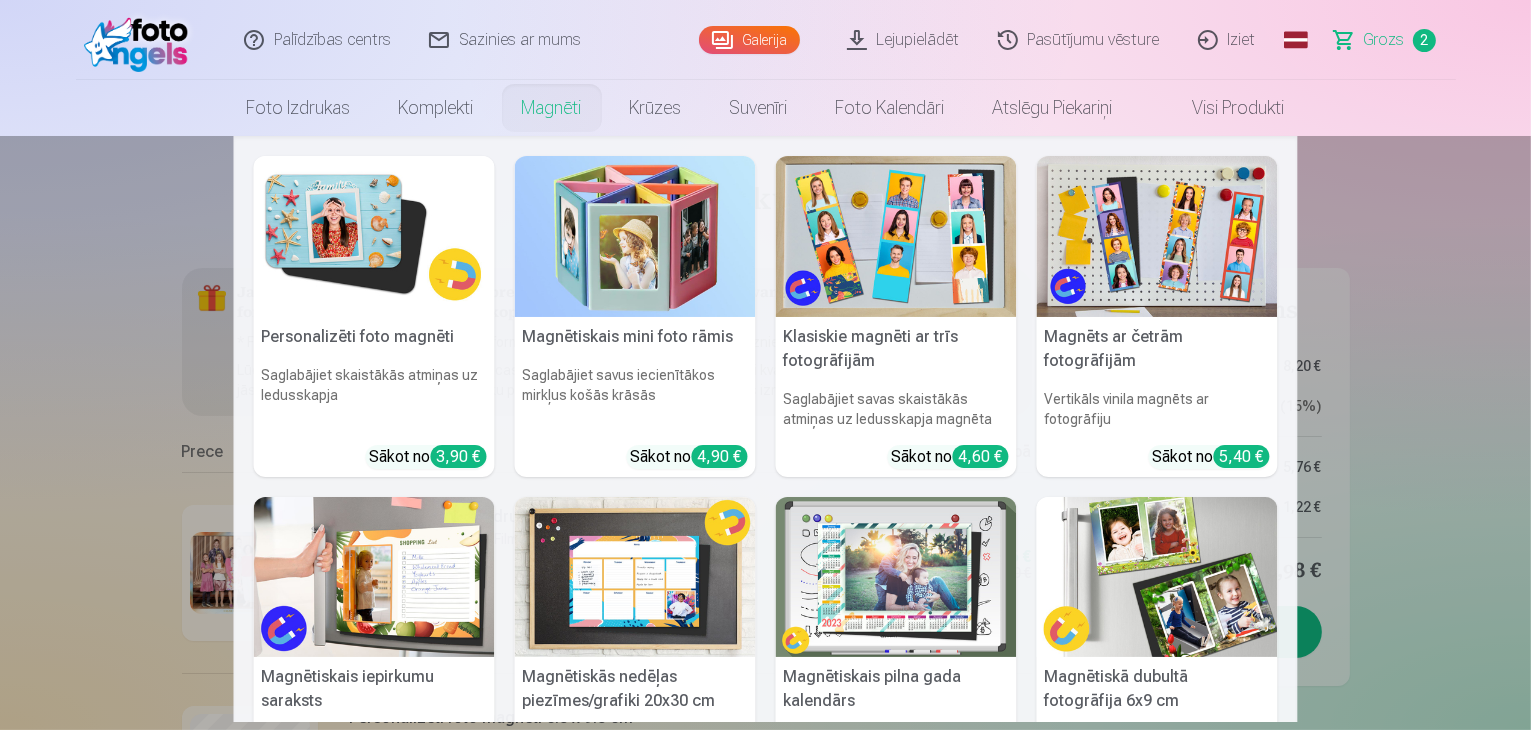click on "Magnēti" at bounding box center (552, 108) 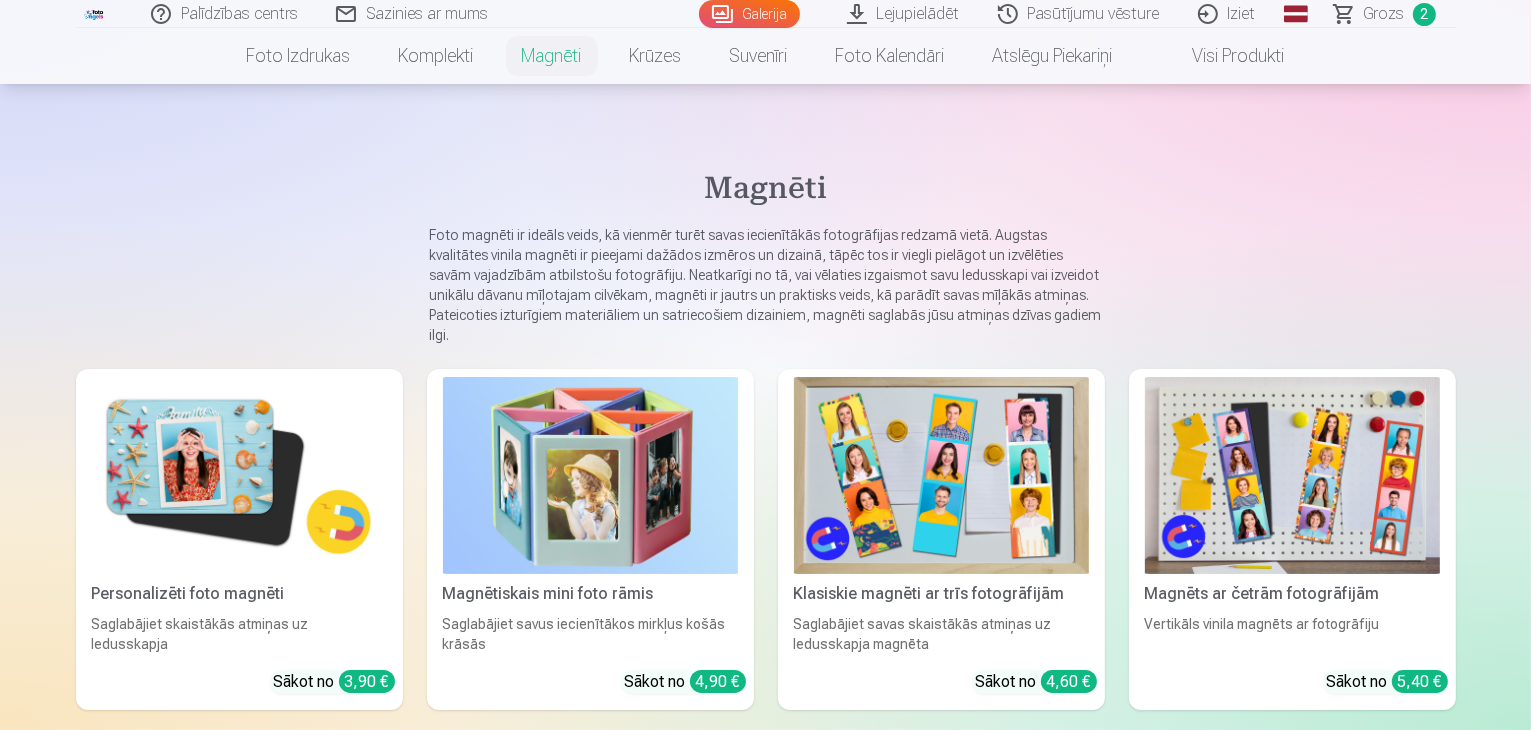 scroll, scrollTop: 0, scrollLeft: 0, axis: both 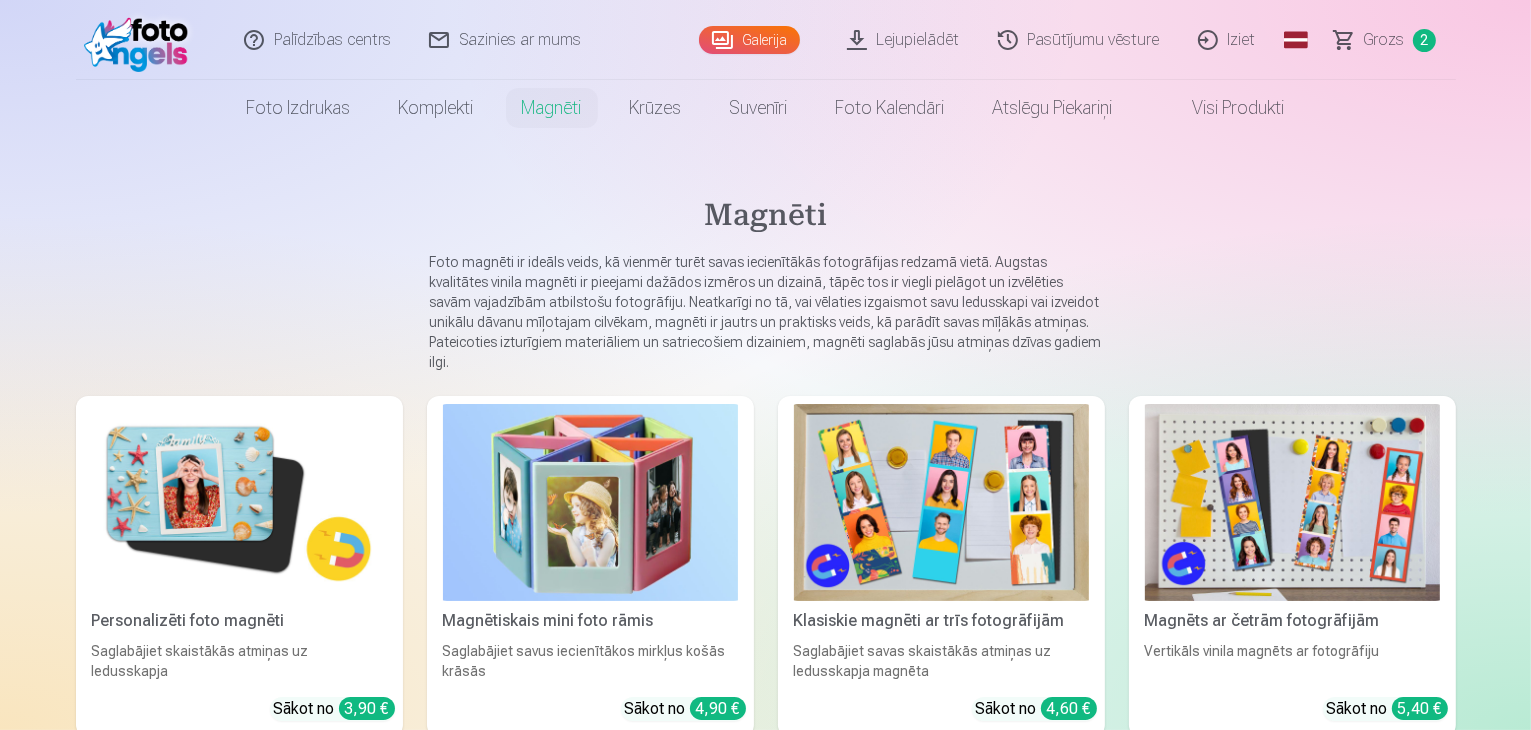 click at bounding box center (239, 502) 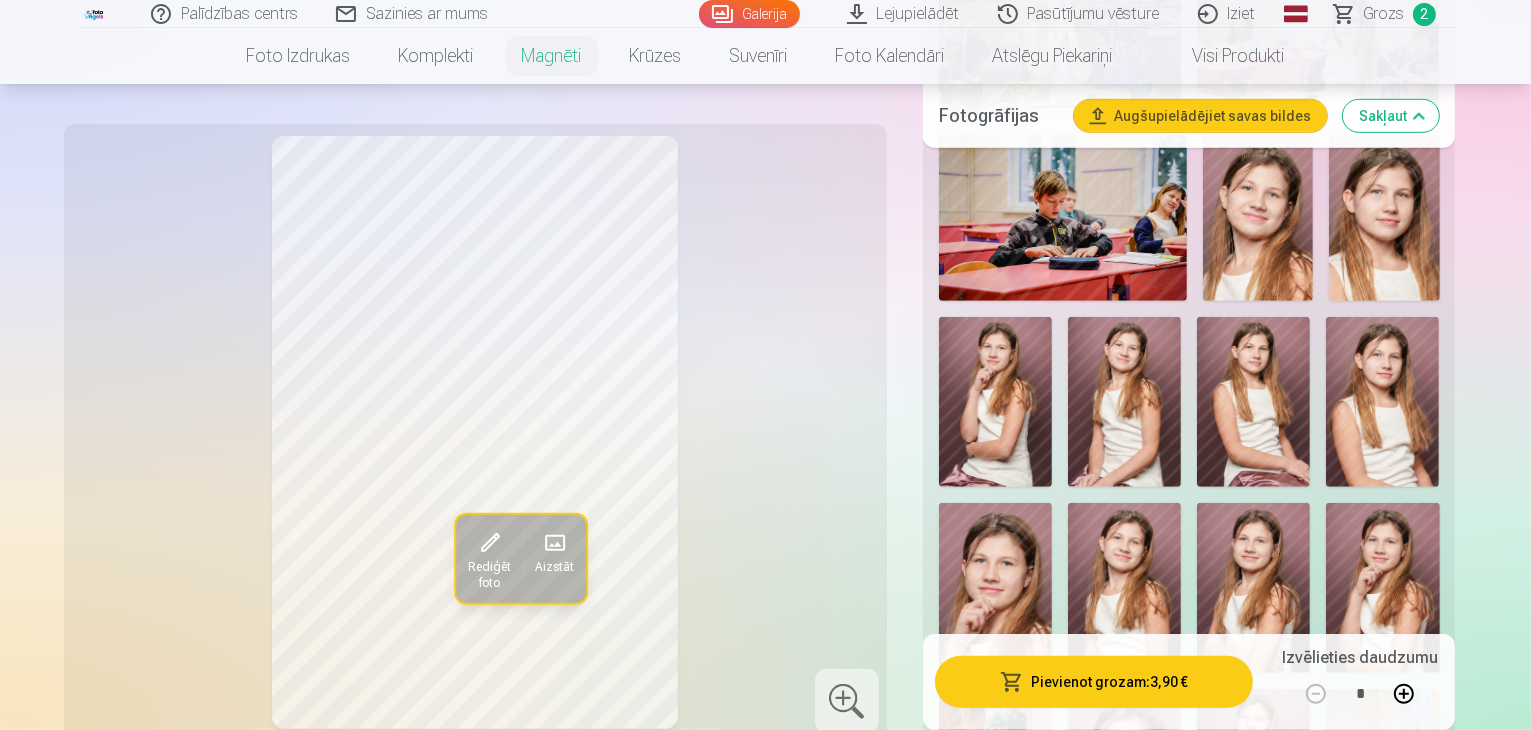 scroll, scrollTop: 1300, scrollLeft: 0, axis: vertical 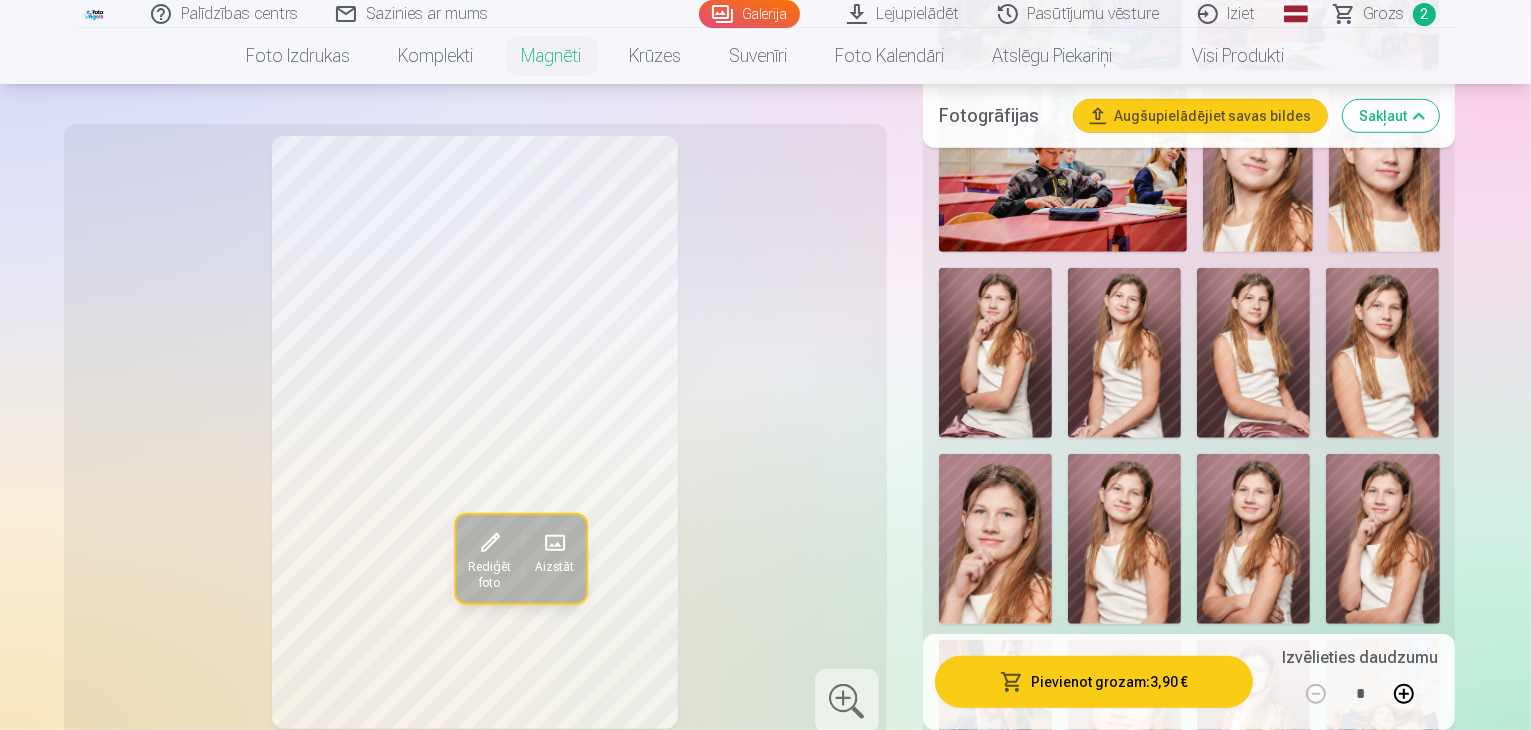 click at bounding box center (1017, 943) 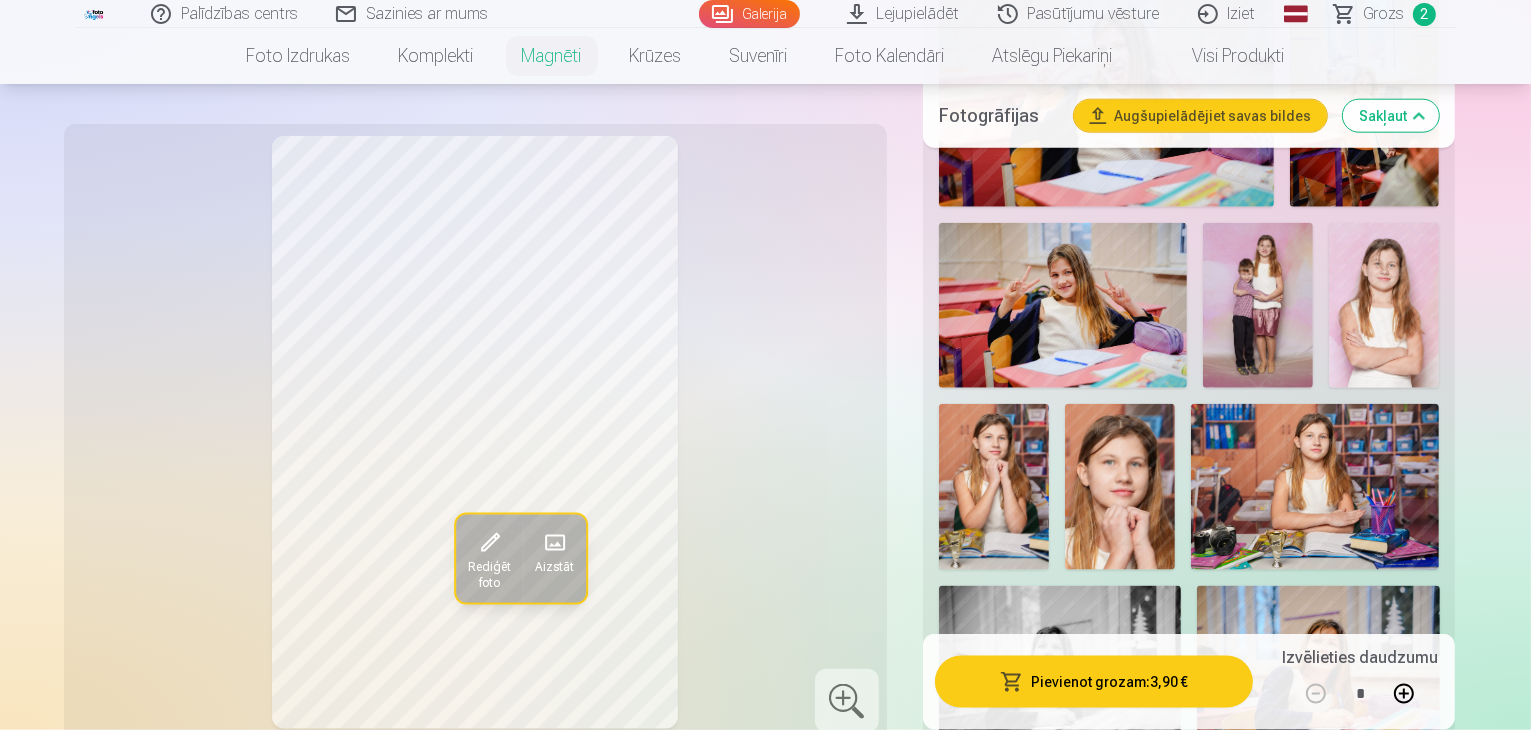 scroll, scrollTop: 2500, scrollLeft: 0, axis: vertical 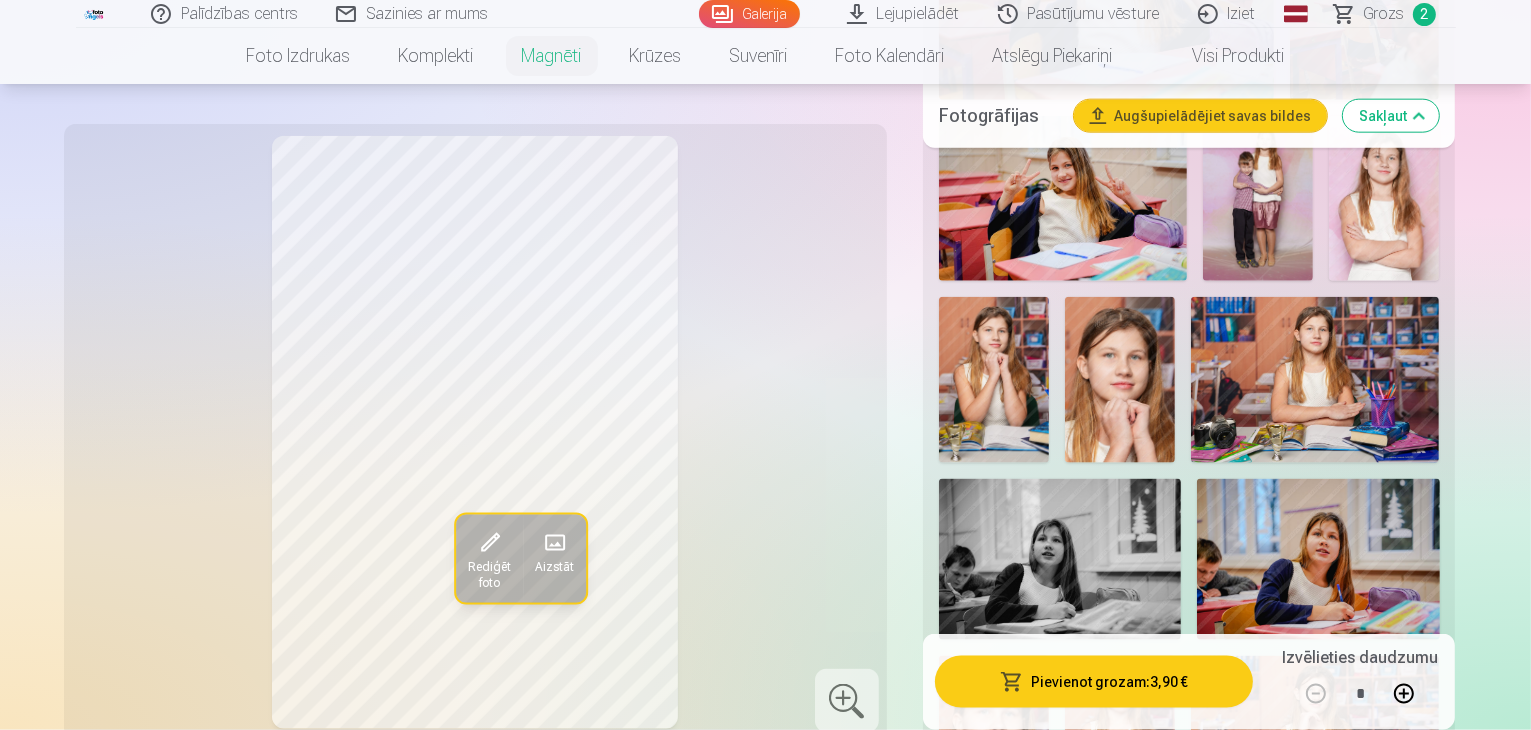 click on "Svētku dienās 37" at bounding box center (1125, 1216) 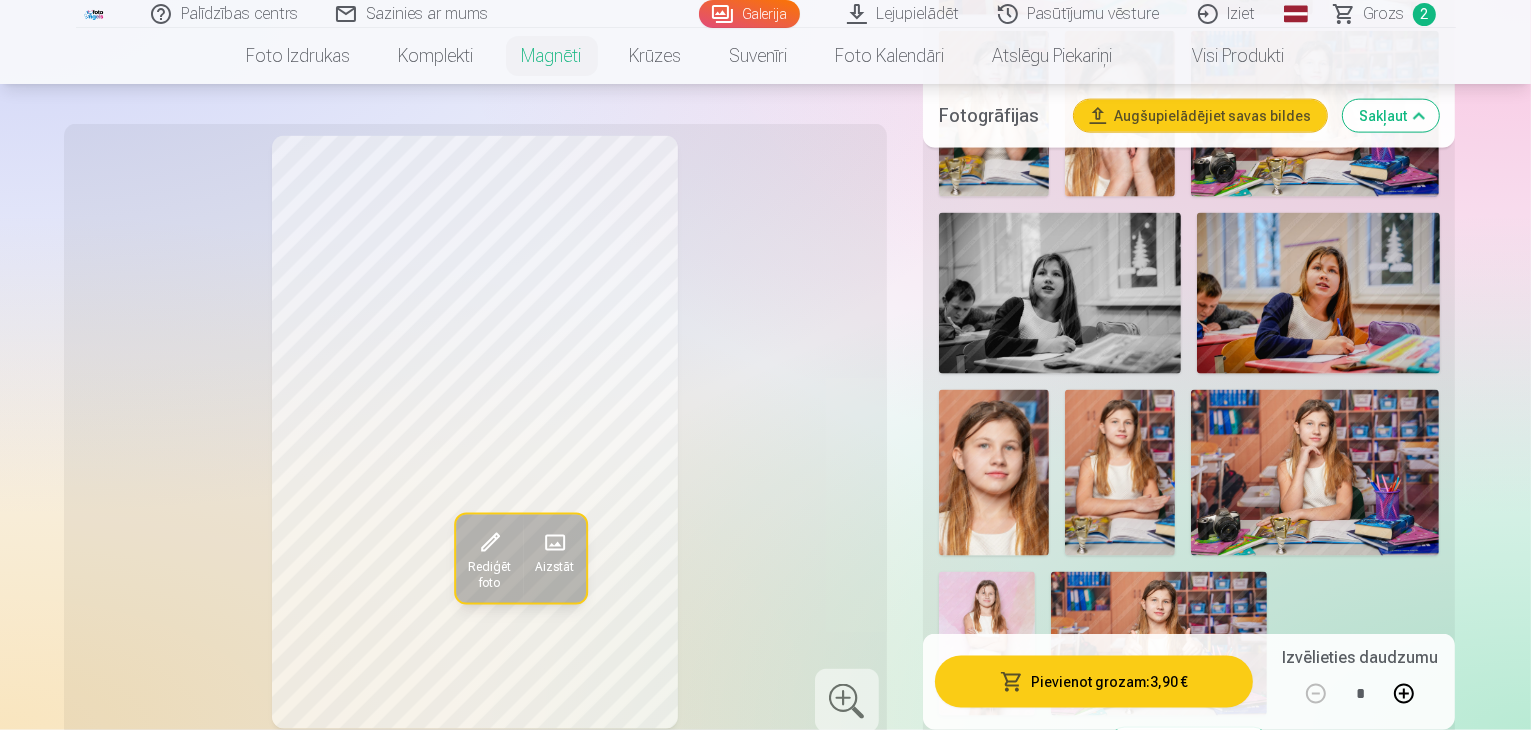scroll, scrollTop: 2800, scrollLeft: 0, axis: vertical 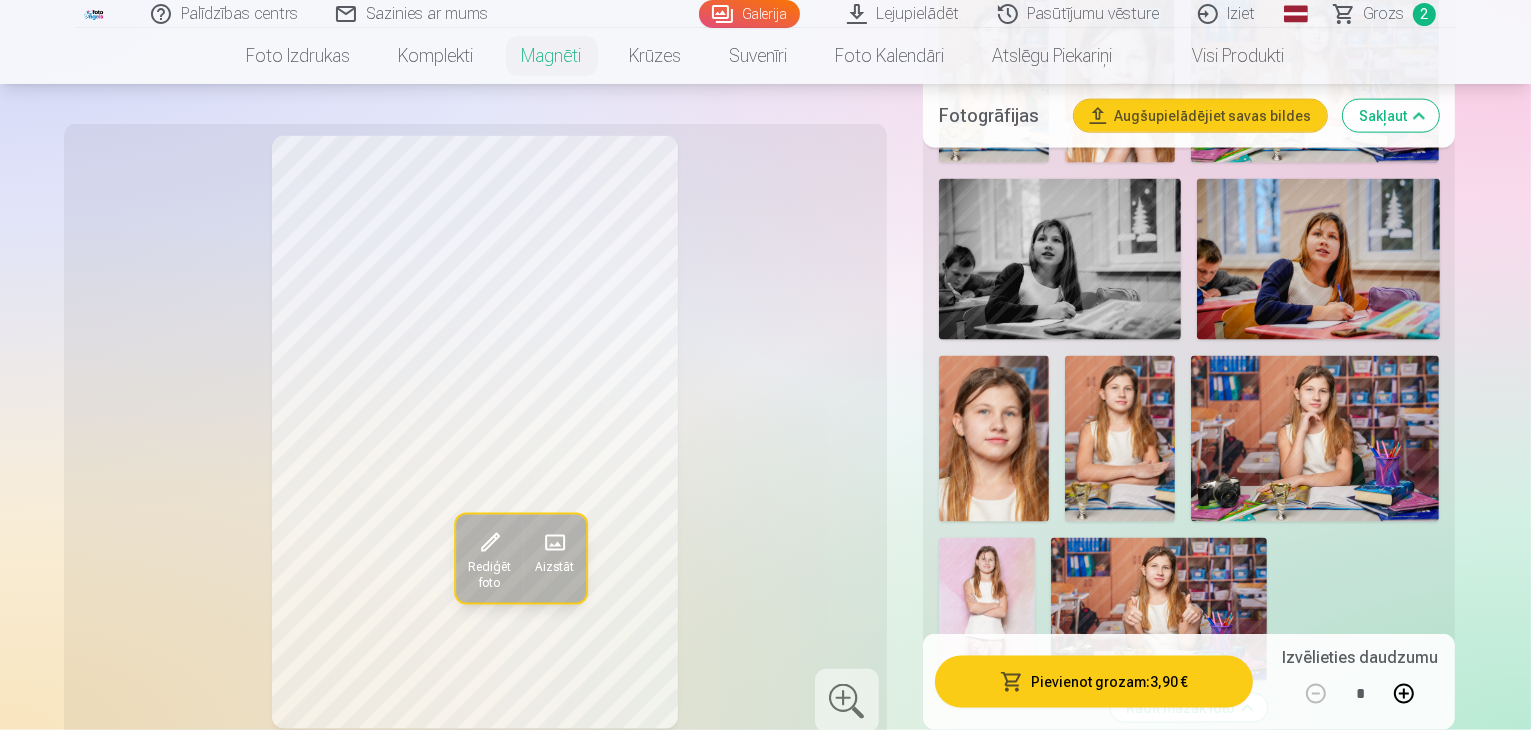 click on "Skatīt vairāk dizainu" at bounding box center [1189, 1243] 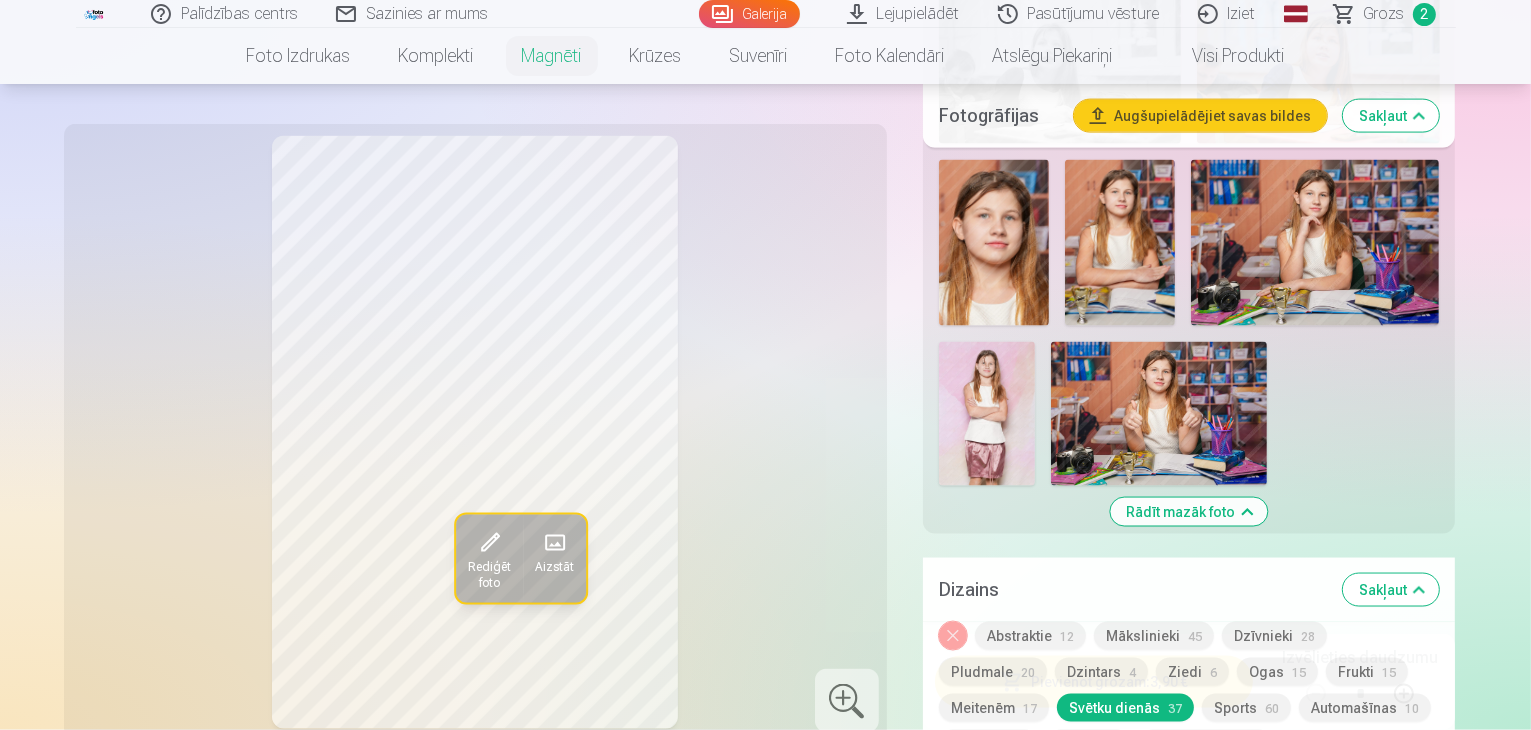 scroll, scrollTop: 3000, scrollLeft: 0, axis: vertical 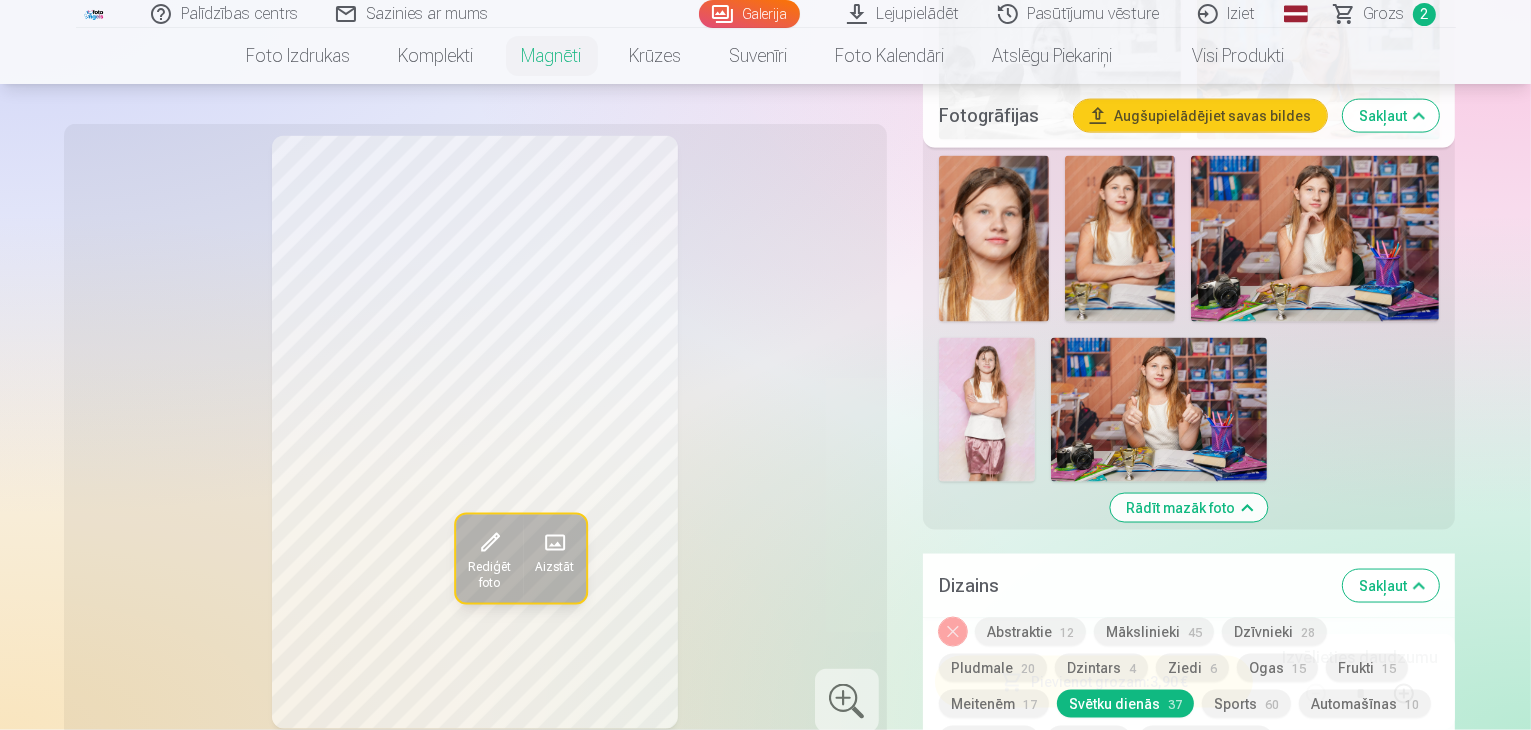 click at bounding box center (1361, 1290) 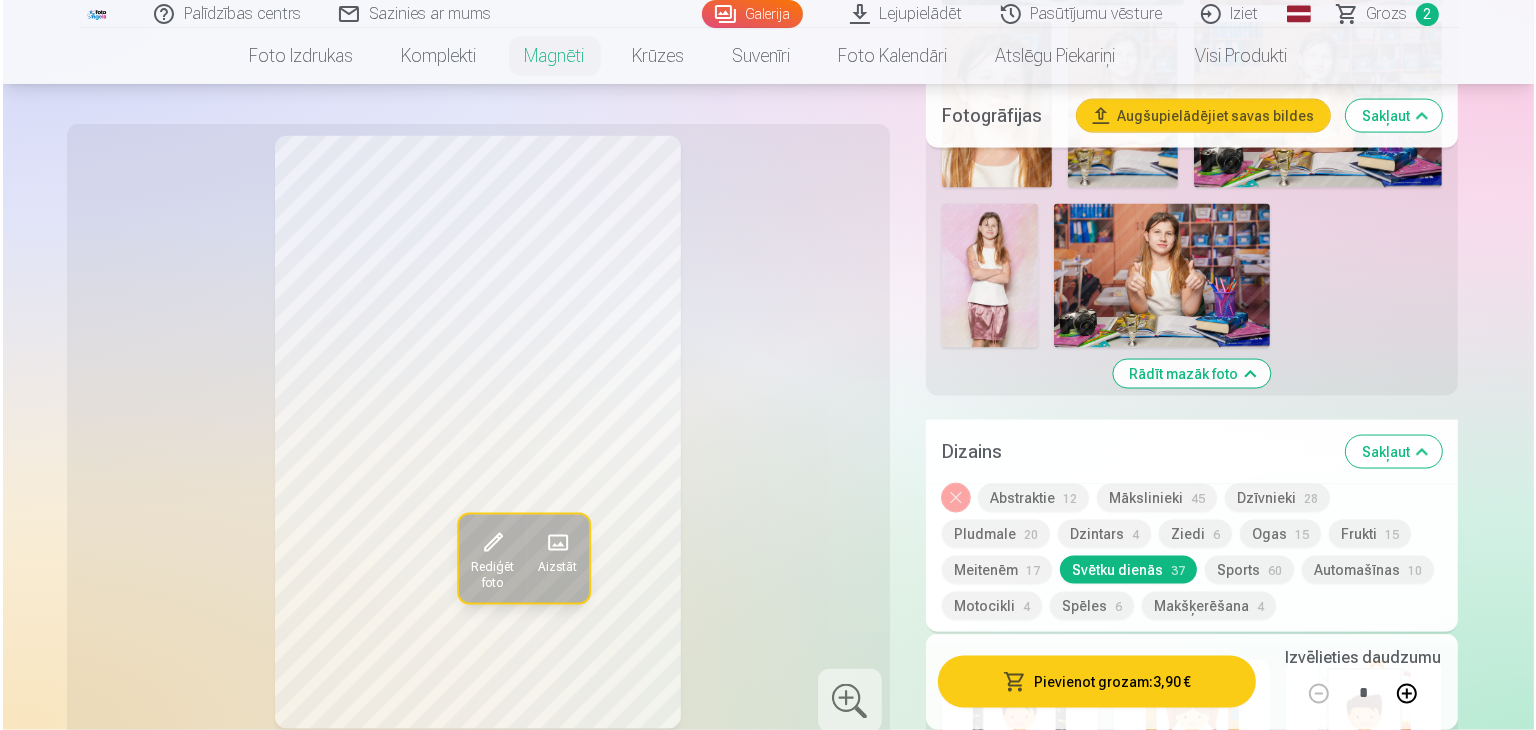 scroll, scrollTop: 3100, scrollLeft: 0, axis: vertical 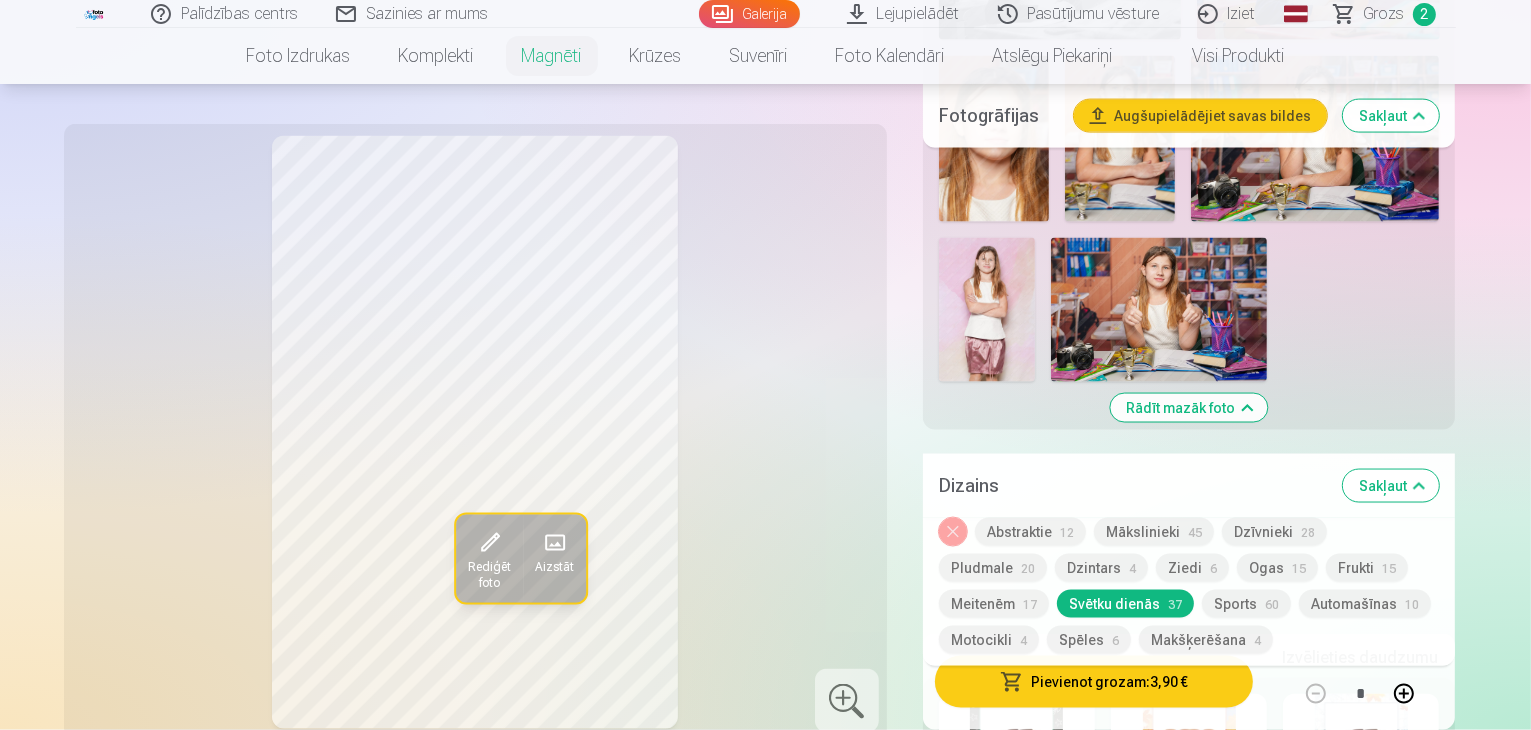click on "Pievienot grozam :  3,90 €" at bounding box center [1094, 682] 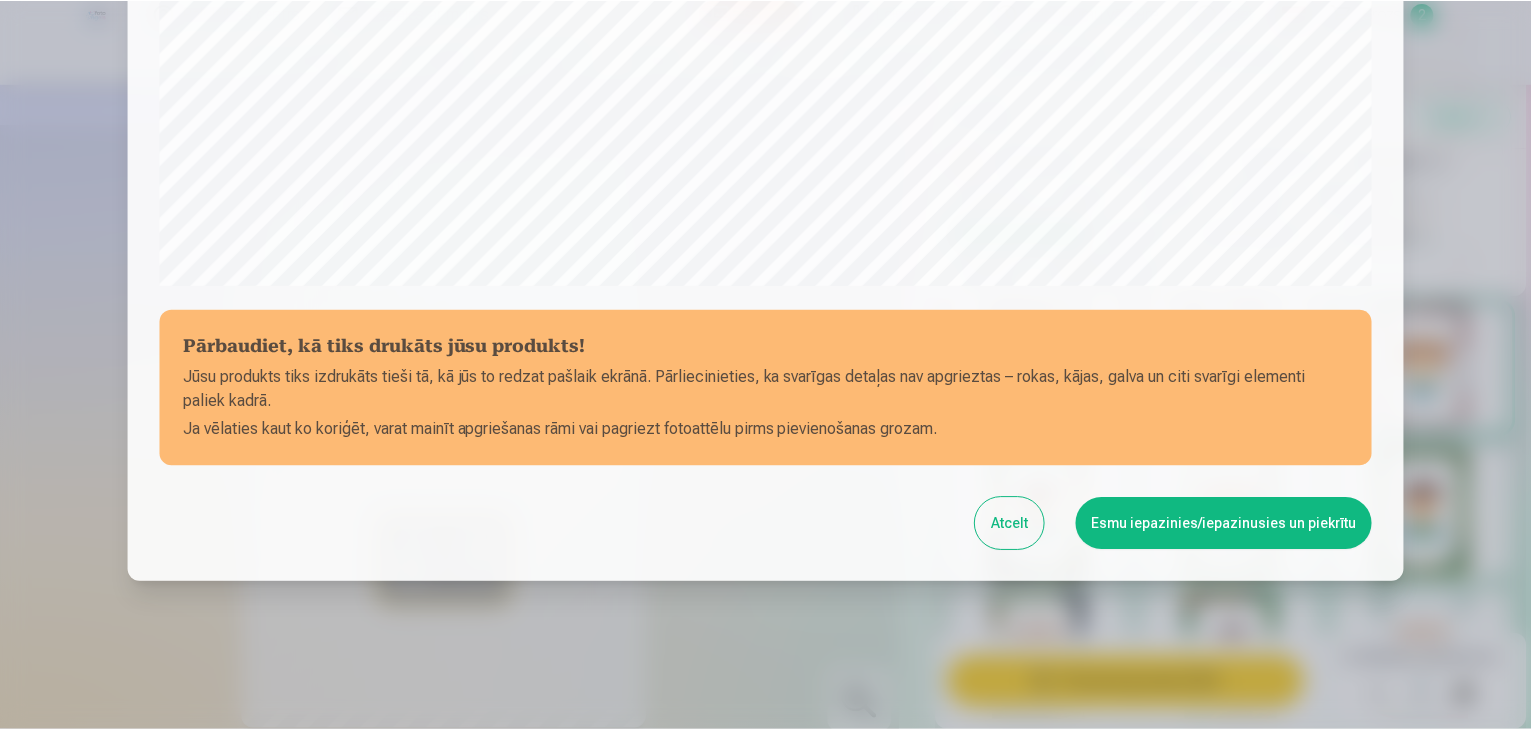 scroll, scrollTop: 710, scrollLeft: 0, axis: vertical 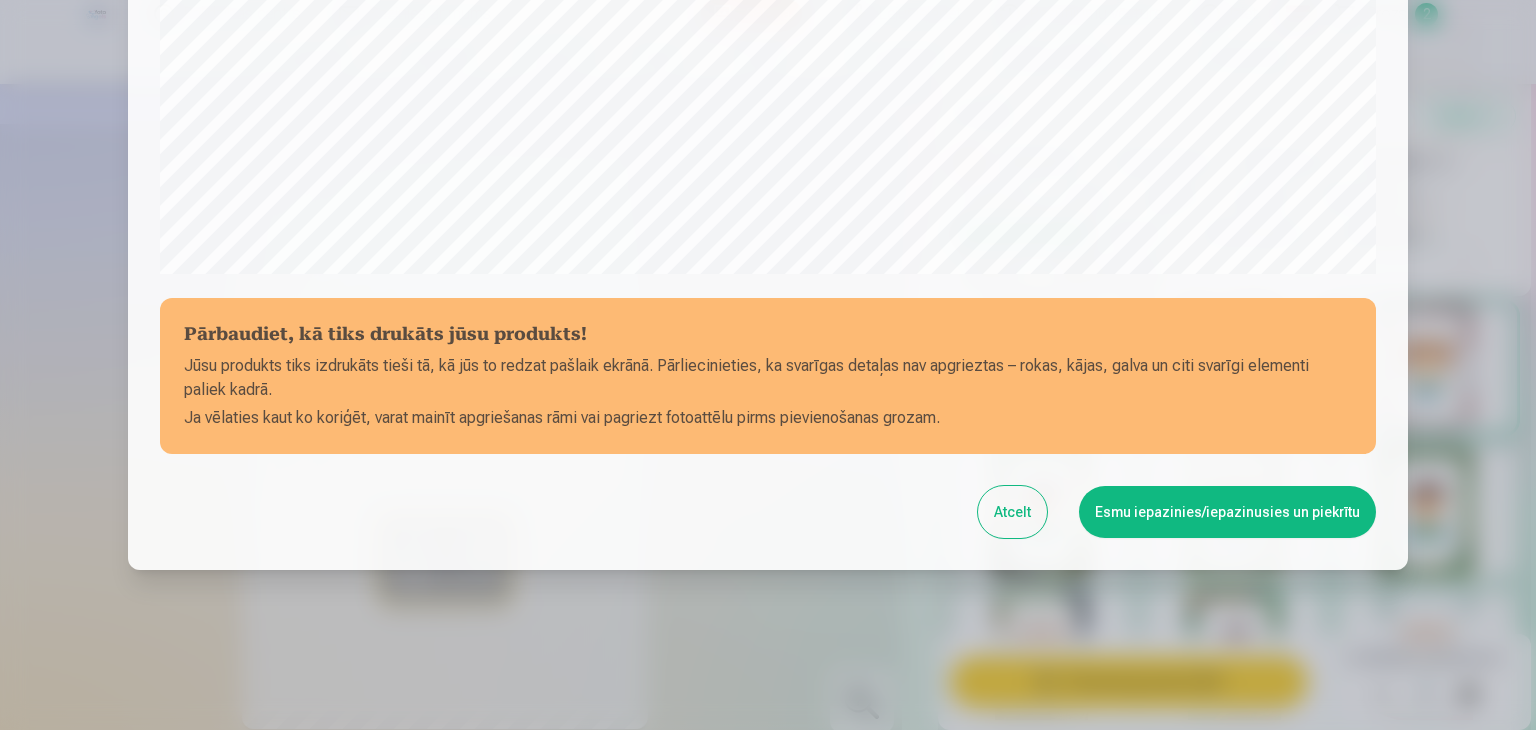click on "Esmu iepazinies/iepazinusies un piekrītu" at bounding box center (1227, 512) 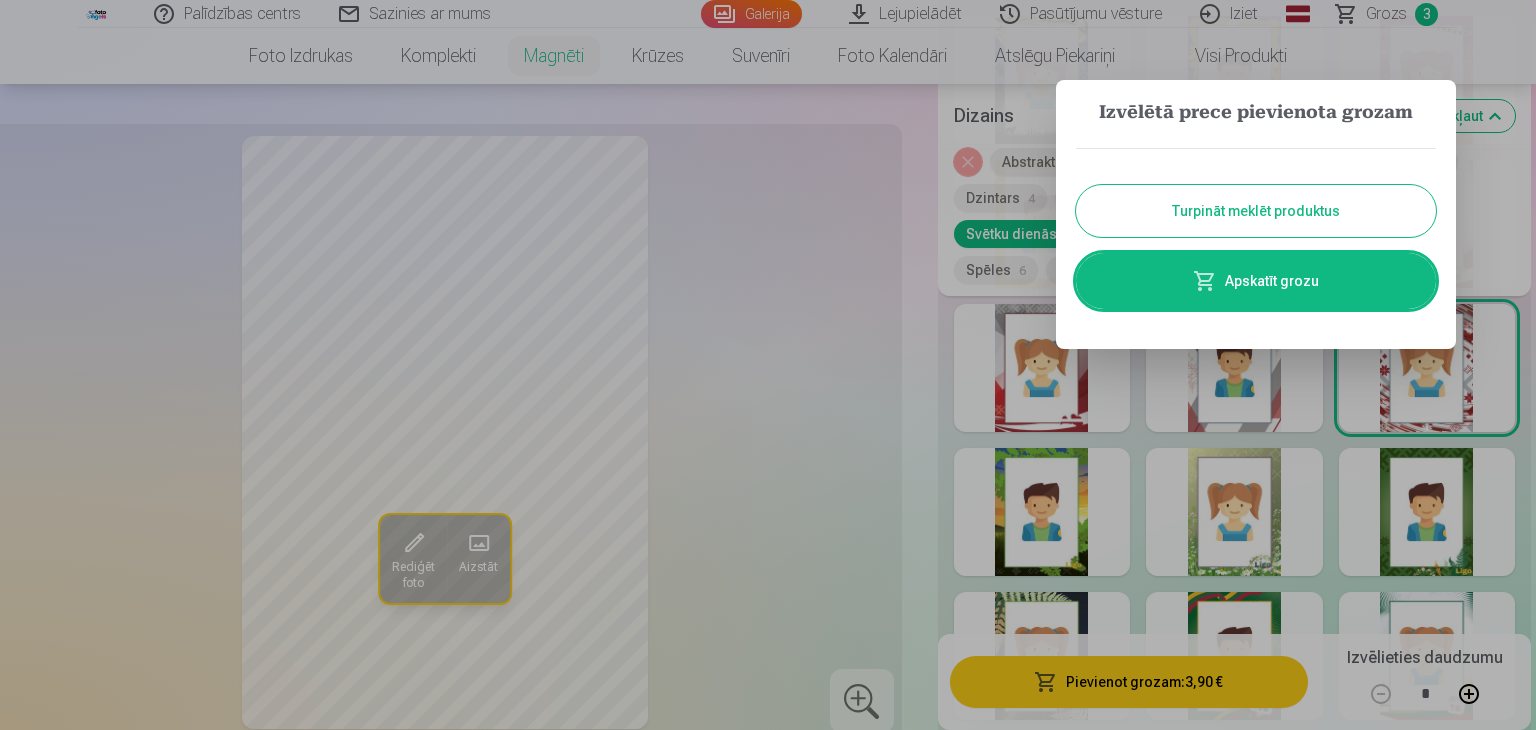 click on "Turpināt meklēt produktus" at bounding box center (1256, 211) 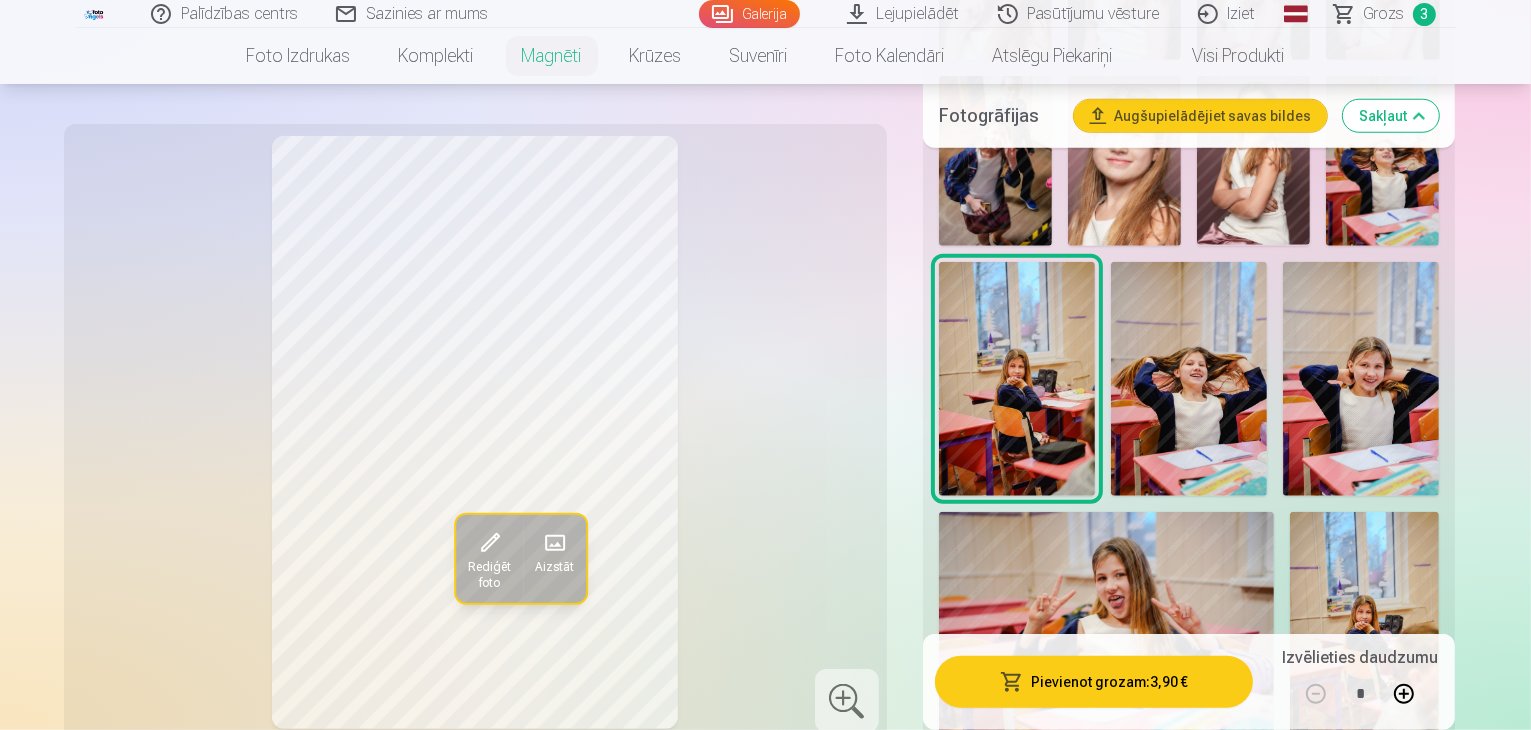 scroll, scrollTop: 1900, scrollLeft: 0, axis: vertical 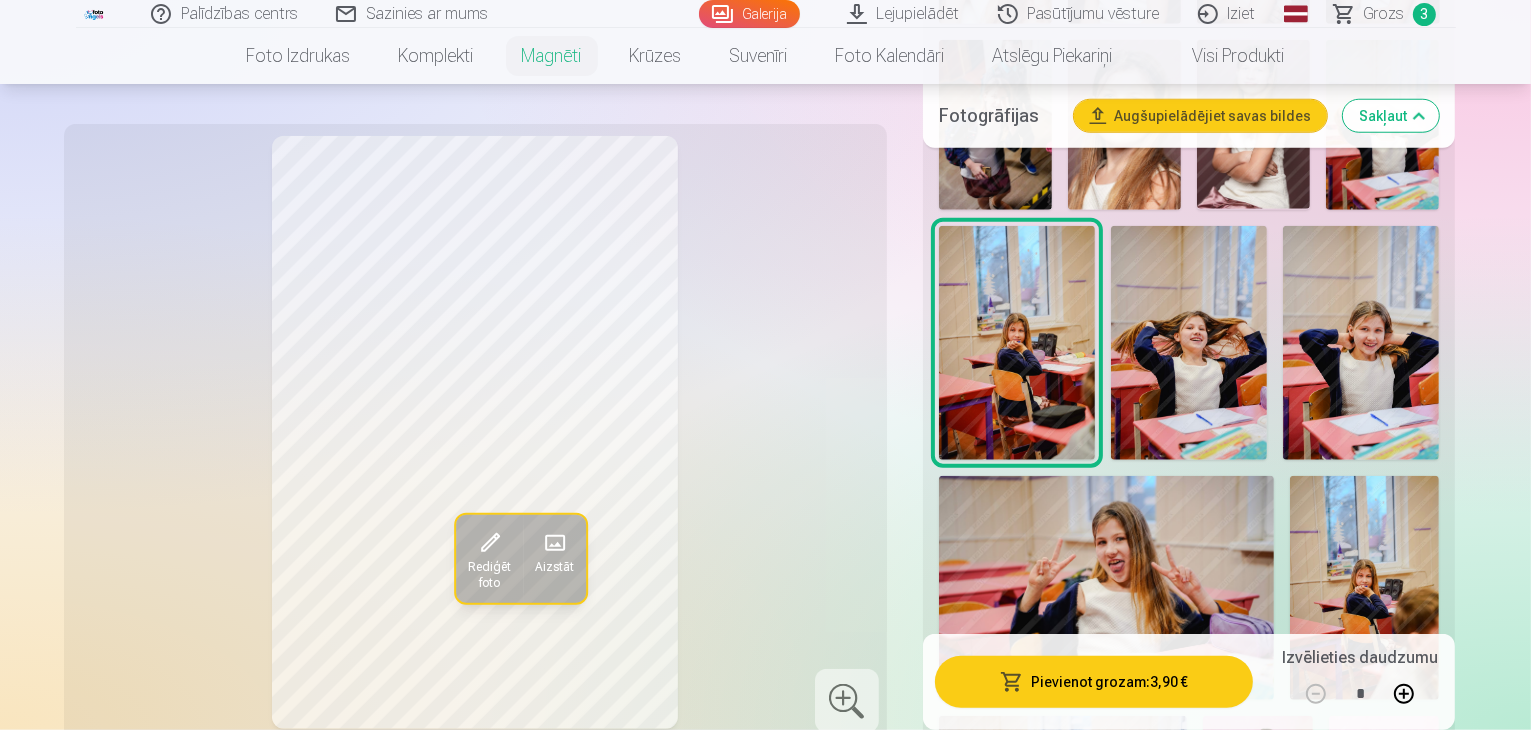 click at bounding box center [1120, 980] 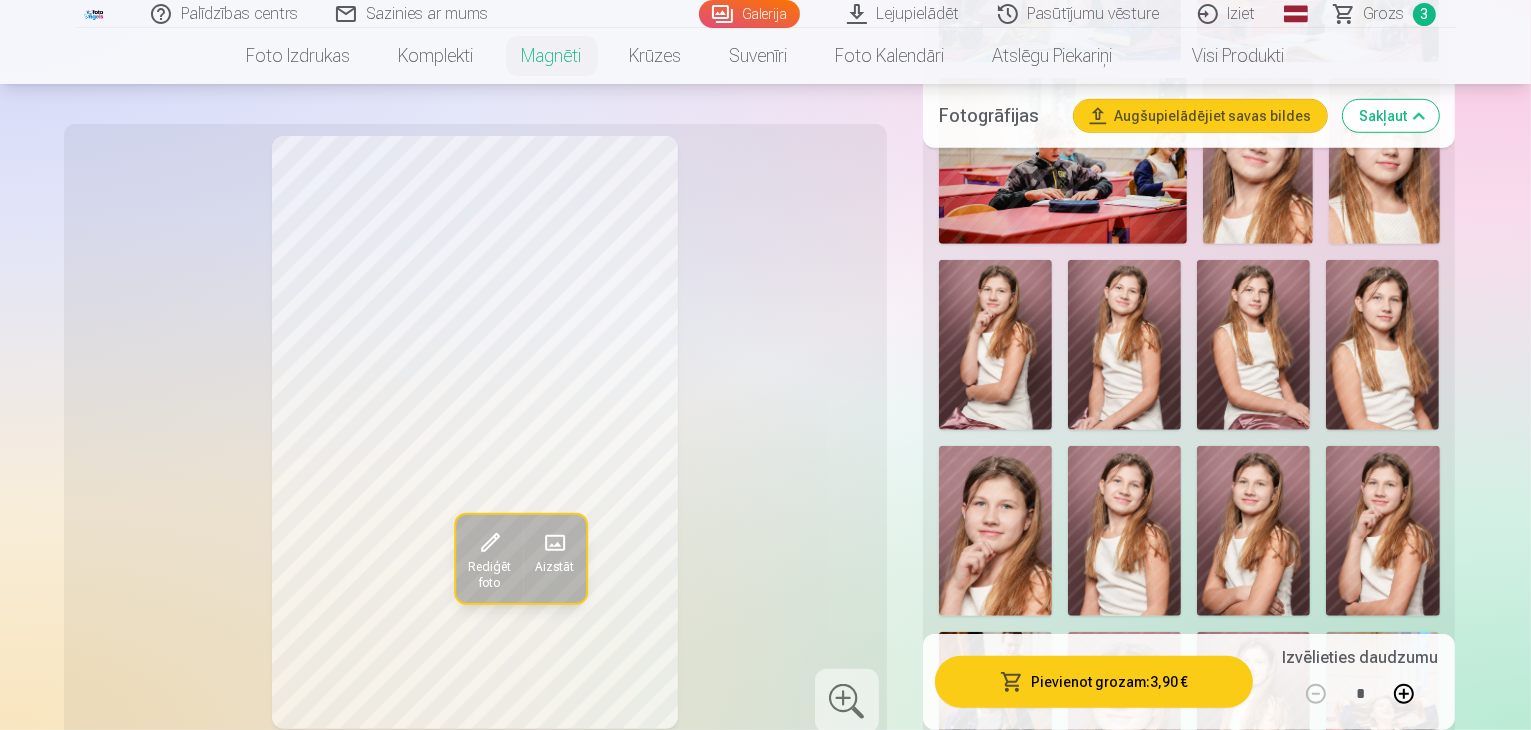 scroll, scrollTop: 1300, scrollLeft: 0, axis: vertical 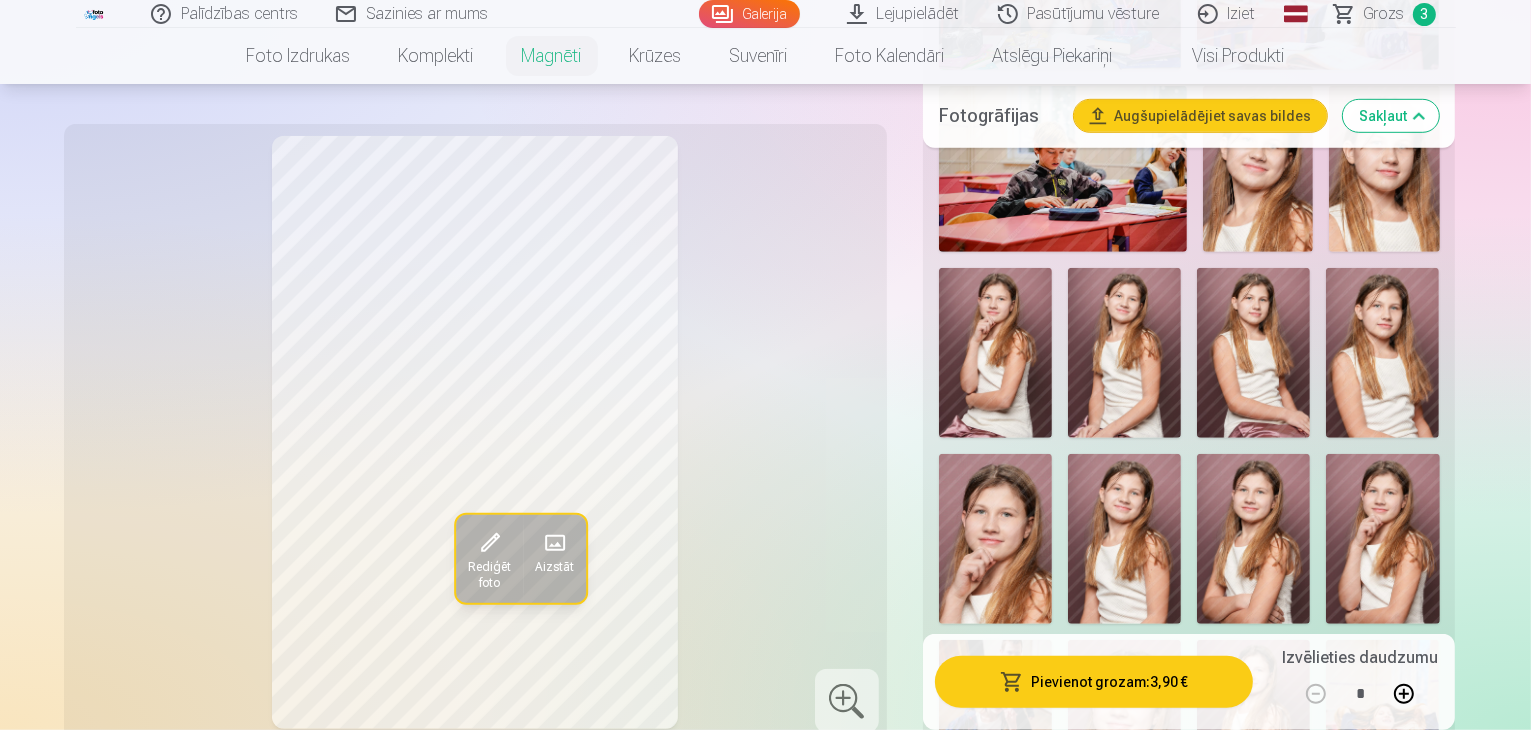 click at bounding box center (1253, 725) 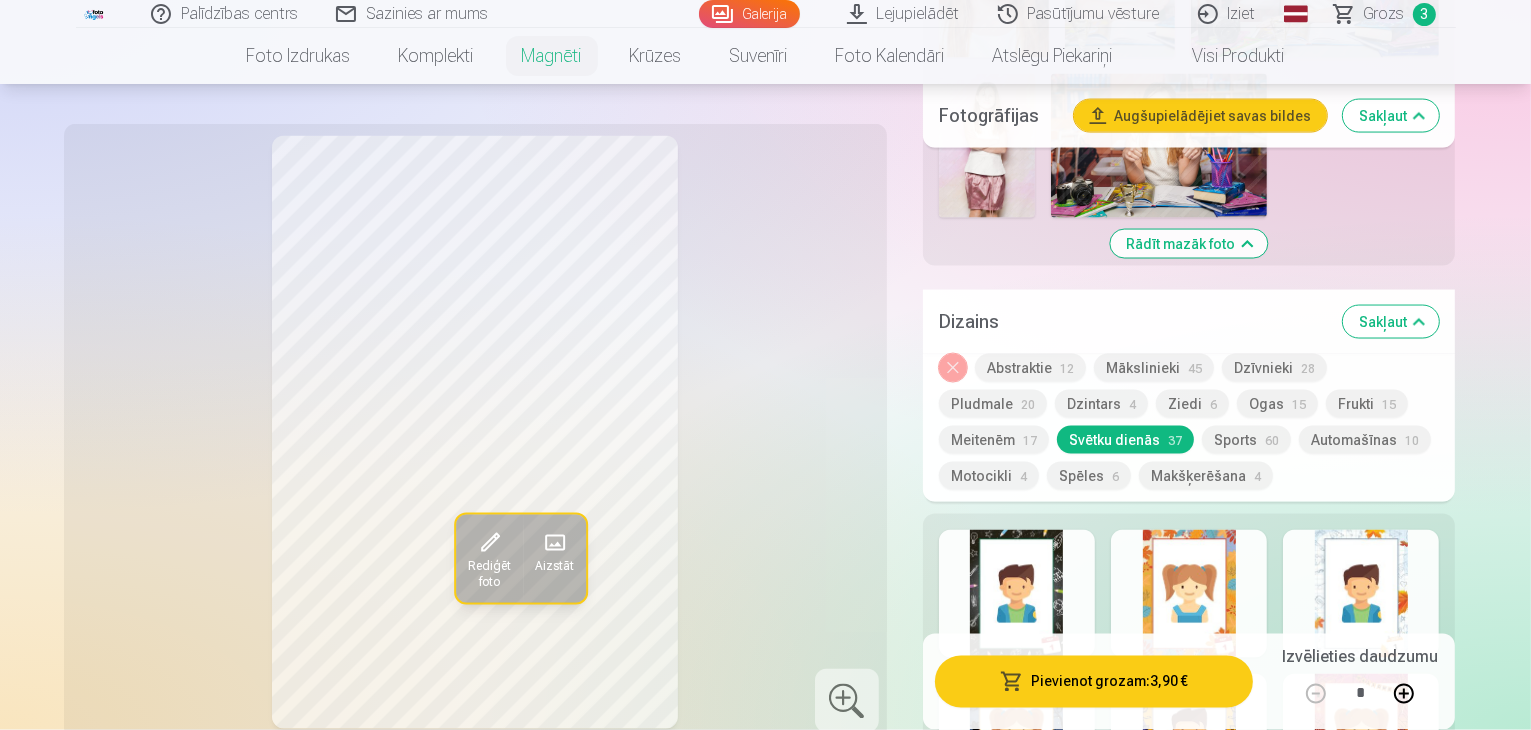 scroll, scrollTop: 3300, scrollLeft: 0, axis: vertical 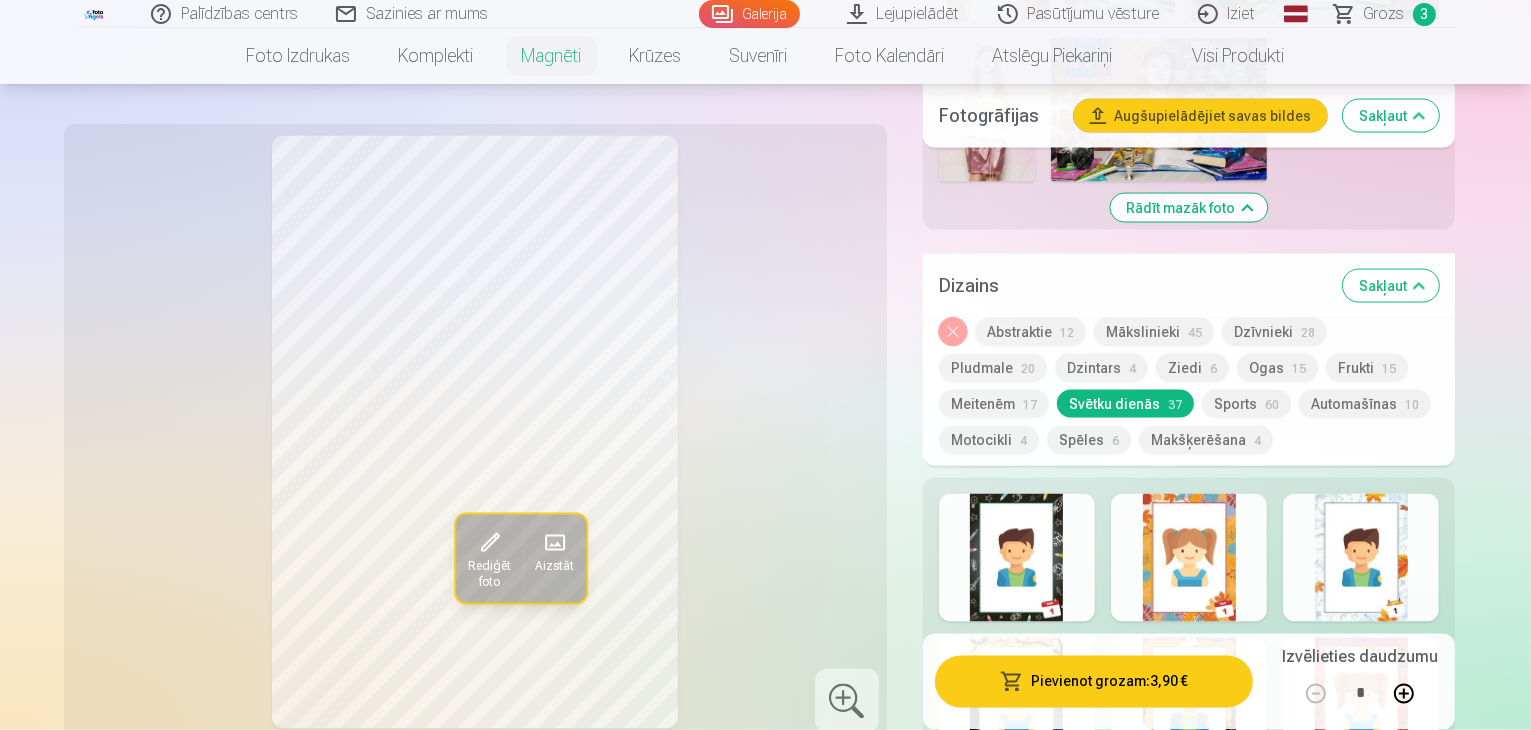 click on "Meitenēm 17" at bounding box center (994, 404) 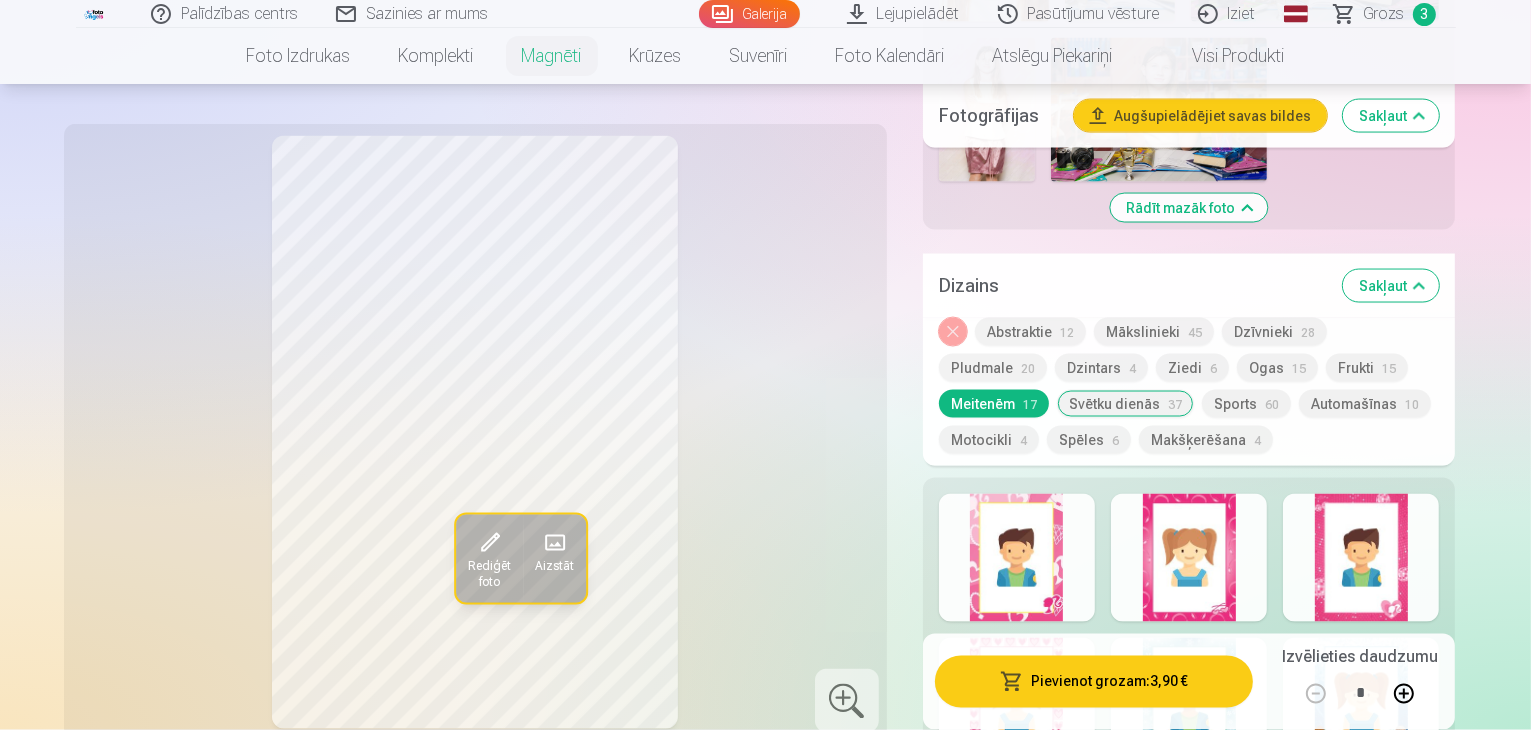 click on "Pludmale 20" at bounding box center [993, 368] 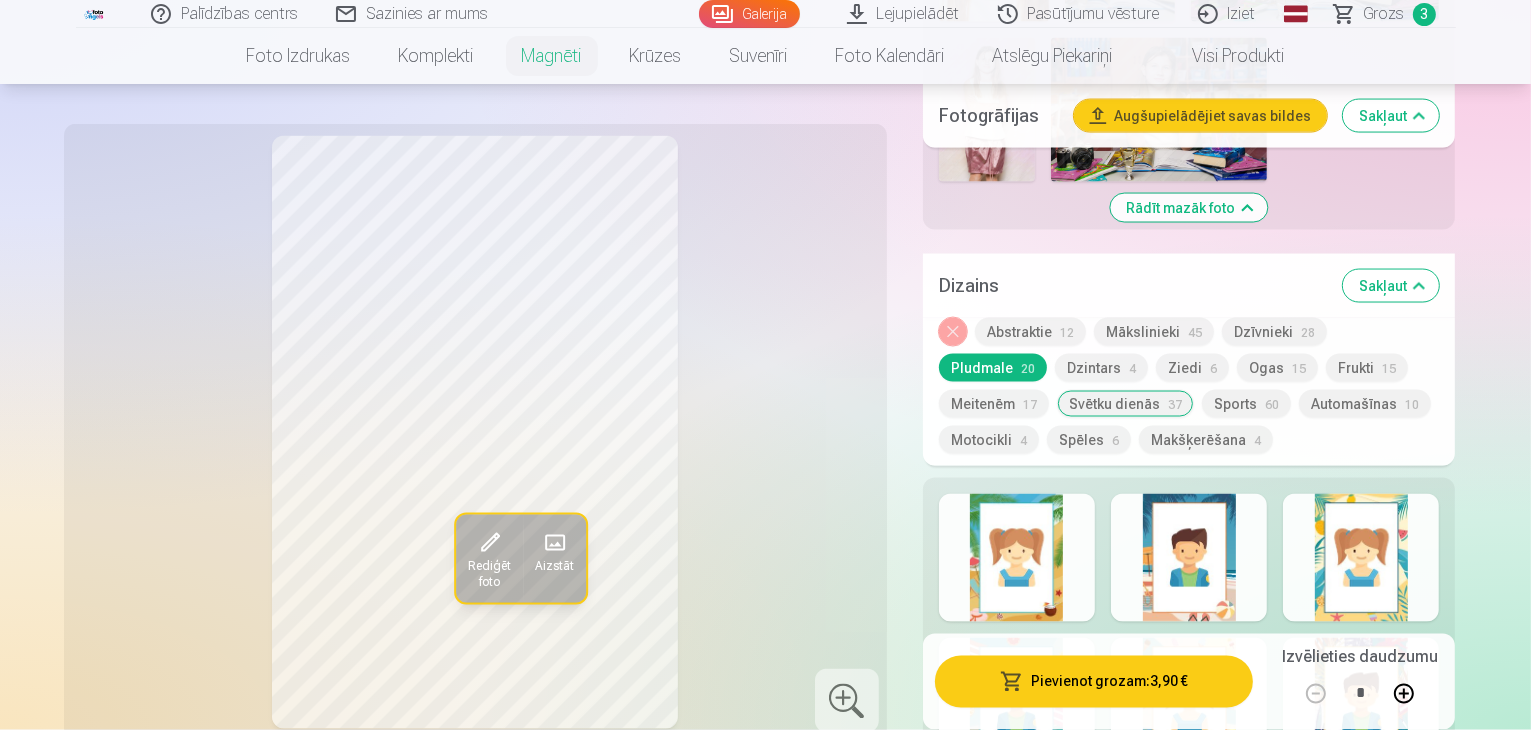 click at bounding box center [1017, 1422] 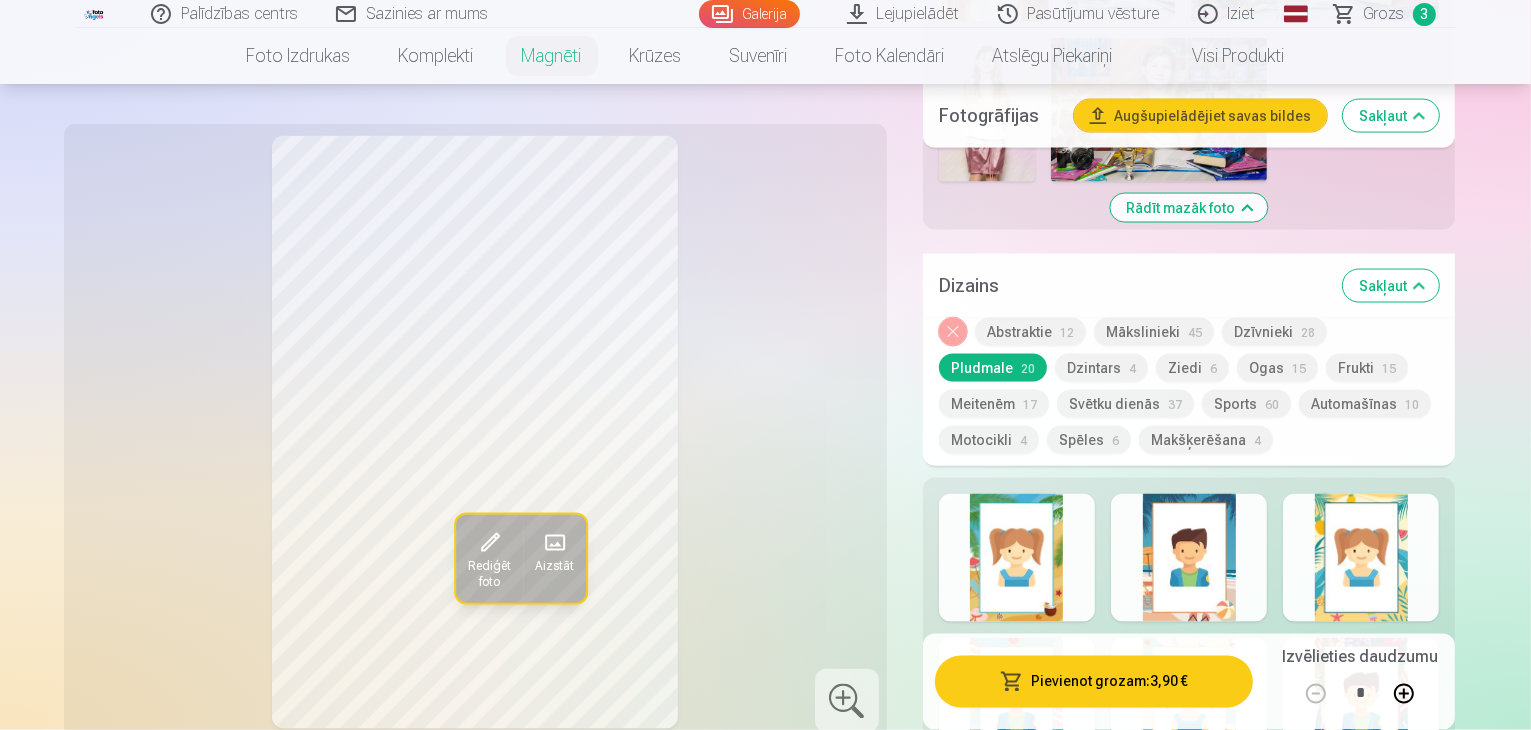 click at bounding box center [1189, 1422] 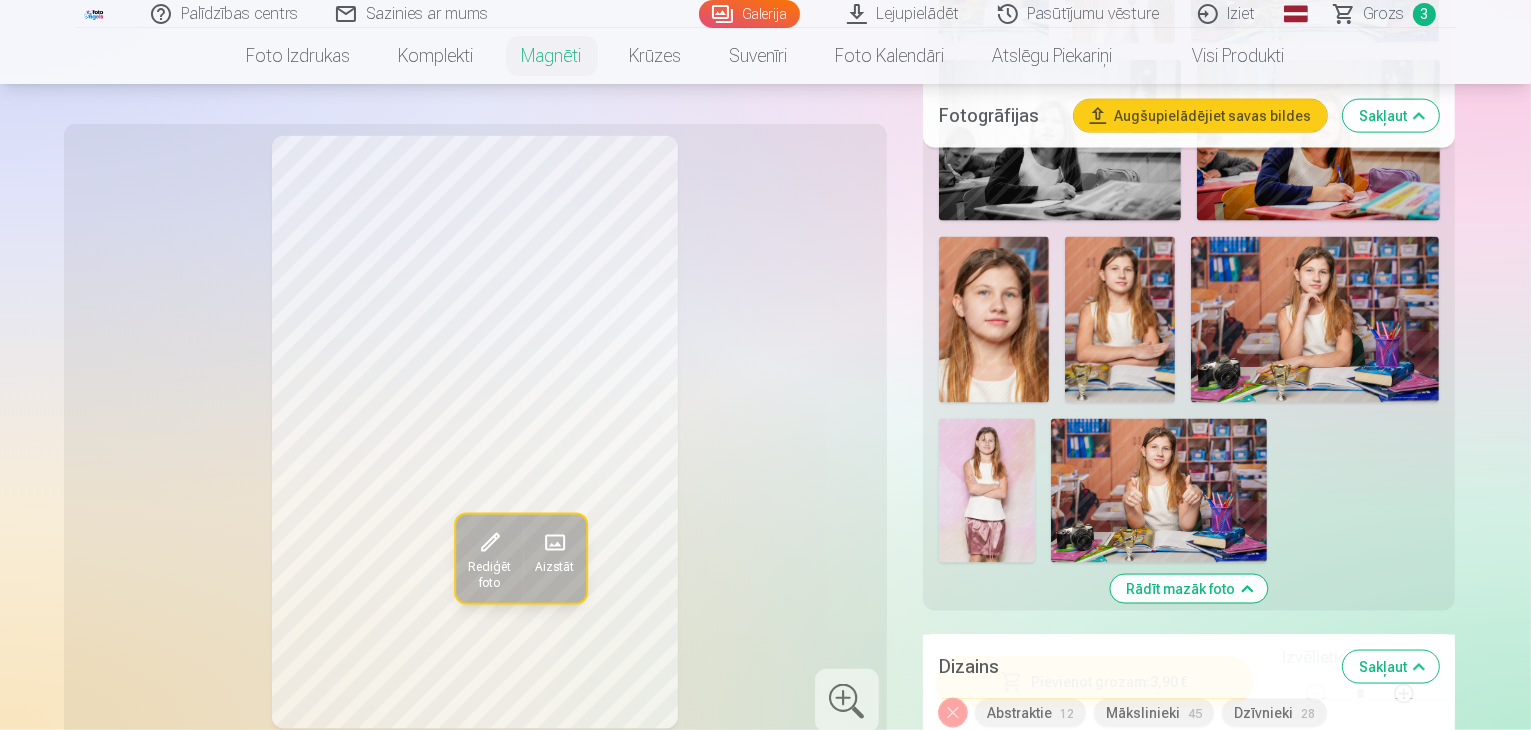 scroll, scrollTop: 2900, scrollLeft: 0, axis: vertical 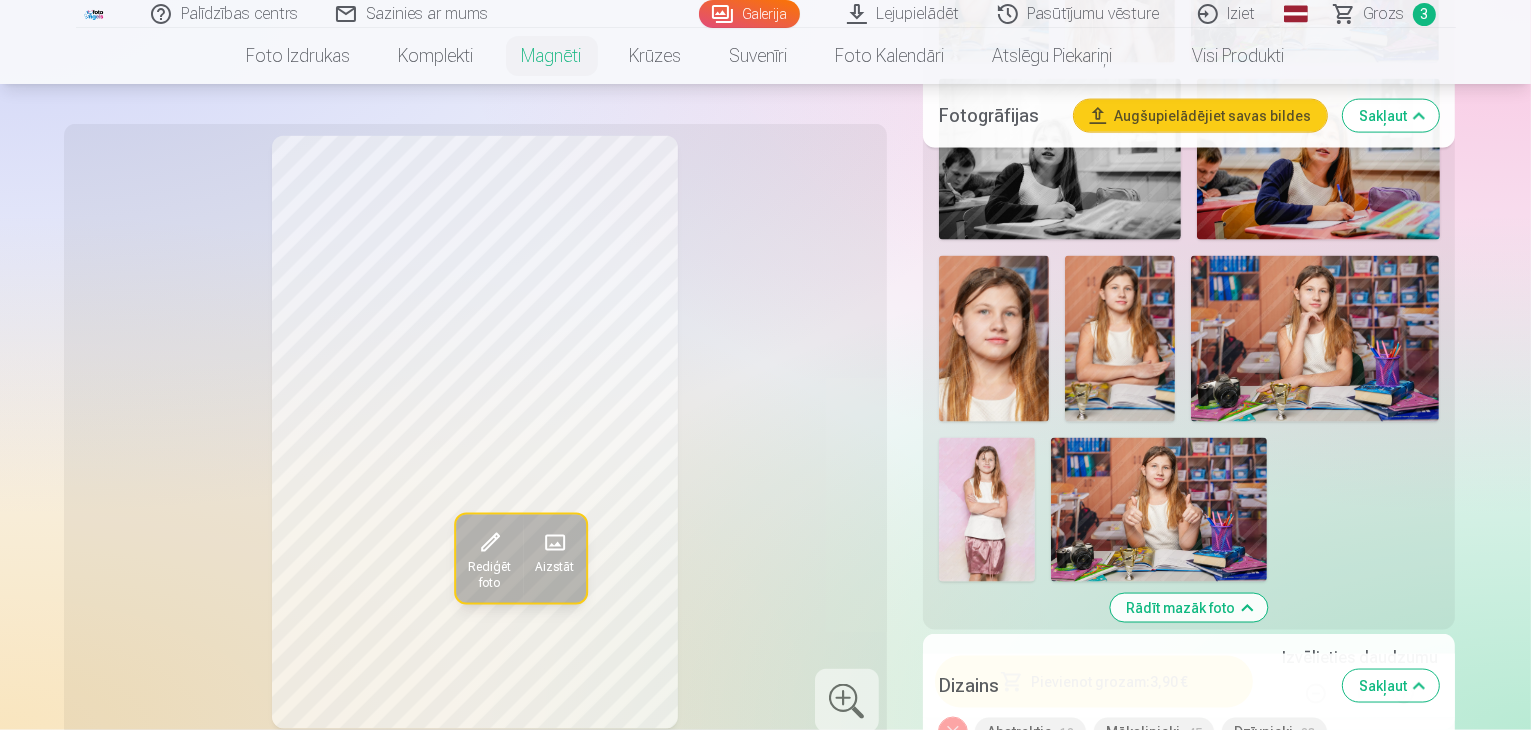 click at bounding box center [1189, 1246] 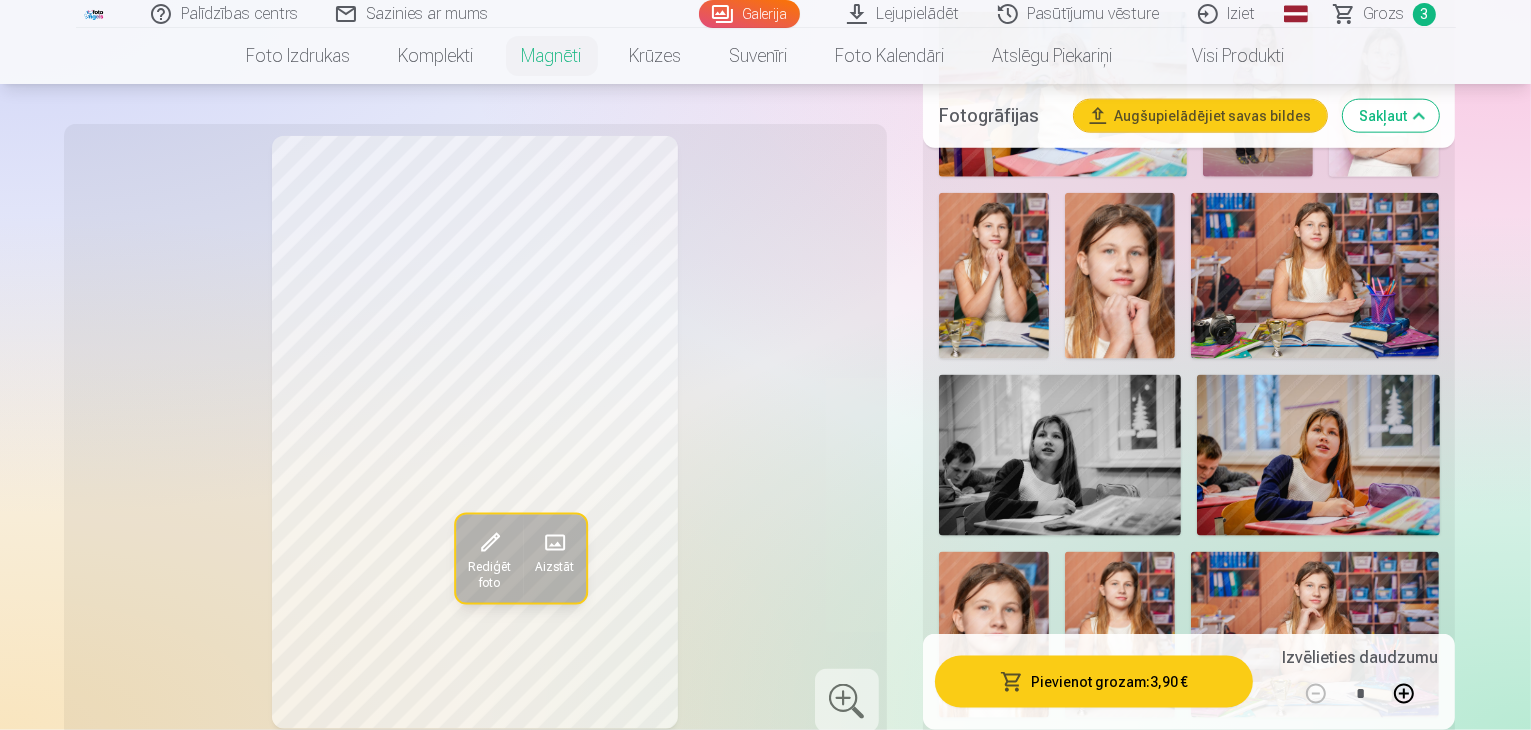 scroll, scrollTop: 2600, scrollLeft: 0, axis: vertical 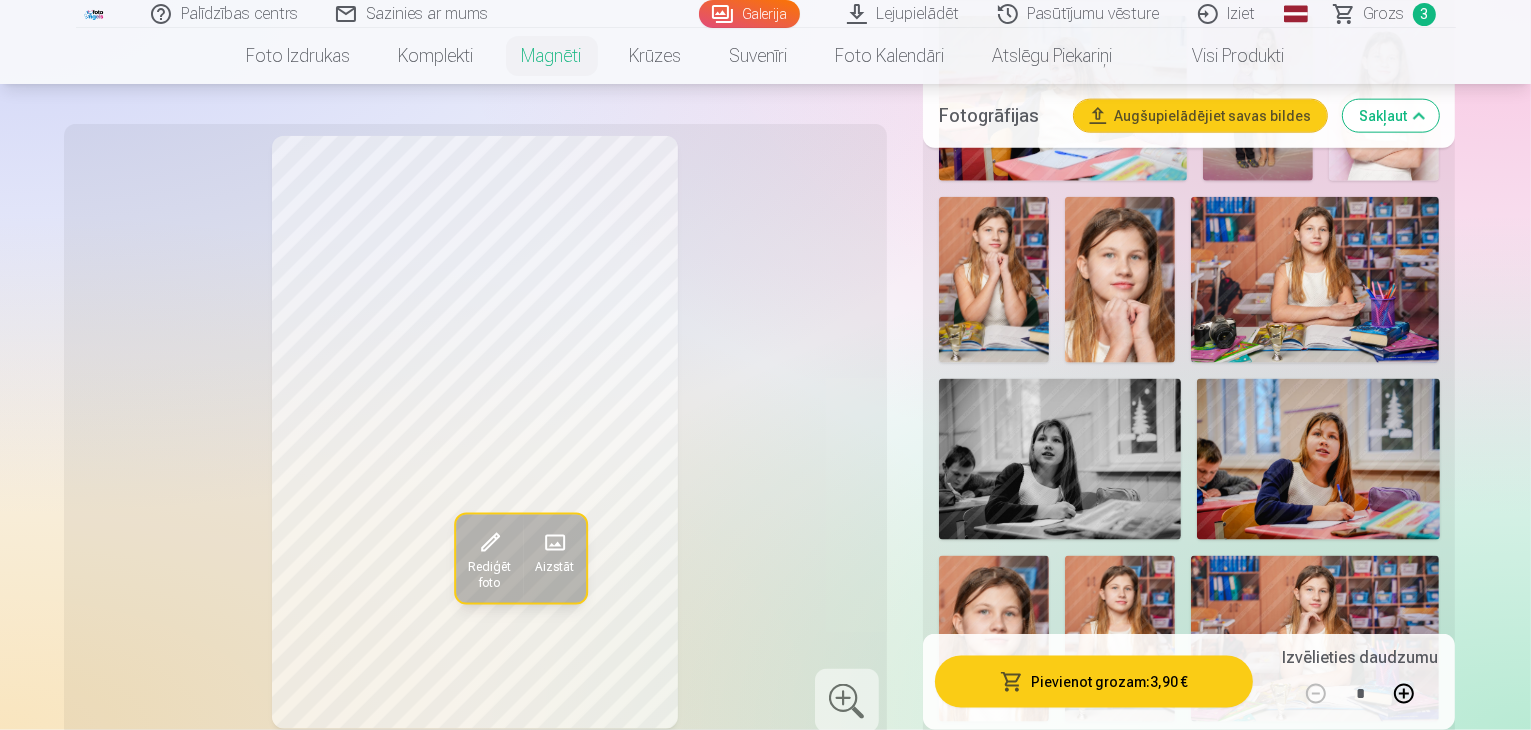 click at bounding box center (1017, 1270) 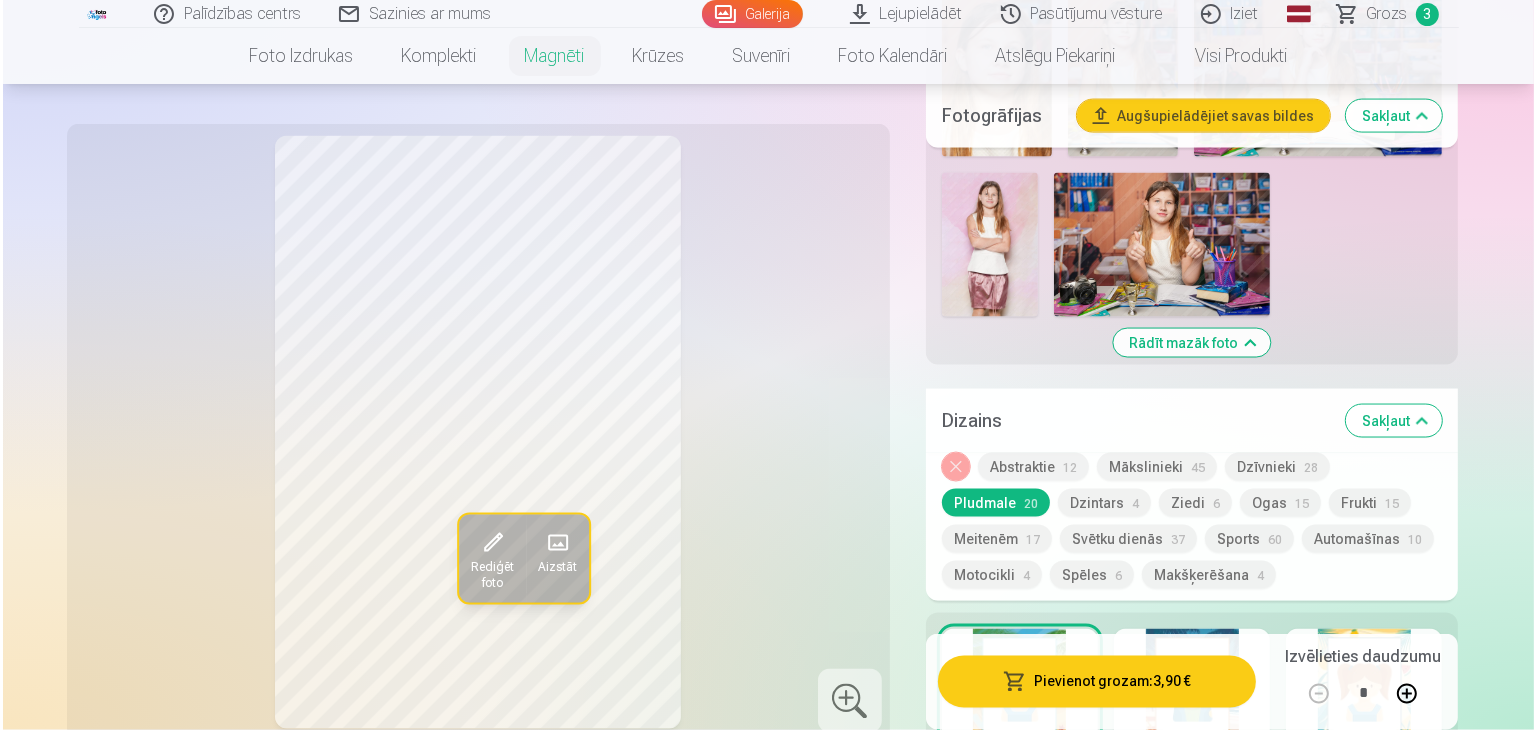 scroll, scrollTop: 3200, scrollLeft: 0, axis: vertical 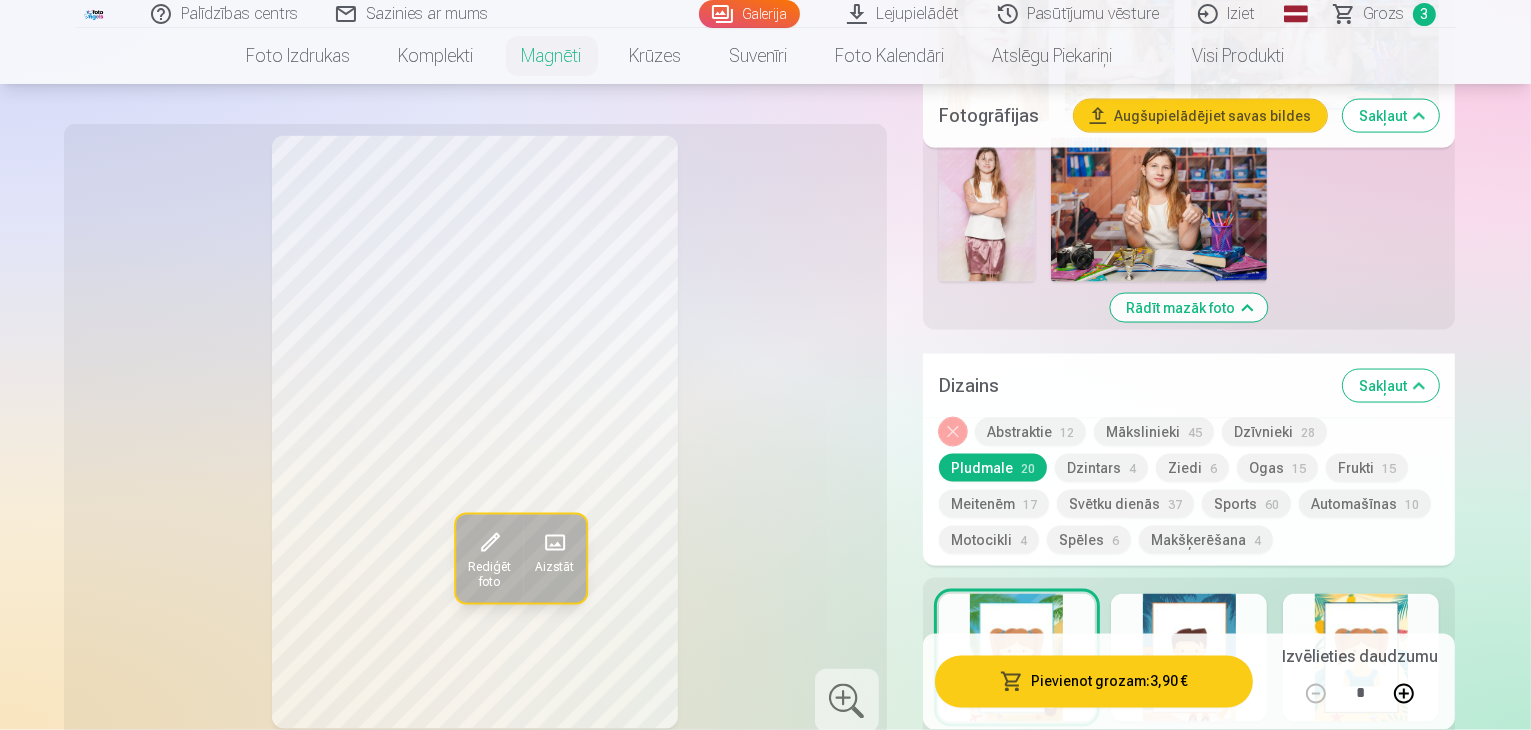 click on "Pievienot grozam :  3,90 €" at bounding box center (1094, 682) 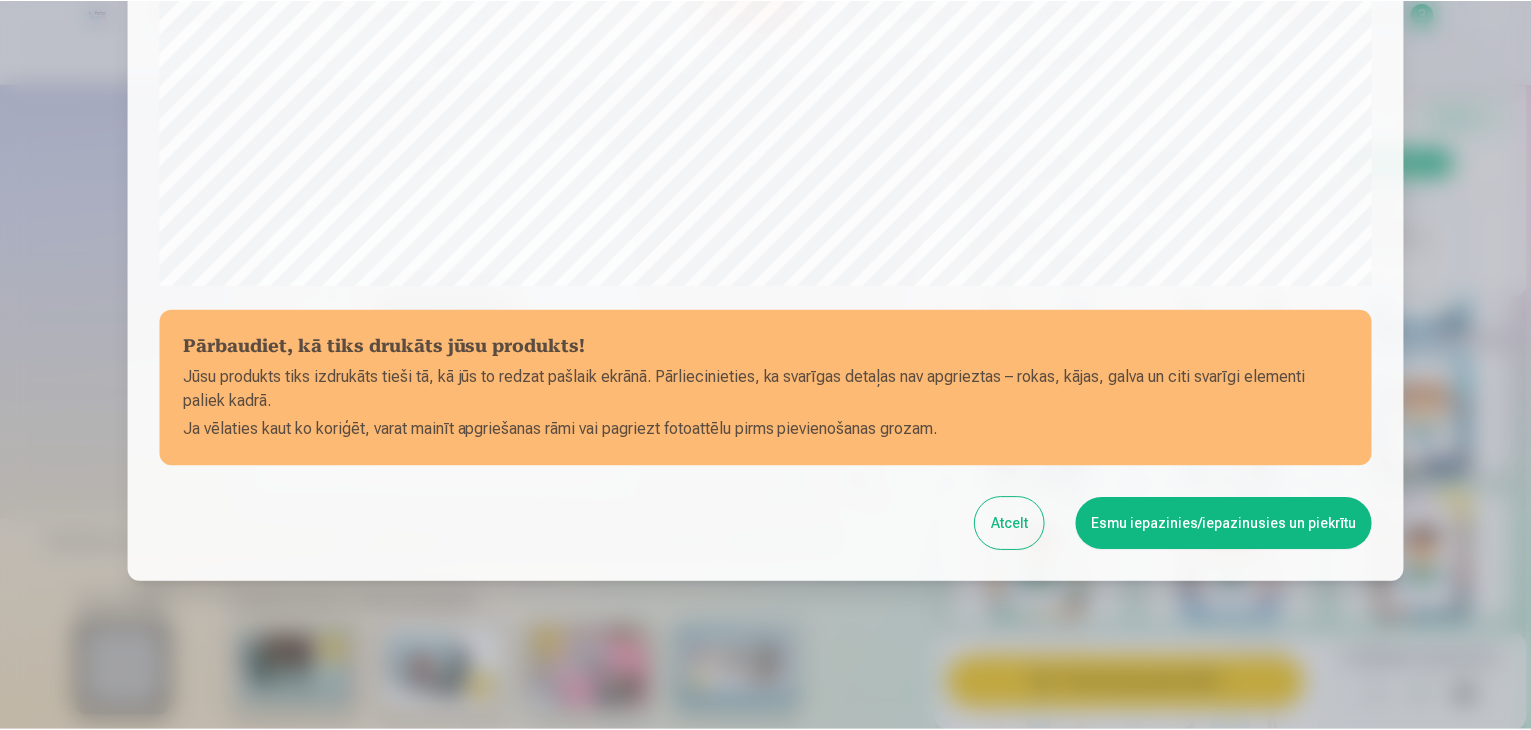 scroll, scrollTop: 710, scrollLeft: 0, axis: vertical 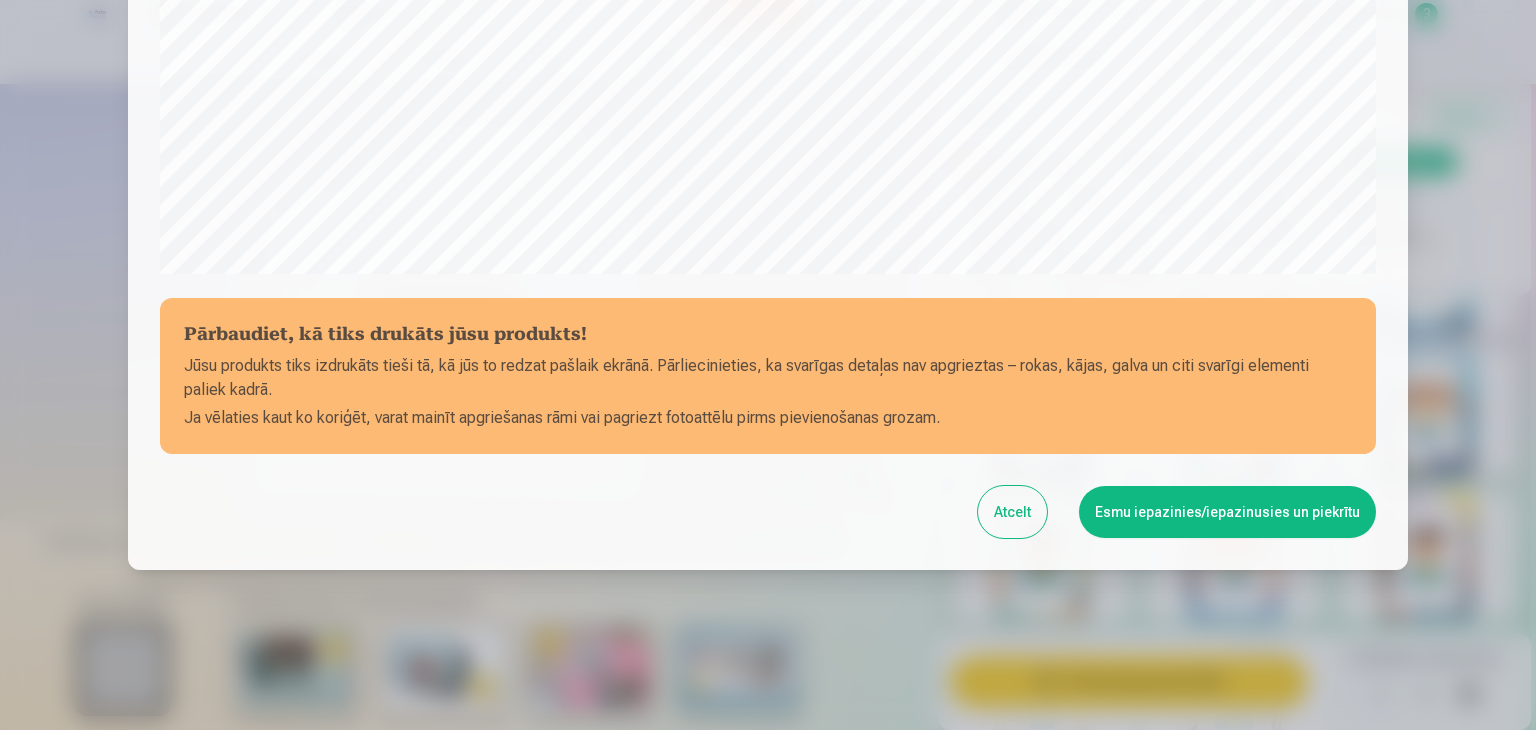 click on "Esmu iepazinies/iepazinusies un piekrītu" at bounding box center [1227, 512] 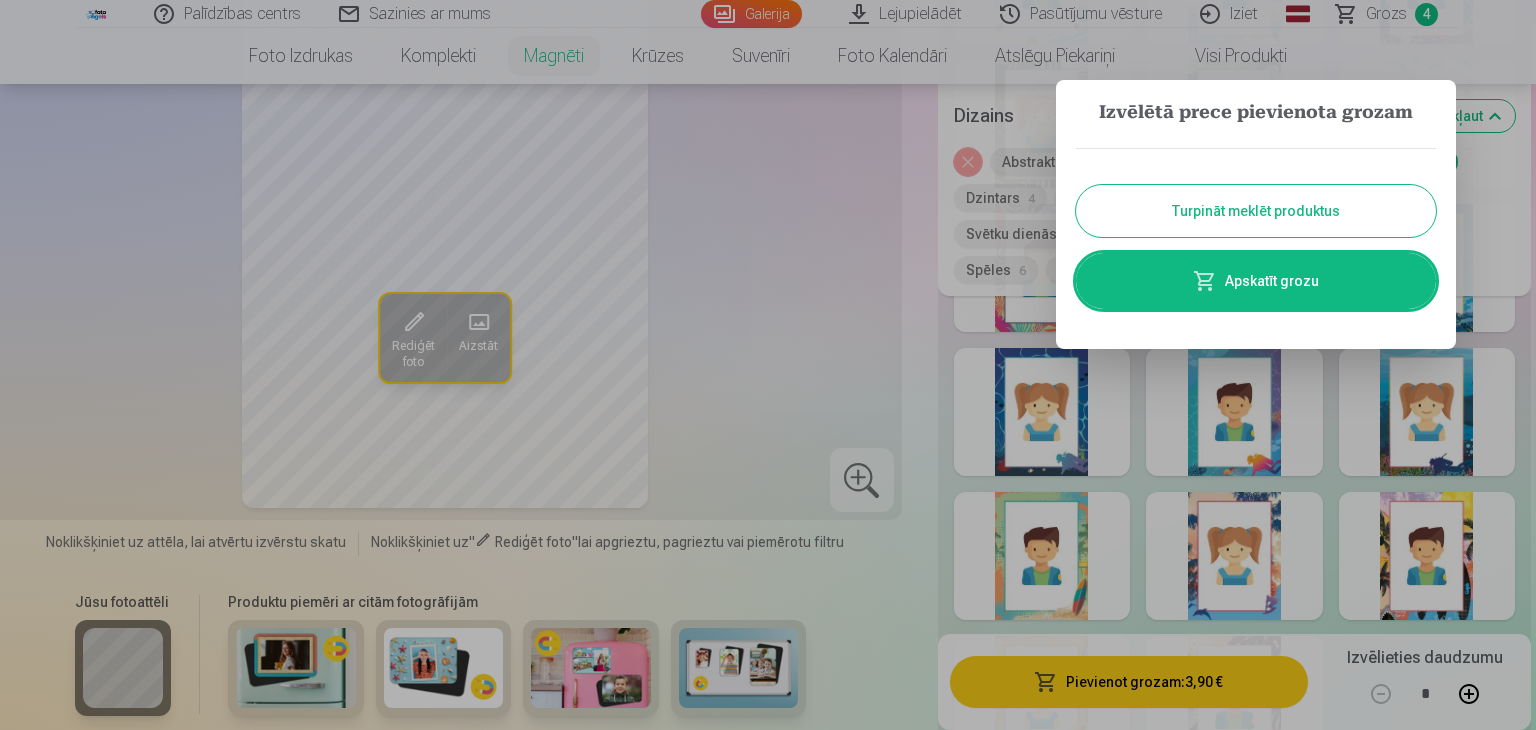 click on "Turpināt meklēt produktus" at bounding box center (1256, 211) 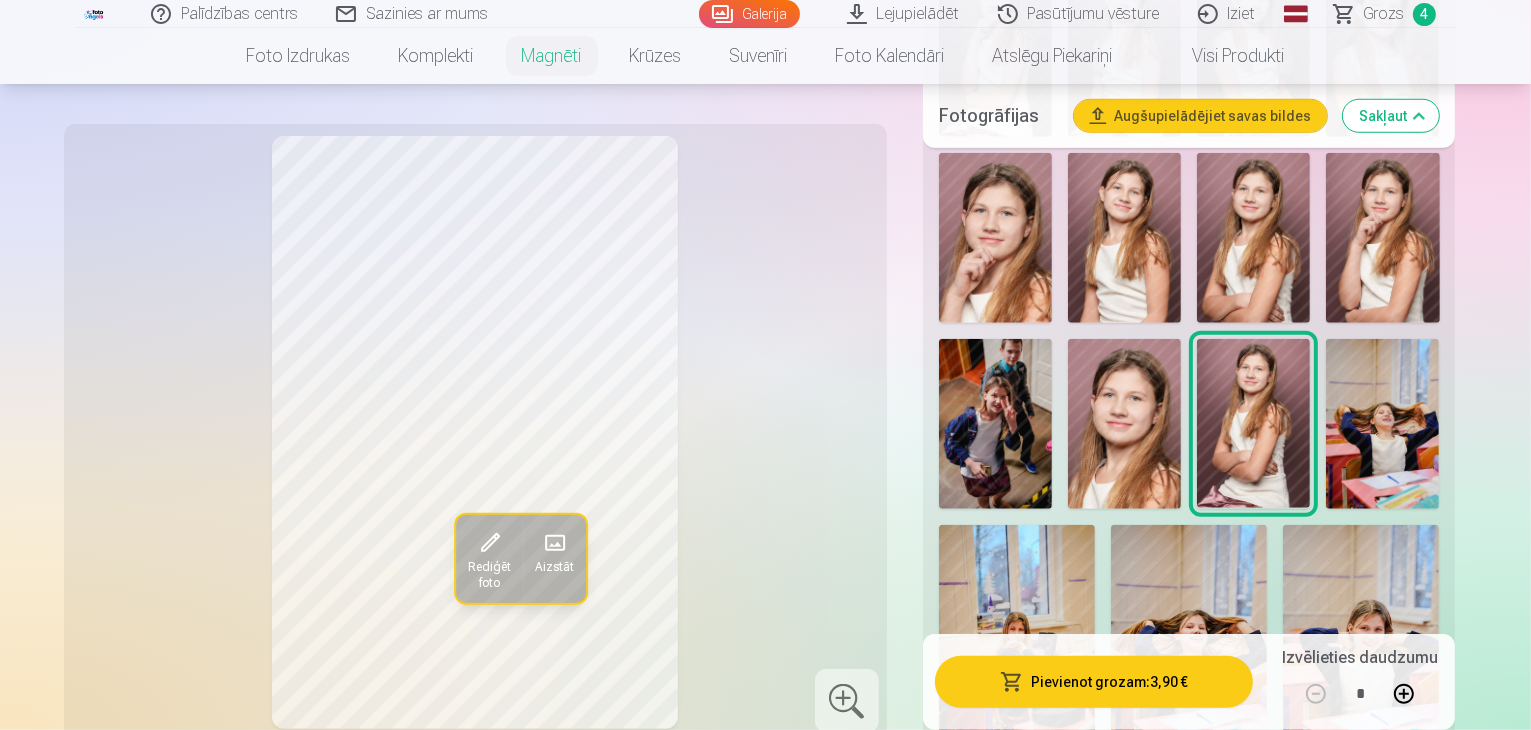 scroll, scrollTop: 1600, scrollLeft: 0, axis: vertical 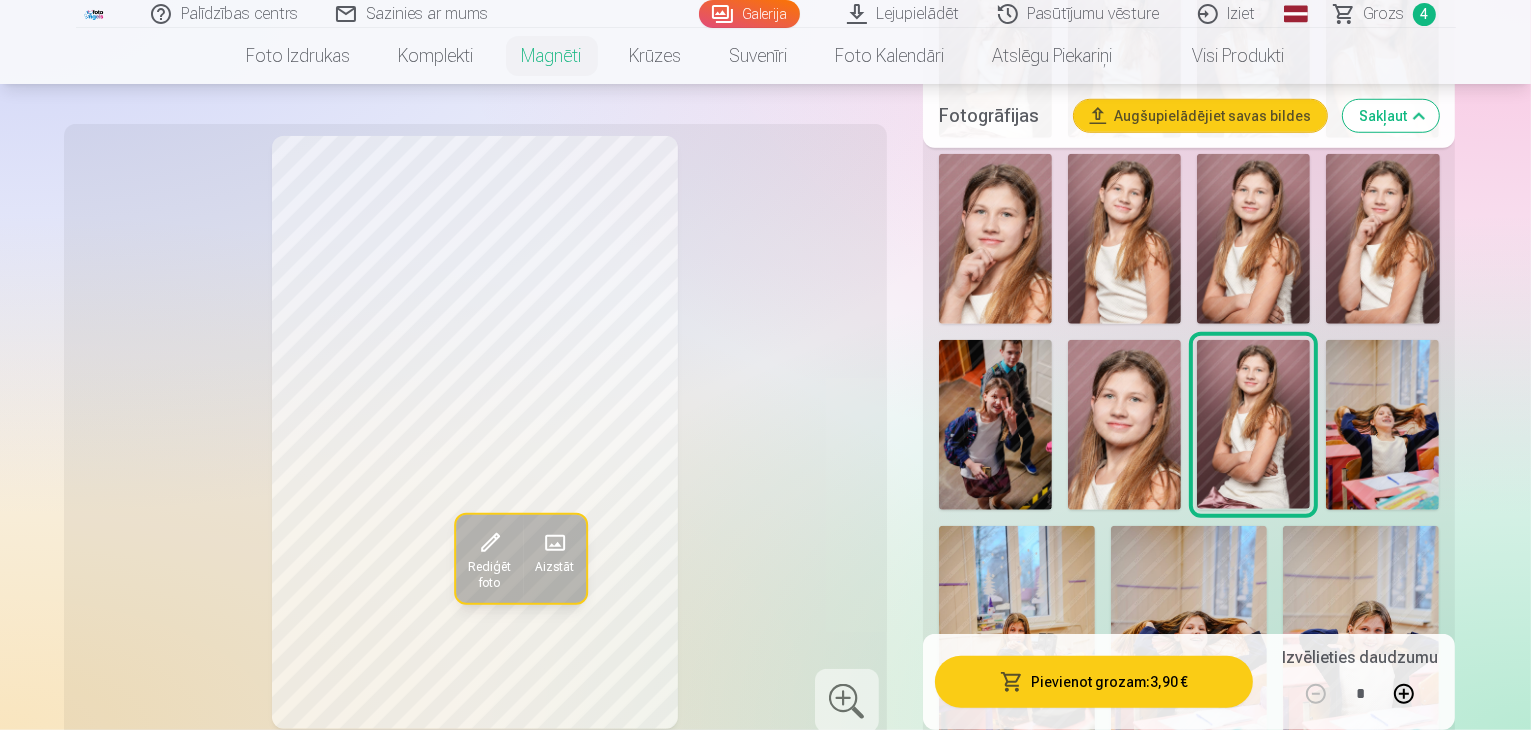click at bounding box center (1258, 1099) 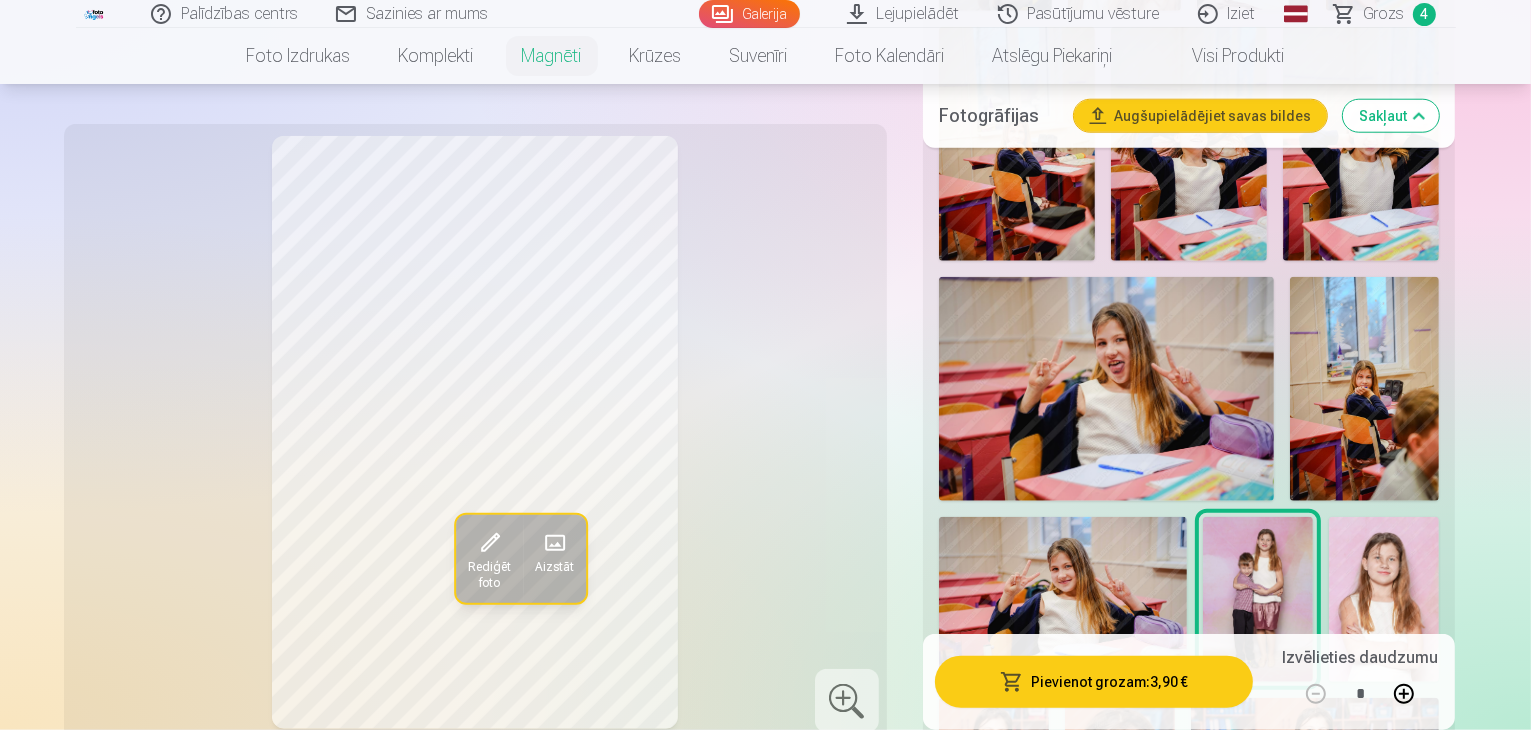 scroll, scrollTop: 2100, scrollLeft: 0, axis: vertical 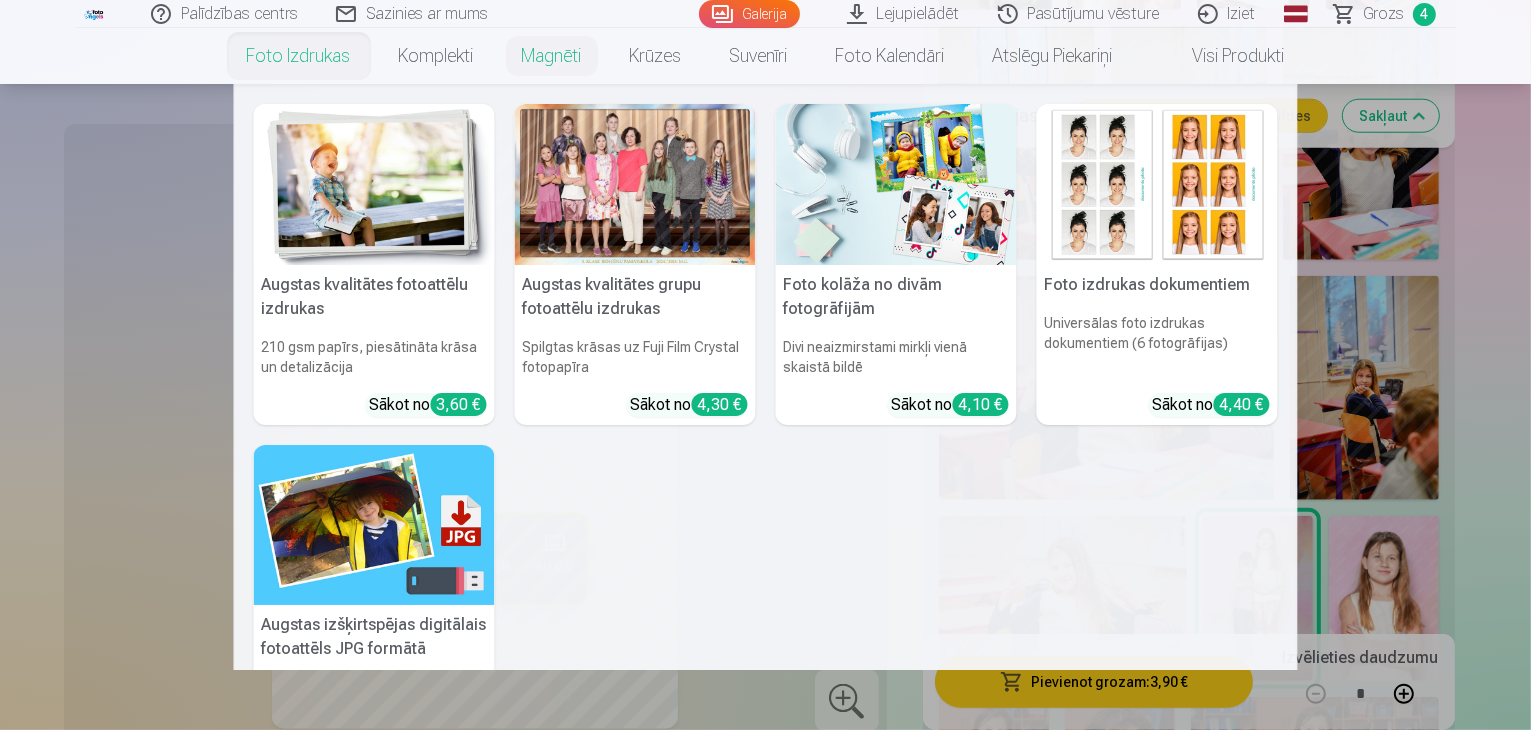 click on "Foto izdrukas" at bounding box center [299, 56] 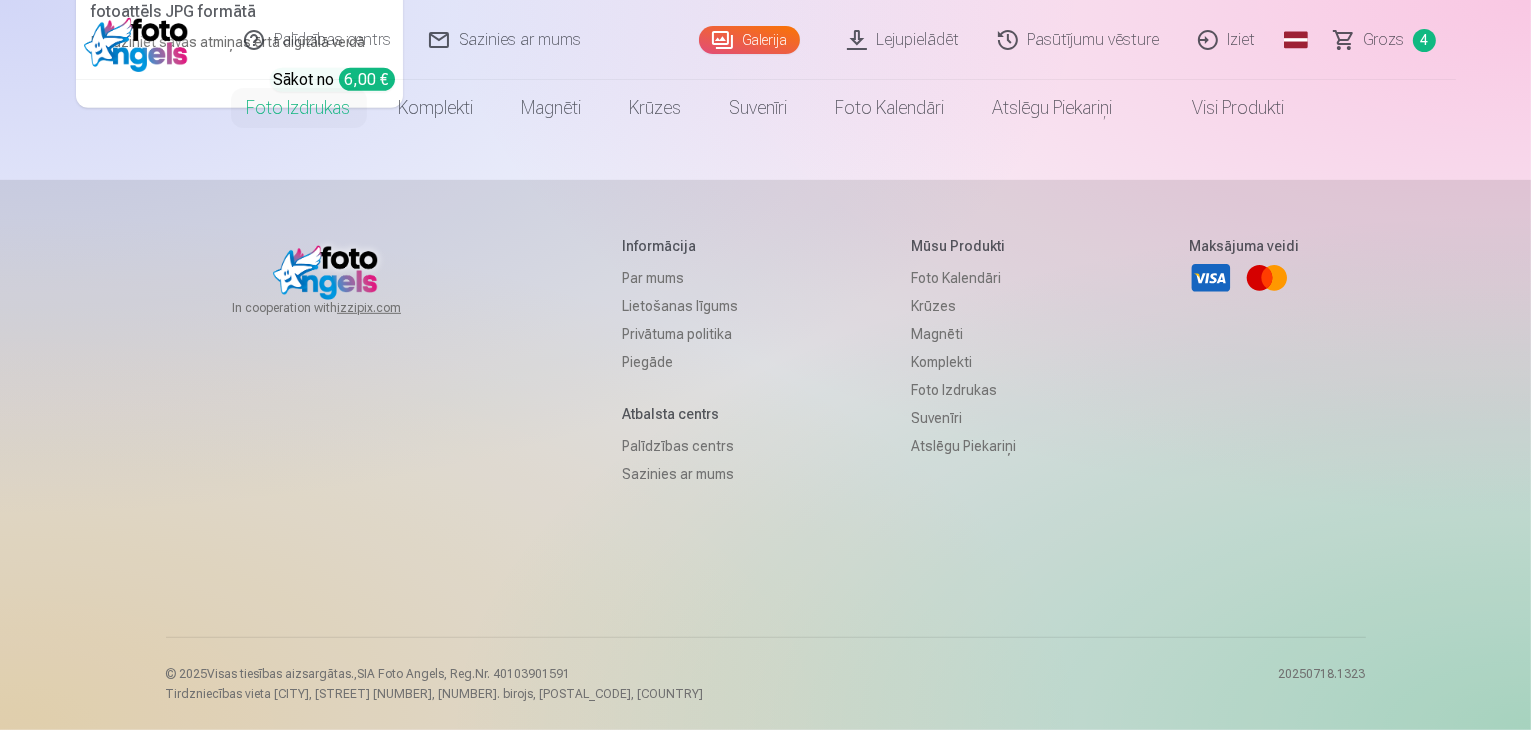 scroll, scrollTop: 0, scrollLeft: 0, axis: both 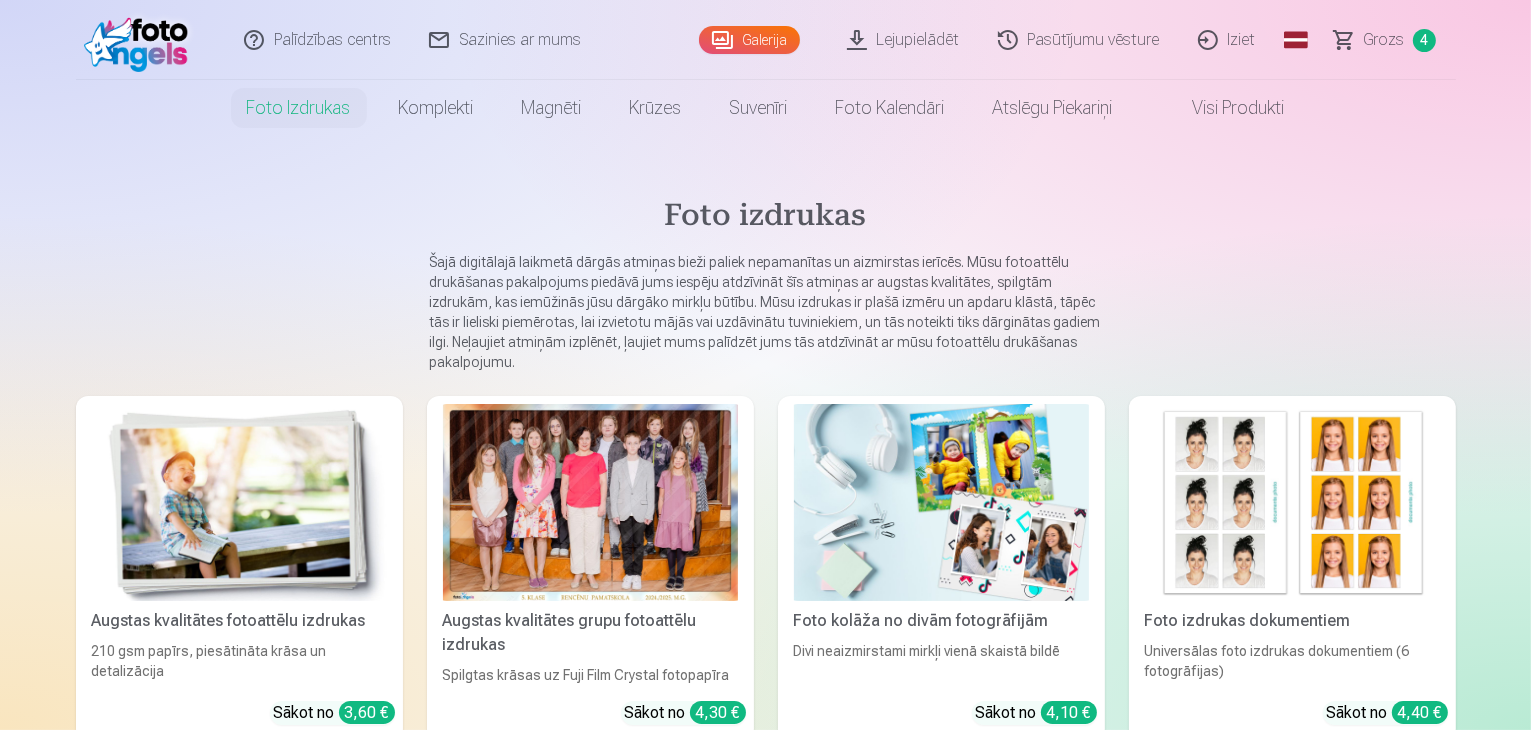 click at bounding box center [239, 502] 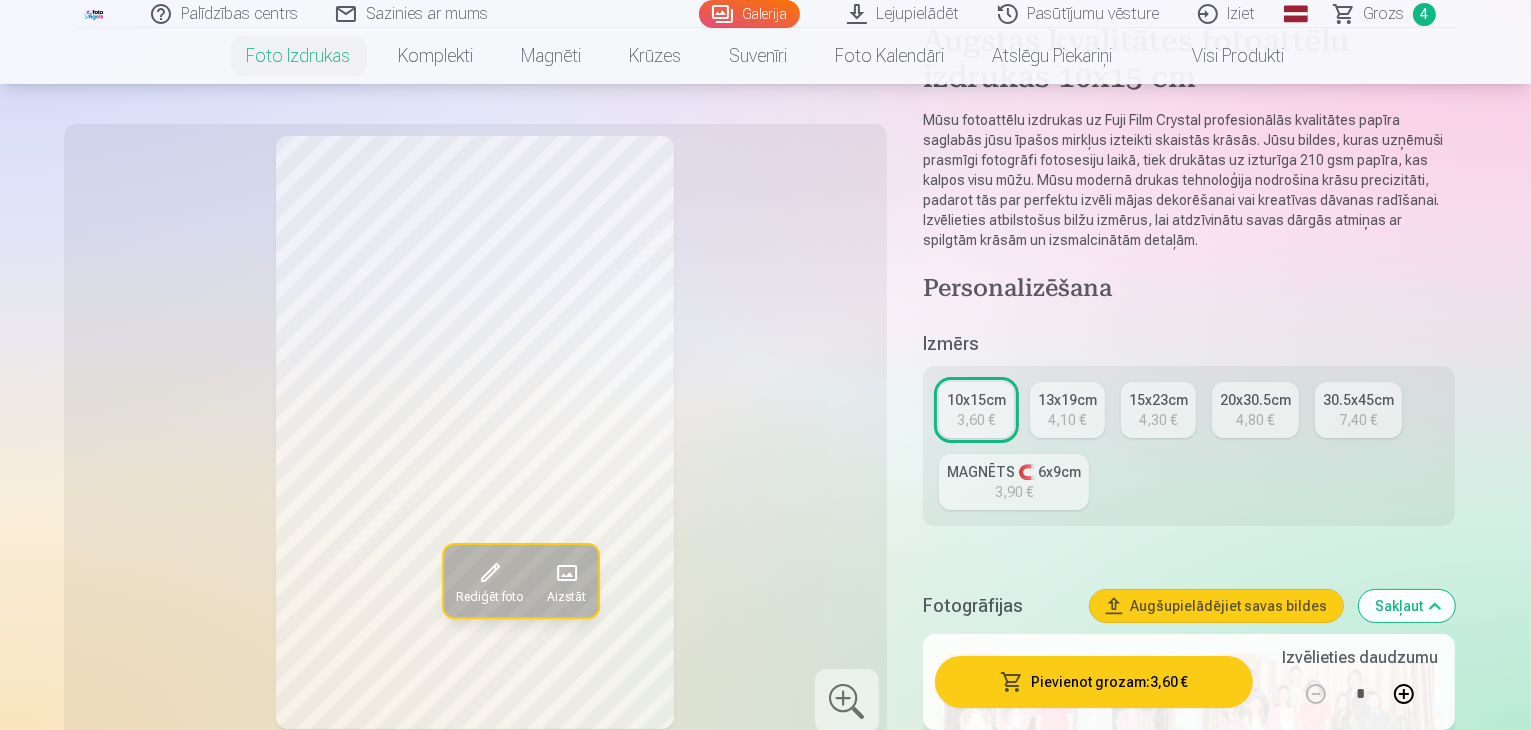scroll, scrollTop: 200, scrollLeft: 0, axis: vertical 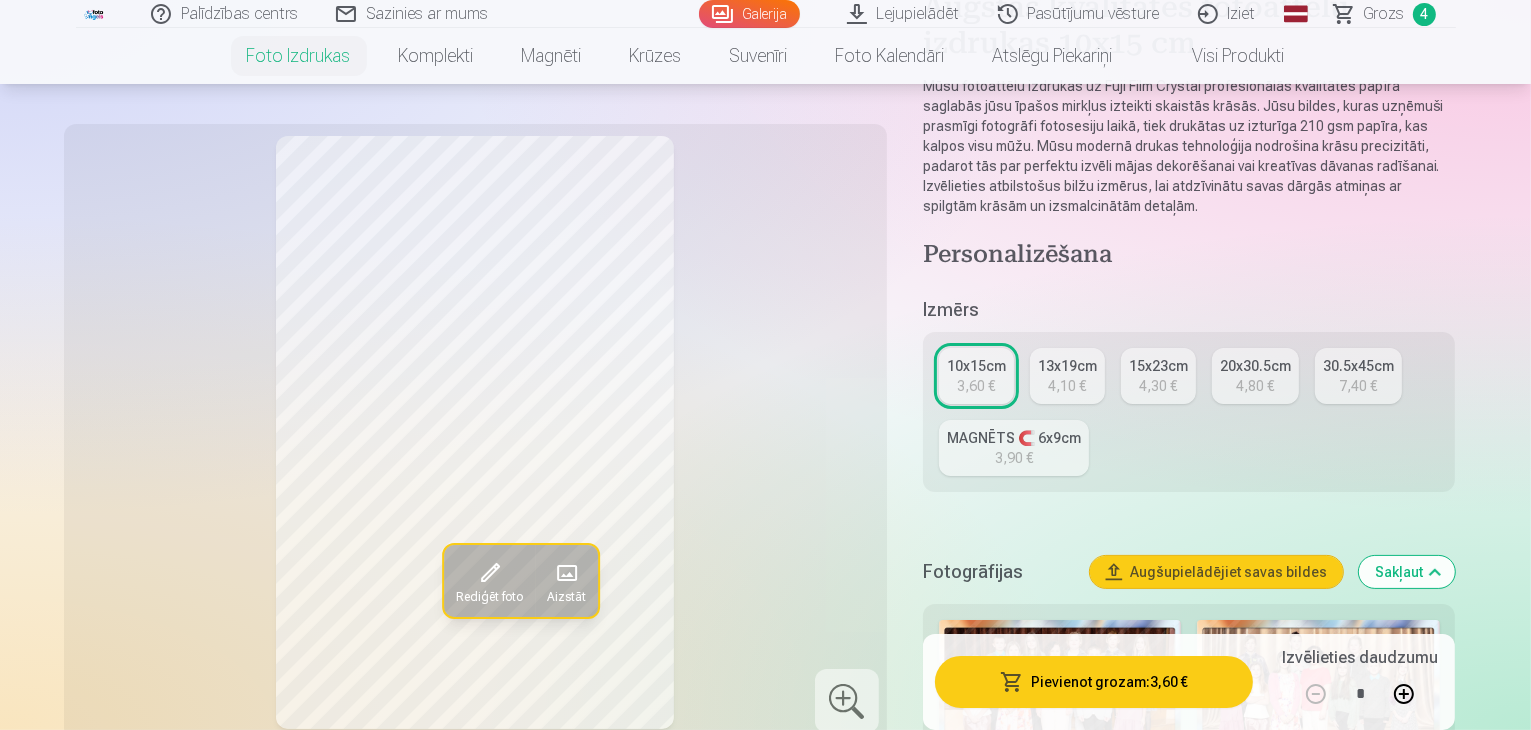 click on "10x15cm 3,60 €" at bounding box center [976, 376] 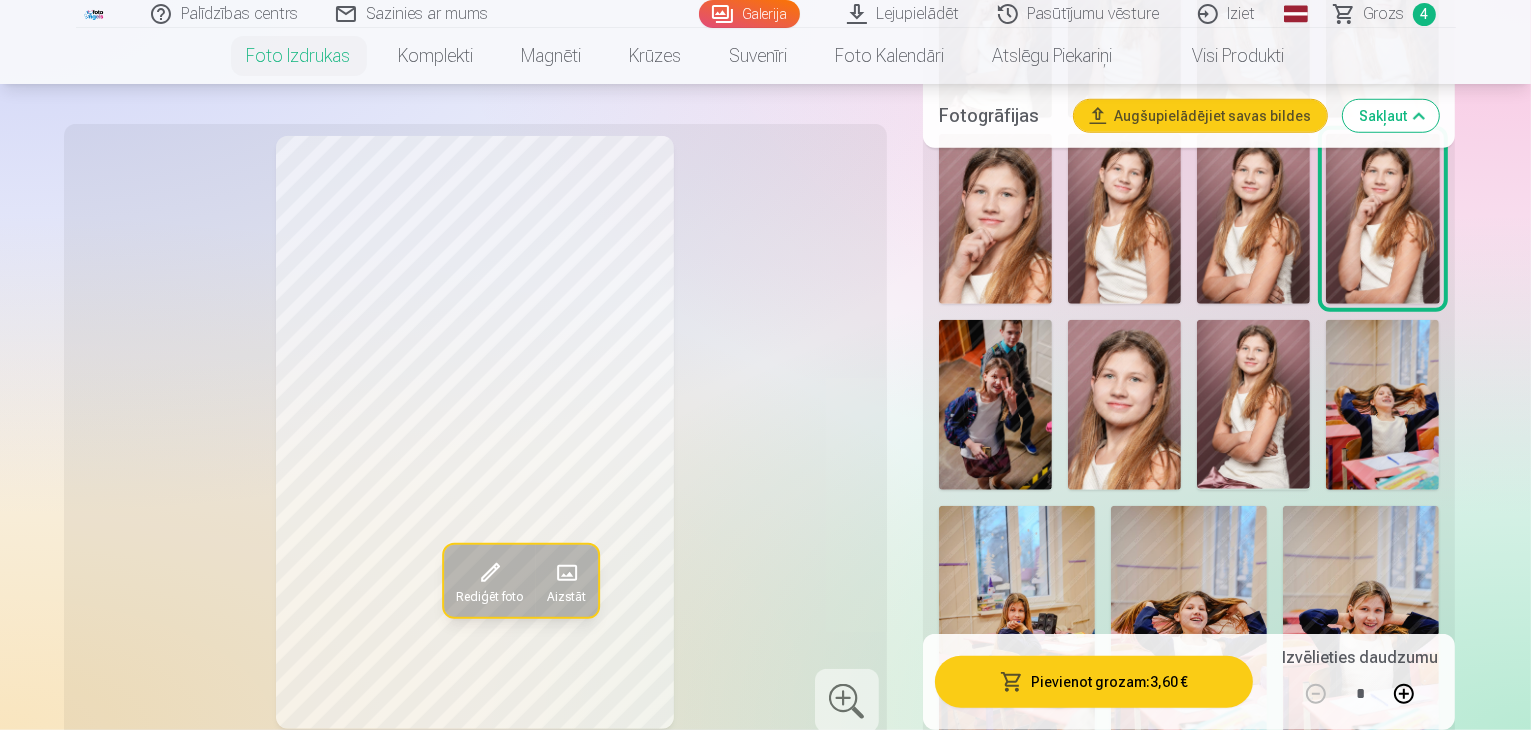 scroll, scrollTop: 1700, scrollLeft: 0, axis: vertical 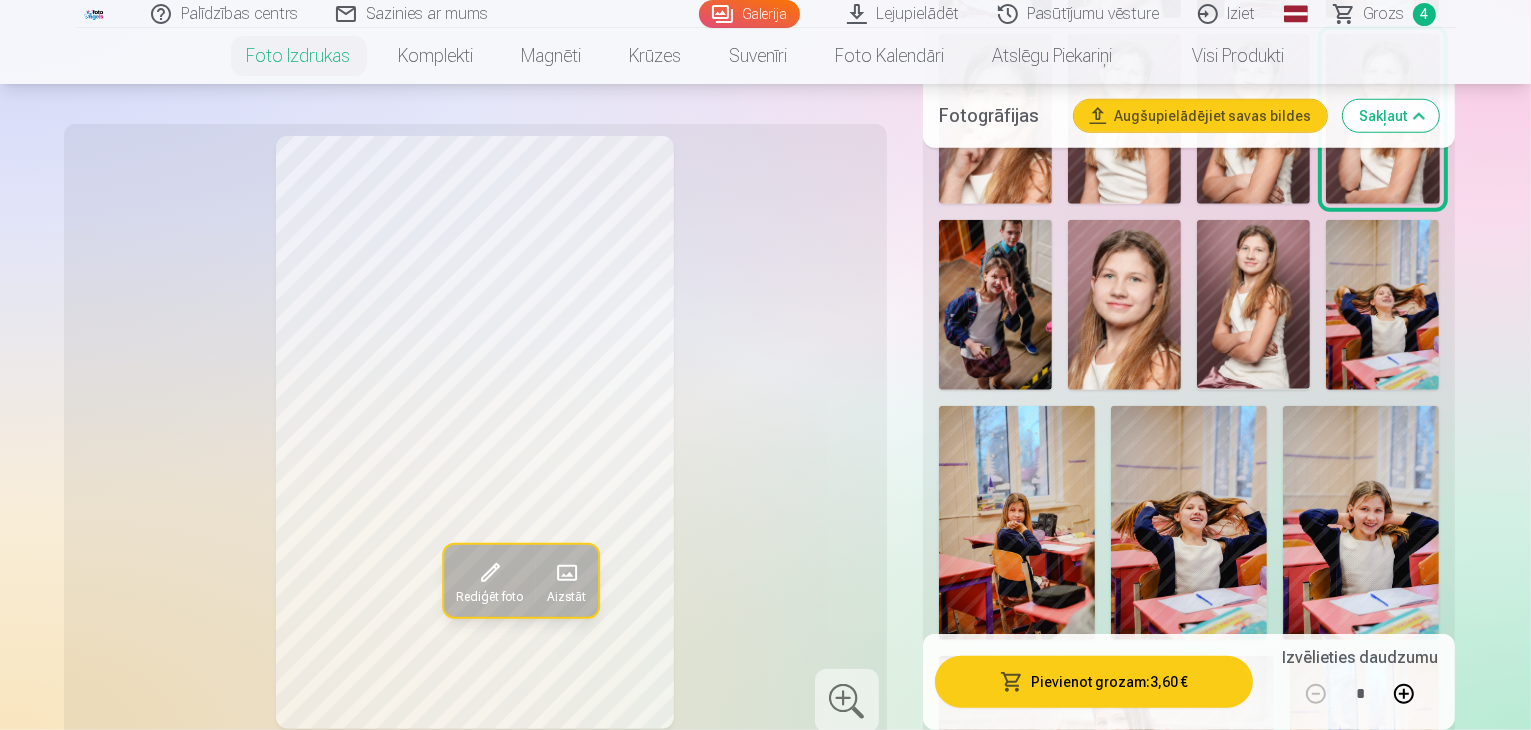 click at bounding box center (1258, 979) 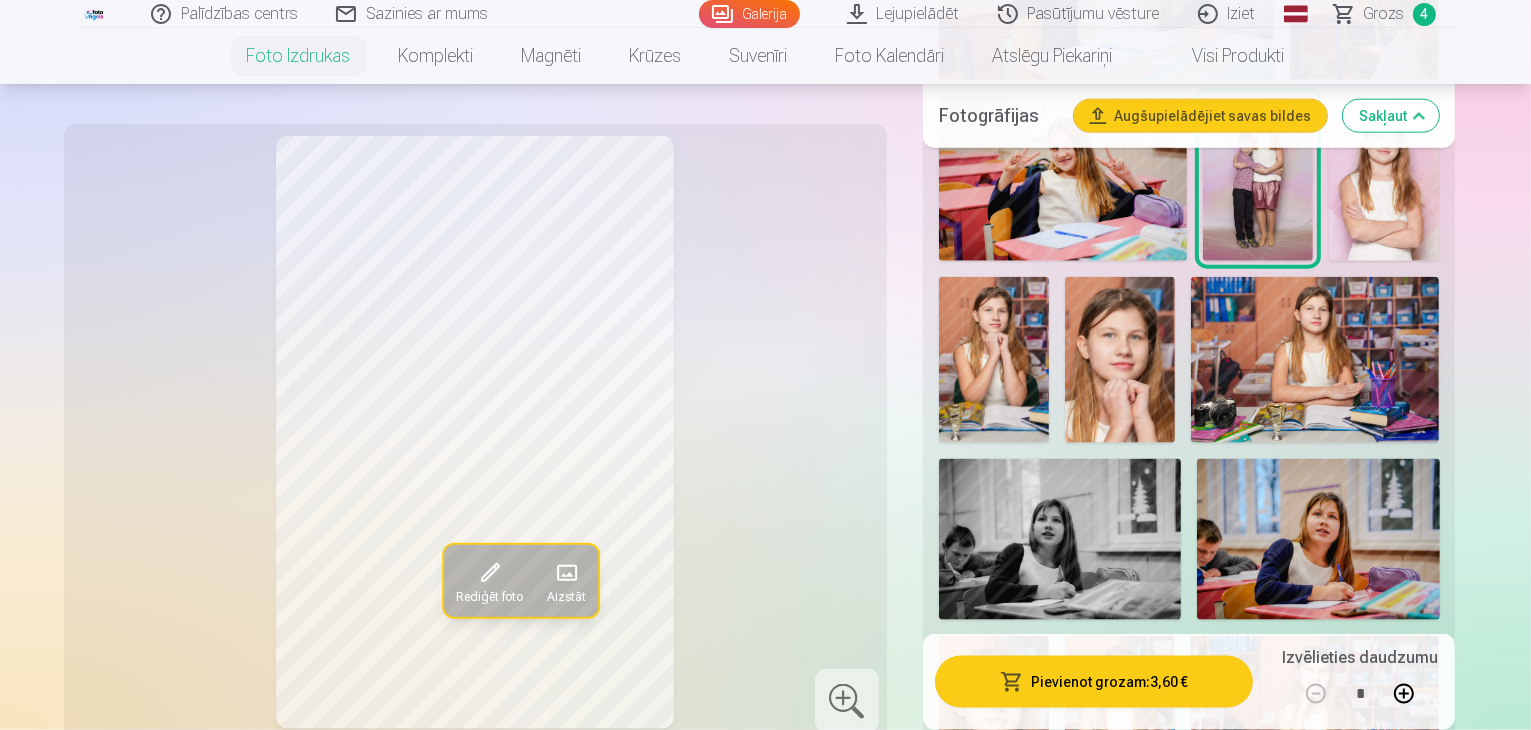 scroll, scrollTop: 2600, scrollLeft: 0, axis: vertical 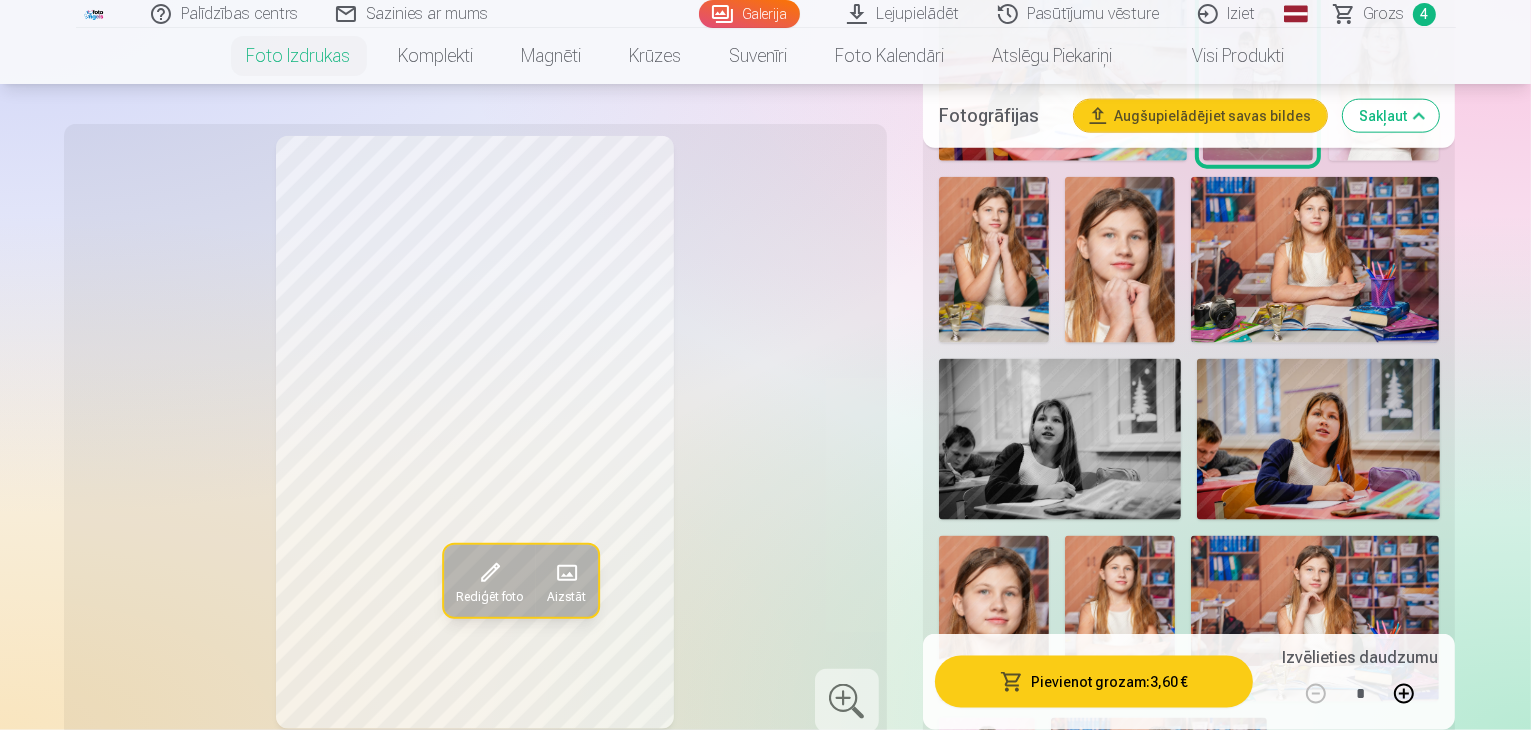click on "Spēles 6" at bounding box center [1229, 1132] 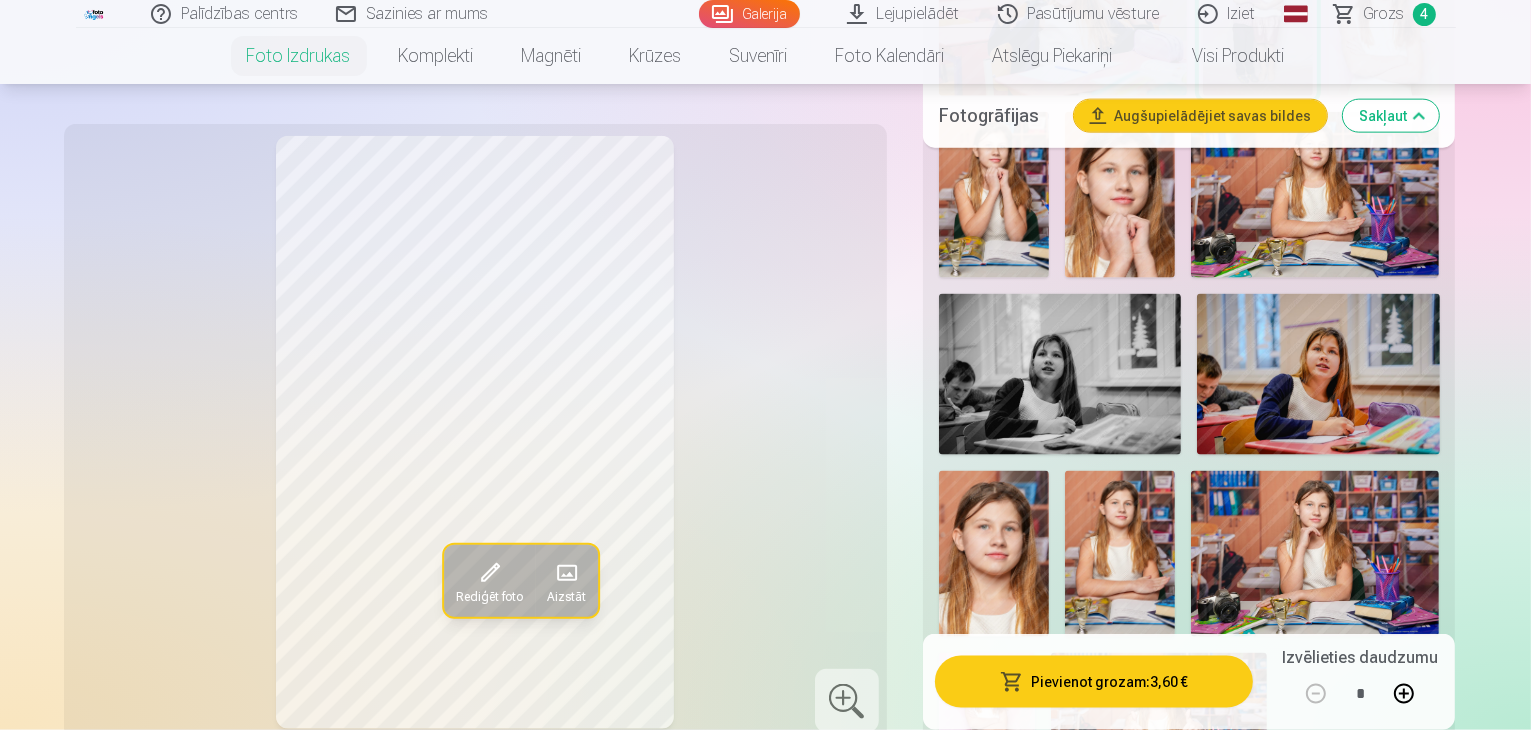 scroll, scrollTop: 2700, scrollLeft: 0, axis: vertical 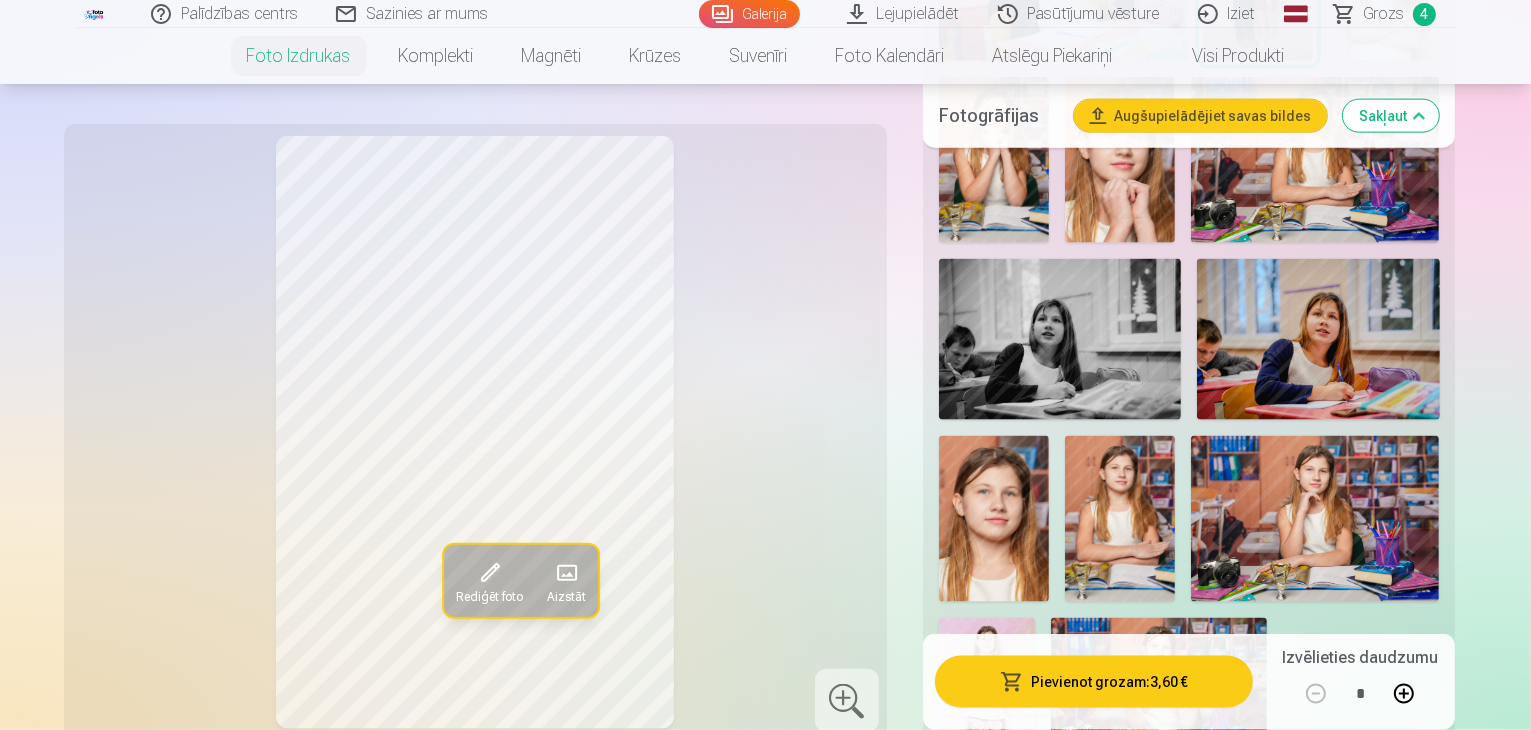 click at bounding box center (1017, 1294) 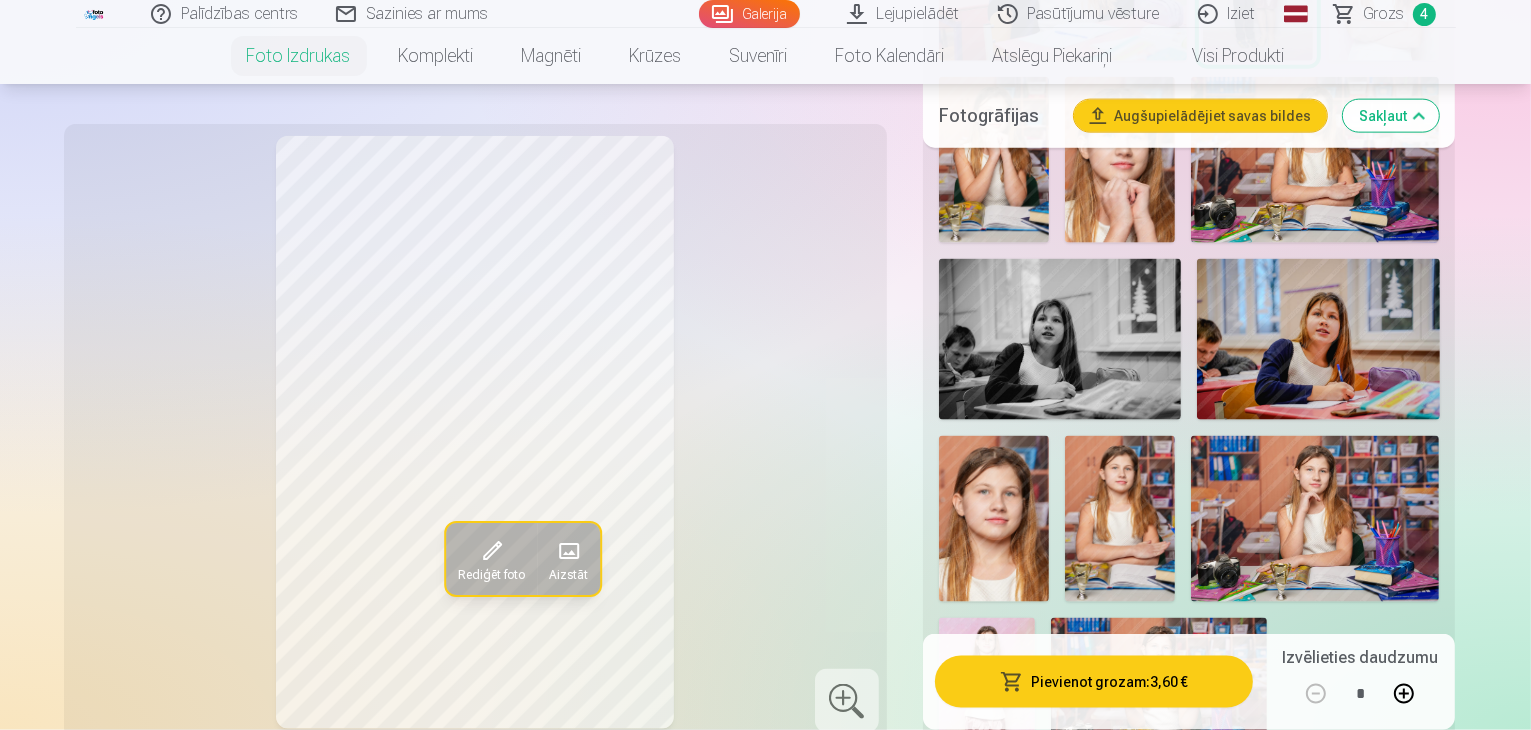 click at bounding box center (1017, 1150) 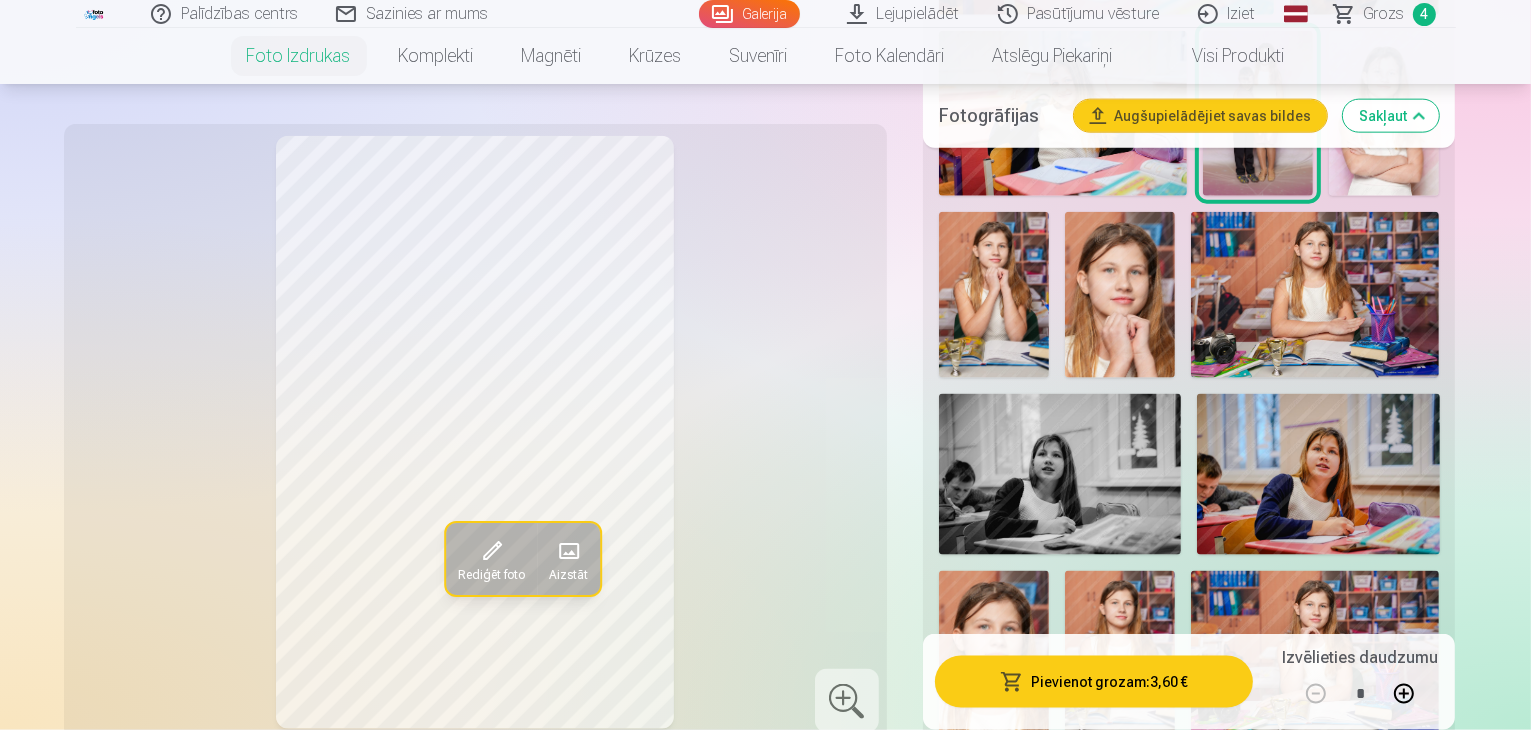 scroll, scrollTop: 2600, scrollLeft: 0, axis: vertical 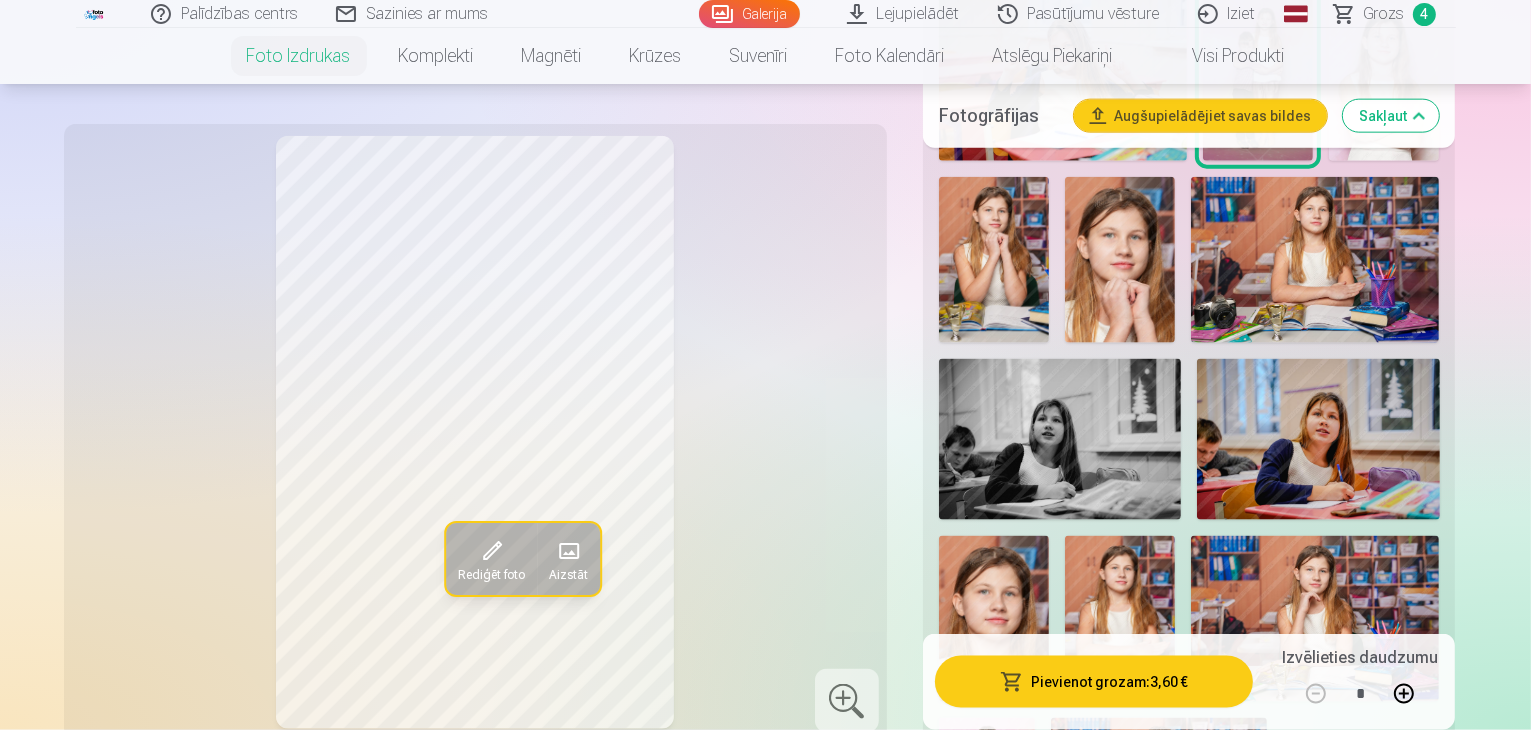 click at bounding box center (1017, 1394) 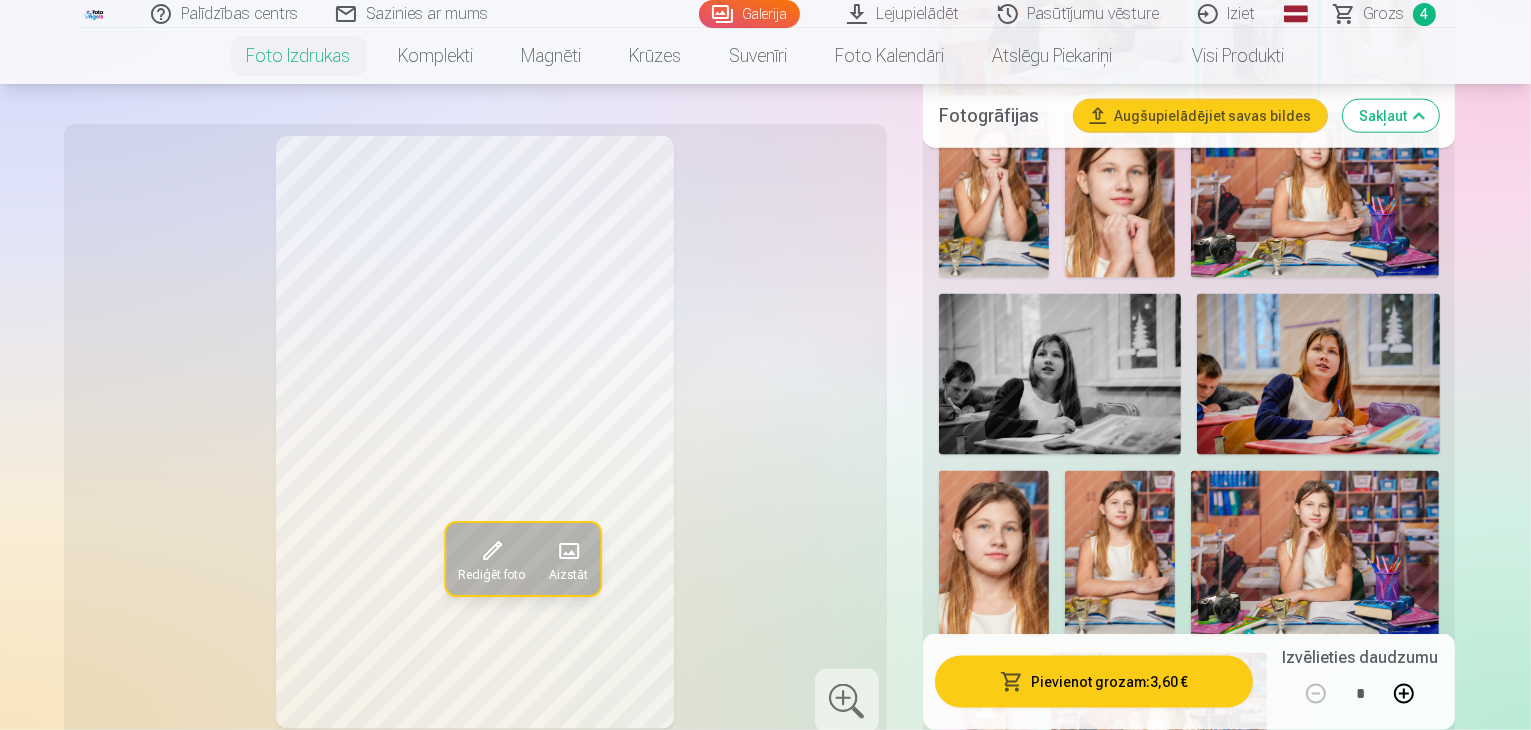 scroll, scrollTop: 2700, scrollLeft: 0, axis: vertical 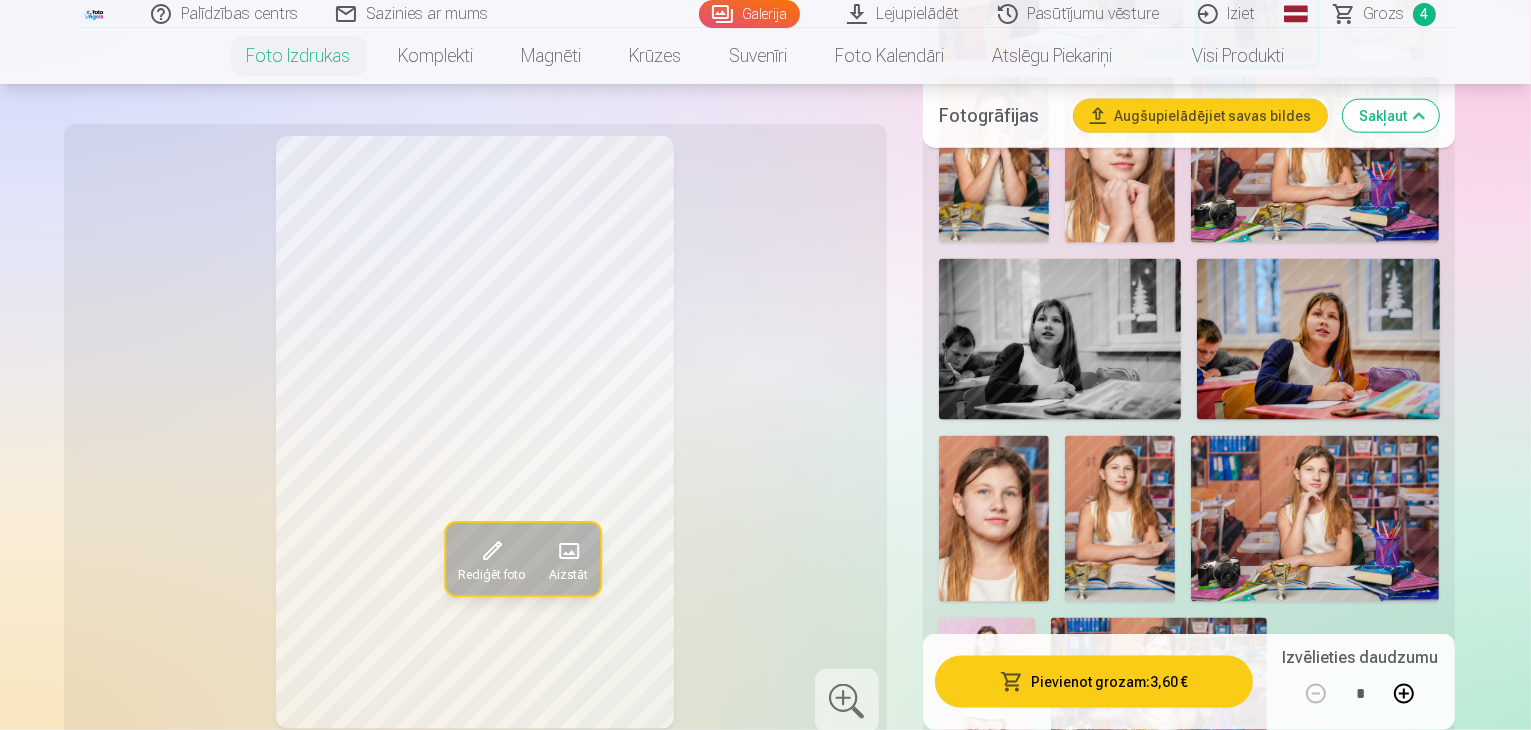 click at bounding box center [1361, 1294] 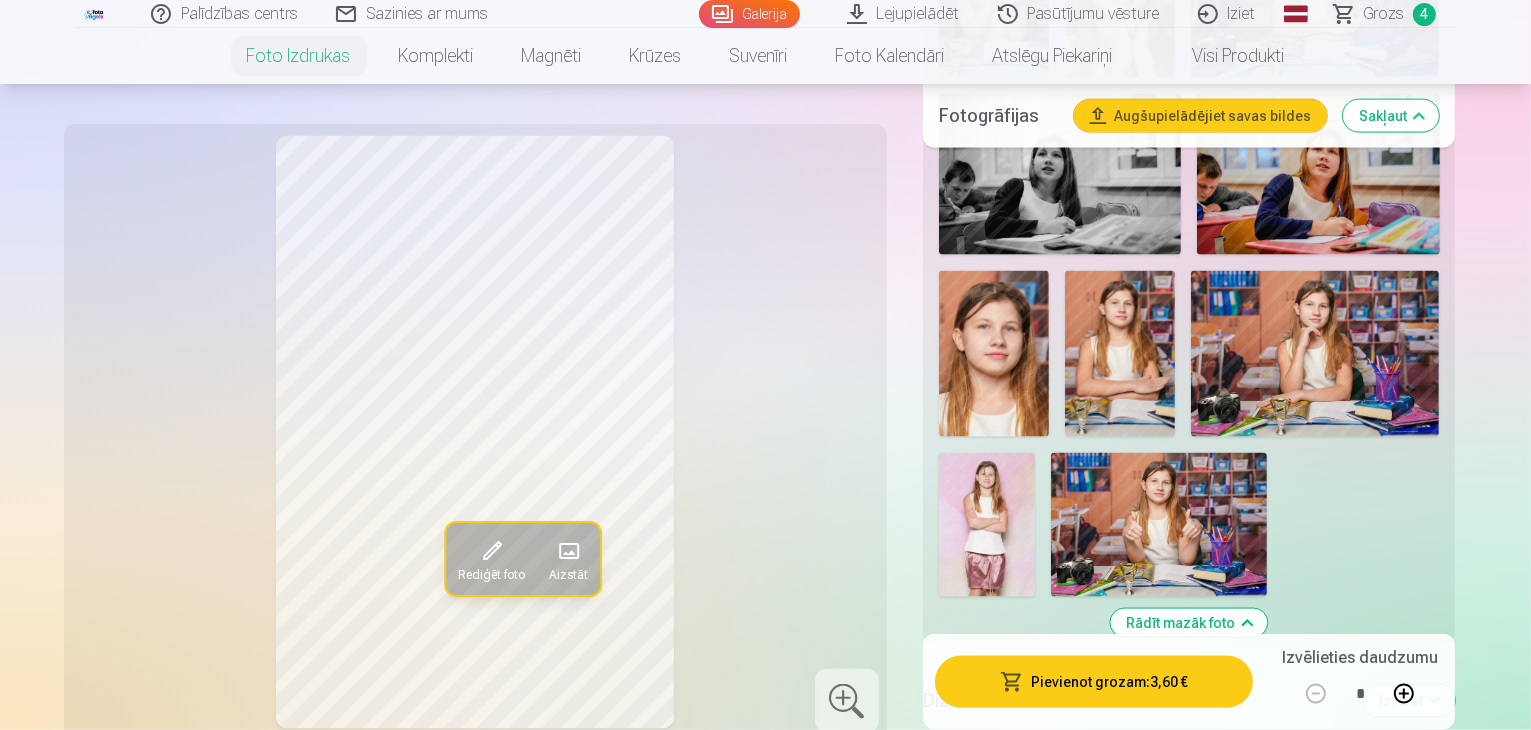 scroll, scrollTop: 2900, scrollLeft: 0, axis: vertical 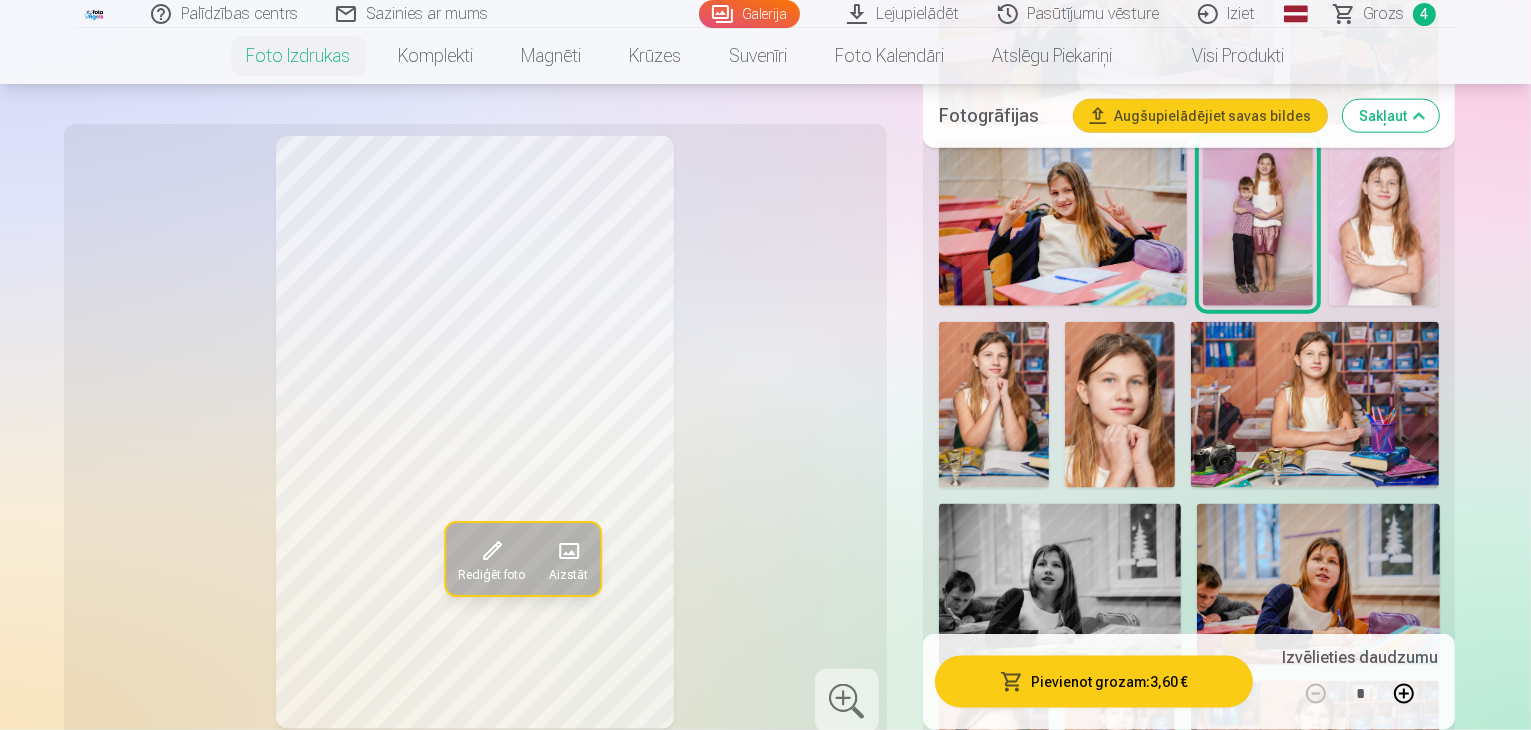 click on "Mākslinieki 45" at bounding box center (1154, 1169) 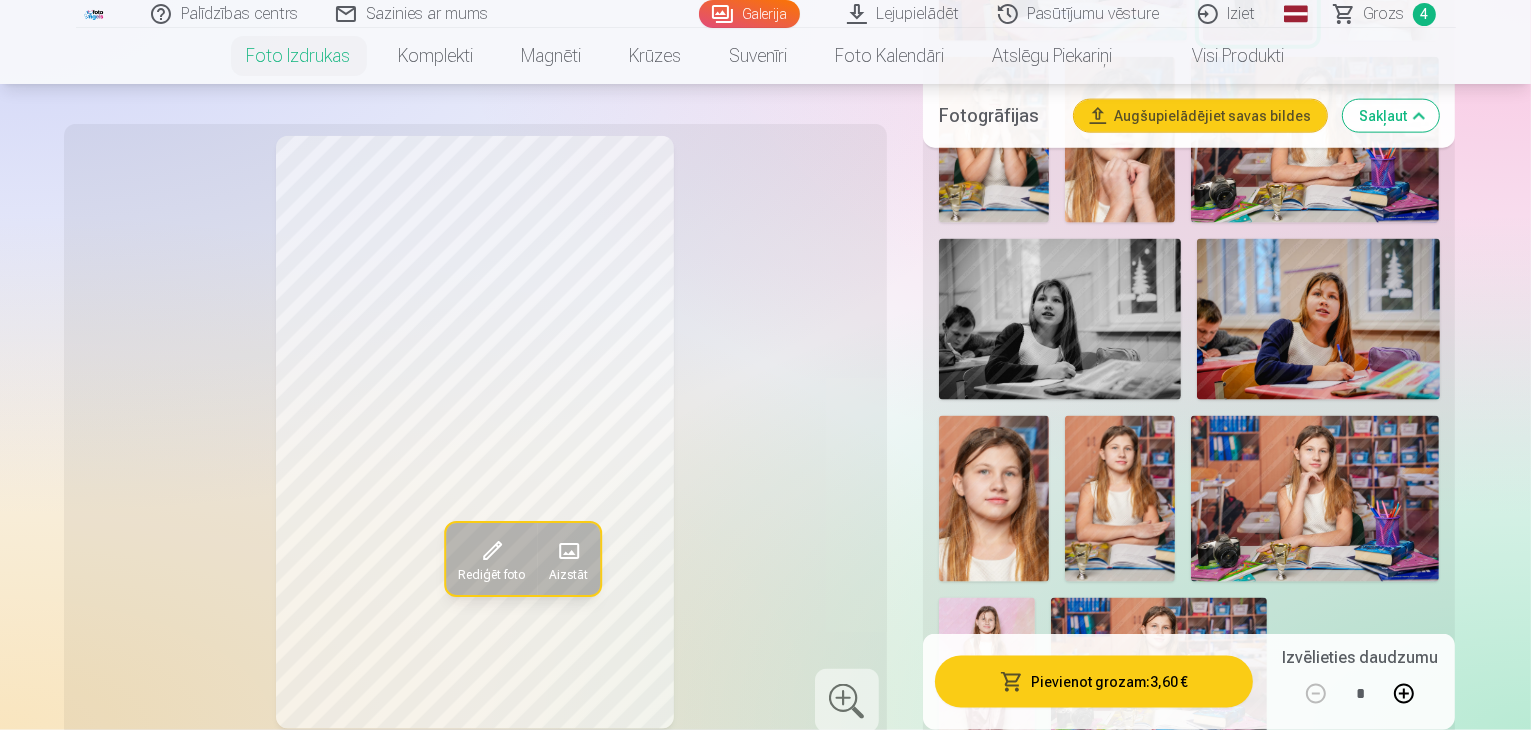 scroll, scrollTop: 2755, scrollLeft: 0, axis: vertical 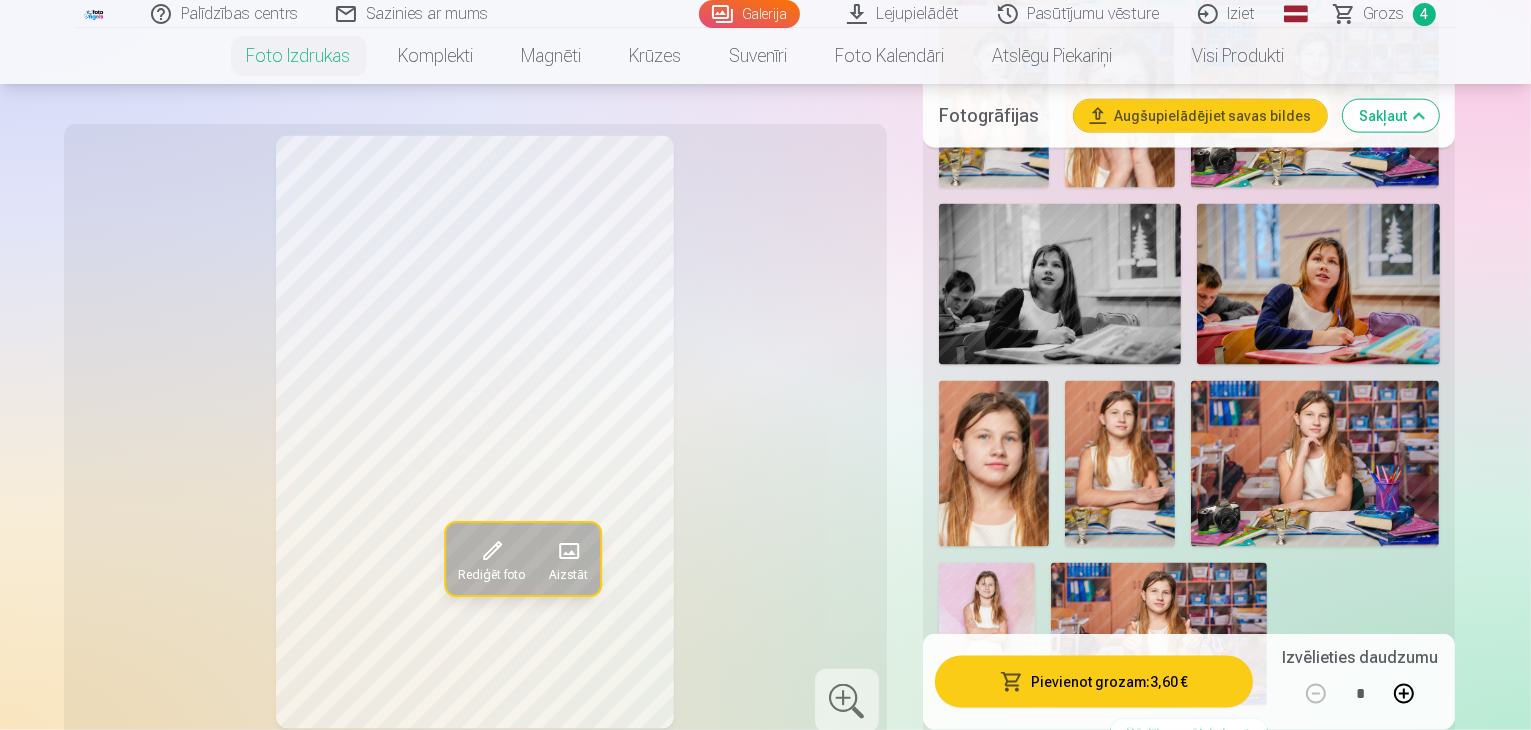 click at bounding box center (1361, 1239) 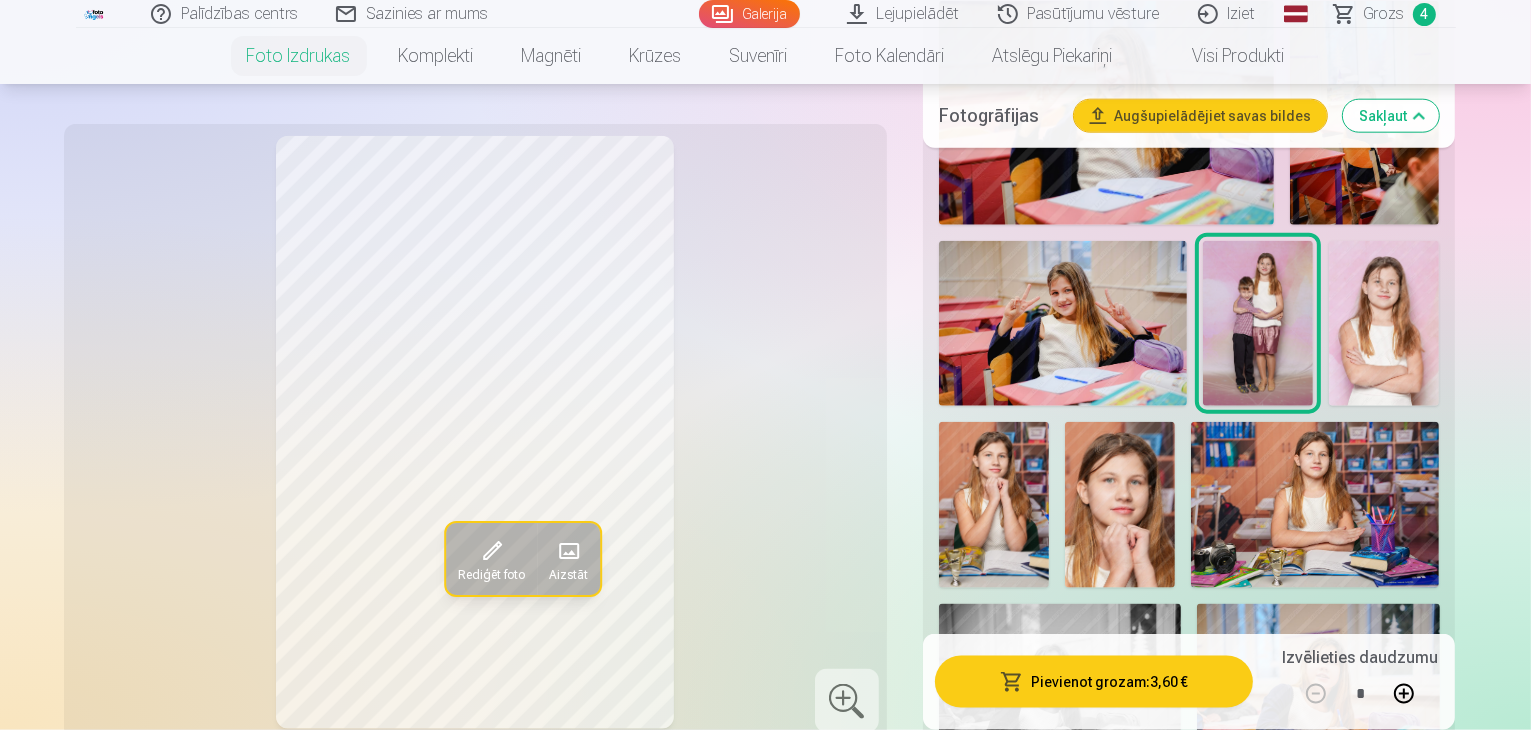 scroll, scrollTop: 2255, scrollLeft: 0, axis: vertical 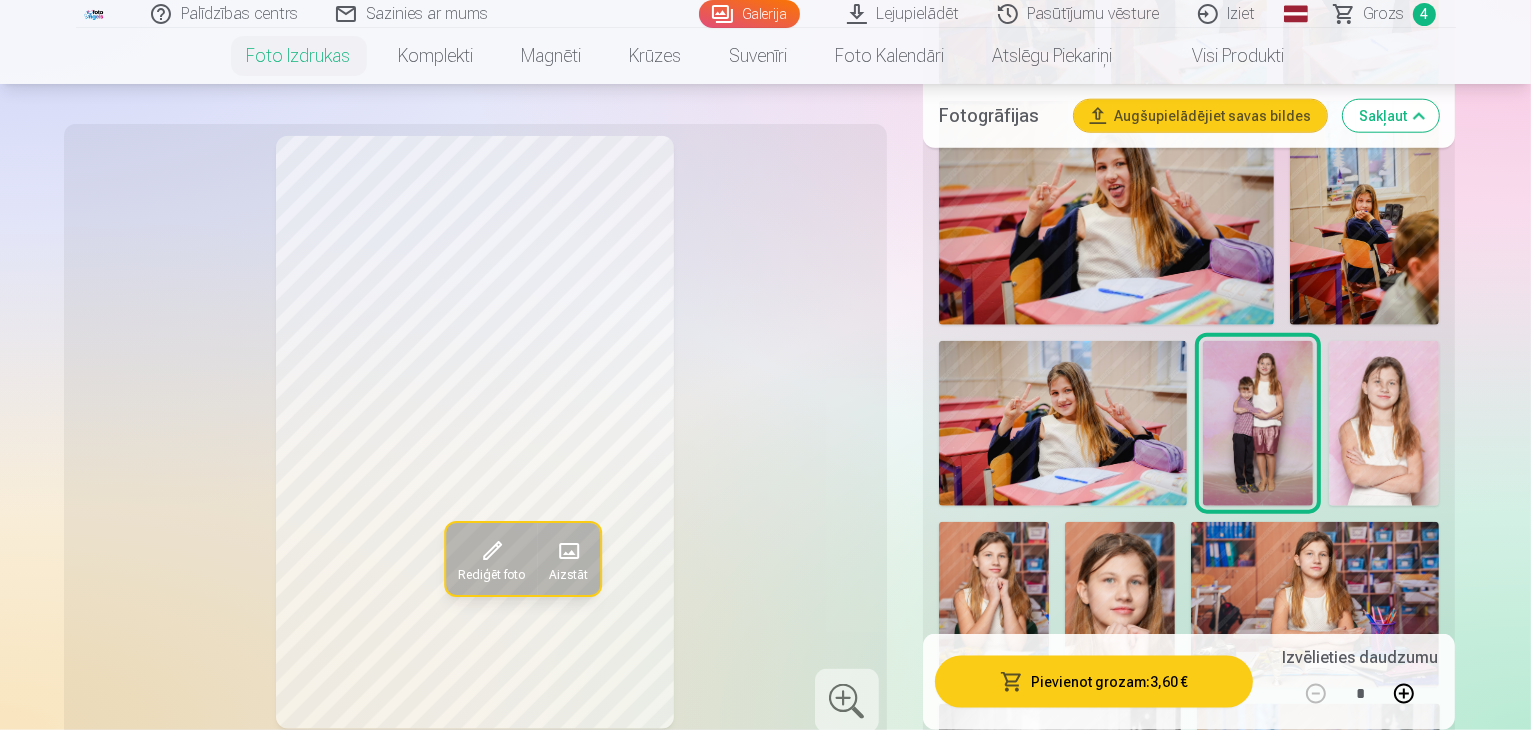 click on "Abstraktie 12" at bounding box center [1030, 1369] 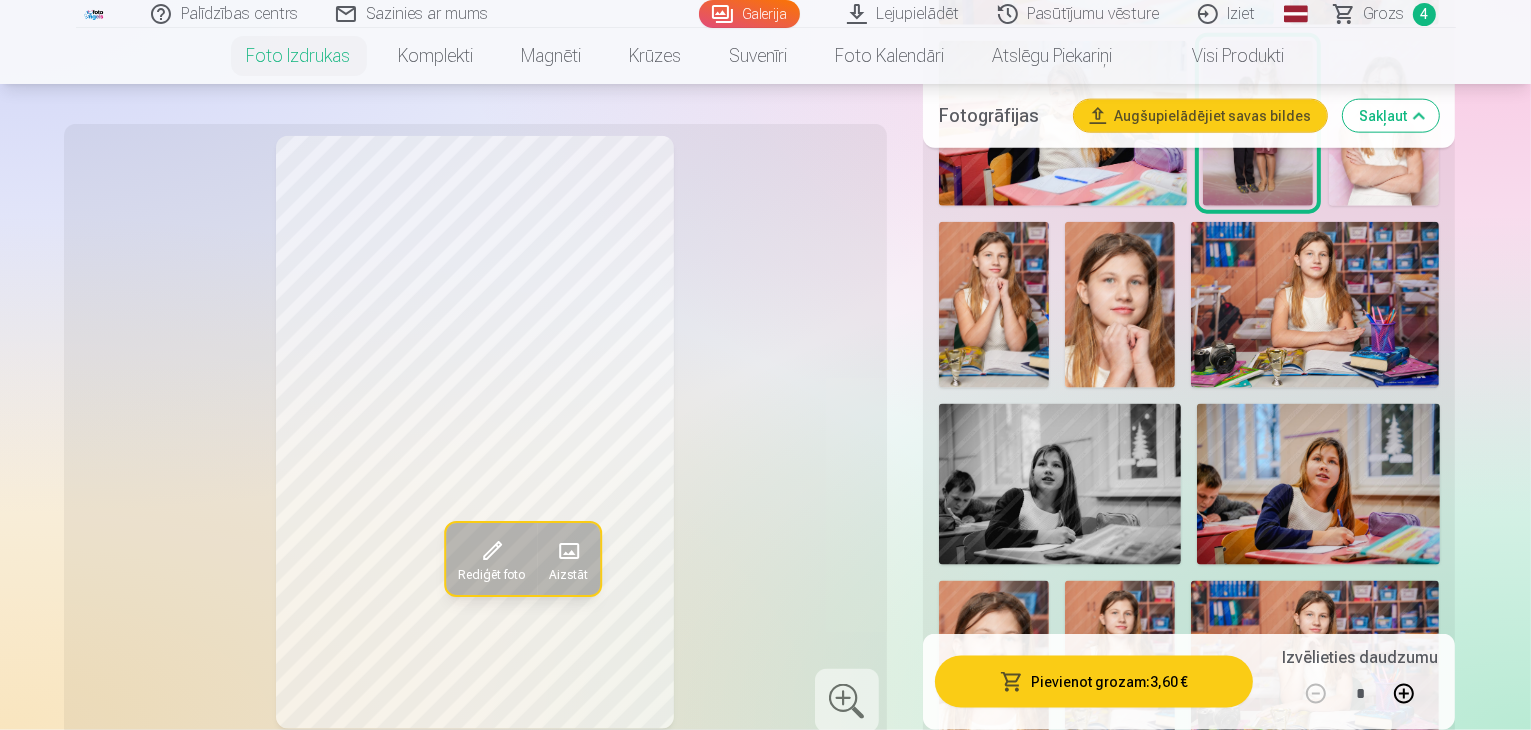 scroll, scrollTop: 2655, scrollLeft: 0, axis: vertical 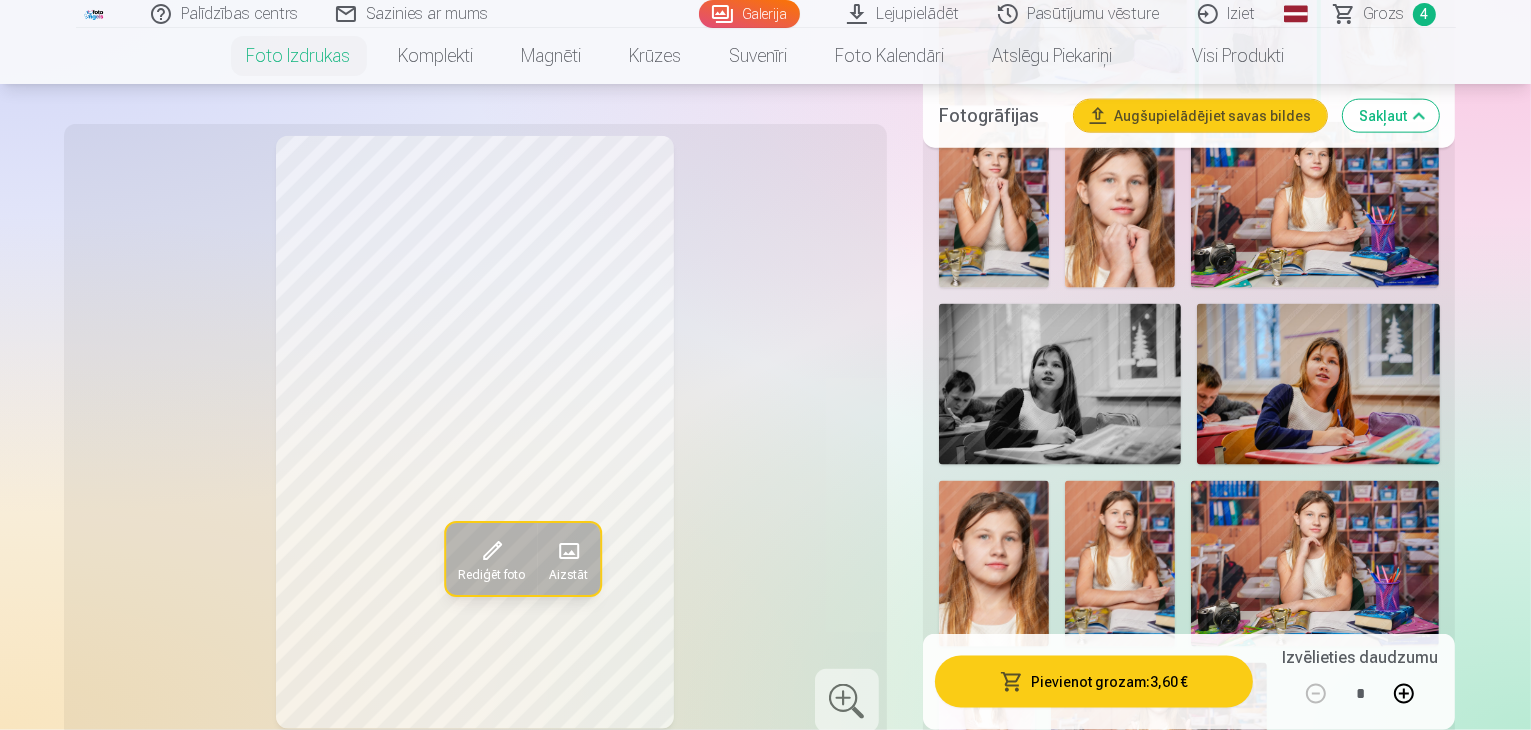 click at bounding box center (1017, 1339) 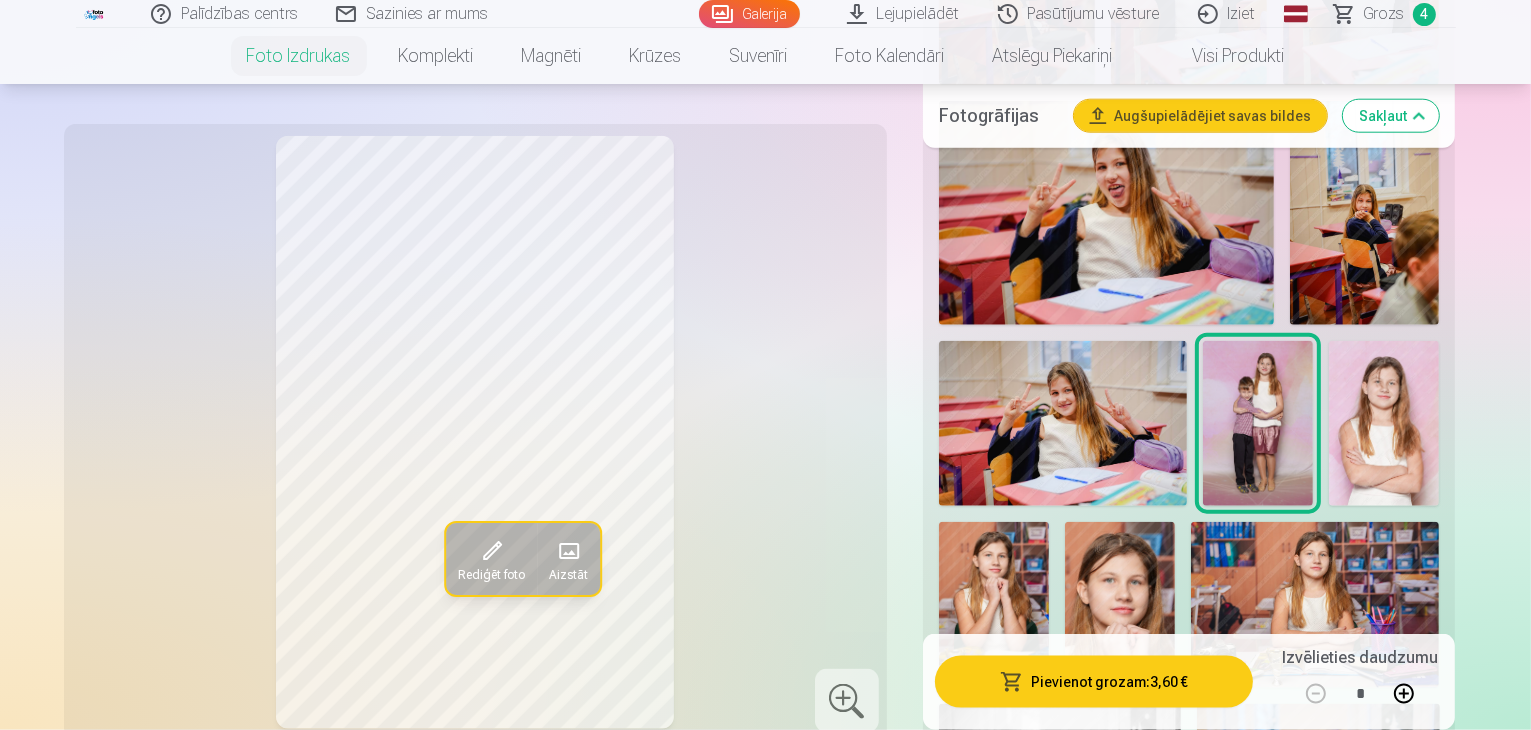 scroll, scrollTop: 2355, scrollLeft: 0, axis: vertical 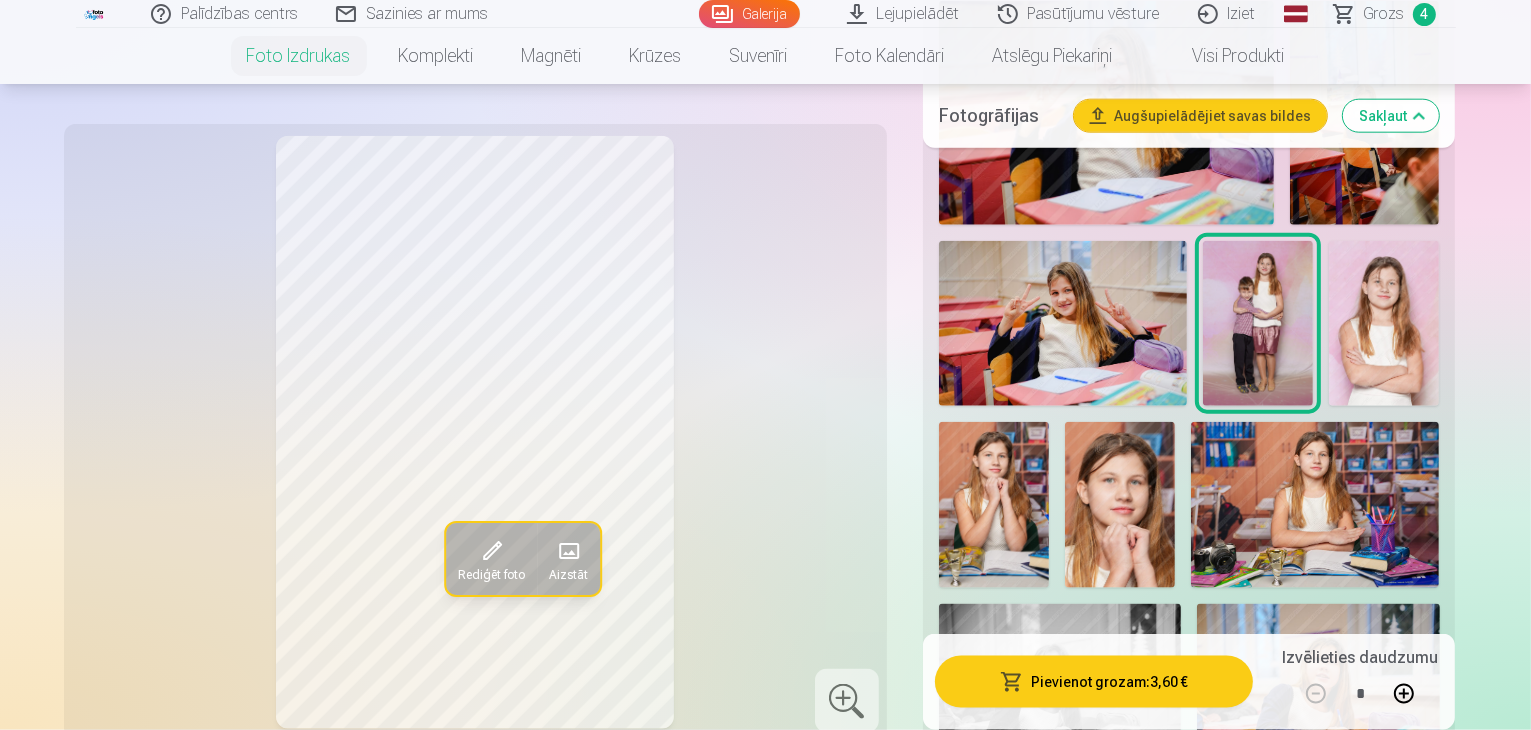 click on "Frukti 15" at bounding box center (1367, 1305) 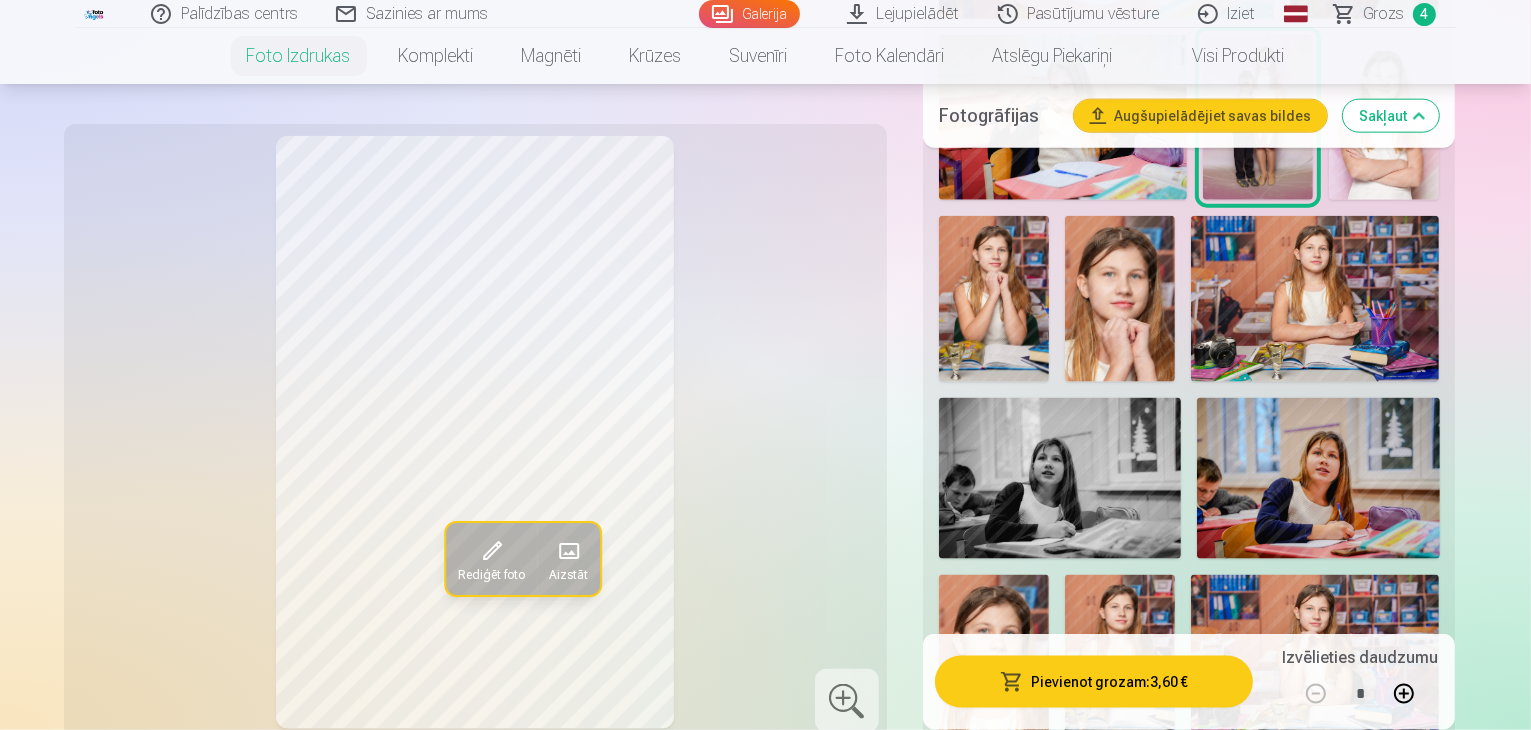 scroll, scrollTop: 2655, scrollLeft: 0, axis: vertical 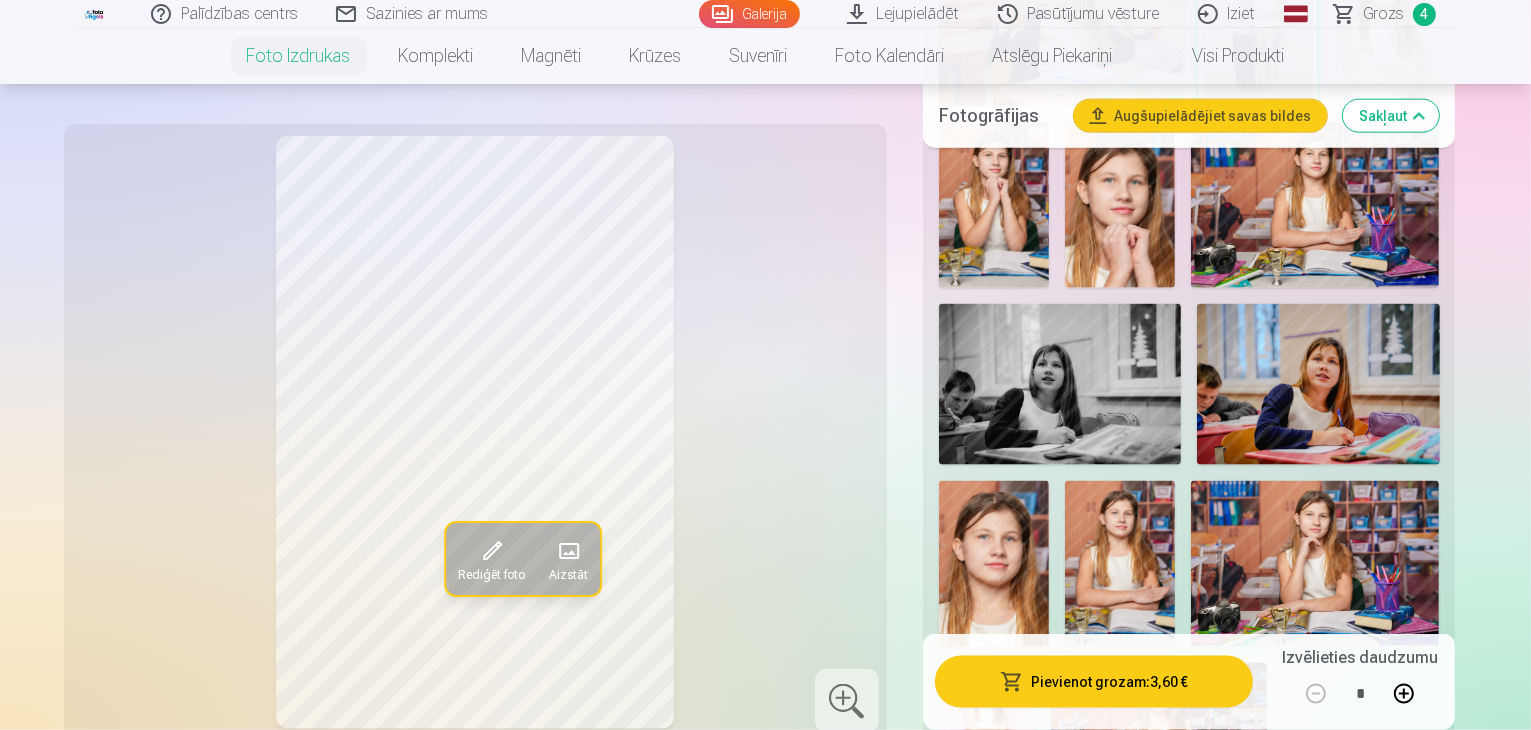 click at bounding box center (1017, 1195) 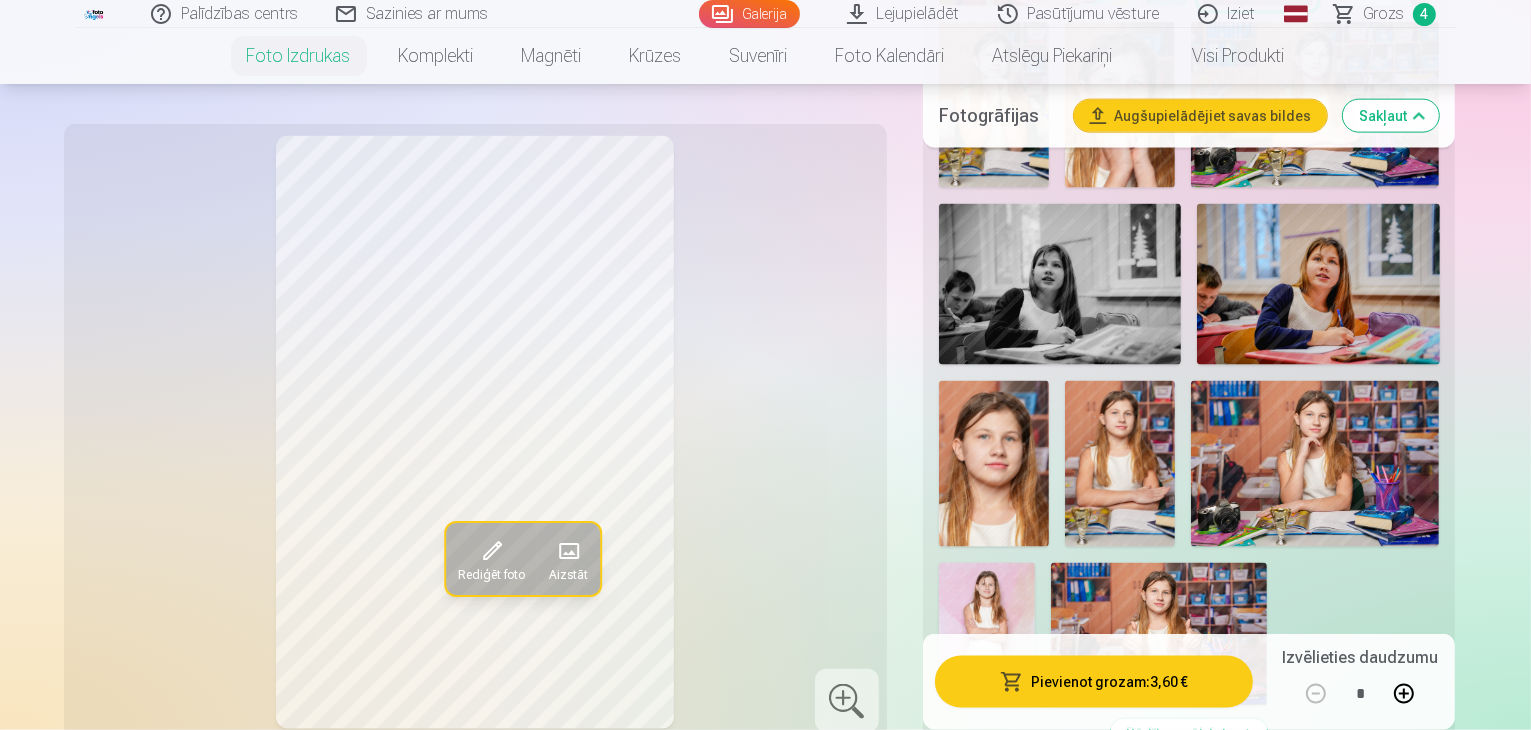 click at bounding box center [1361, 1239] 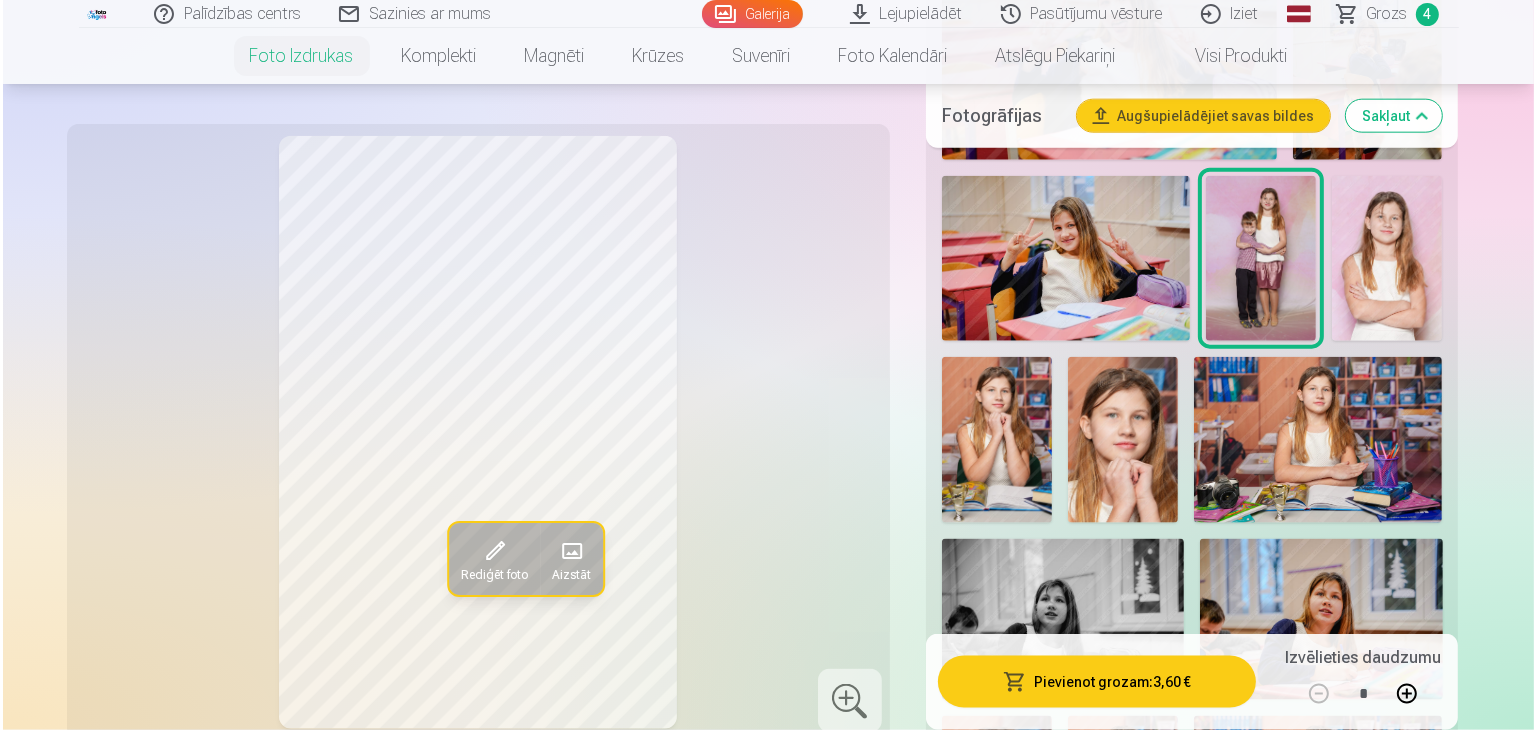scroll, scrollTop: 2455, scrollLeft: 0, axis: vertical 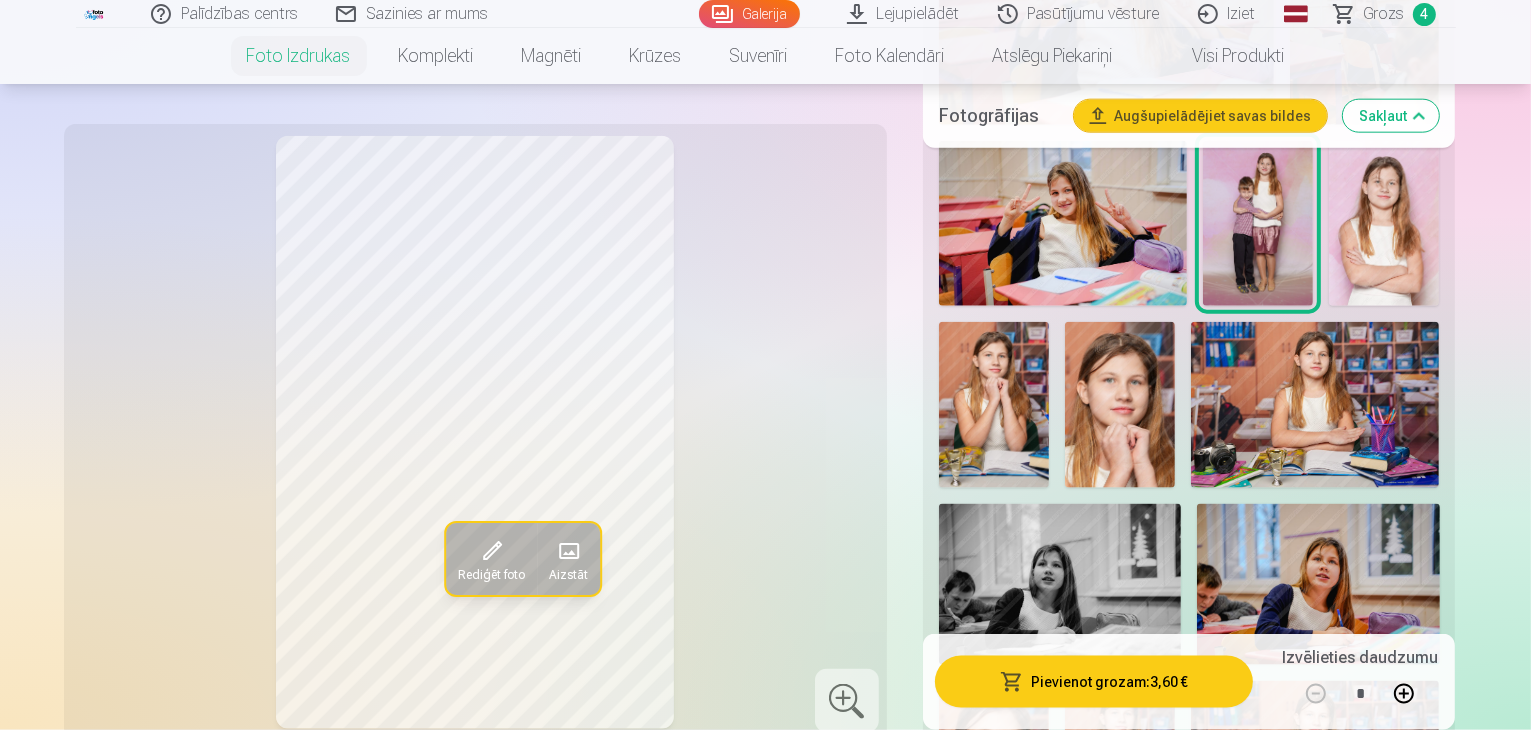 click on "Pievienot grozam :  3,60 €" at bounding box center [1094, 682] 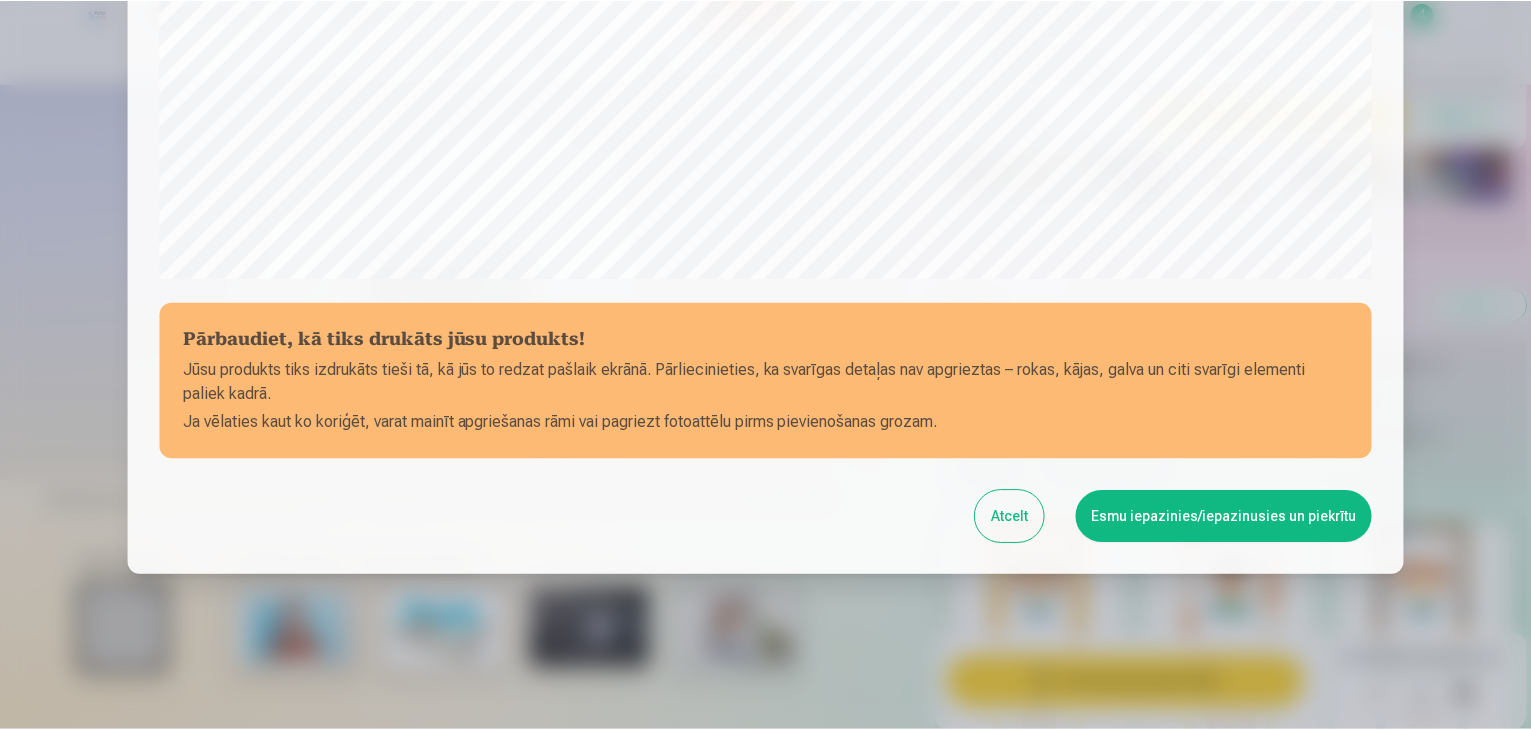 scroll, scrollTop: 710, scrollLeft: 0, axis: vertical 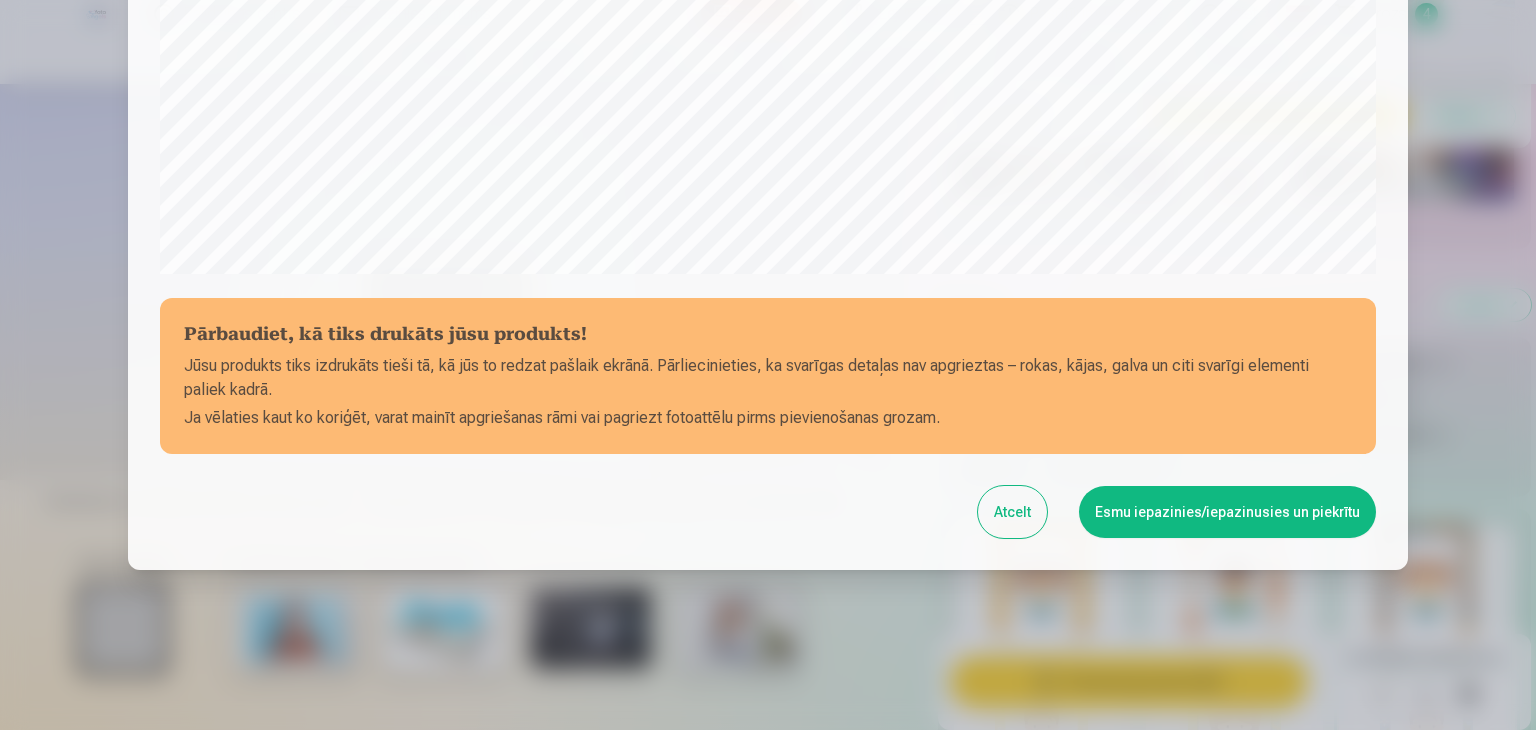 click on "Esmu iepazinies/iepazinusies un piekrītu" at bounding box center [1227, 512] 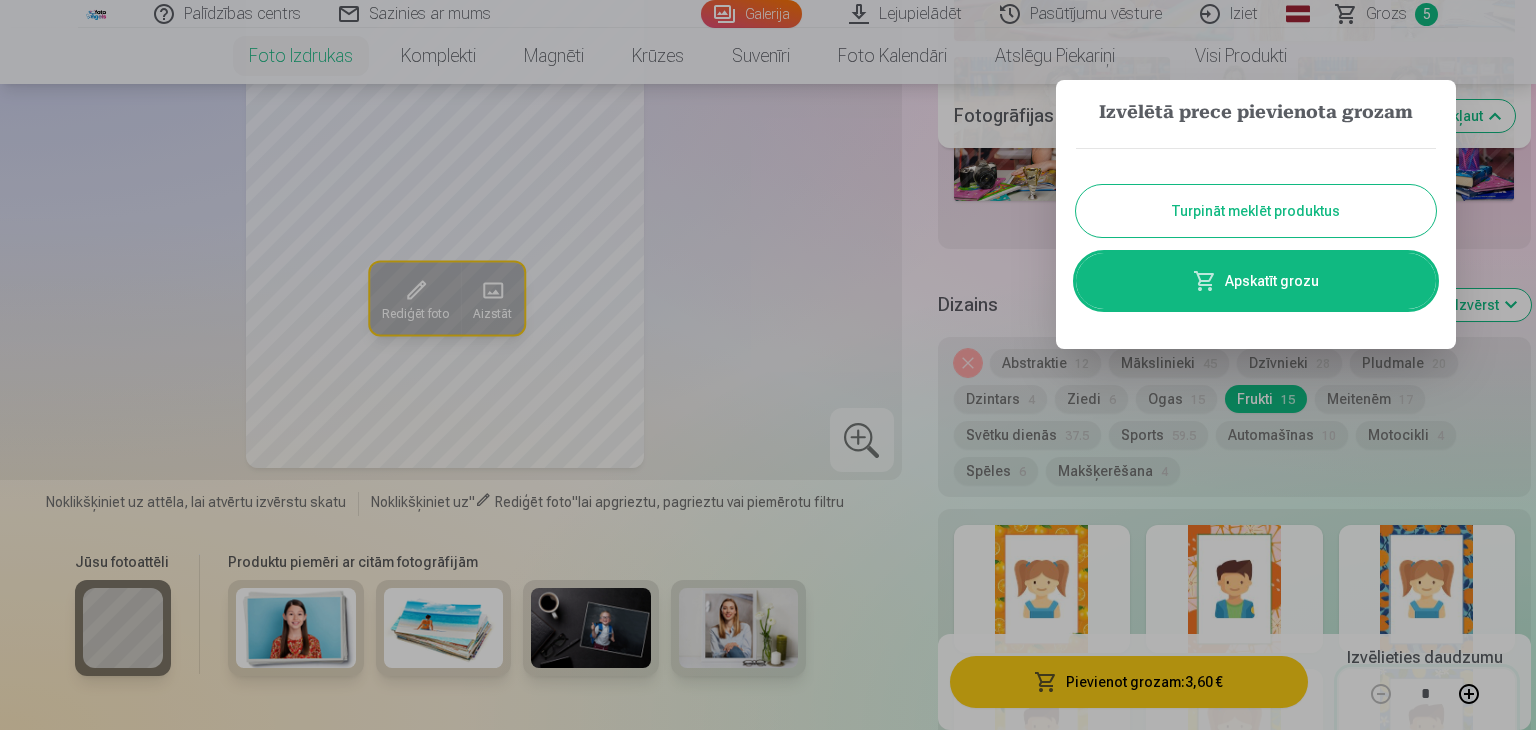 click on "Turpināt meklēt produktus" at bounding box center (1256, 211) 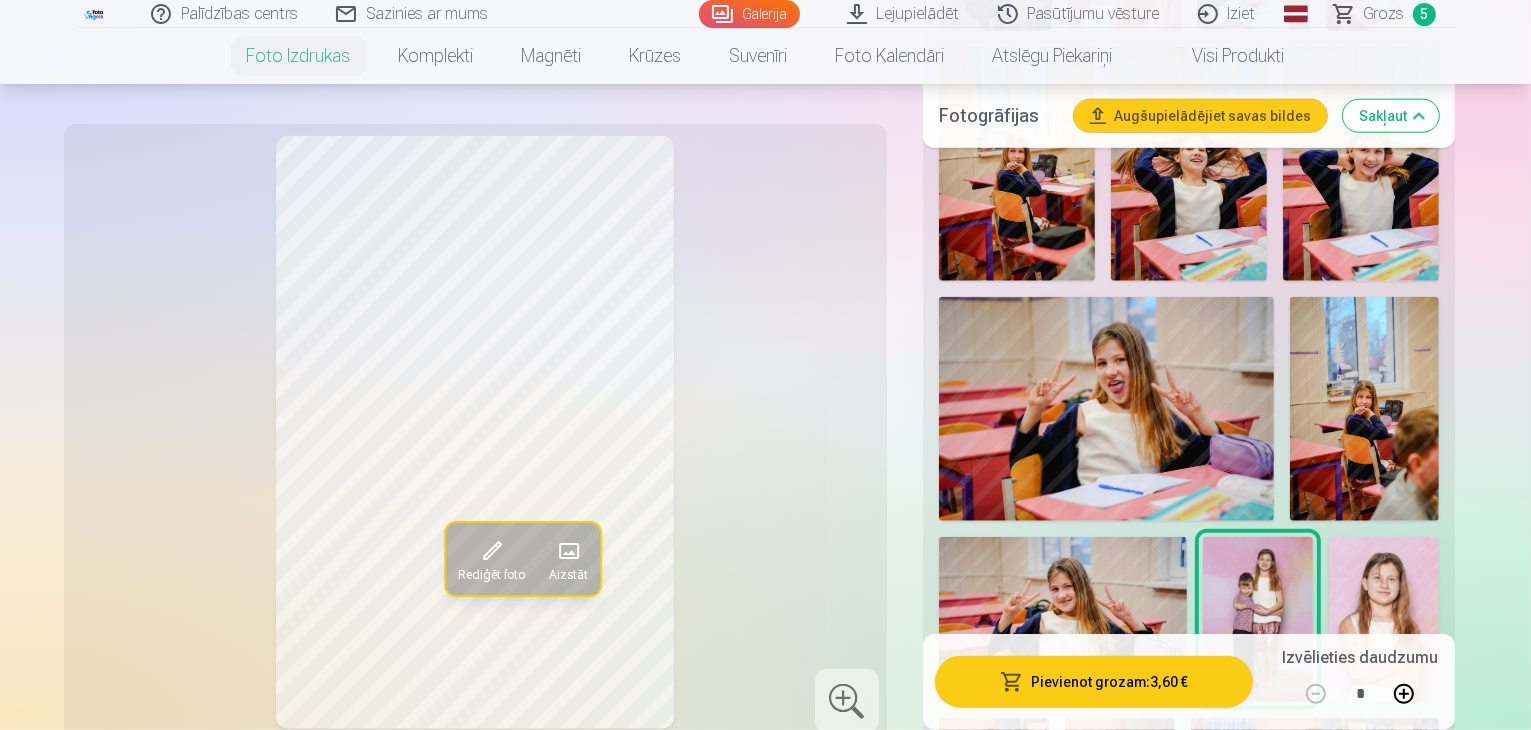 scroll, scrollTop: 2055, scrollLeft: 0, axis: vertical 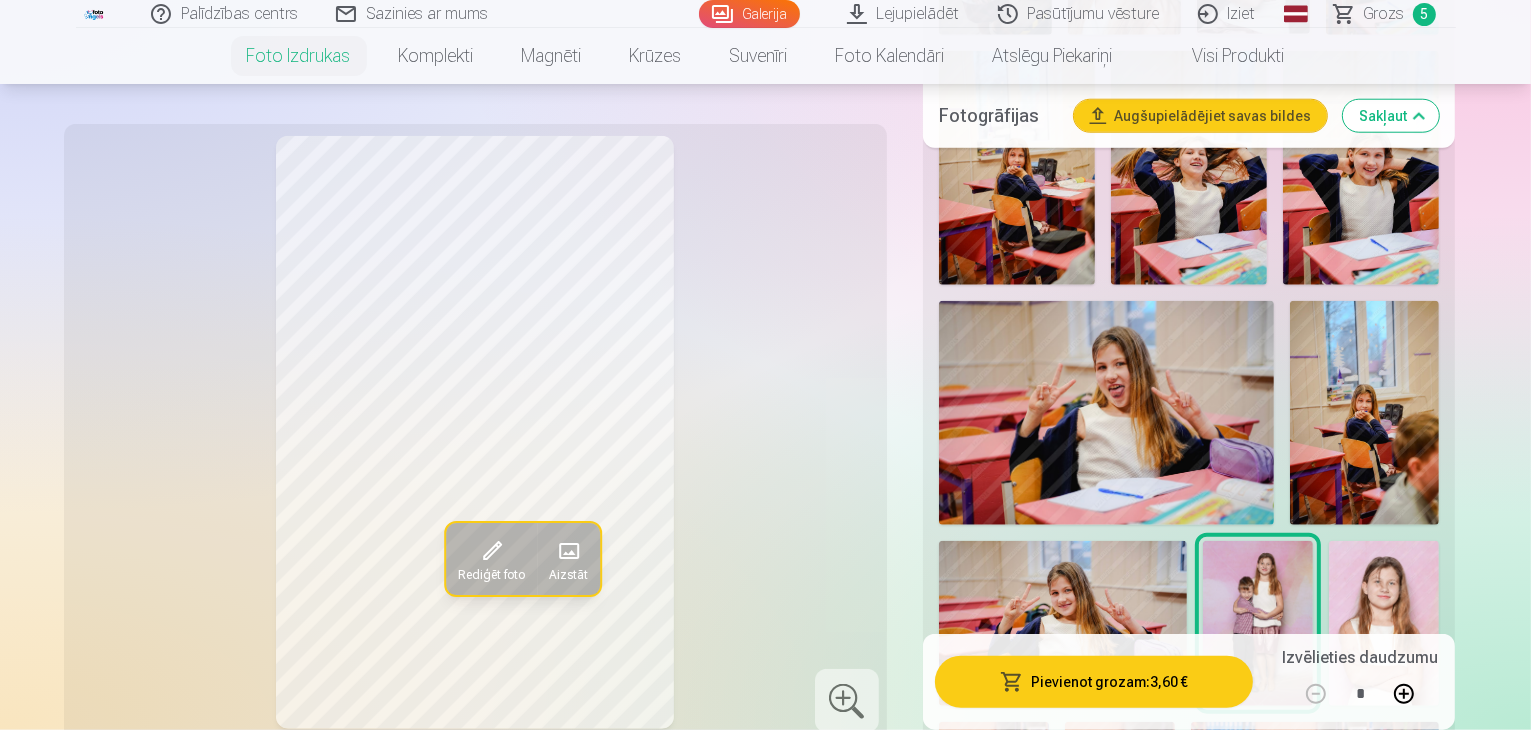 click on "Grozs" at bounding box center [1384, 14] 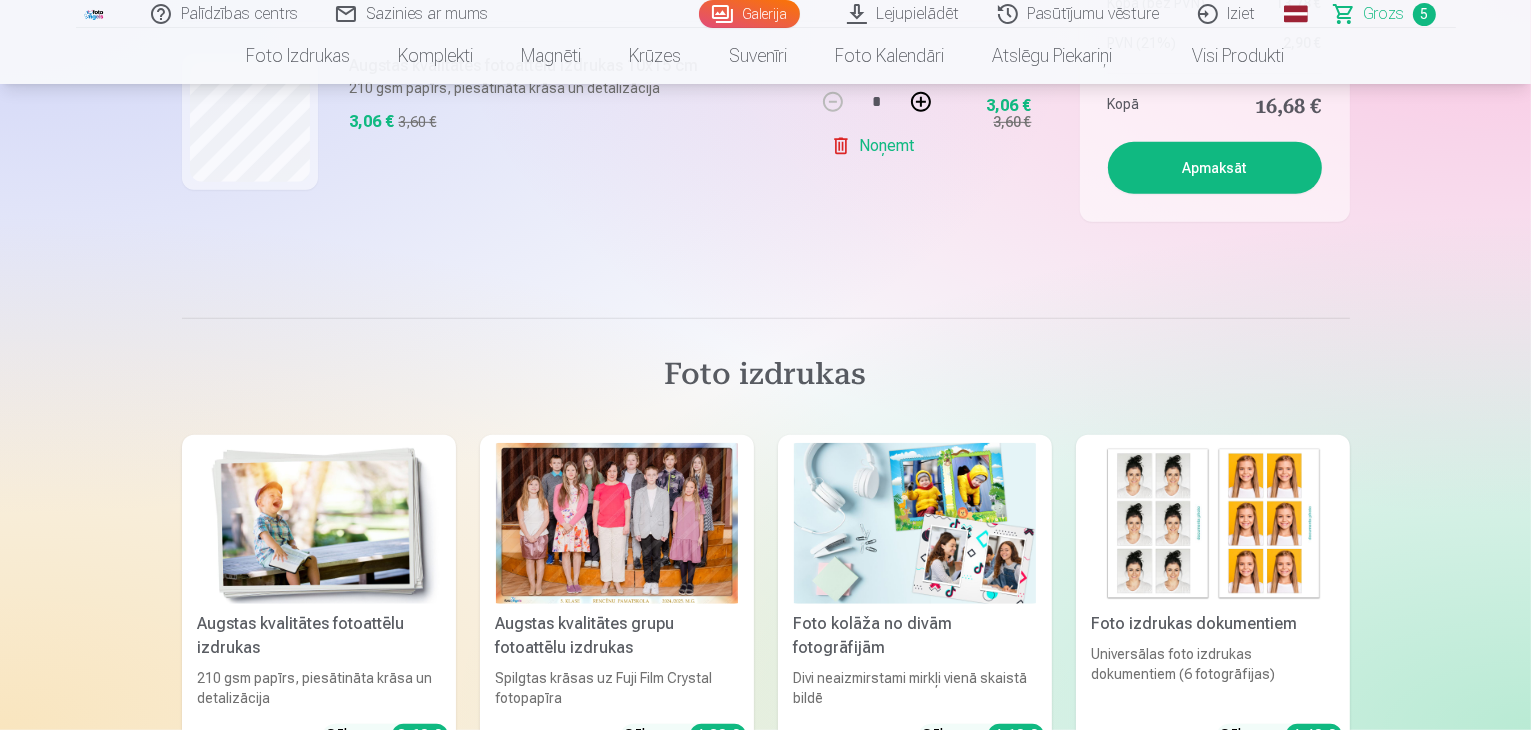 scroll, scrollTop: 1400, scrollLeft: 0, axis: vertical 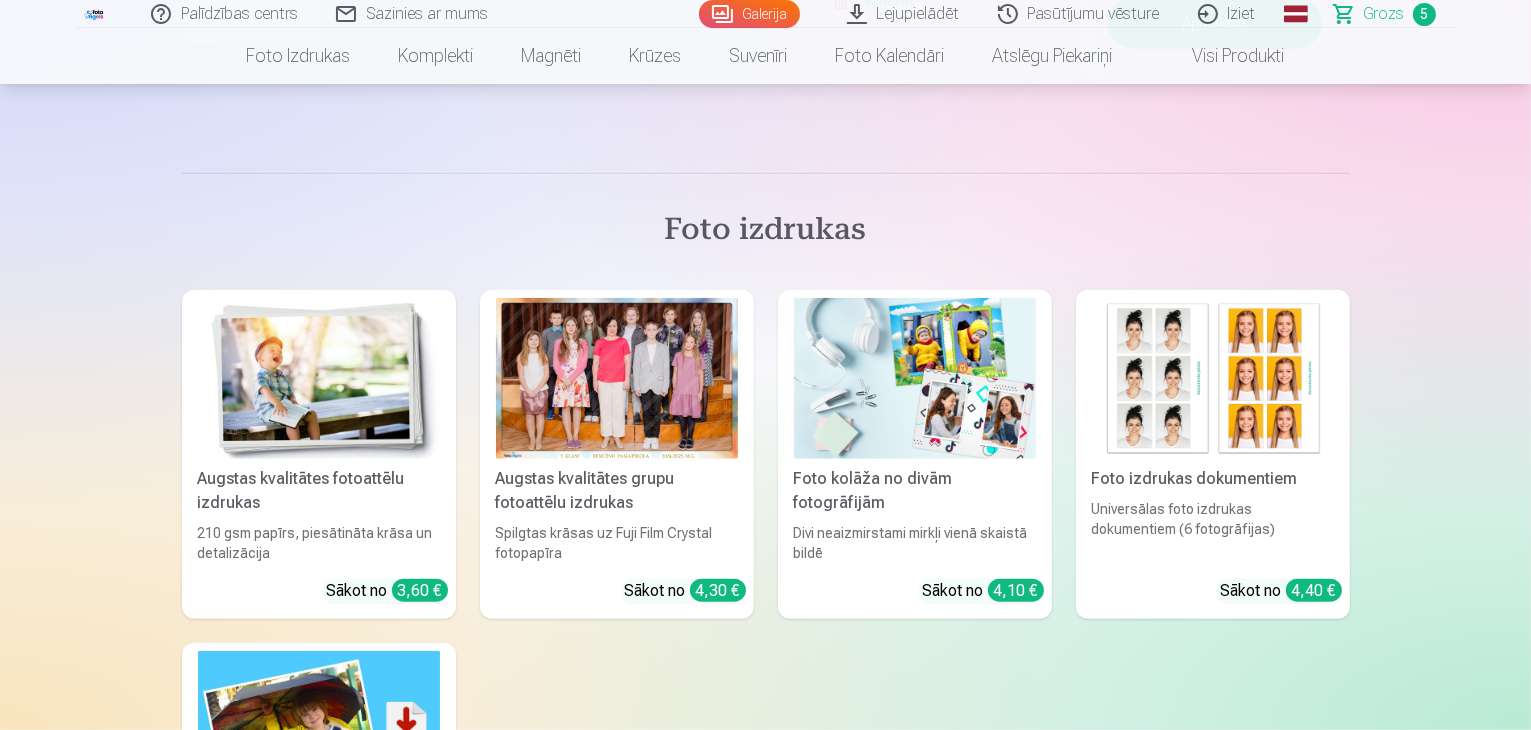 click at bounding box center (915, 378) 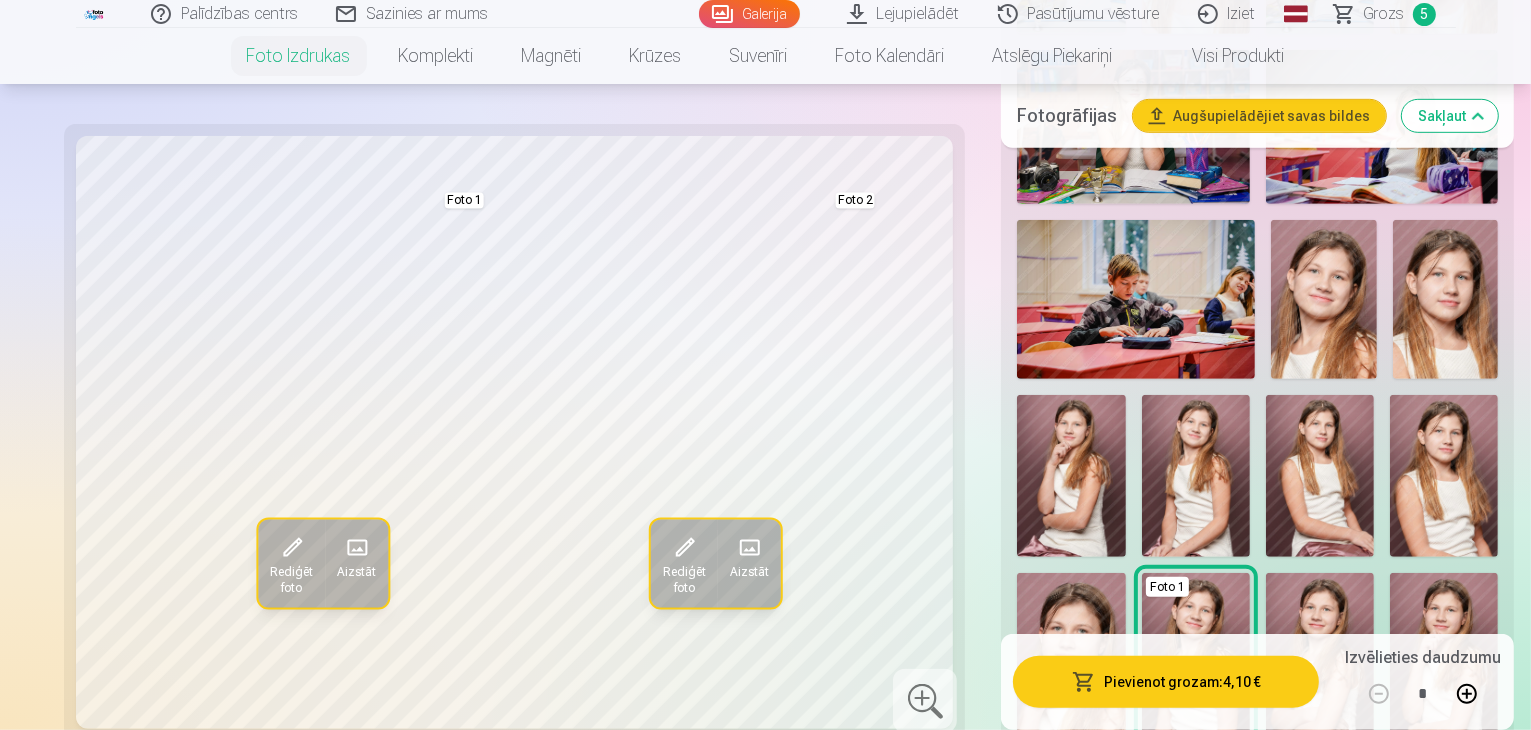 scroll, scrollTop: 1200, scrollLeft: 0, axis: vertical 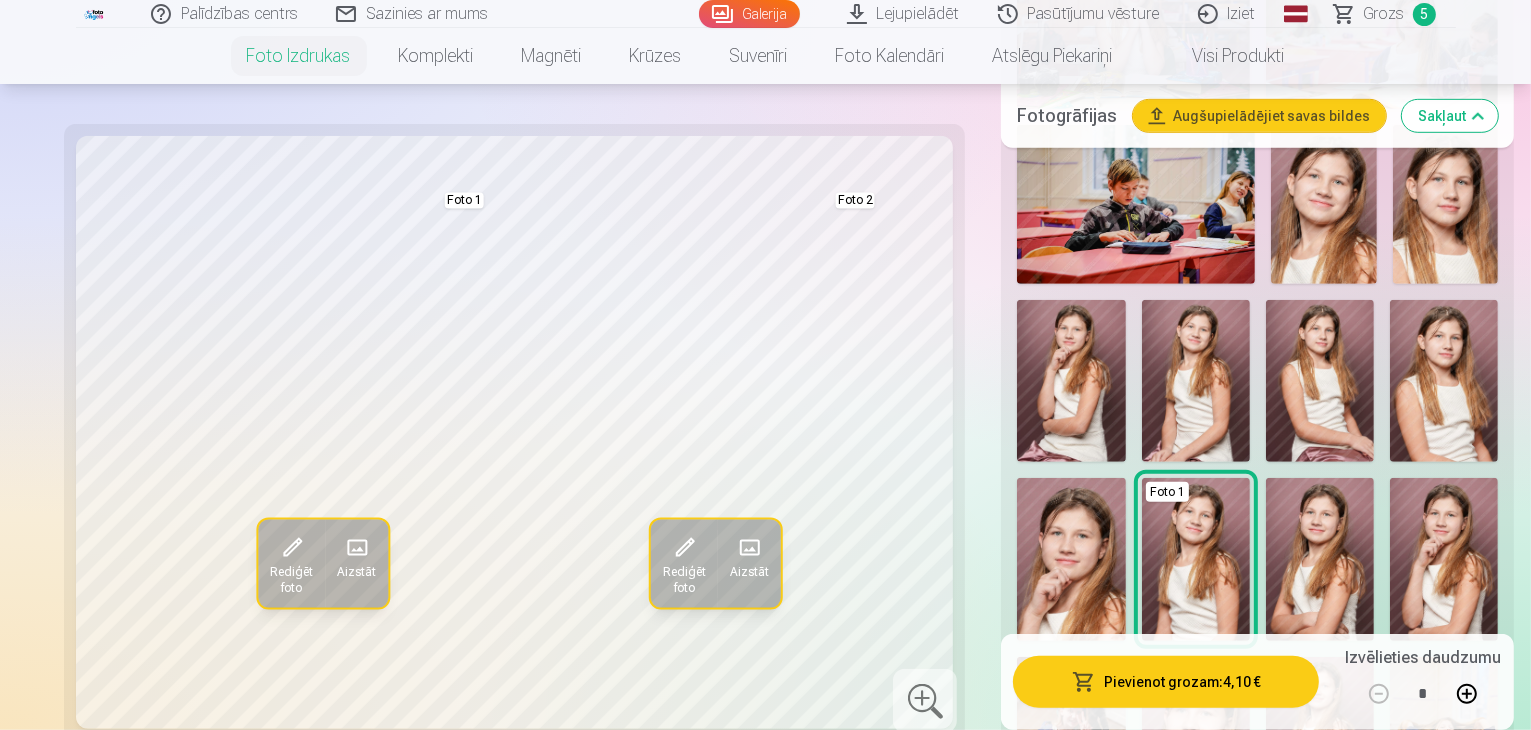 click at bounding box center [1178, 1183] 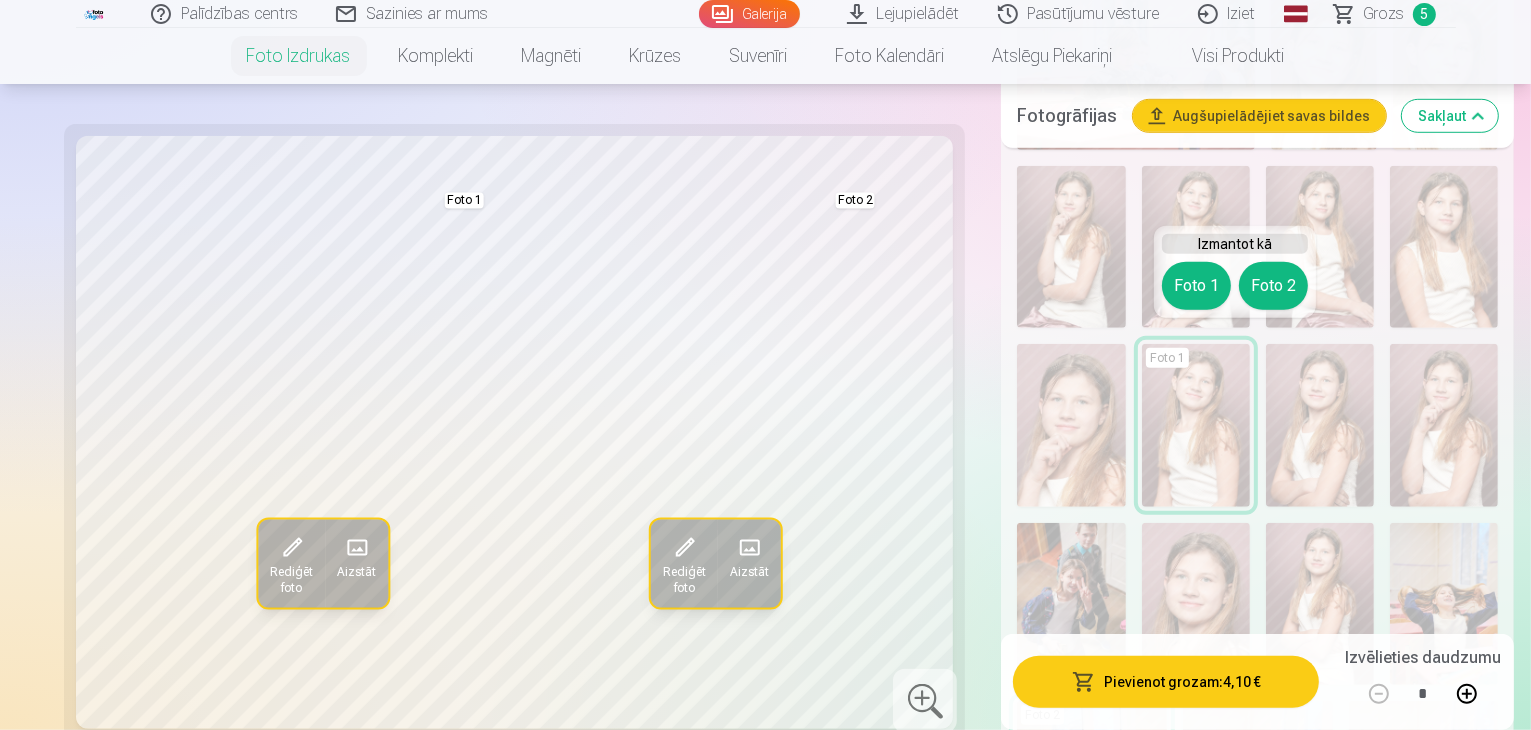 scroll, scrollTop: 1300, scrollLeft: 0, axis: vertical 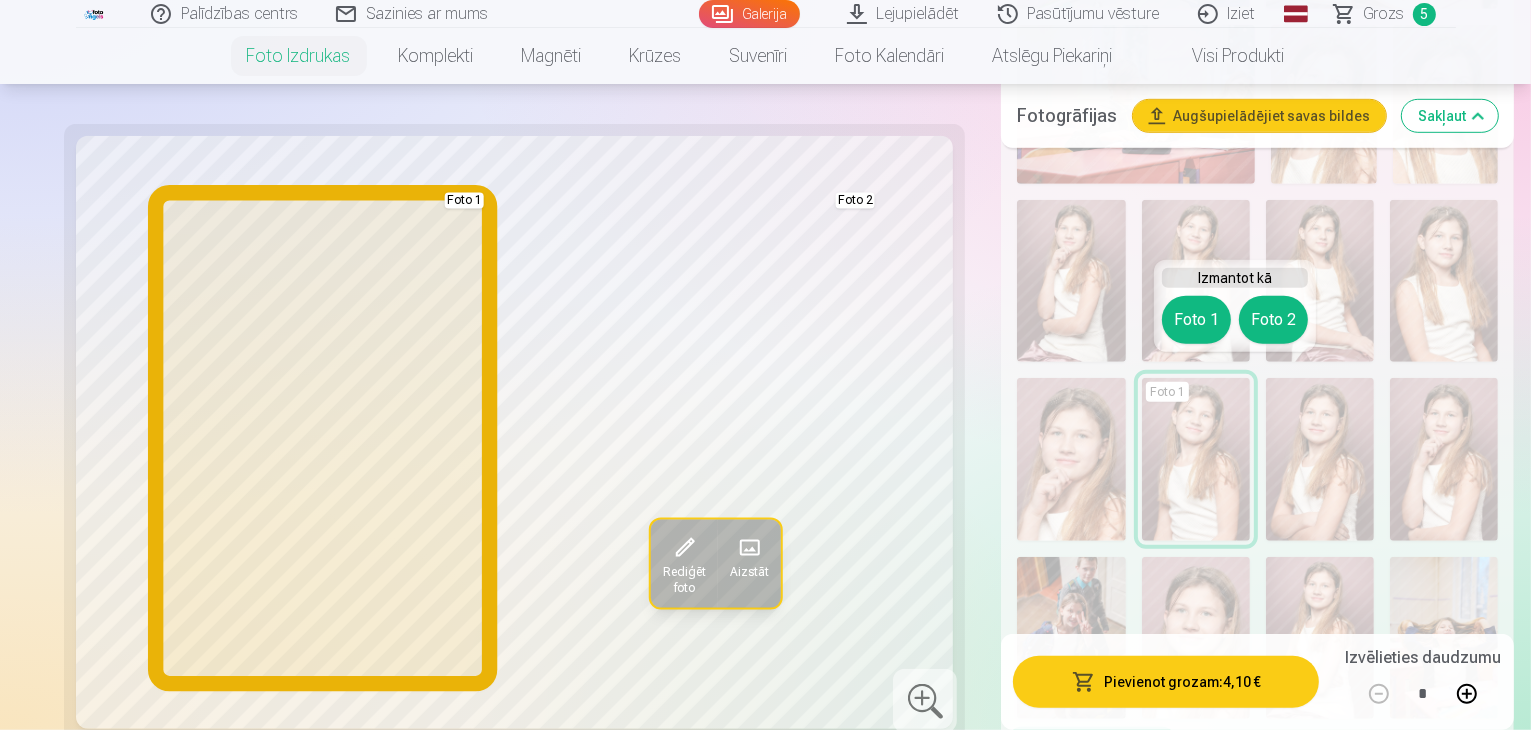 click on "Foto   1" at bounding box center (1196, 320) 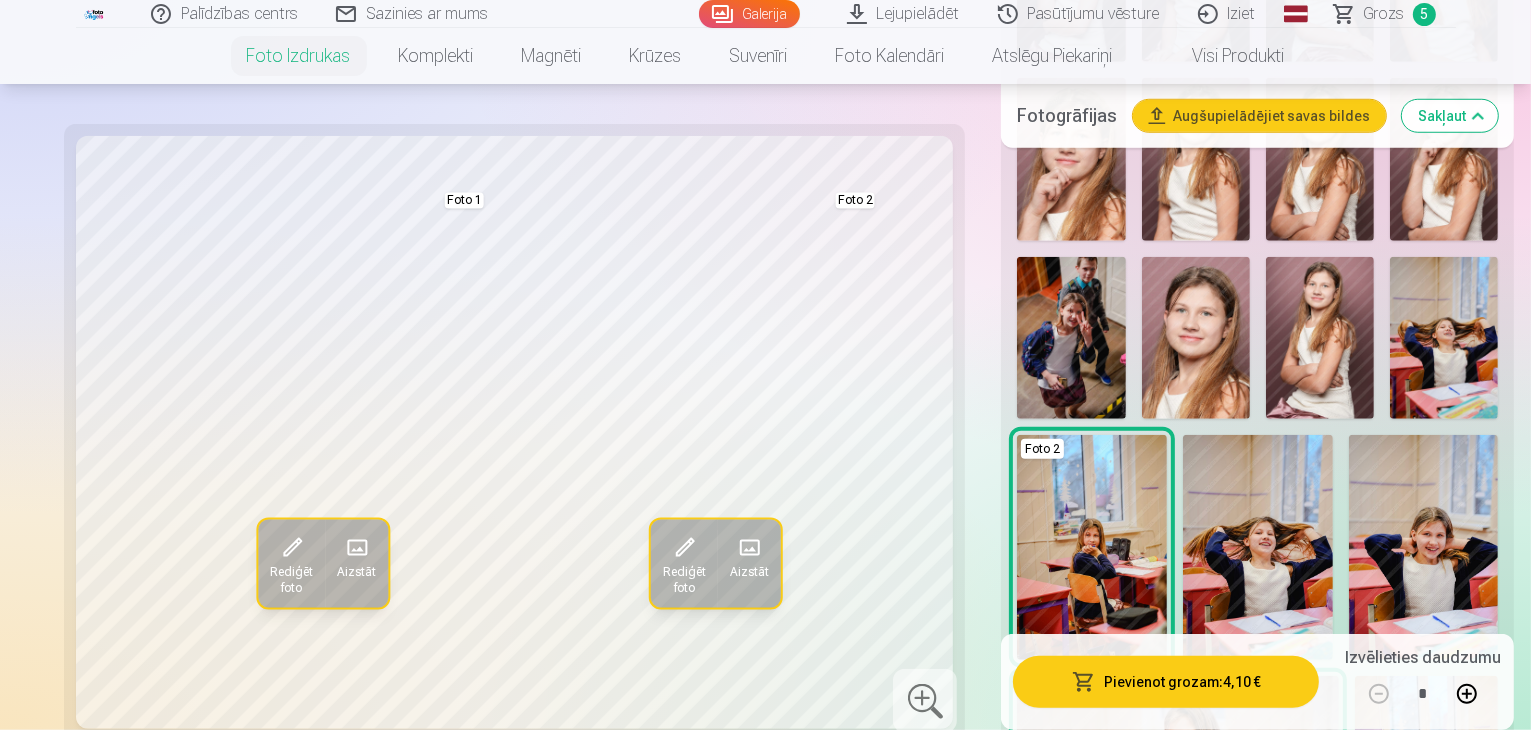 scroll, scrollTop: 1700, scrollLeft: 0, axis: vertical 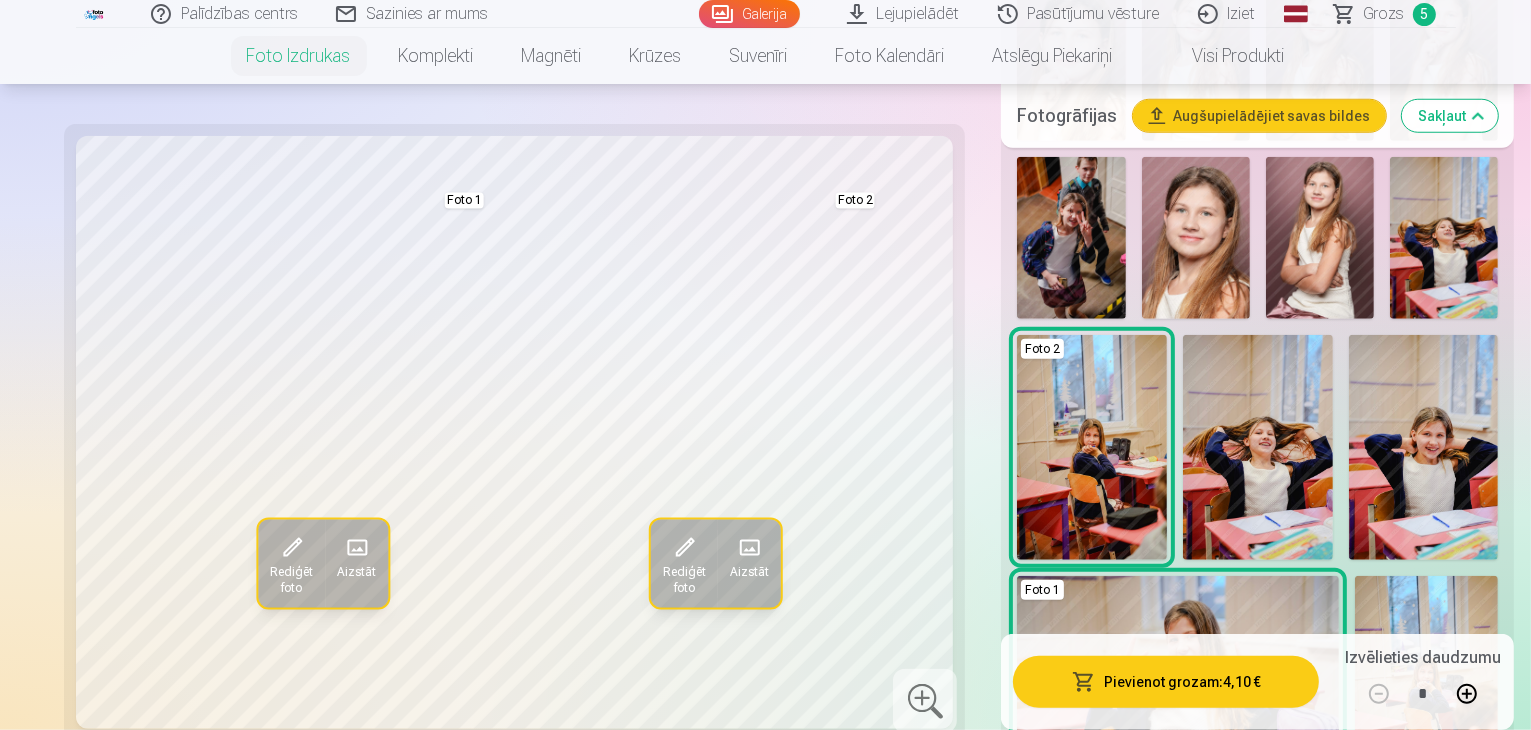 click at bounding box center [1382, 1233] 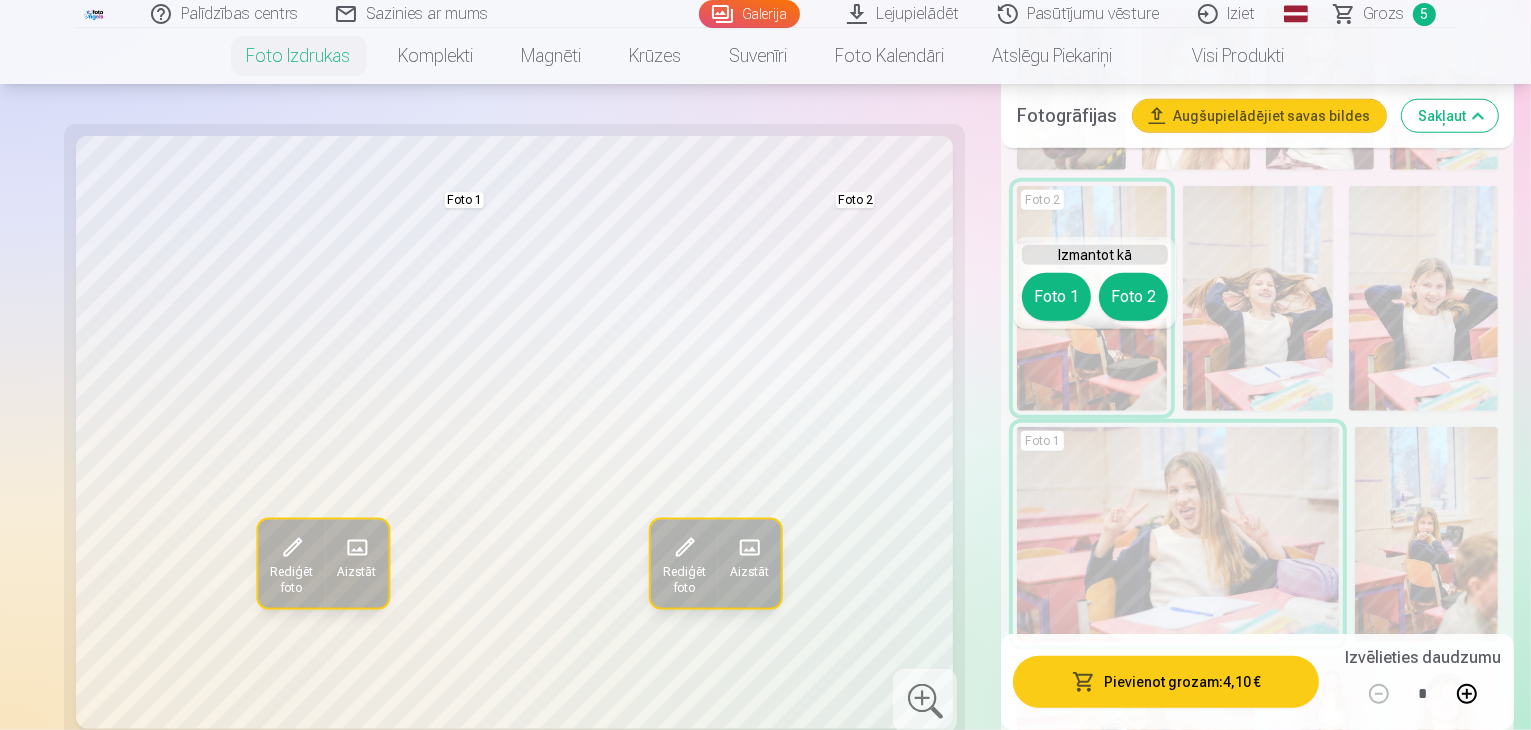 scroll, scrollTop: 1900, scrollLeft: 0, axis: vertical 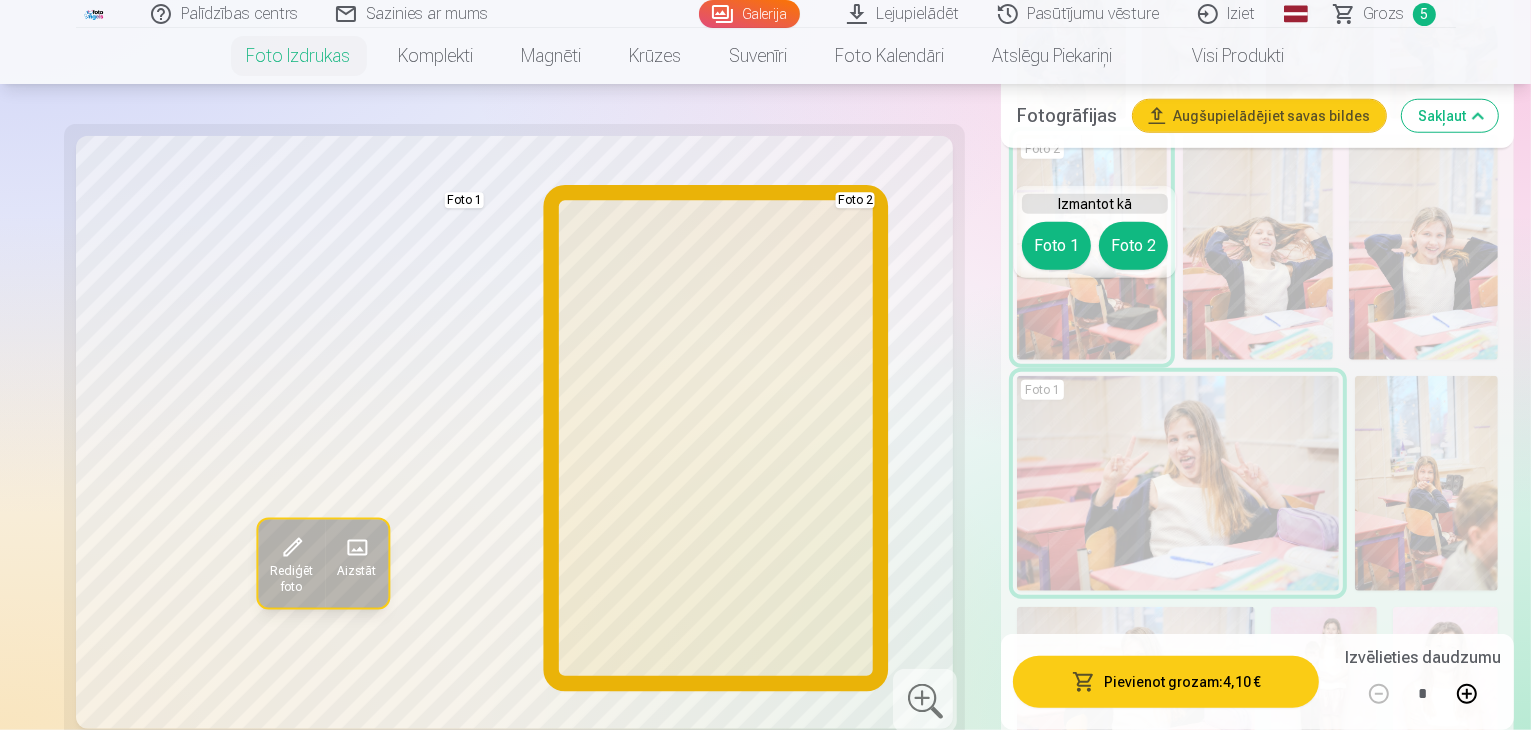 click on "Foto   2" at bounding box center [1133, 246] 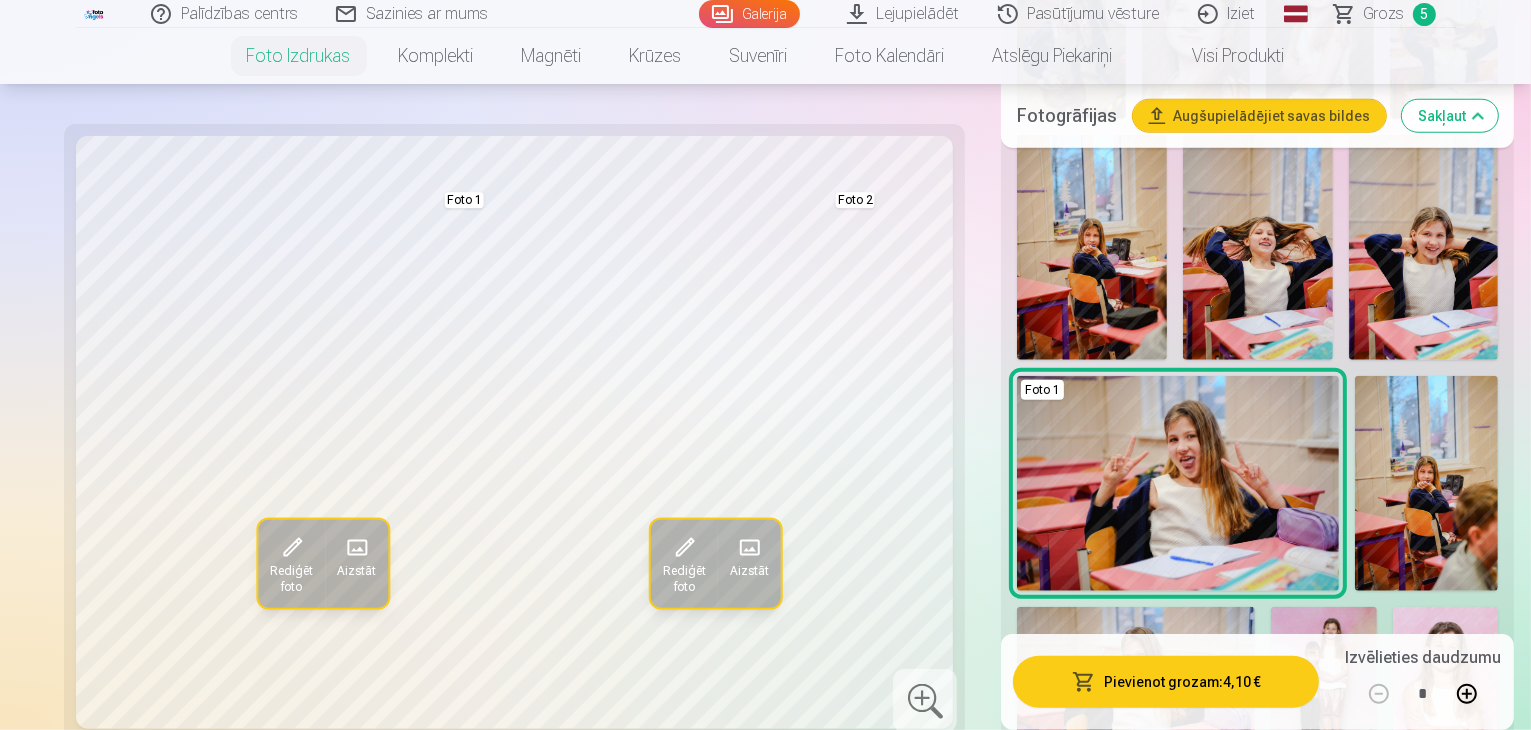 click at bounding box center (1192, 1206) 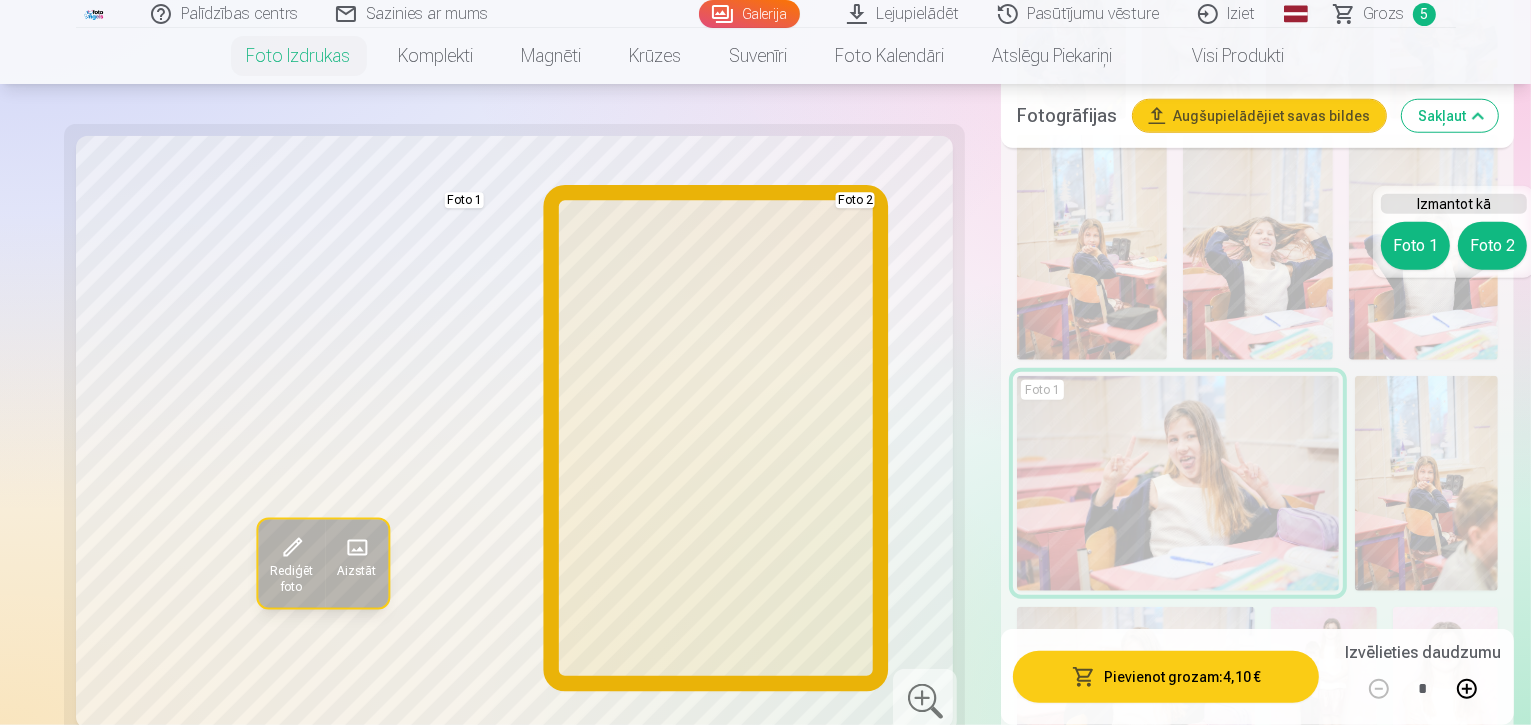 click on "Foto   2" at bounding box center (1492, 246) 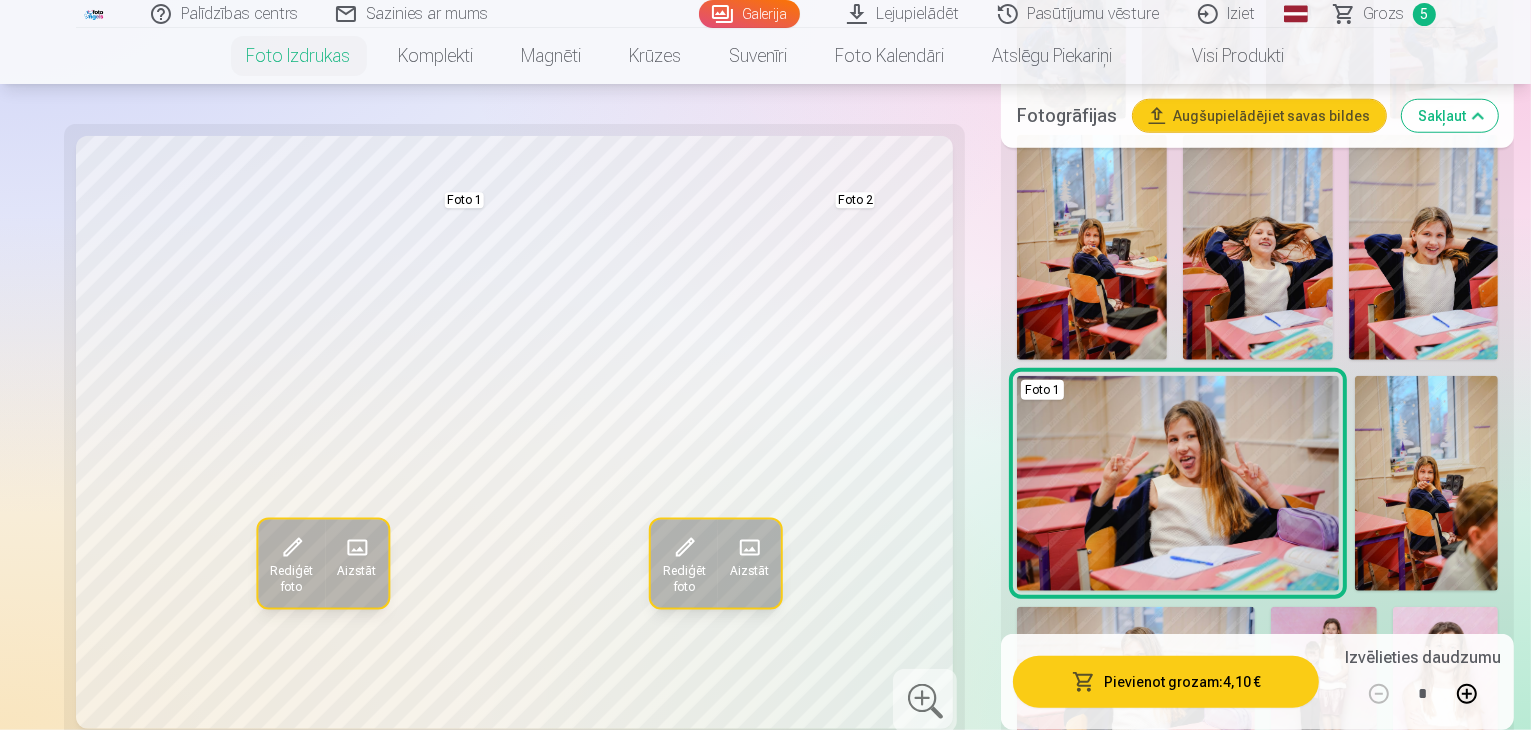 click at bounding box center [1380, 1206] 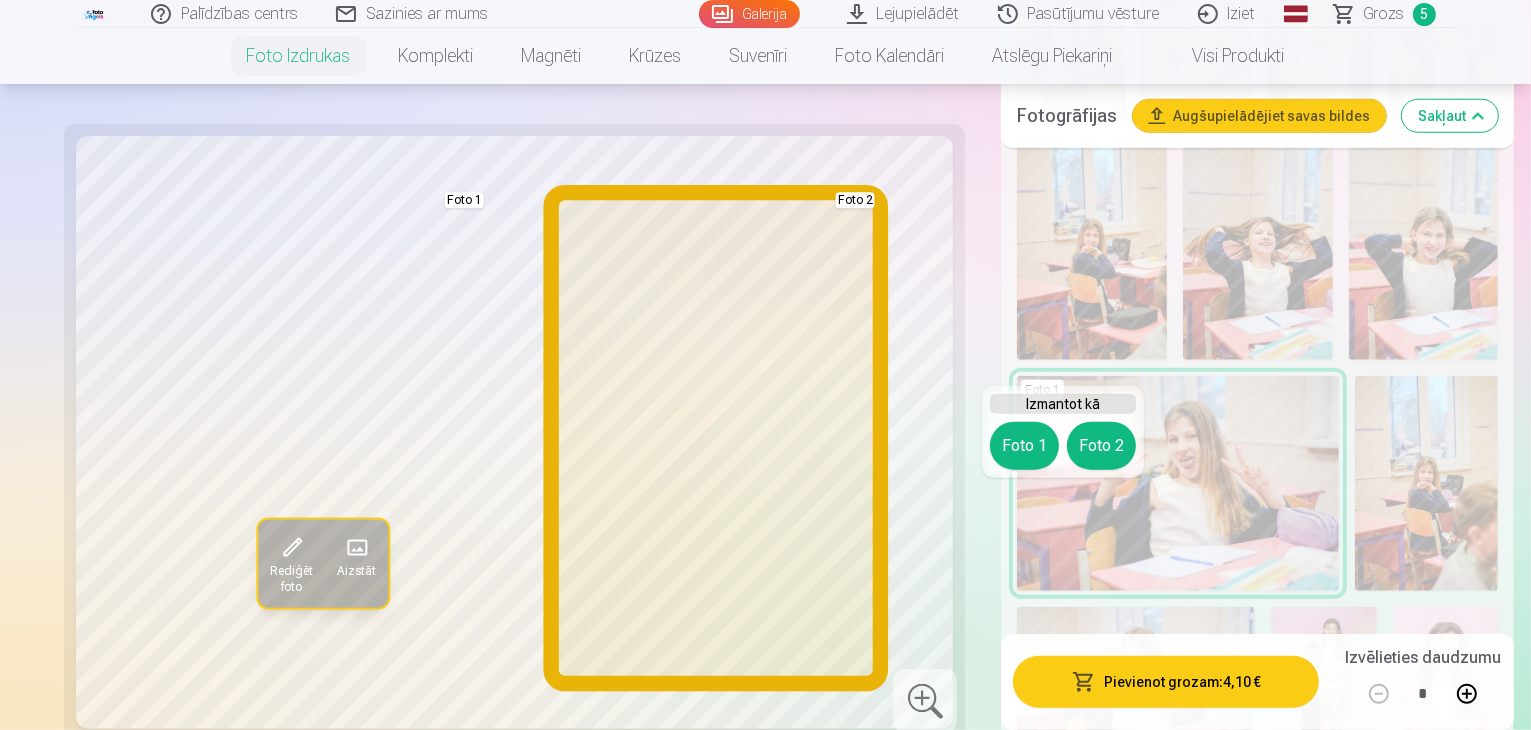 click on "Foto   2" at bounding box center [1101, 446] 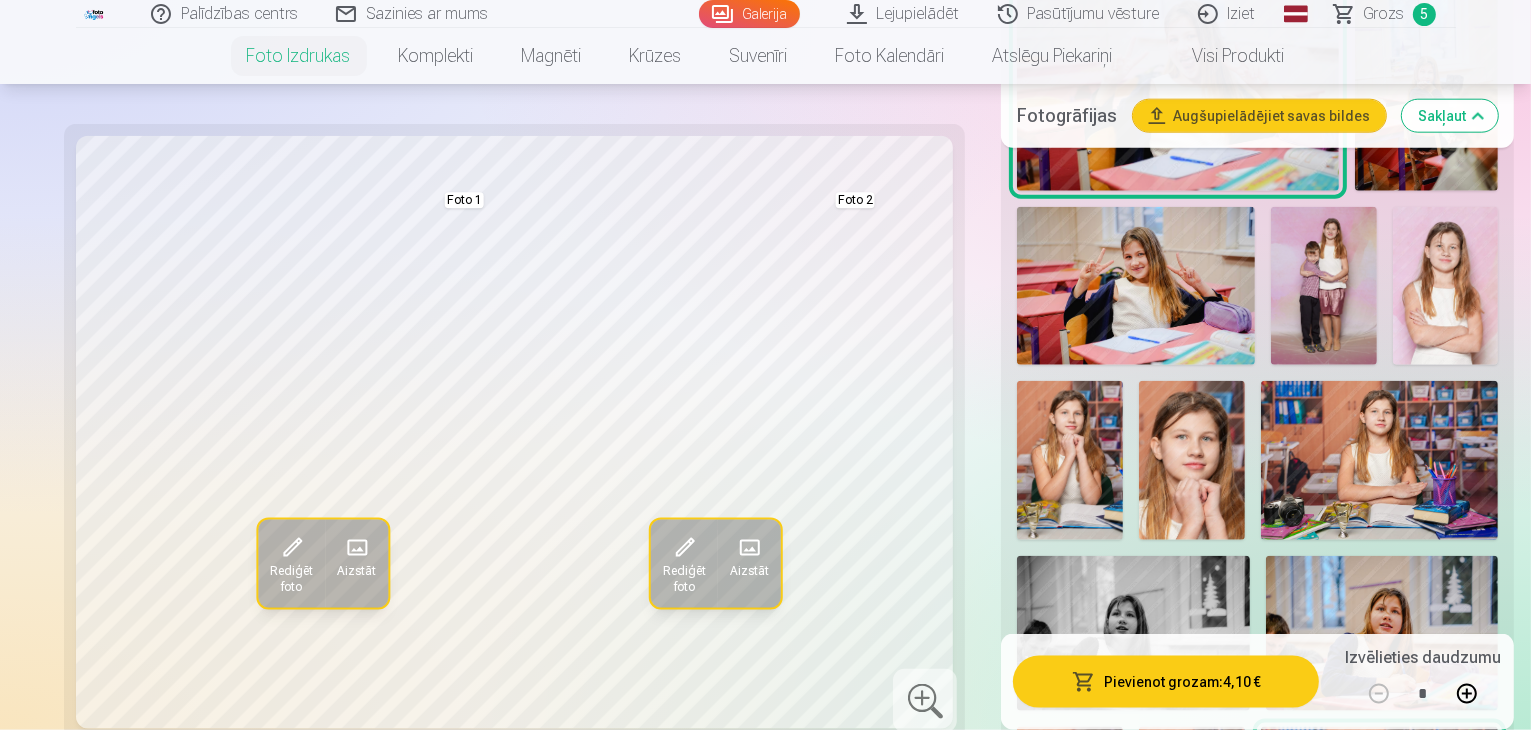 scroll, scrollTop: 2500, scrollLeft: 0, axis: vertical 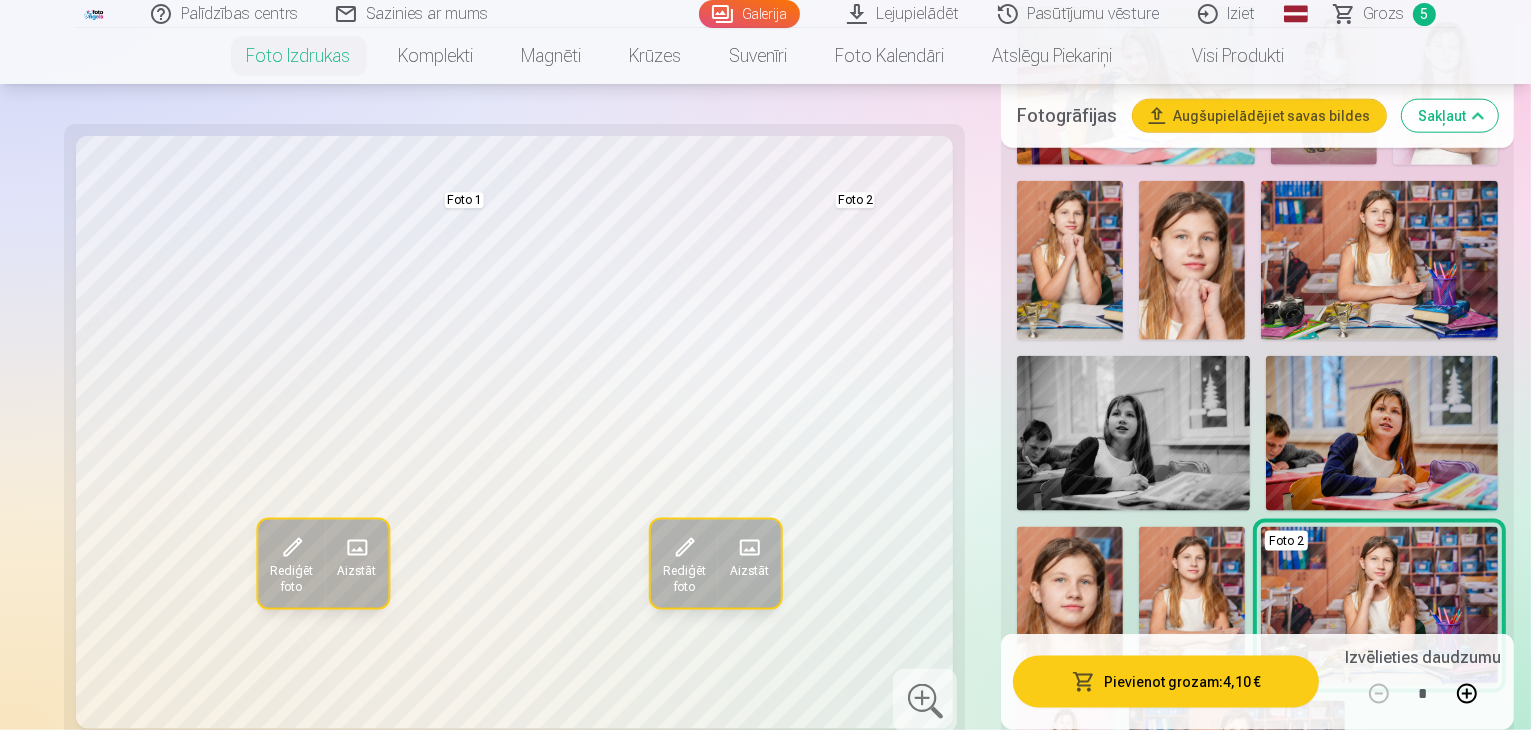 click on "Skatīt vairāk dizainu" at bounding box center [1258, 1234] 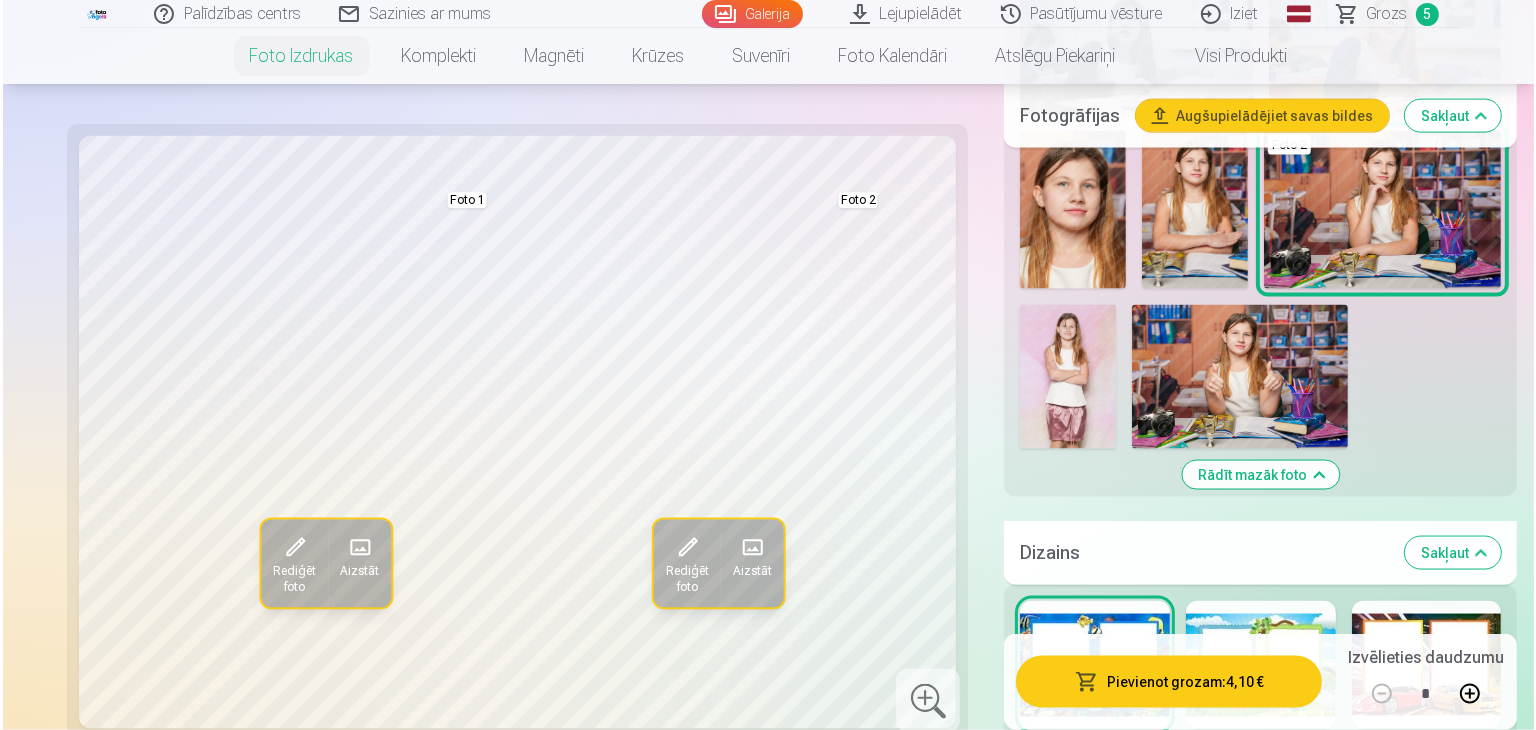 scroll, scrollTop: 2900, scrollLeft: 0, axis: vertical 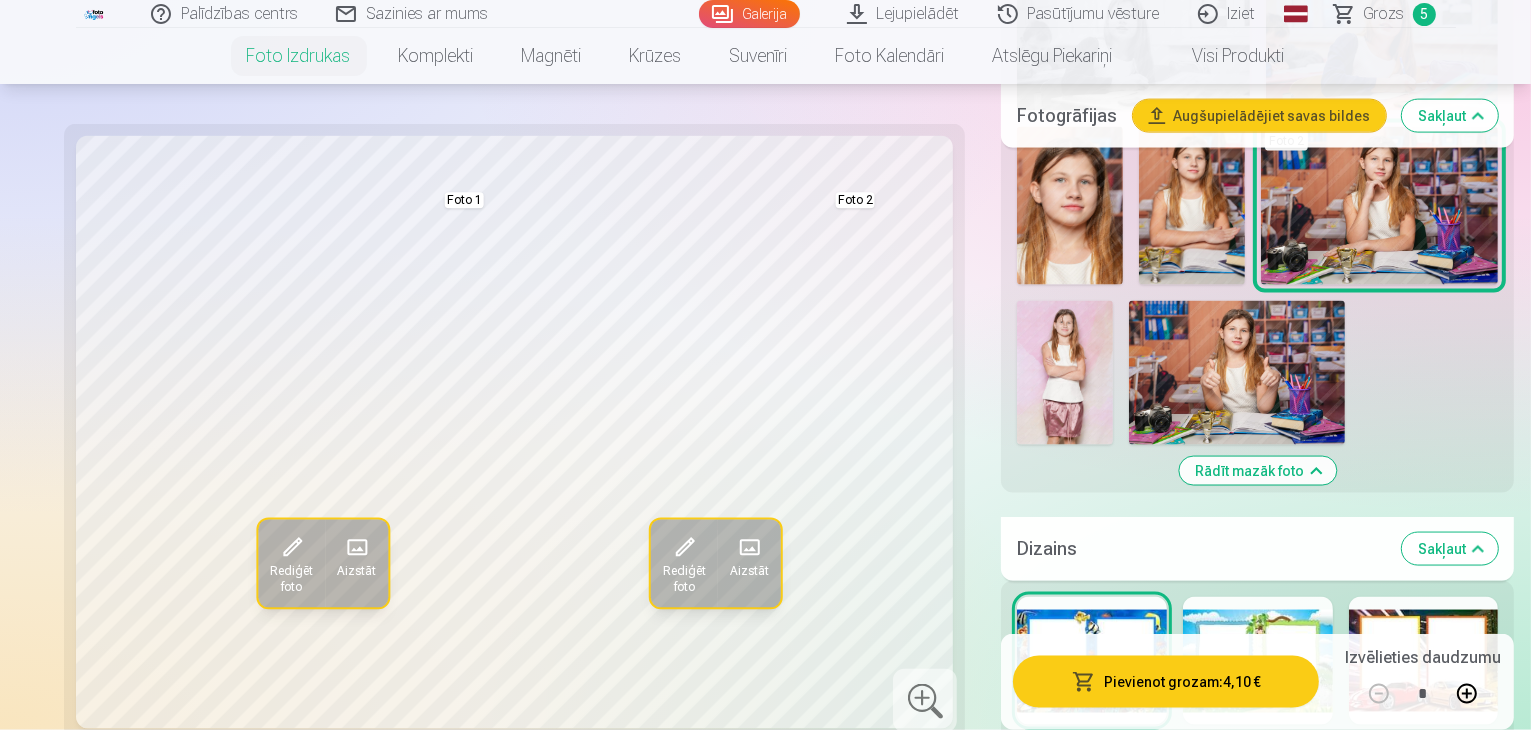 click at bounding box center (1258, 1237) 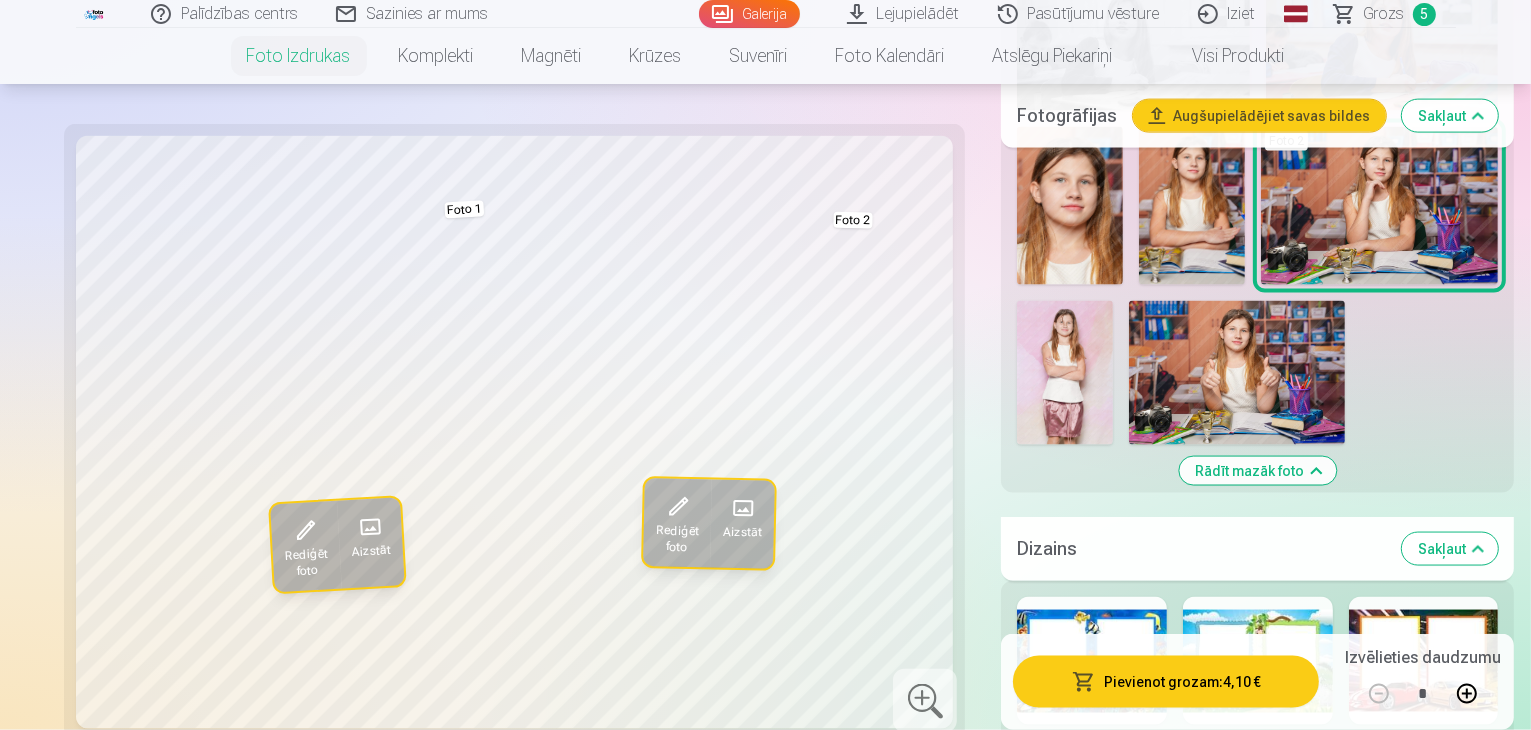 click on "Pievienot grozam :  4,10 €" at bounding box center [1166, 682] 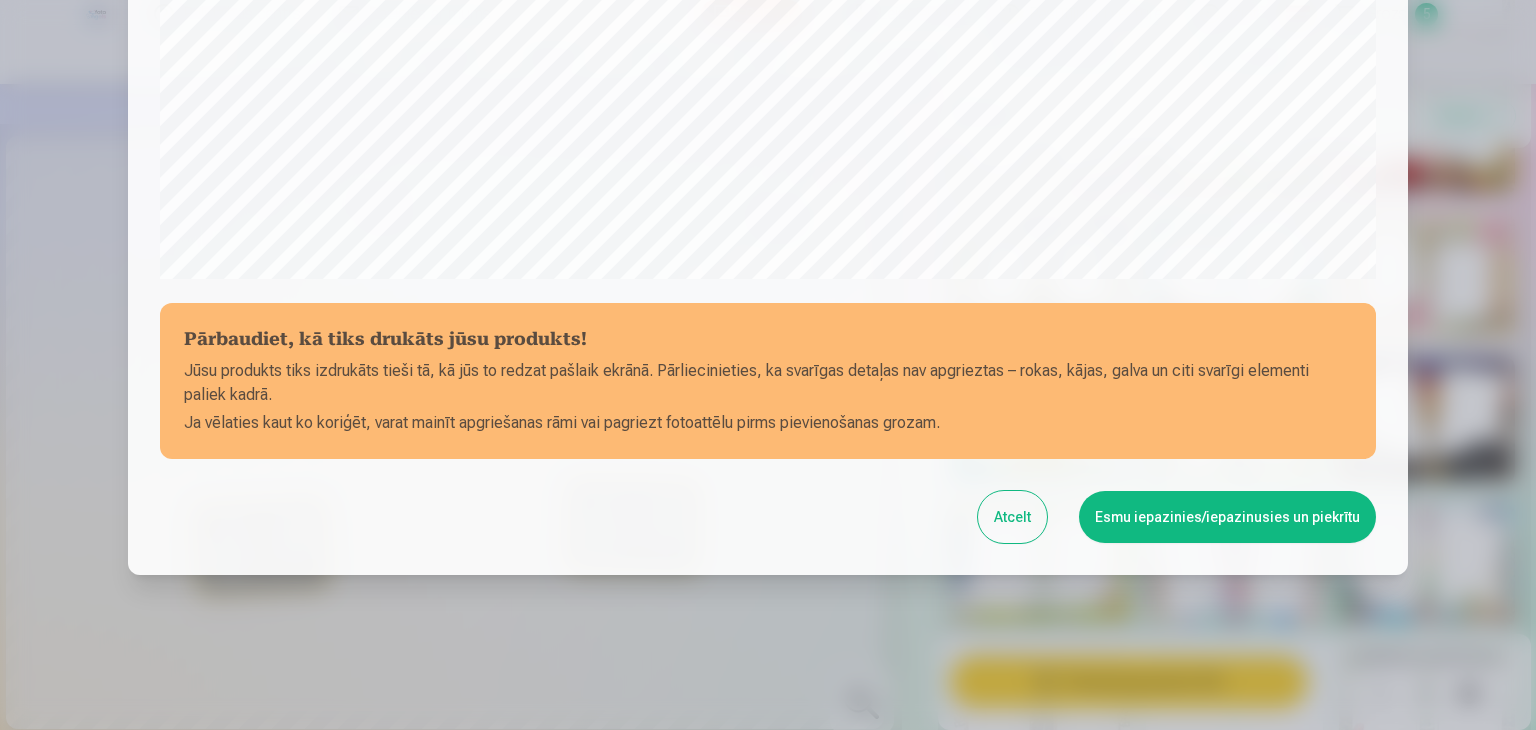 scroll, scrollTop: 710, scrollLeft: 0, axis: vertical 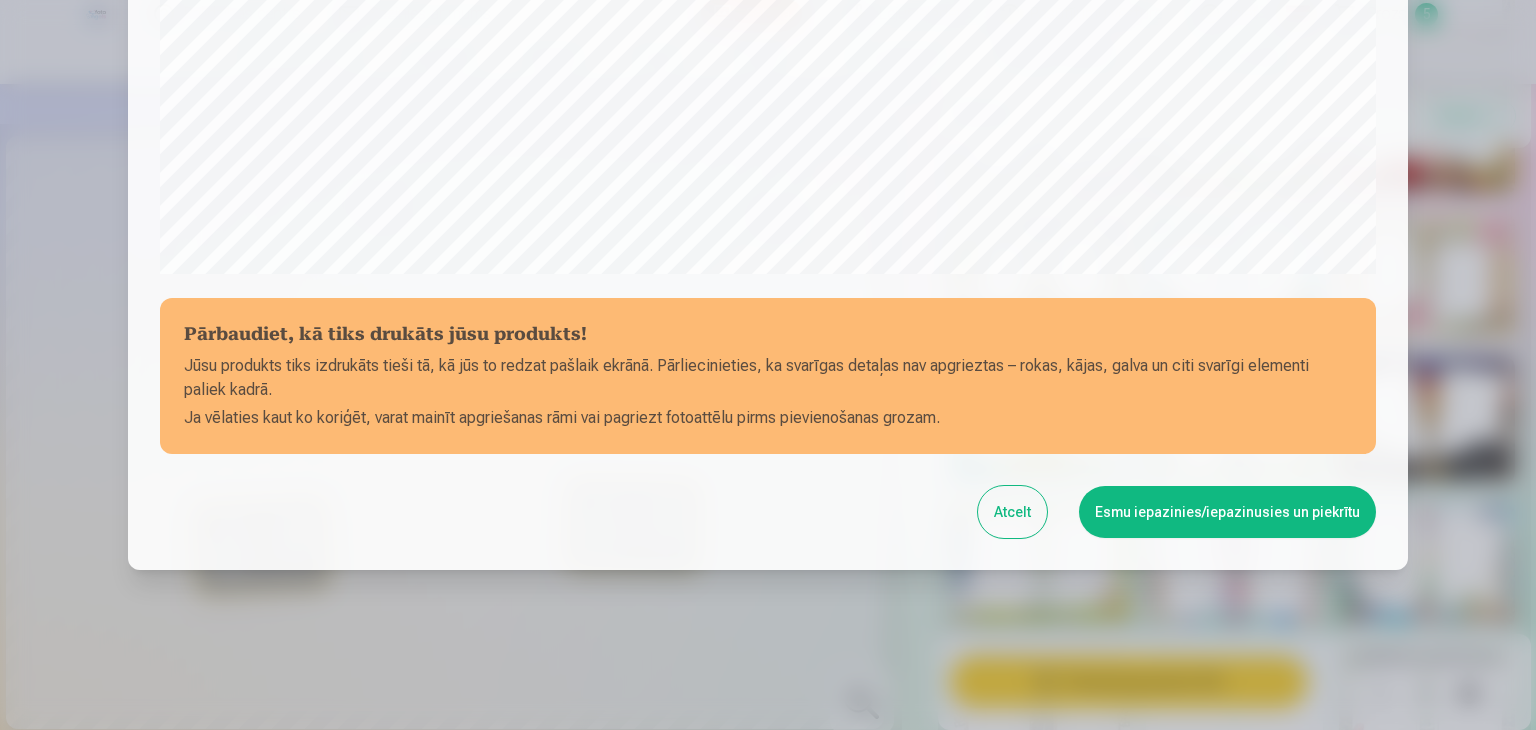 click on "Esmu iepazinies/iepazinusies un piekrītu" at bounding box center (1227, 512) 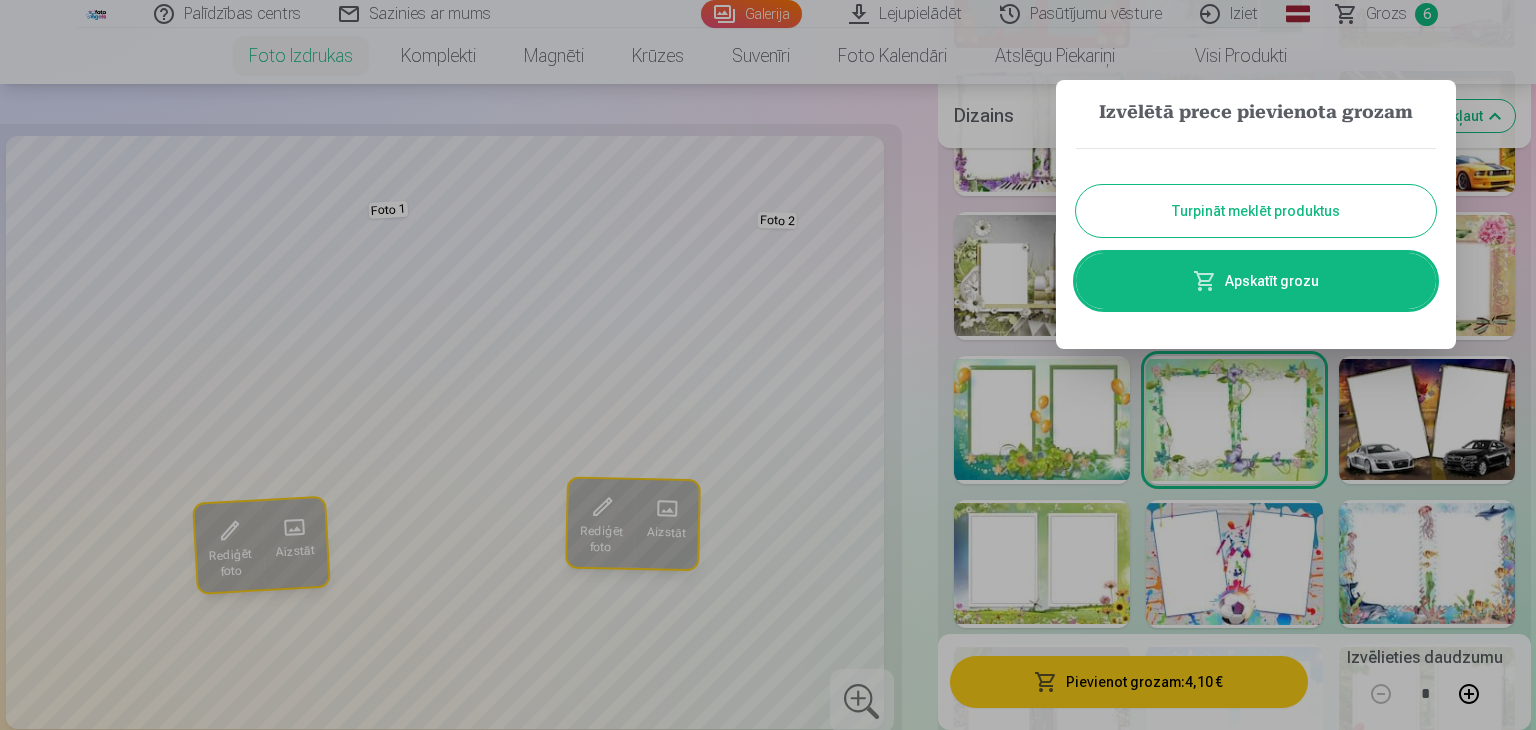 click on "Apskatīt grozu" at bounding box center [1256, 281] 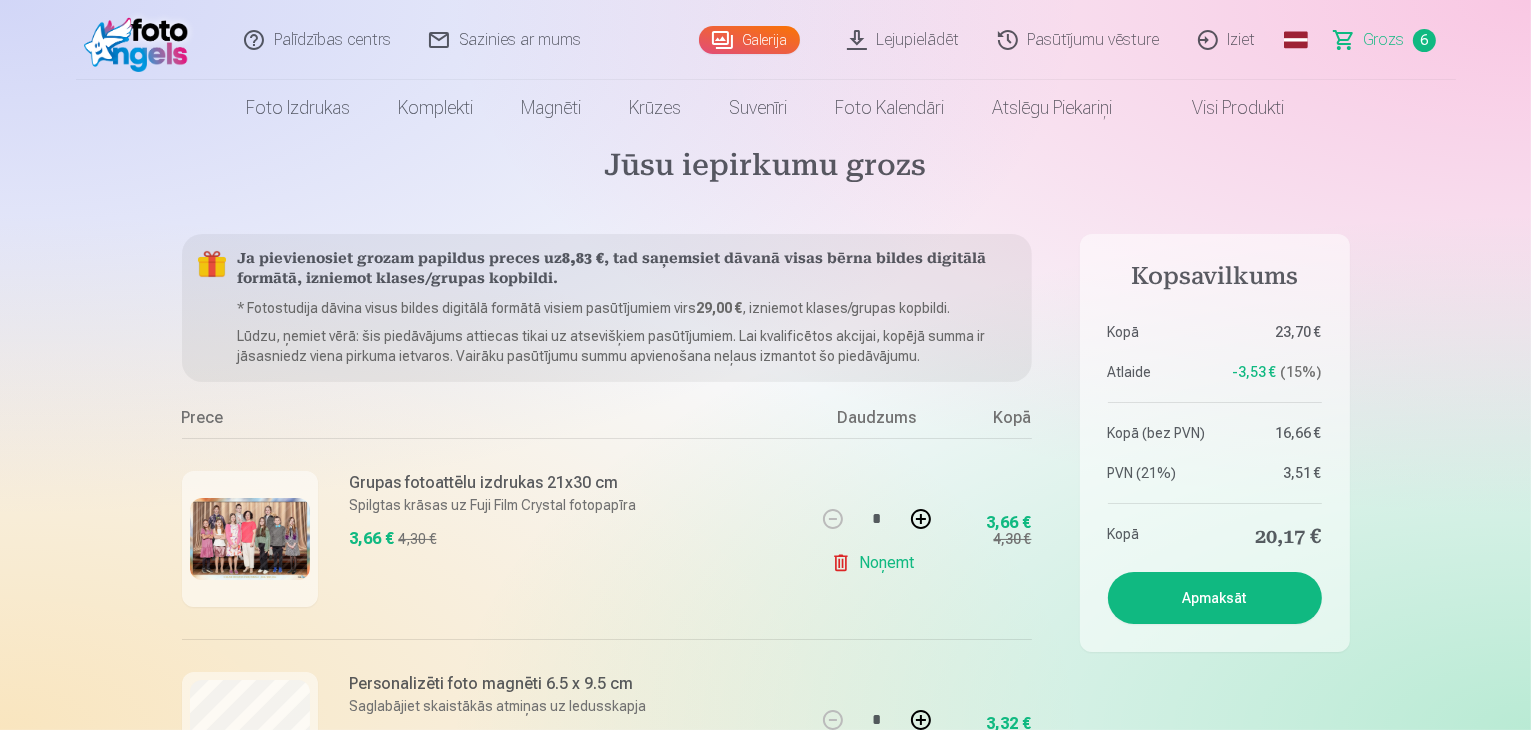 scroll, scrollTop: 0, scrollLeft: 0, axis: both 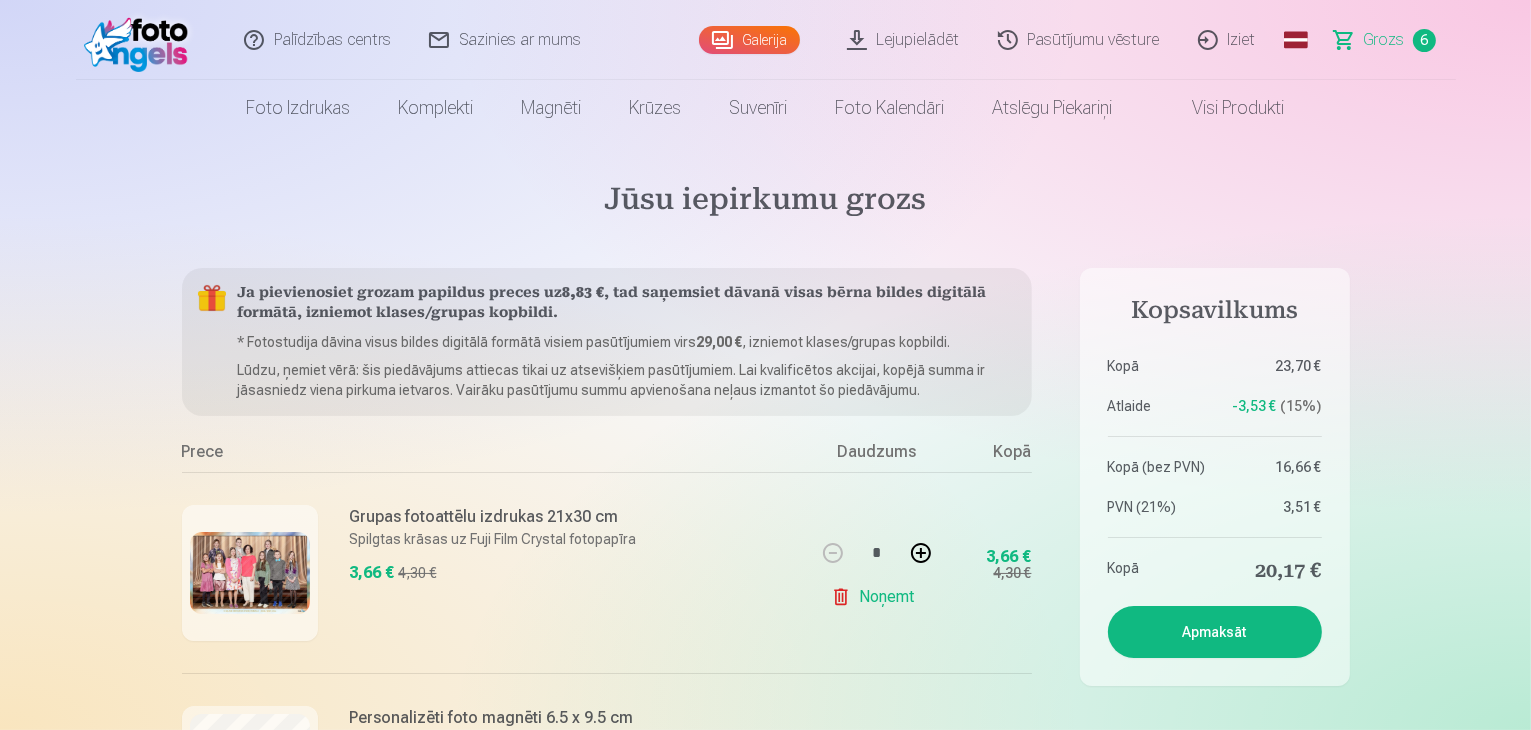click on "Iziet" at bounding box center [1228, 40] 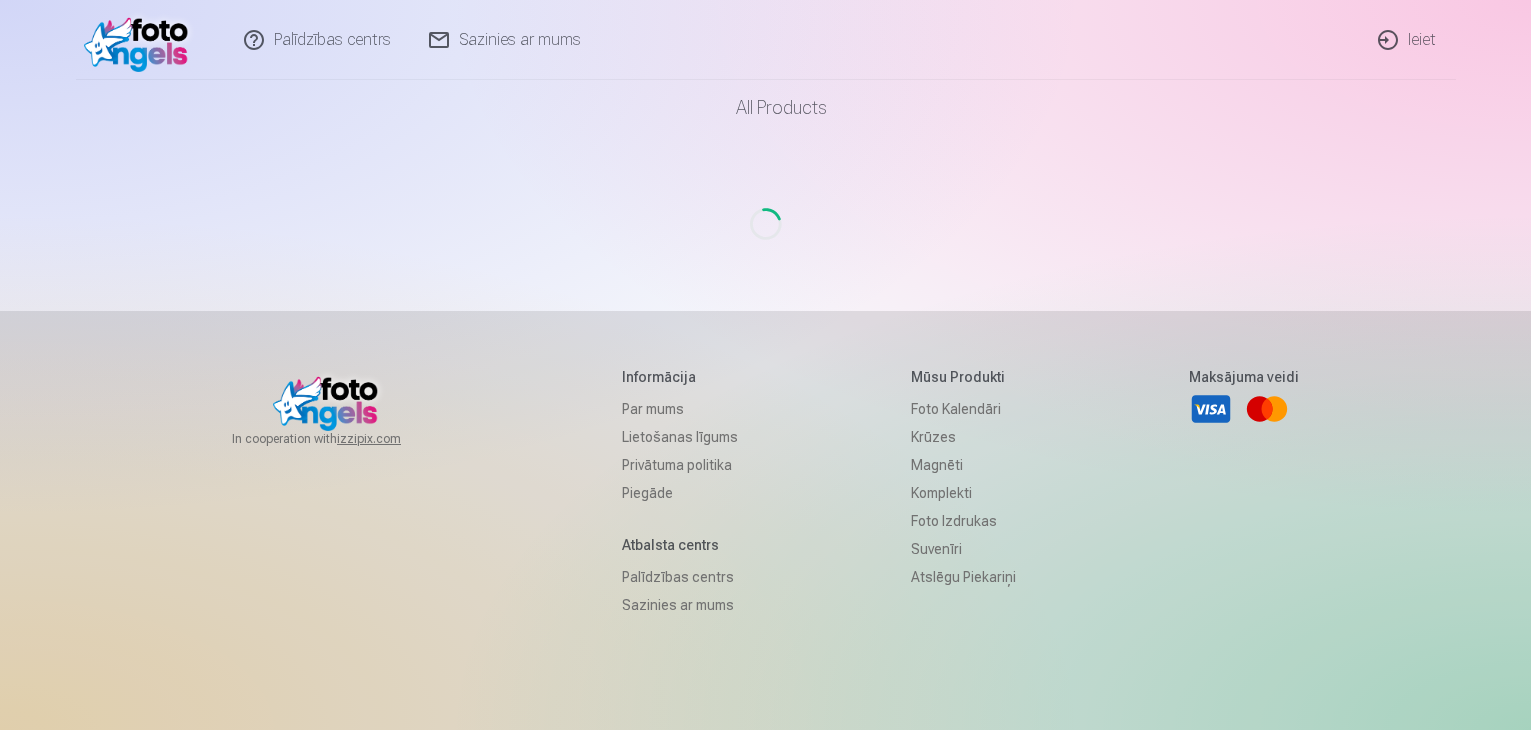 scroll, scrollTop: 0, scrollLeft: 0, axis: both 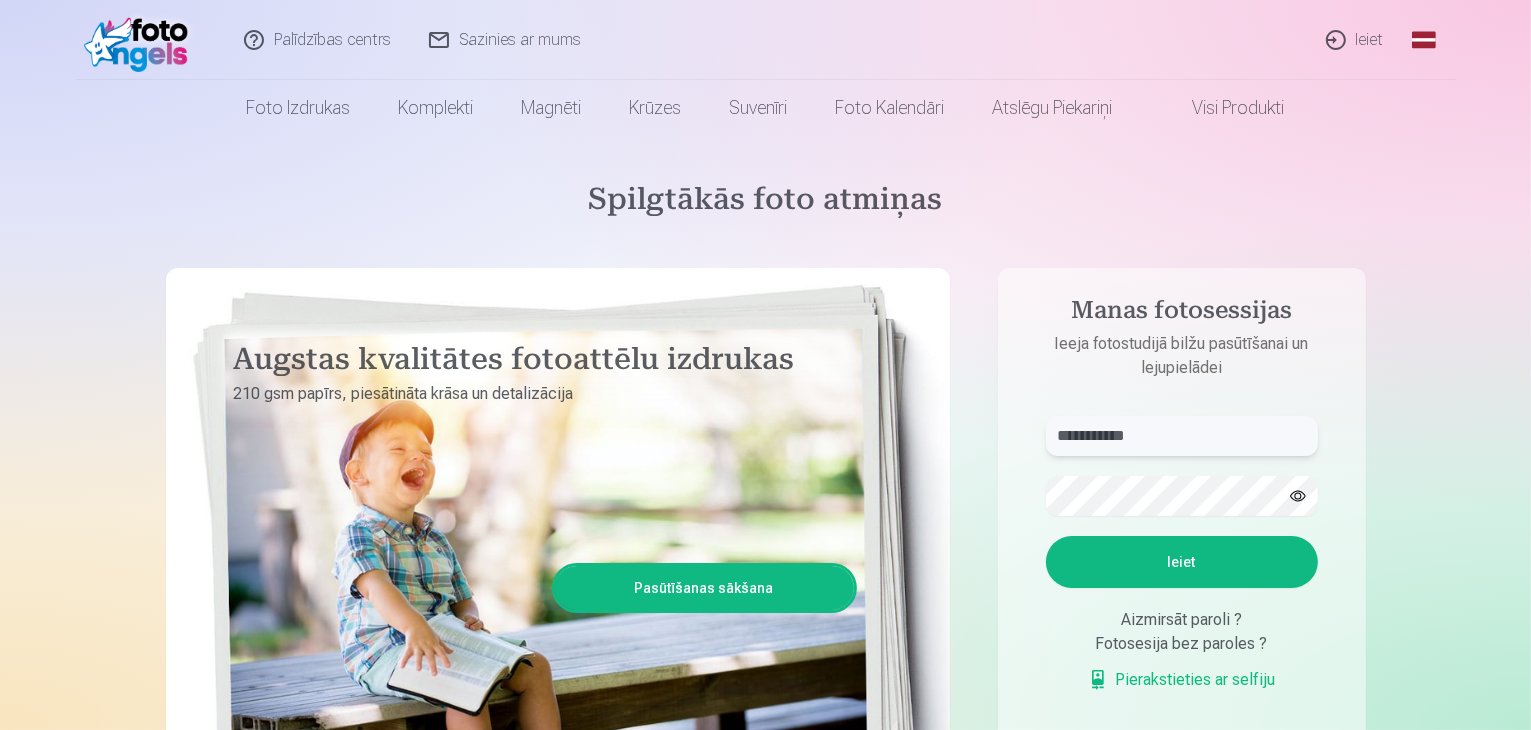 click on "**********" at bounding box center (1182, 436) 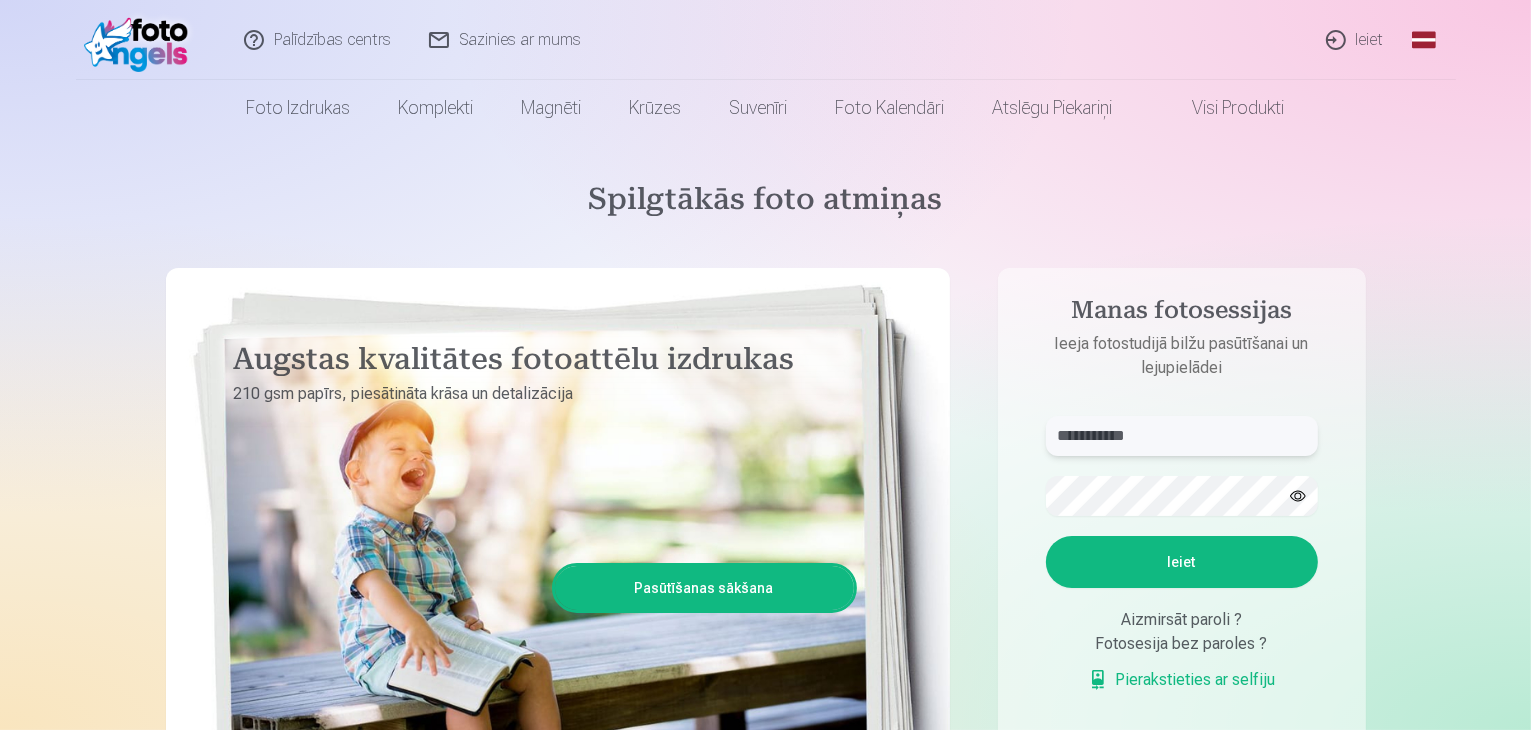 type on "**********" 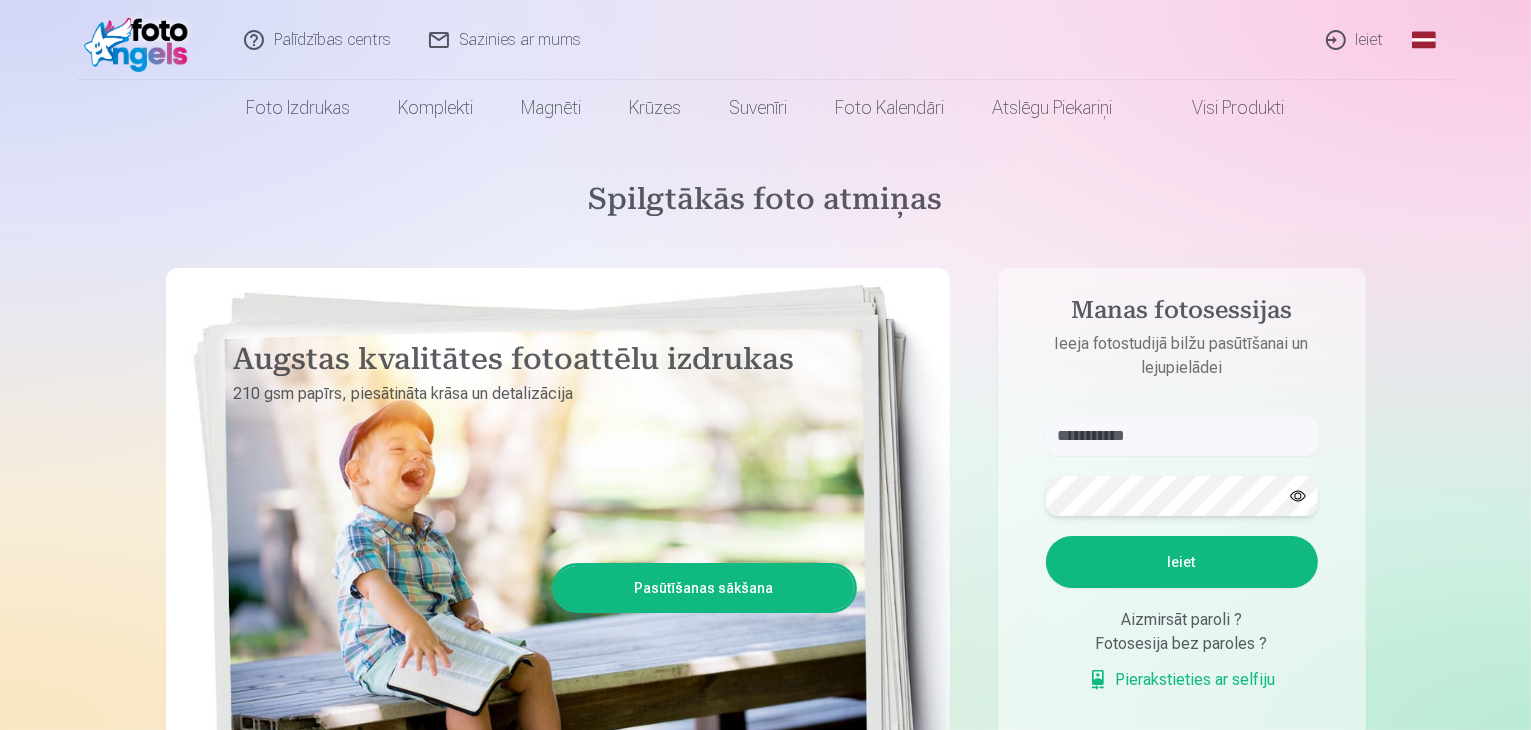 click on "**********" at bounding box center [1182, 543] 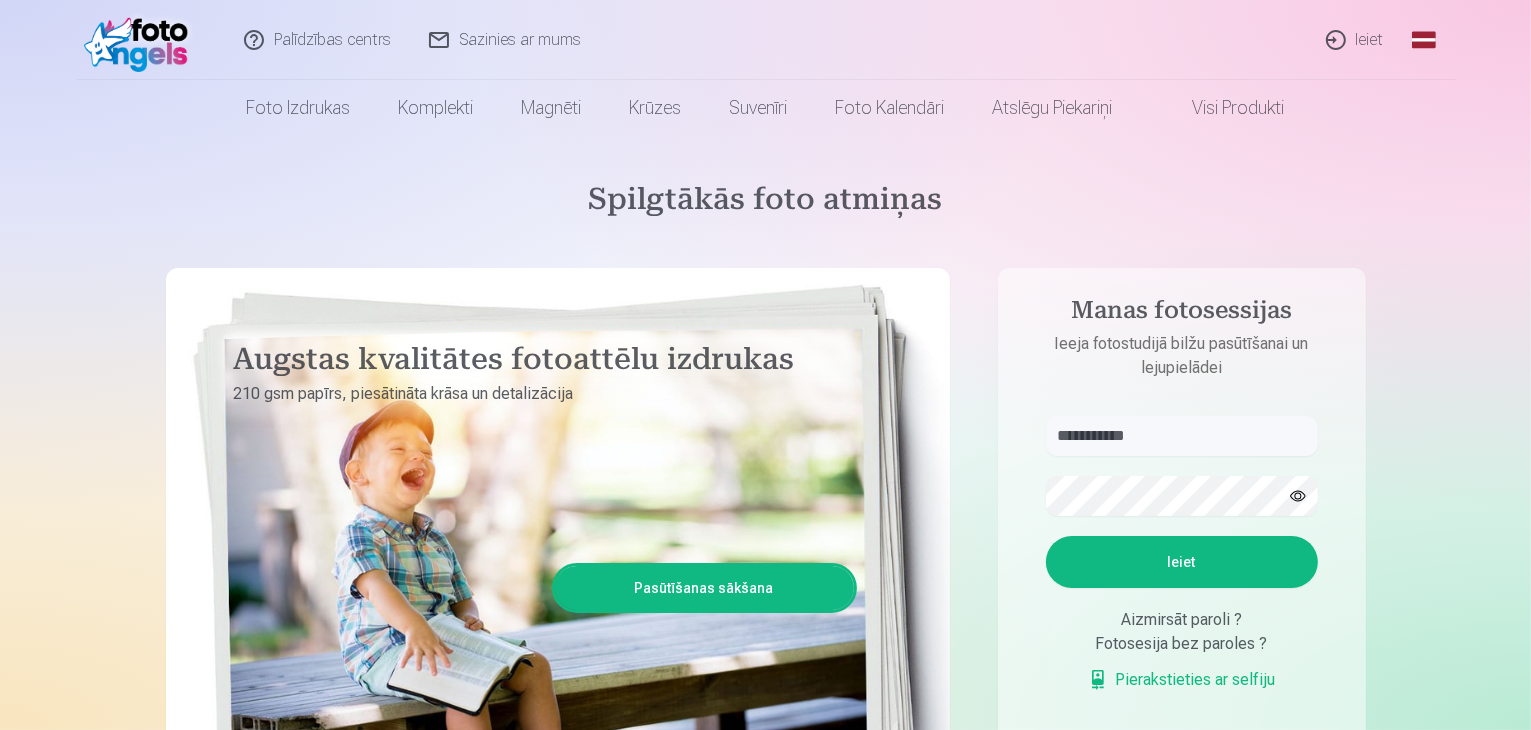 click on "Ieiet" at bounding box center [1182, 562] 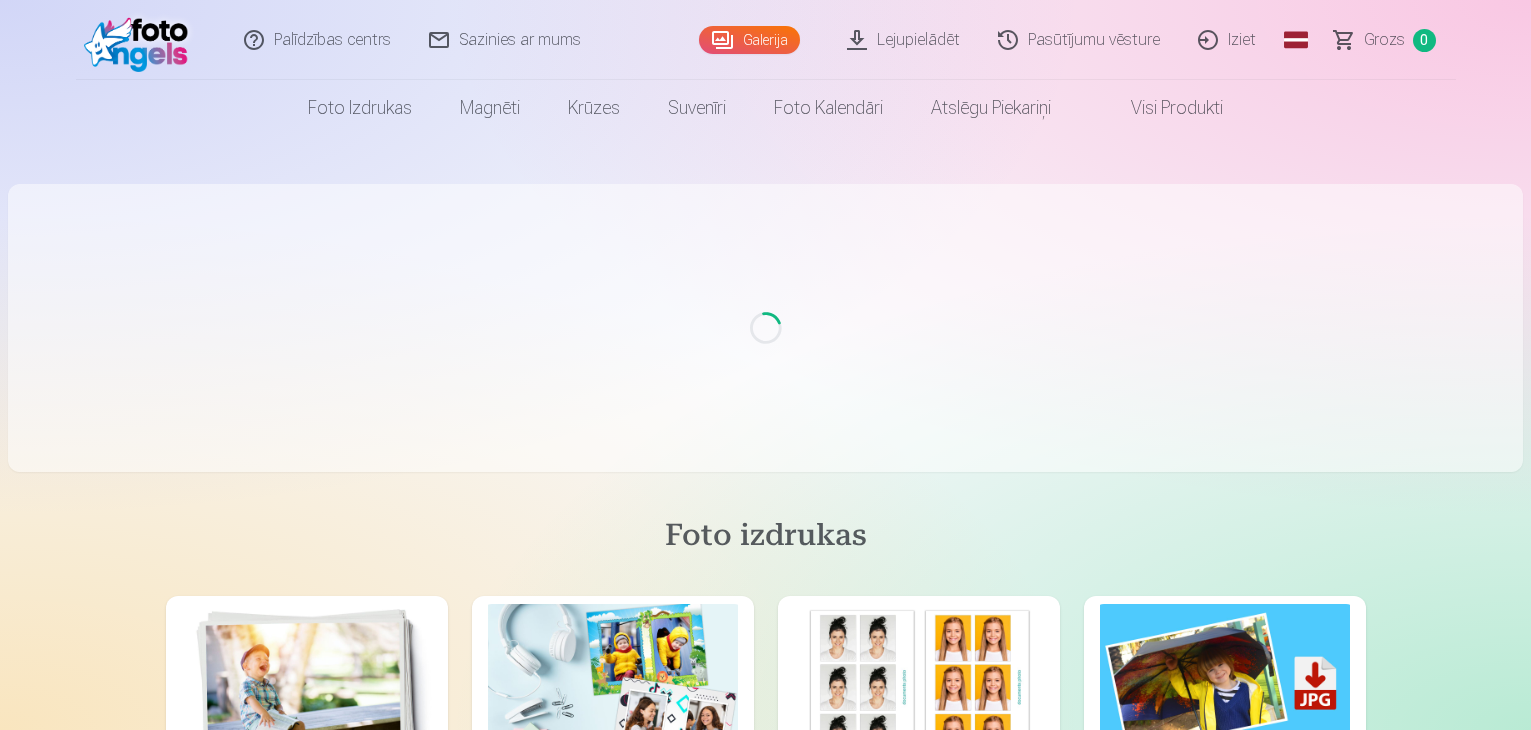 scroll, scrollTop: 0, scrollLeft: 0, axis: both 